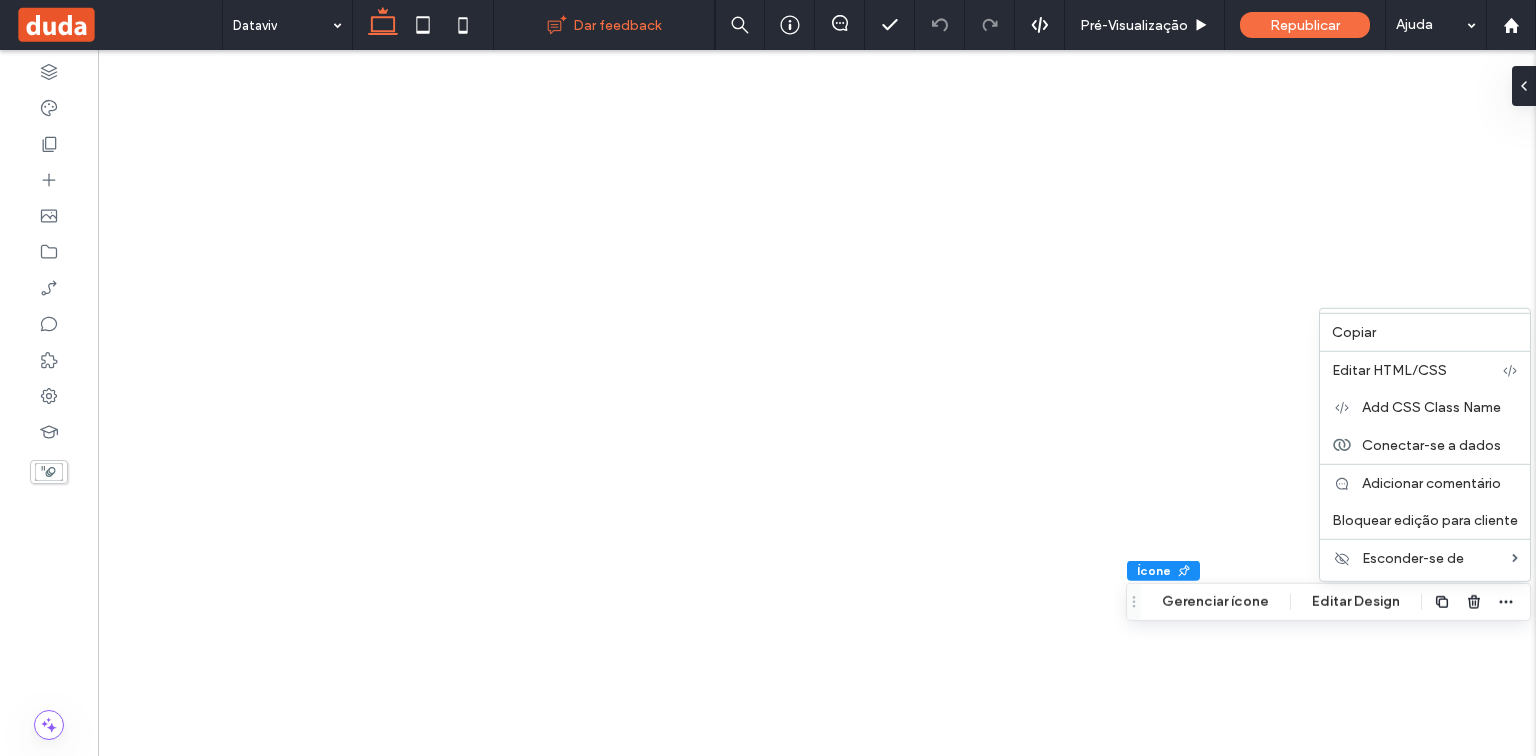 scroll, scrollTop: 0, scrollLeft: 0, axis: both 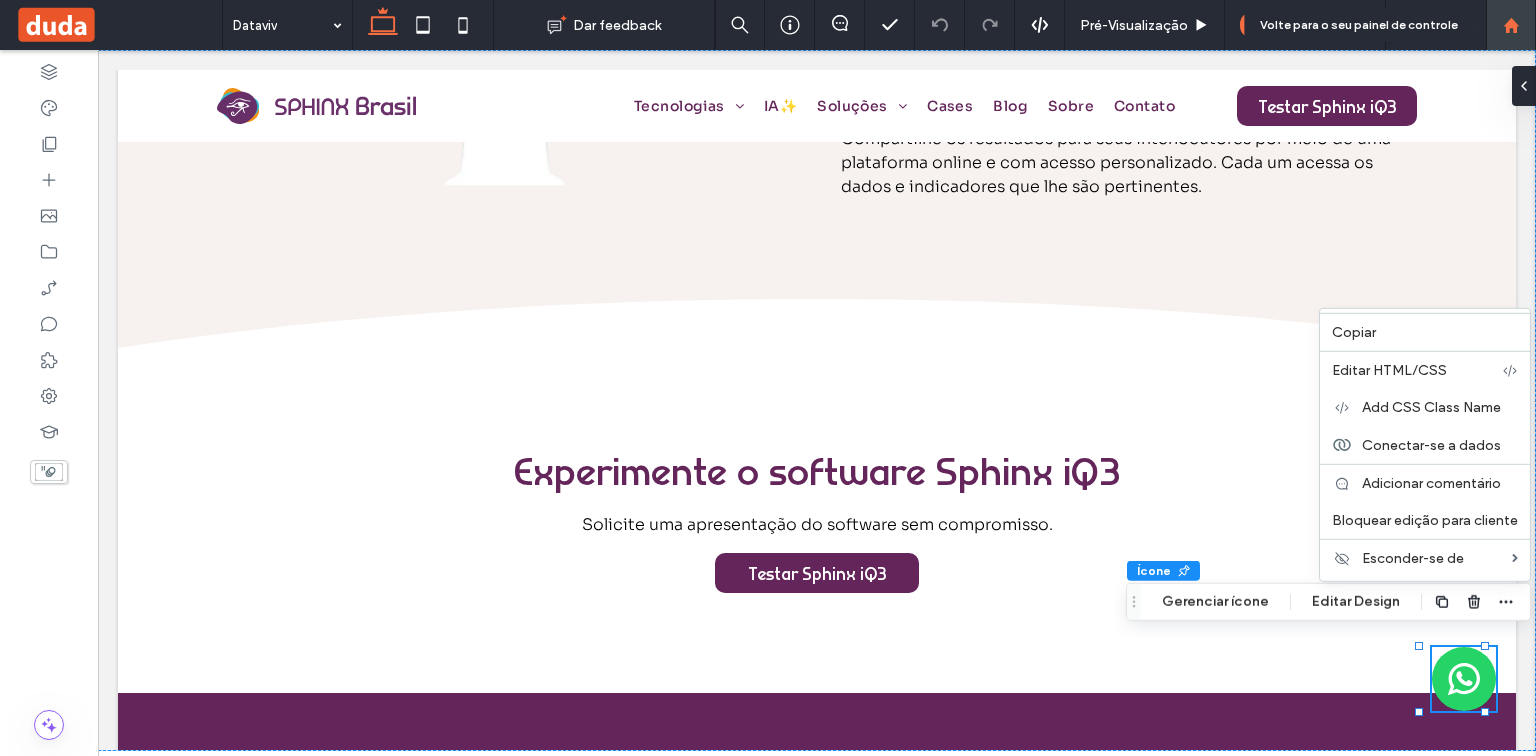 click 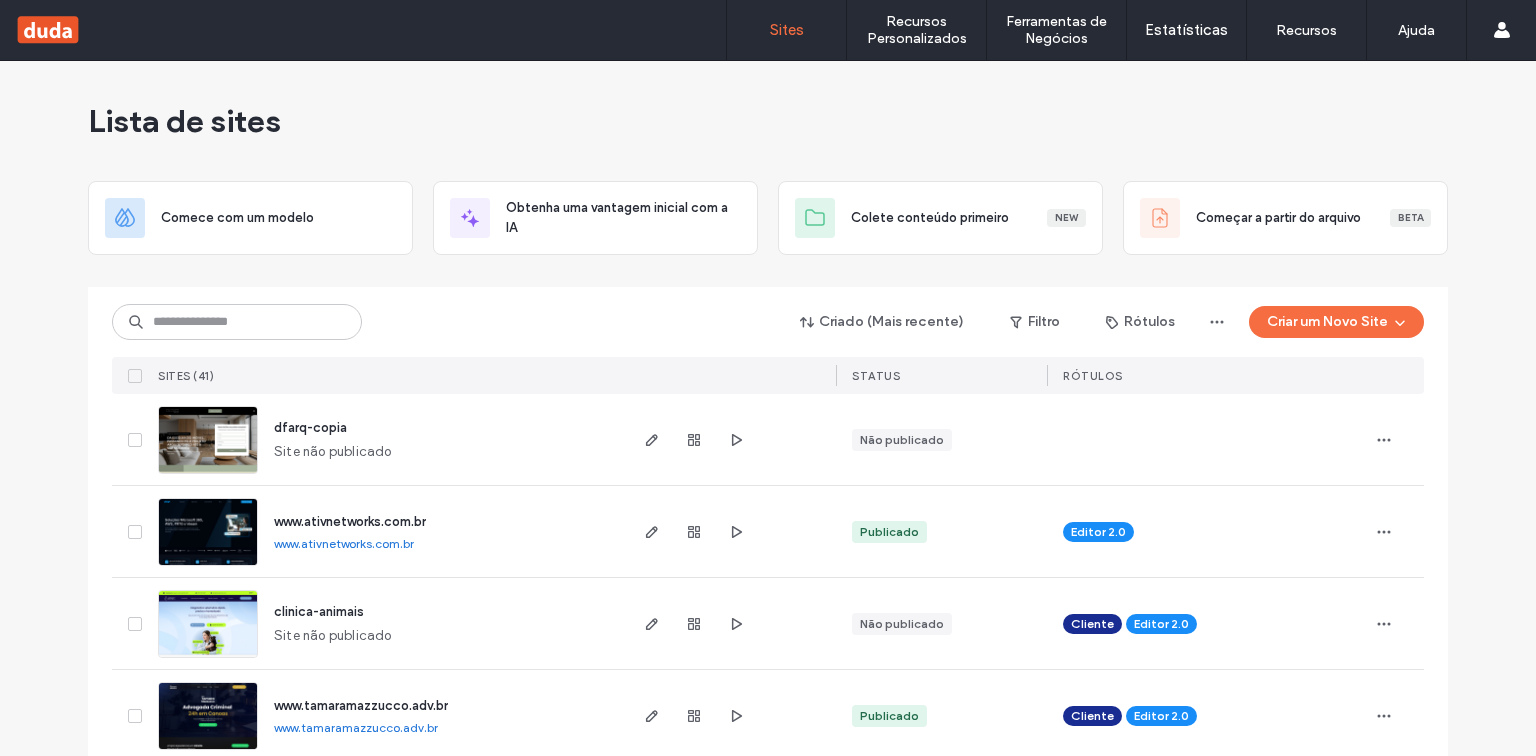 scroll, scrollTop: 0, scrollLeft: 0, axis: both 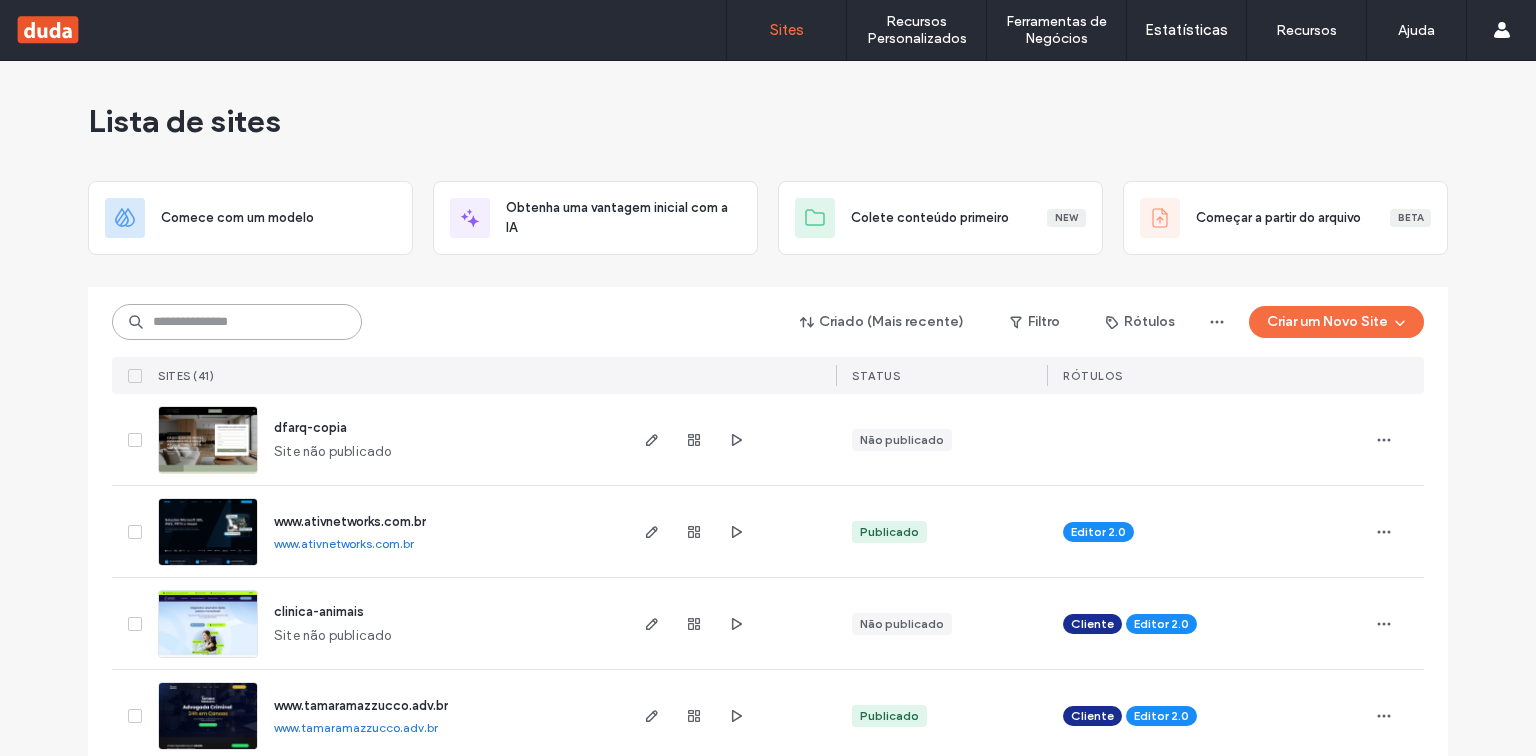 click at bounding box center (237, 322) 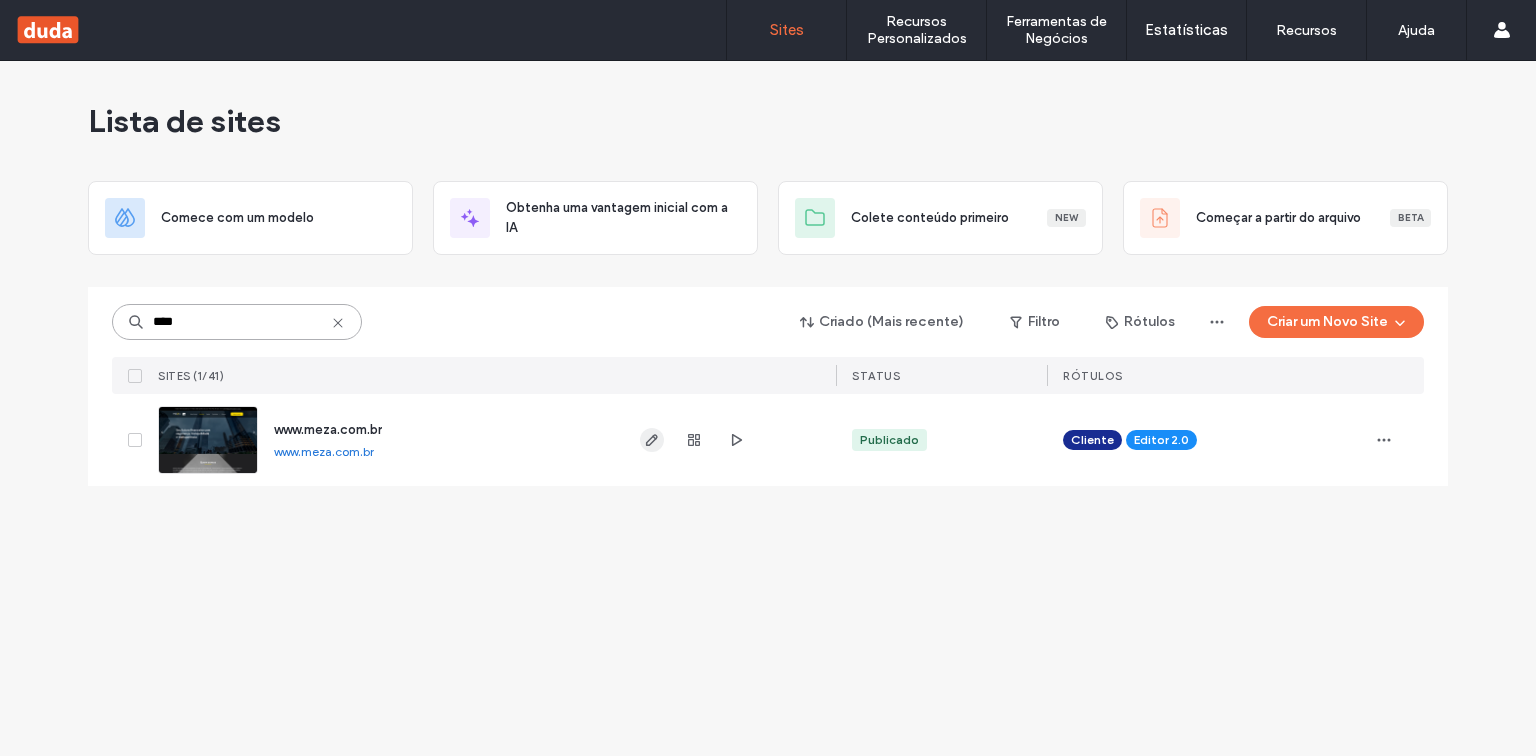 type on "****" 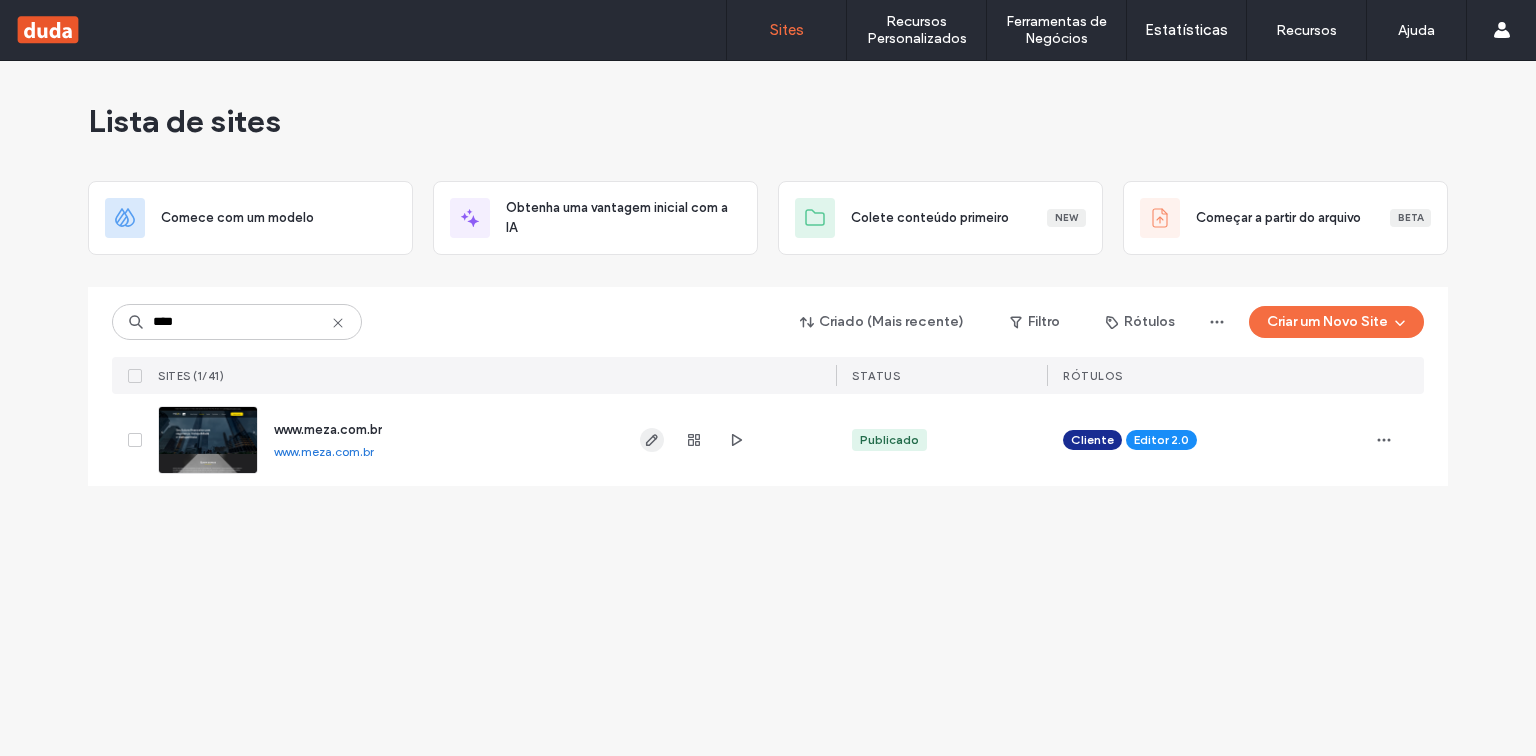 click 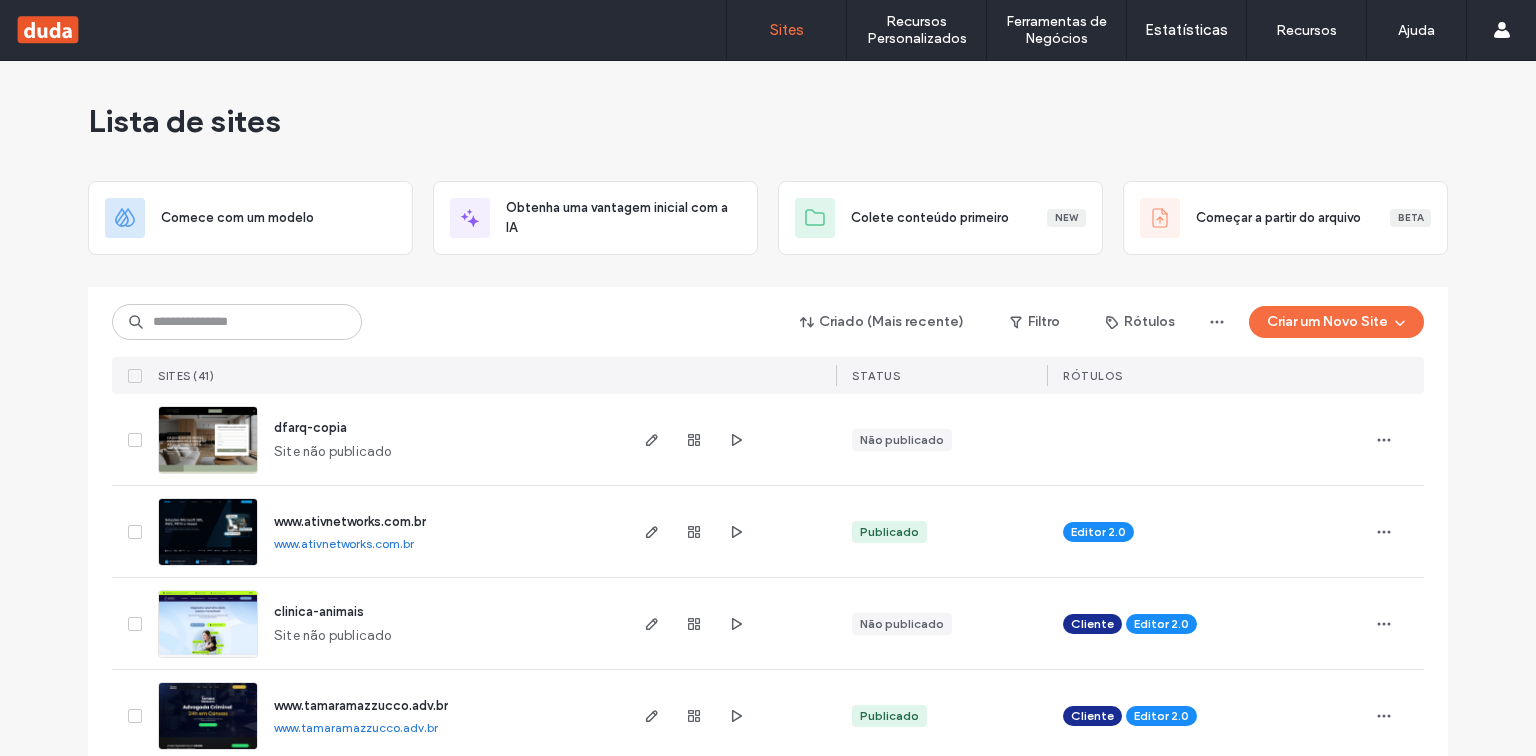 scroll, scrollTop: 0, scrollLeft: 0, axis: both 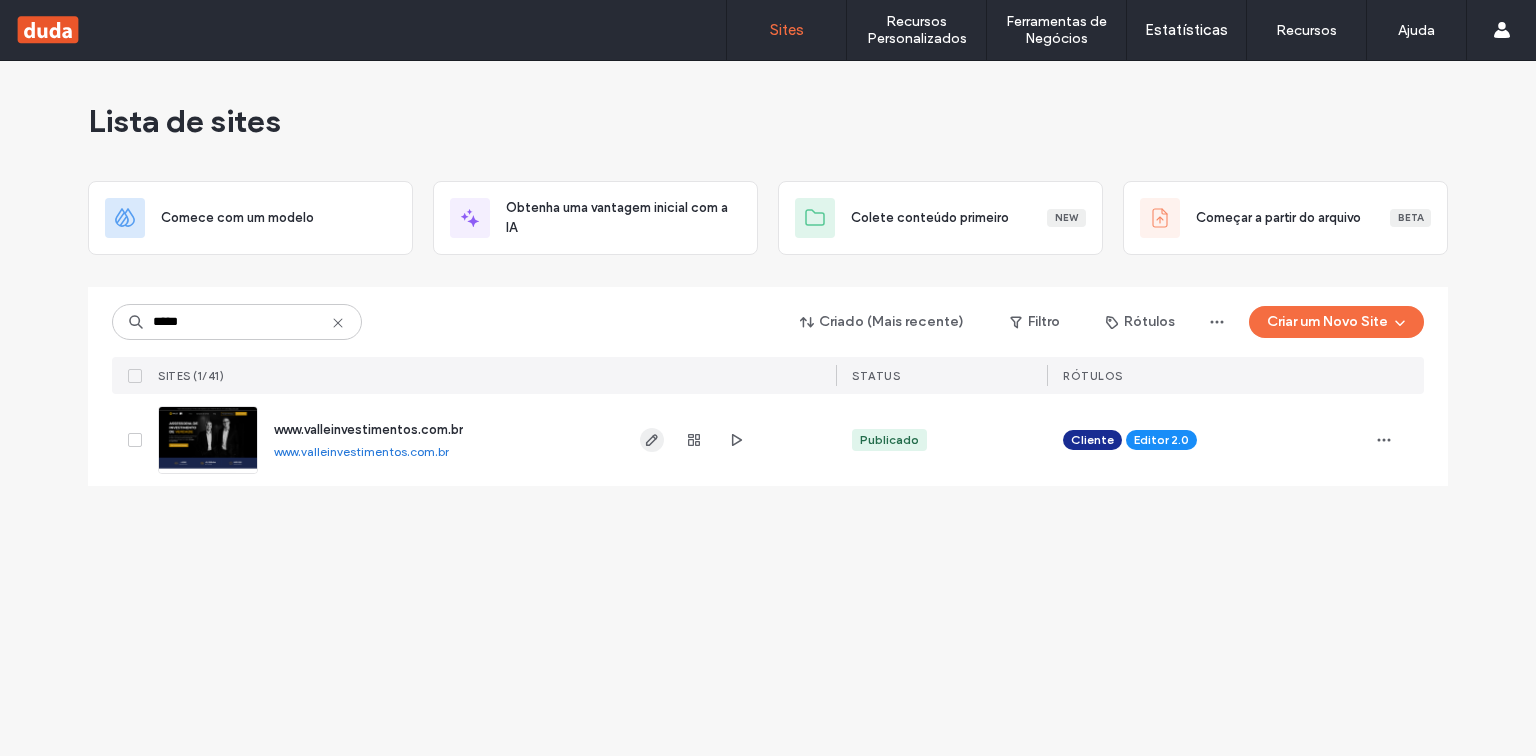 type on "*****" 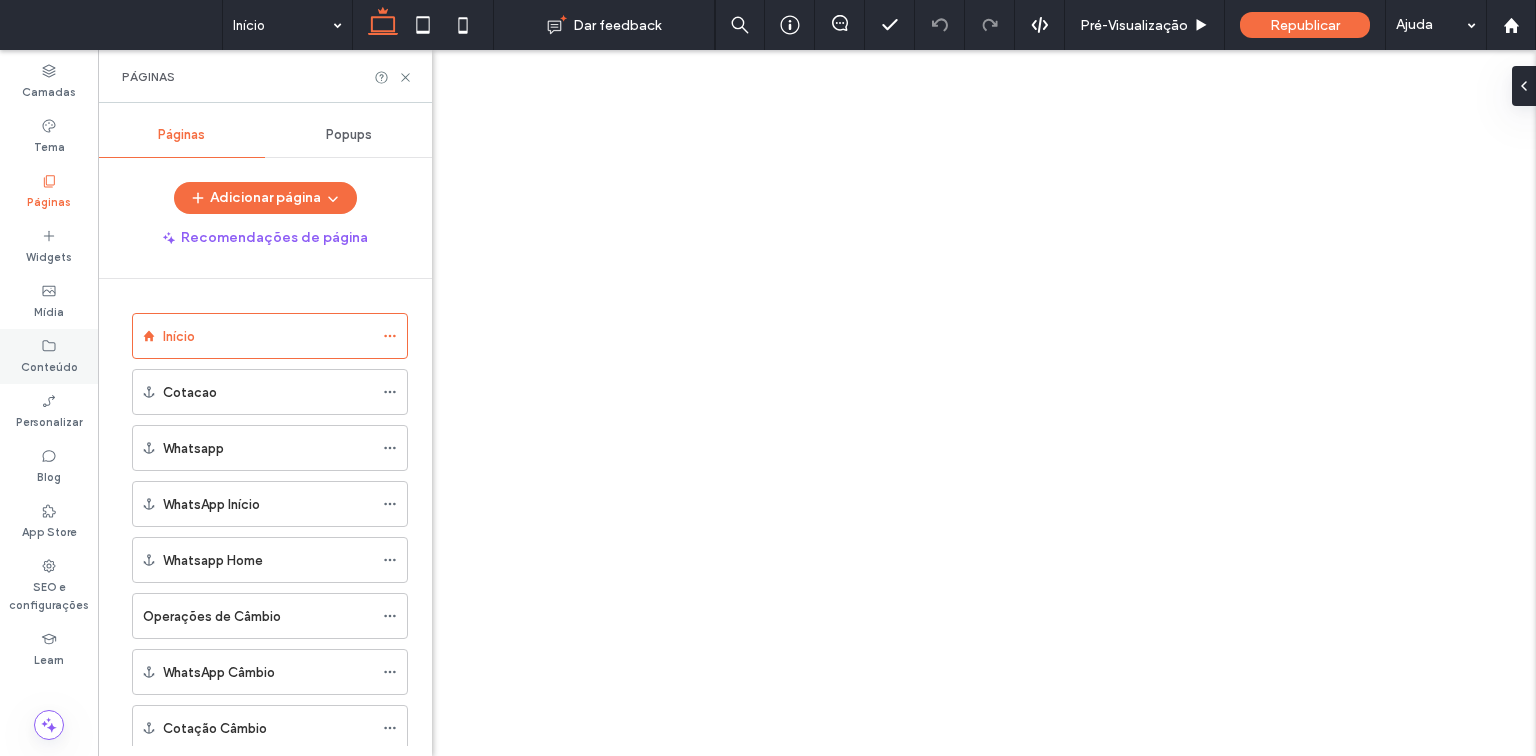 scroll, scrollTop: 0, scrollLeft: 0, axis: both 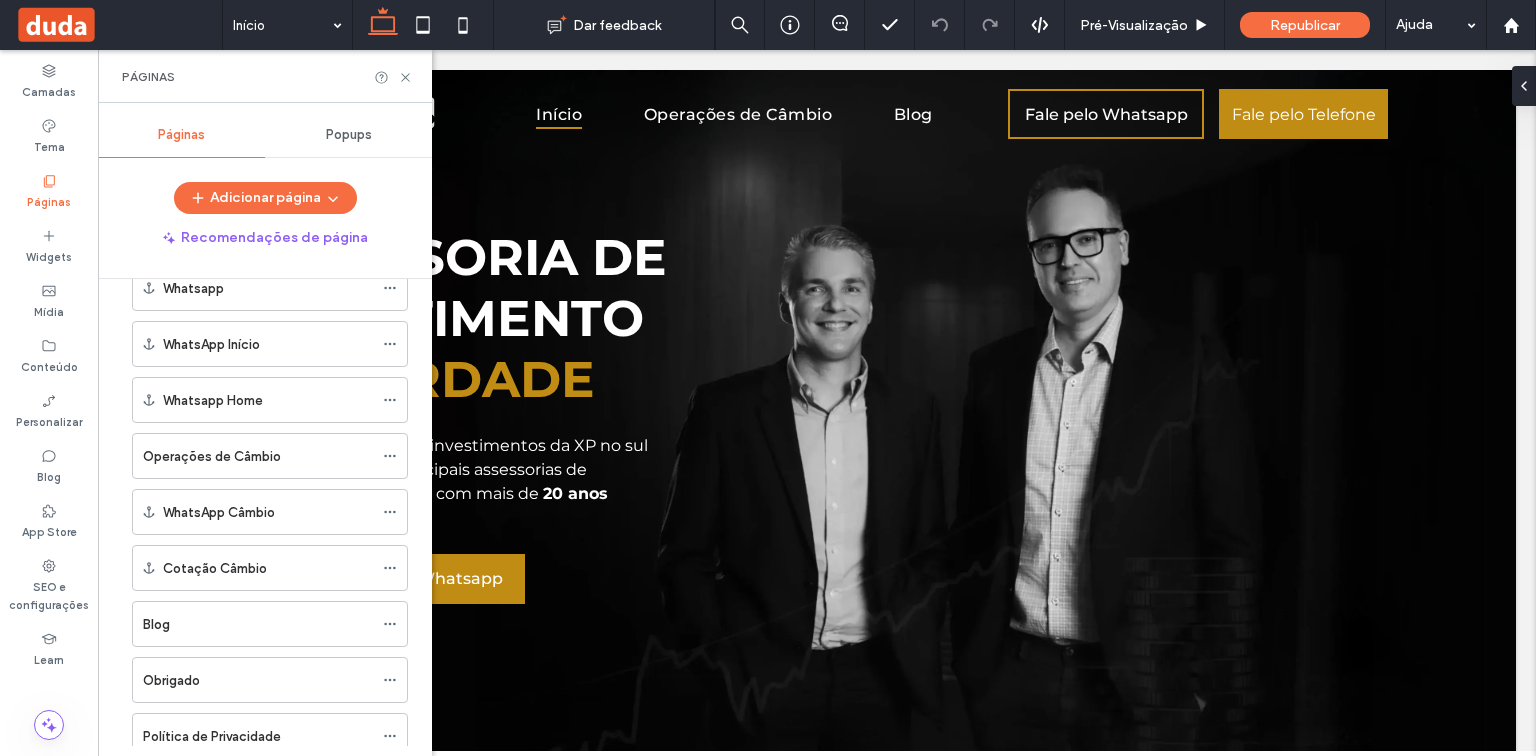 drag, startPoint x: 284, startPoint y: 621, endPoint x: 465, endPoint y: 578, distance: 186.03763 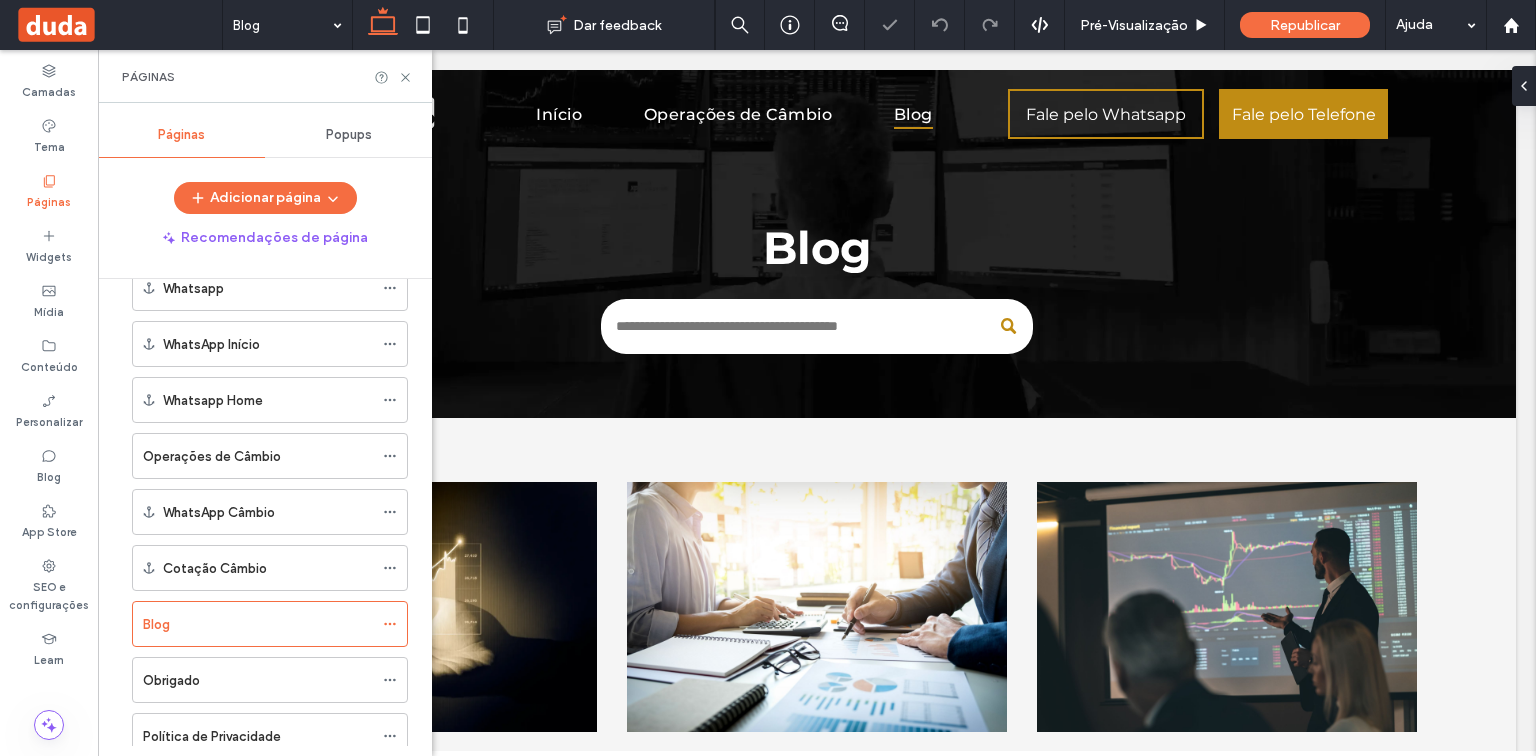 scroll, scrollTop: 0, scrollLeft: 0, axis: both 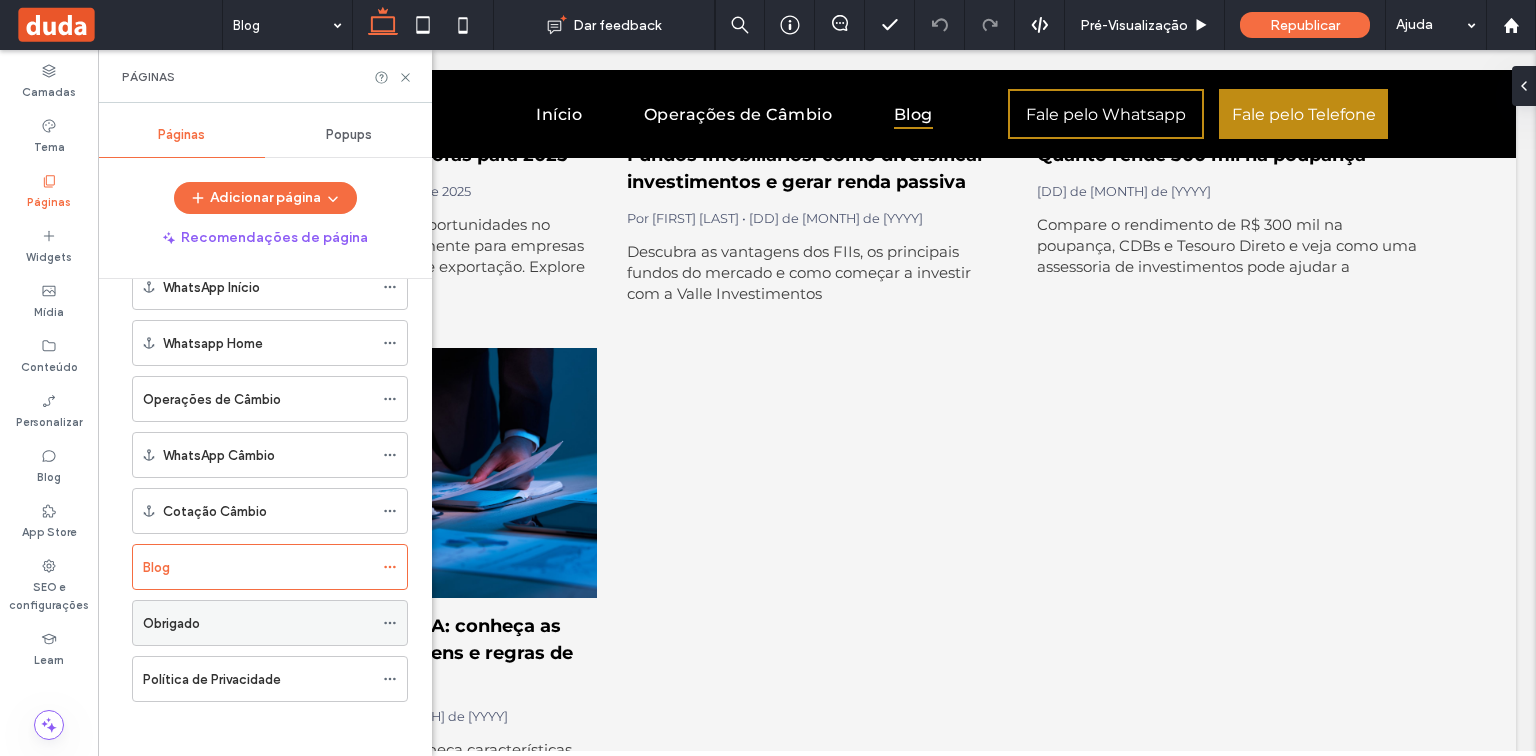 click on "Obrigado" at bounding box center [258, 623] 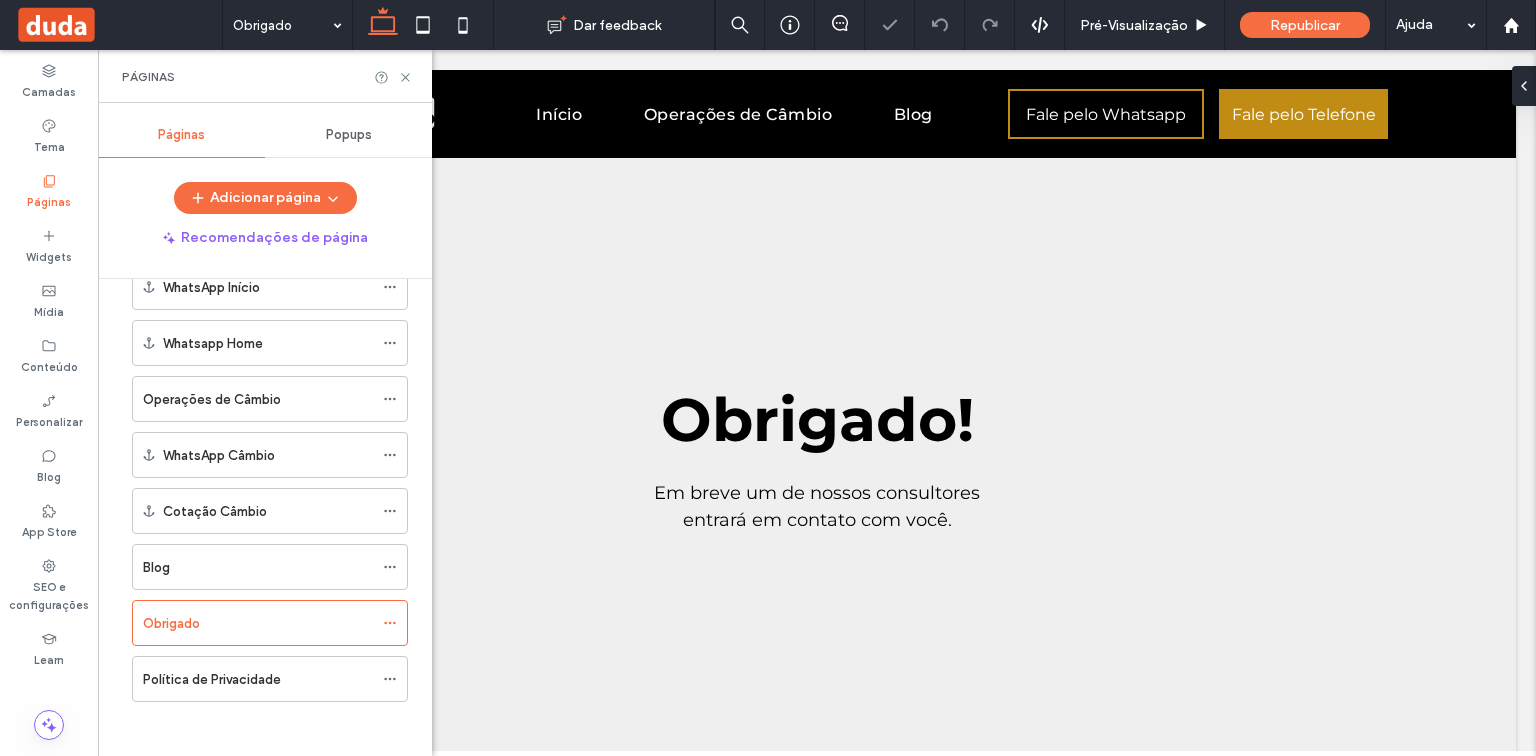 scroll, scrollTop: 0, scrollLeft: 0, axis: both 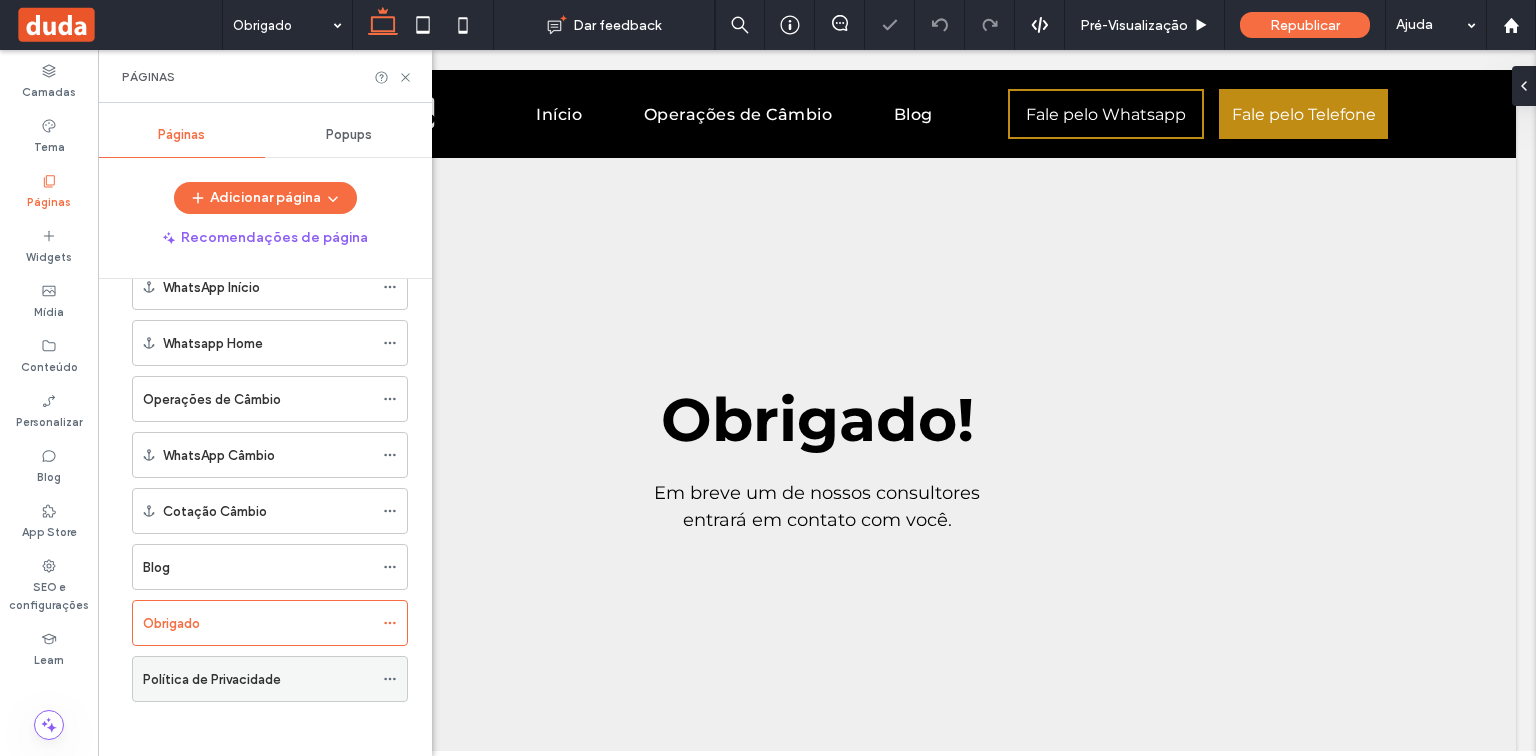 click on "Política de Privacidade" at bounding box center [212, 679] 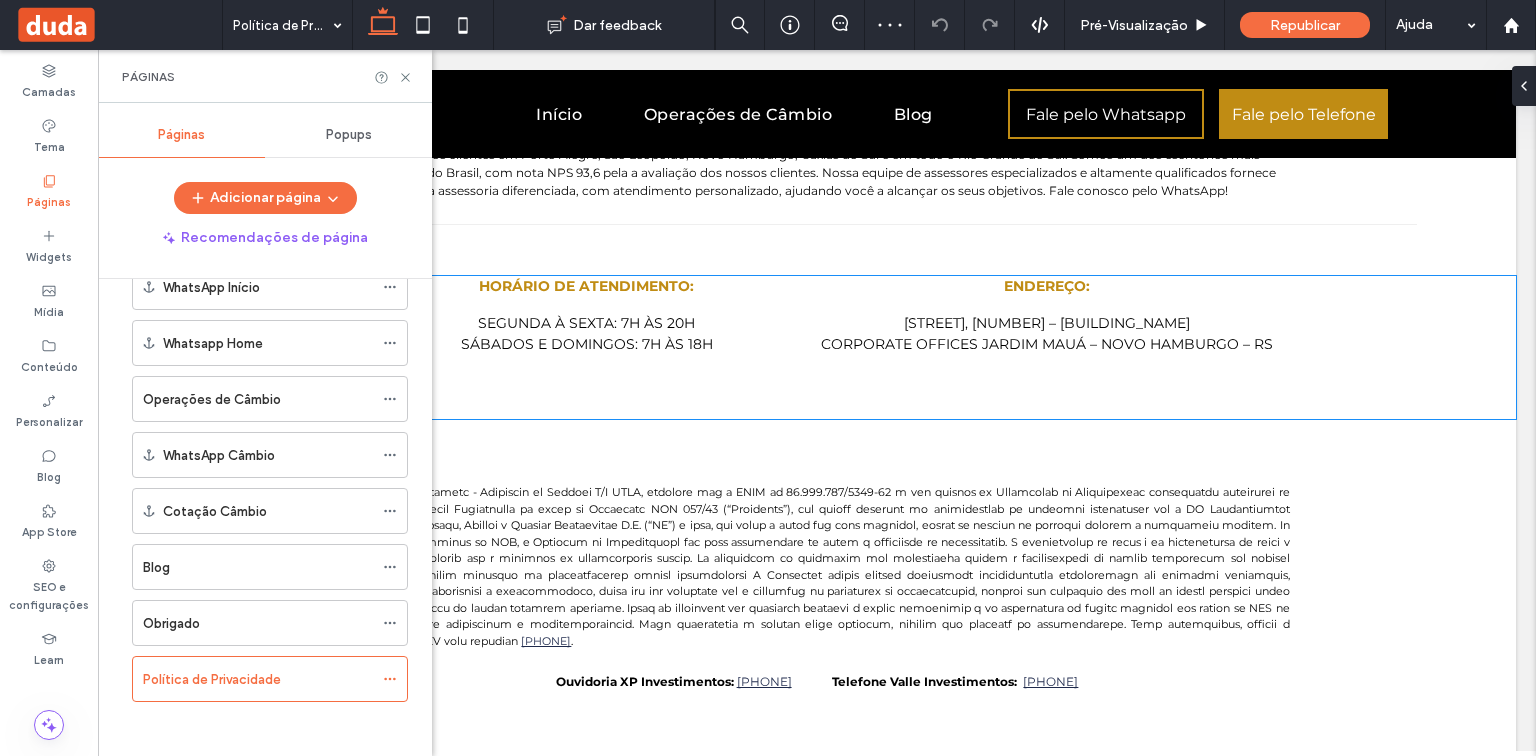scroll, scrollTop: 1715, scrollLeft: 0, axis: vertical 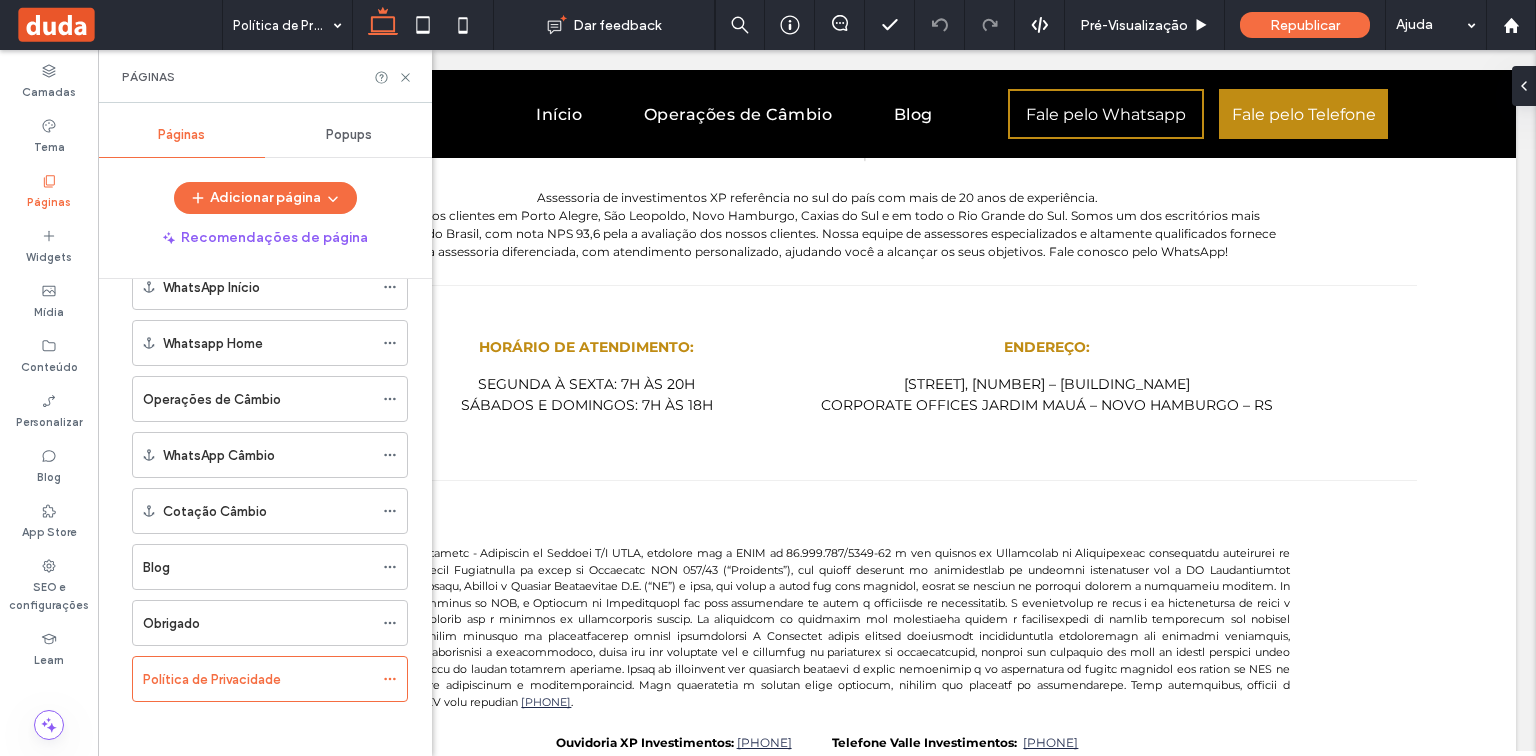 click on "Operações de Câmbio" at bounding box center [212, 399] 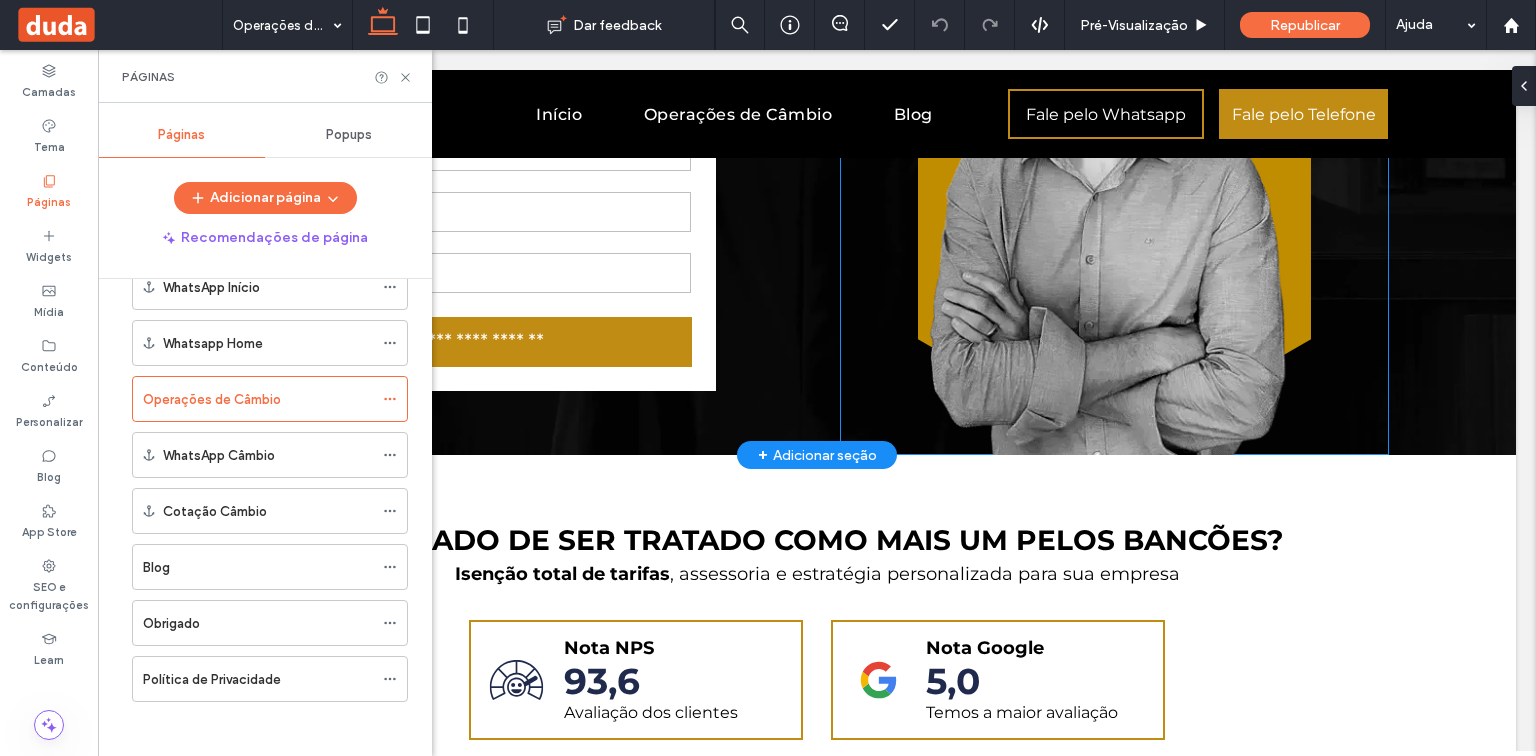 scroll, scrollTop: 160, scrollLeft: 0, axis: vertical 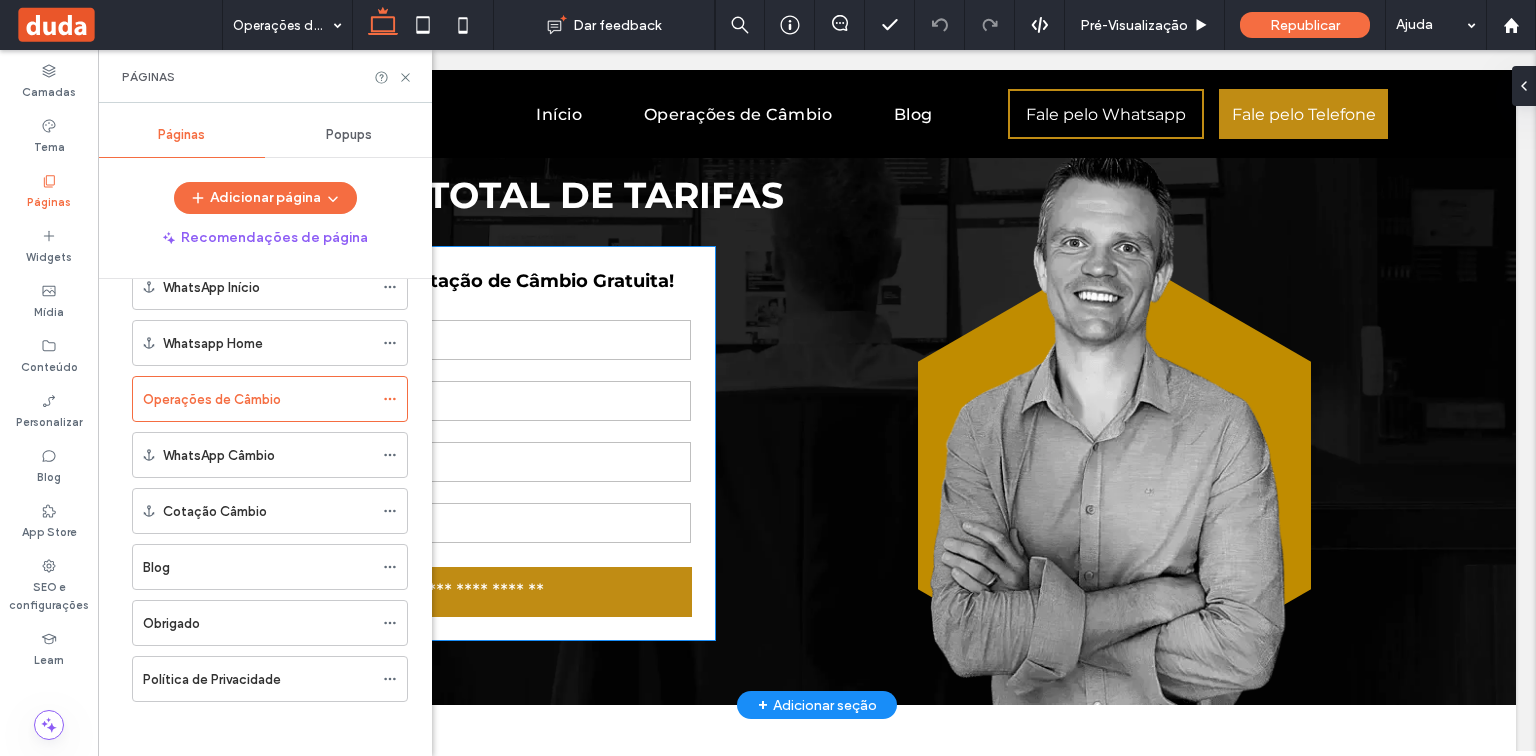 click on "Nome" at bounding box center [480, 340] 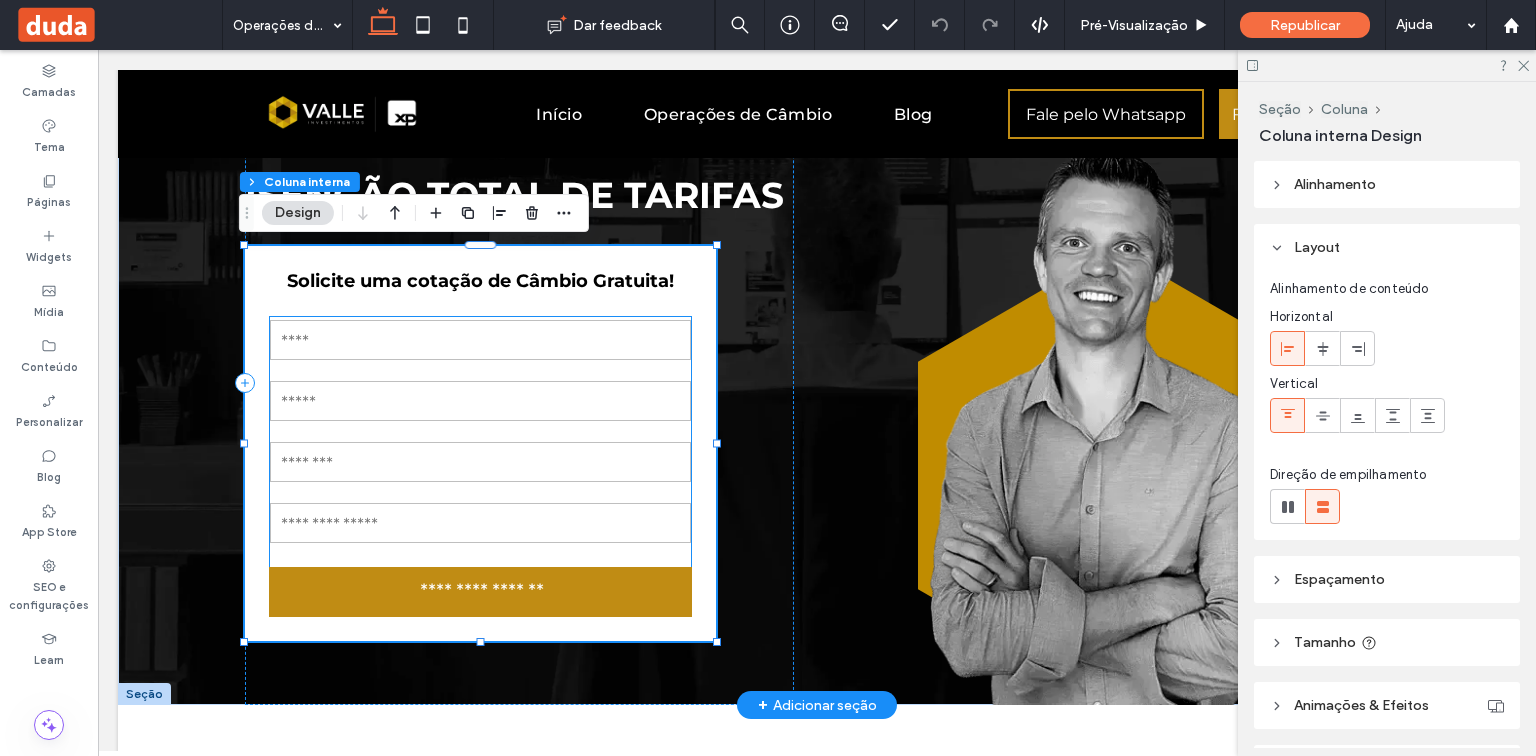 click on "Email" at bounding box center [480, 401] 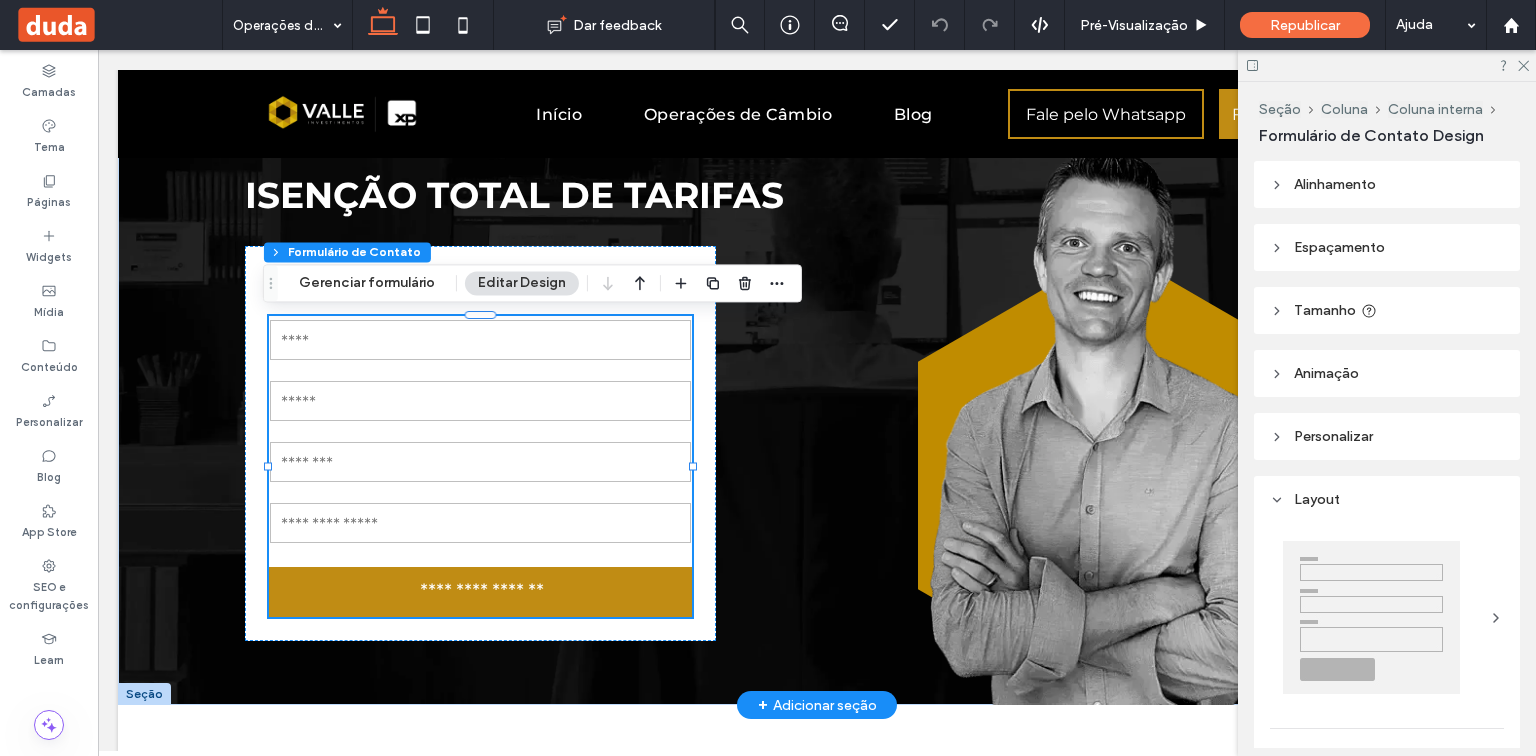 type on "*" 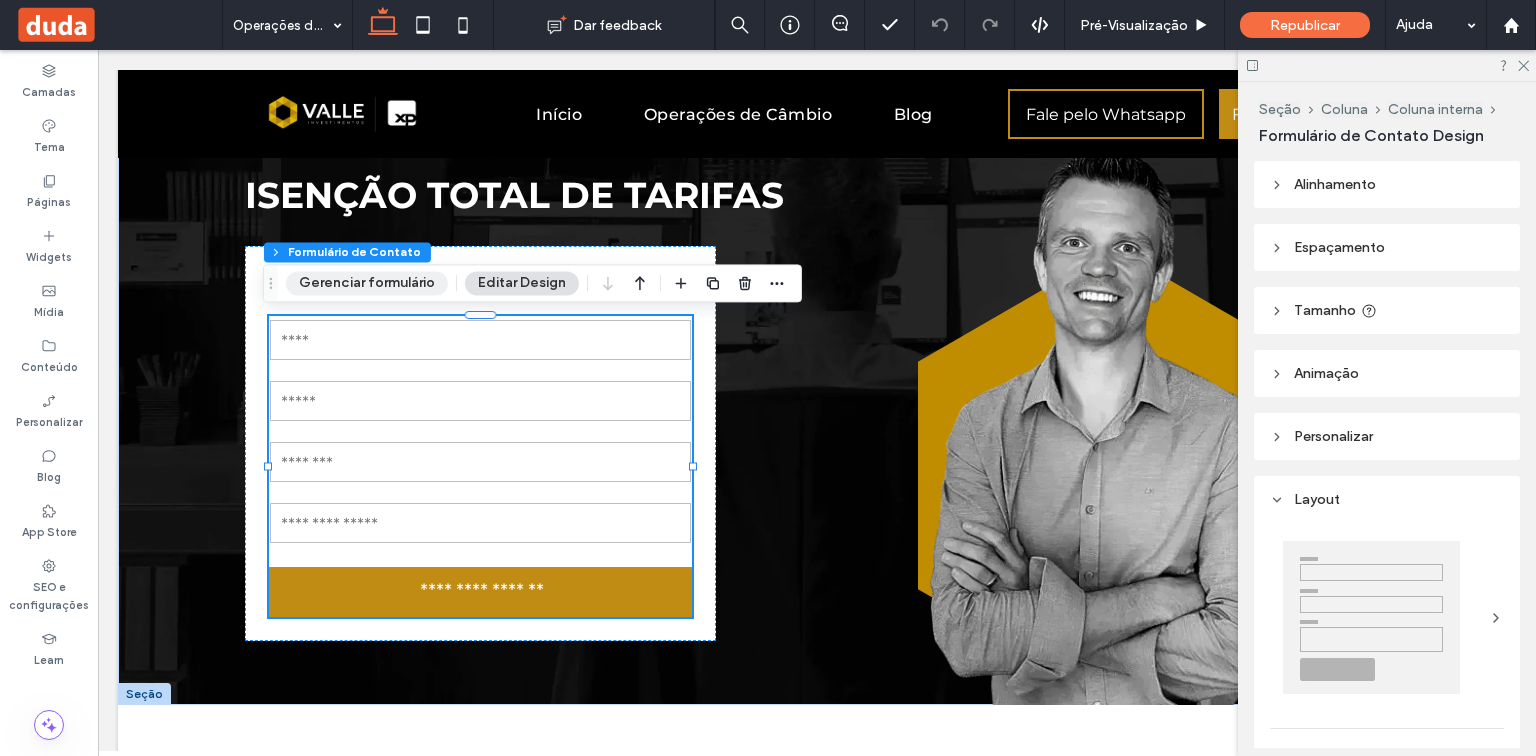 click on "Gerenciar formulário" at bounding box center (367, 283) 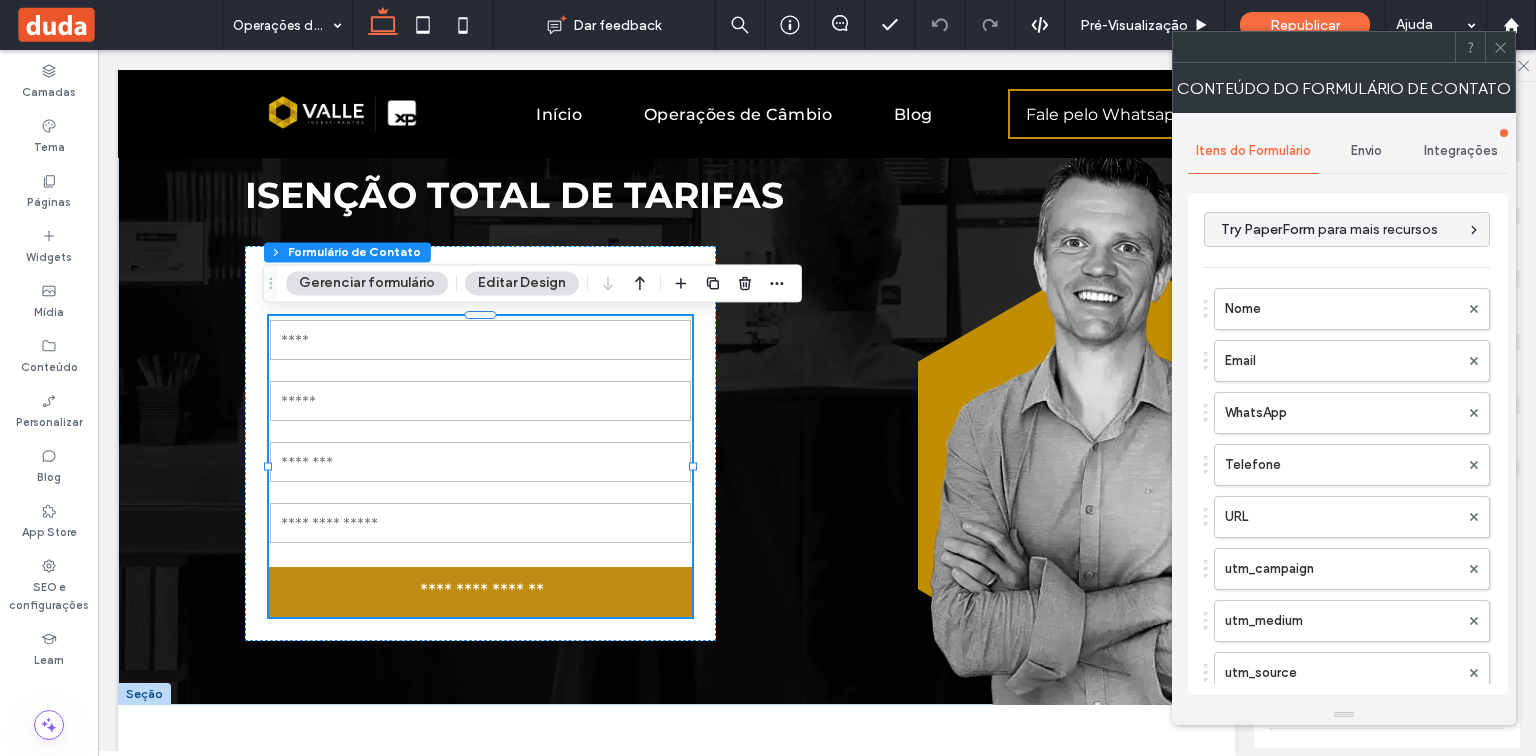 click on "Envio" at bounding box center [1366, 151] 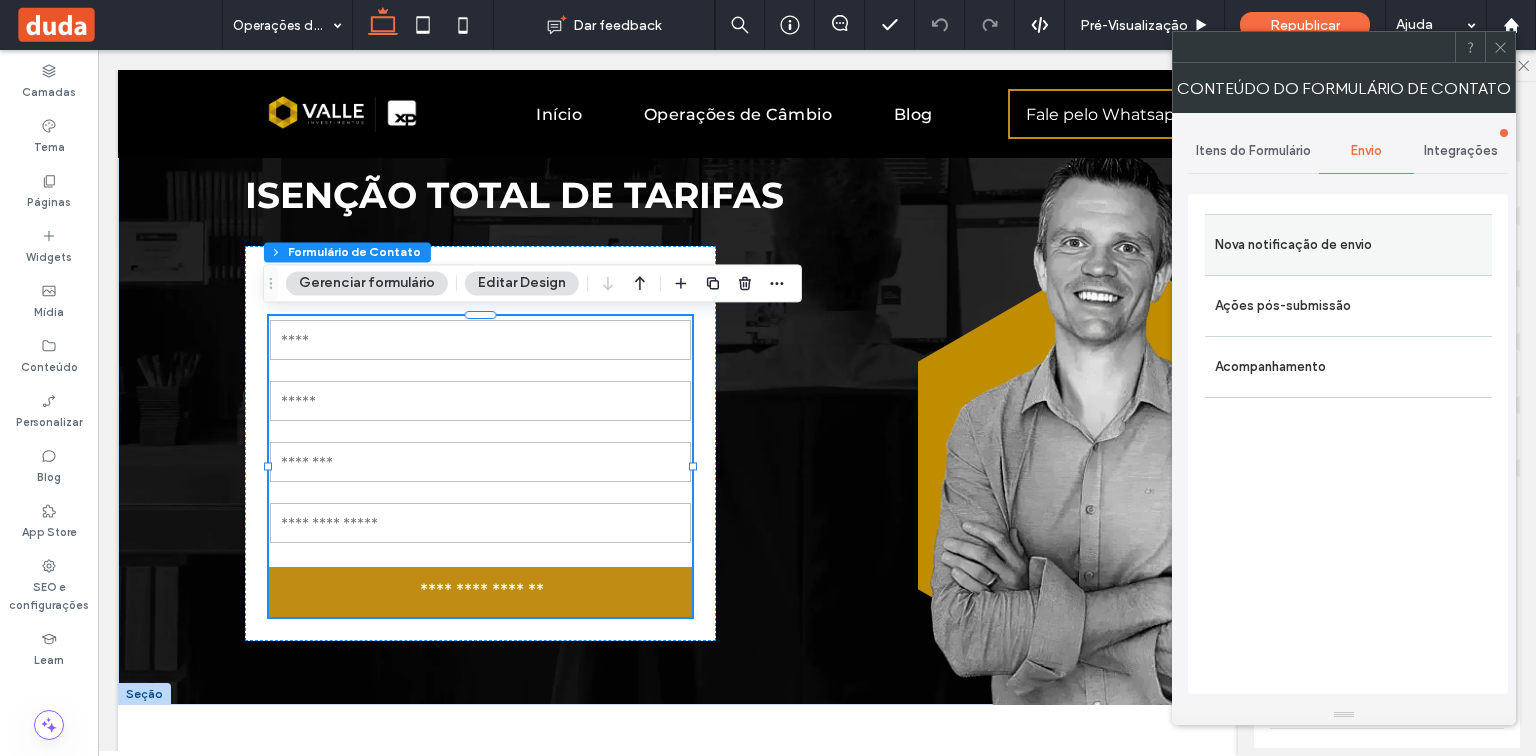 click on "Nova notificação de envio" at bounding box center (1348, 245) 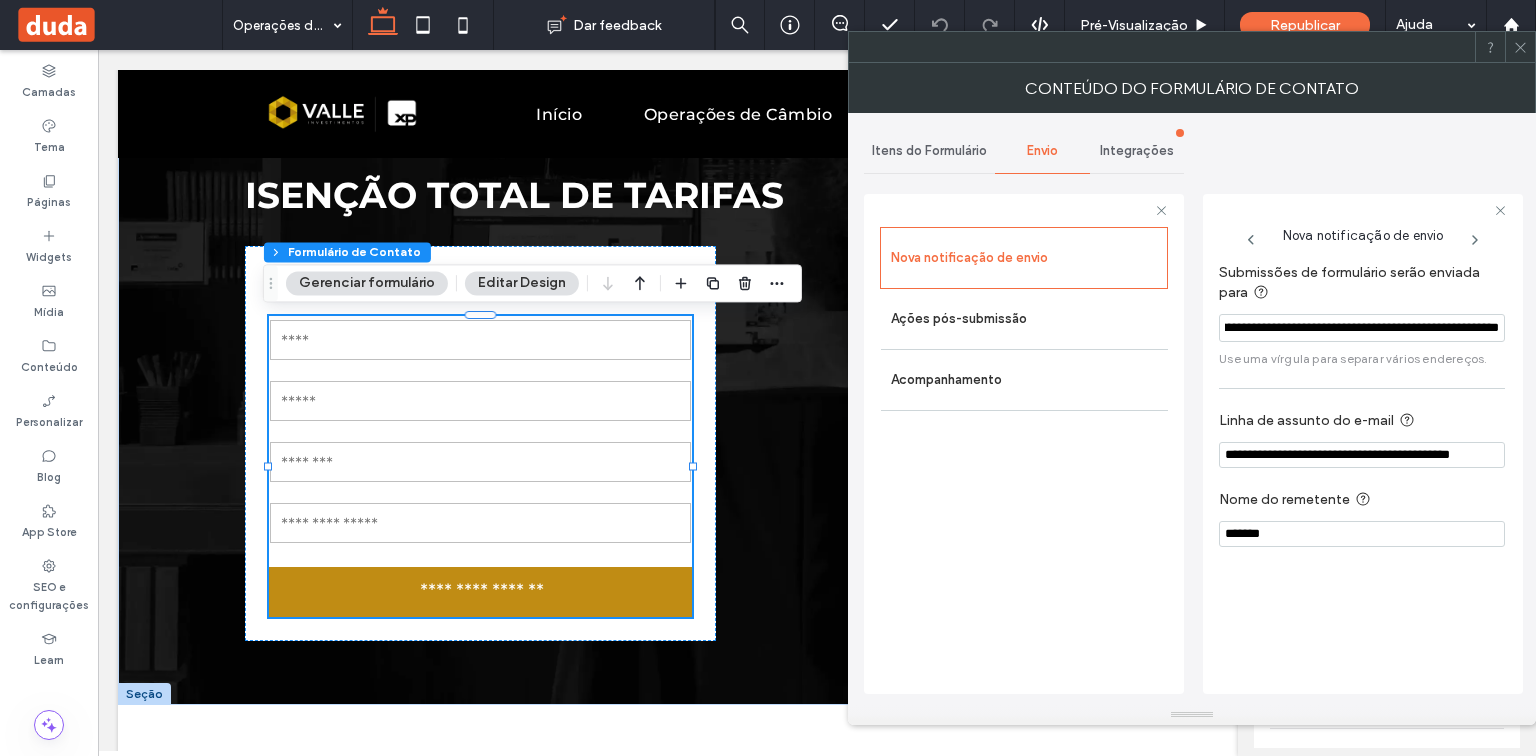 scroll, scrollTop: 0, scrollLeft: 528, axis: horizontal 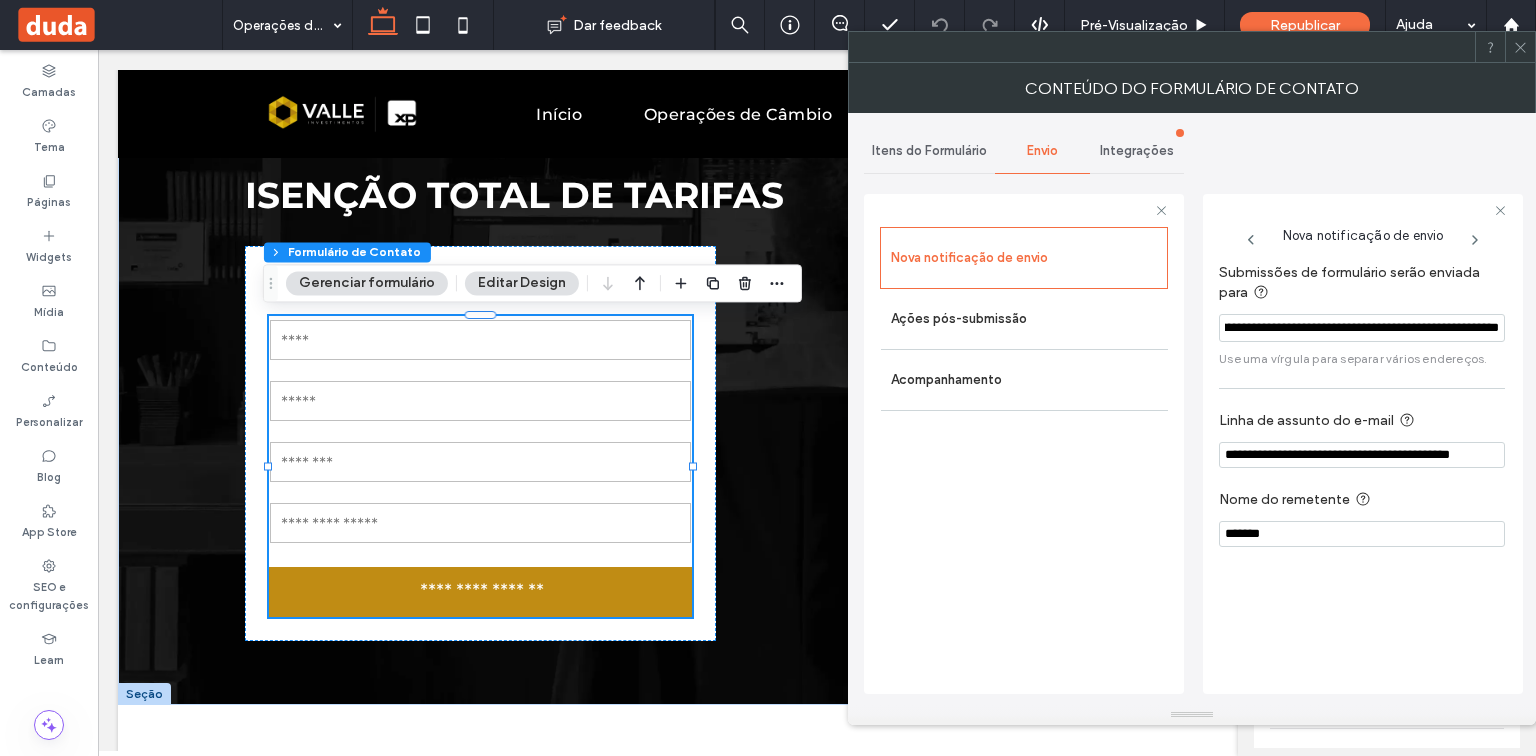 drag, startPoint x: 1223, startPoint y: 324, endPoint x: 1516, endPoint y: 324, distance: 293 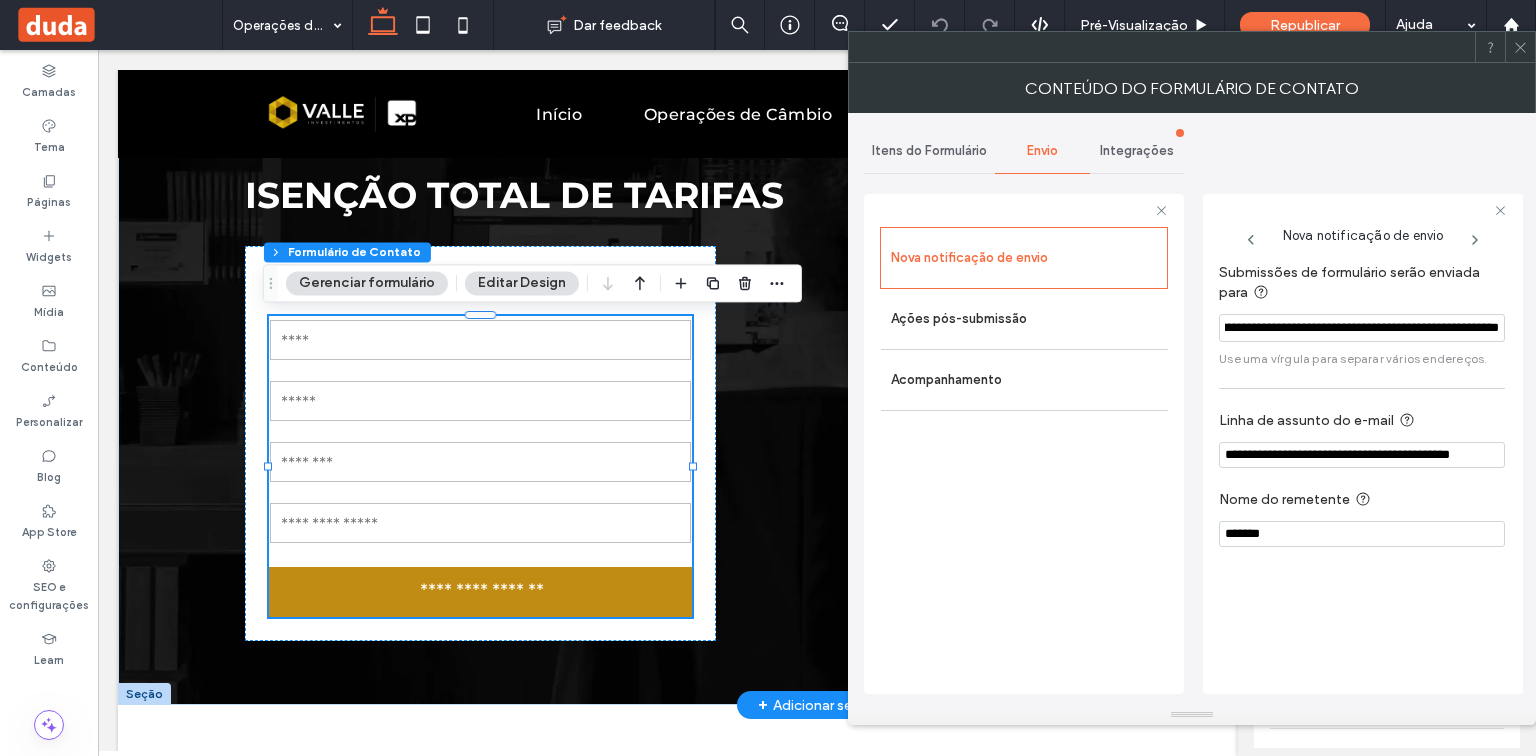 scroll, scrollTop: 0, scrollLeft: 0, axis: both 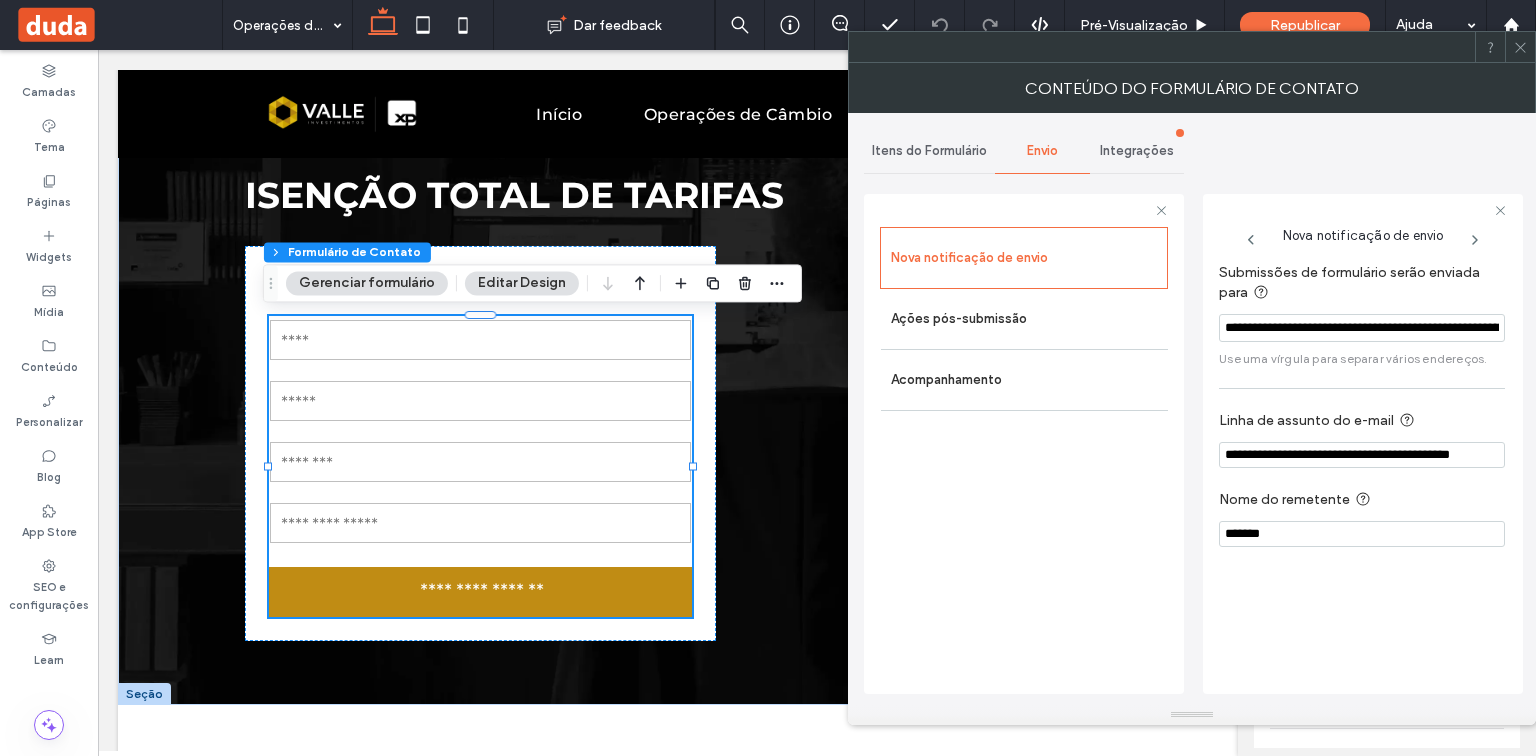 click on "**********" at bounding box center (1362, 328) 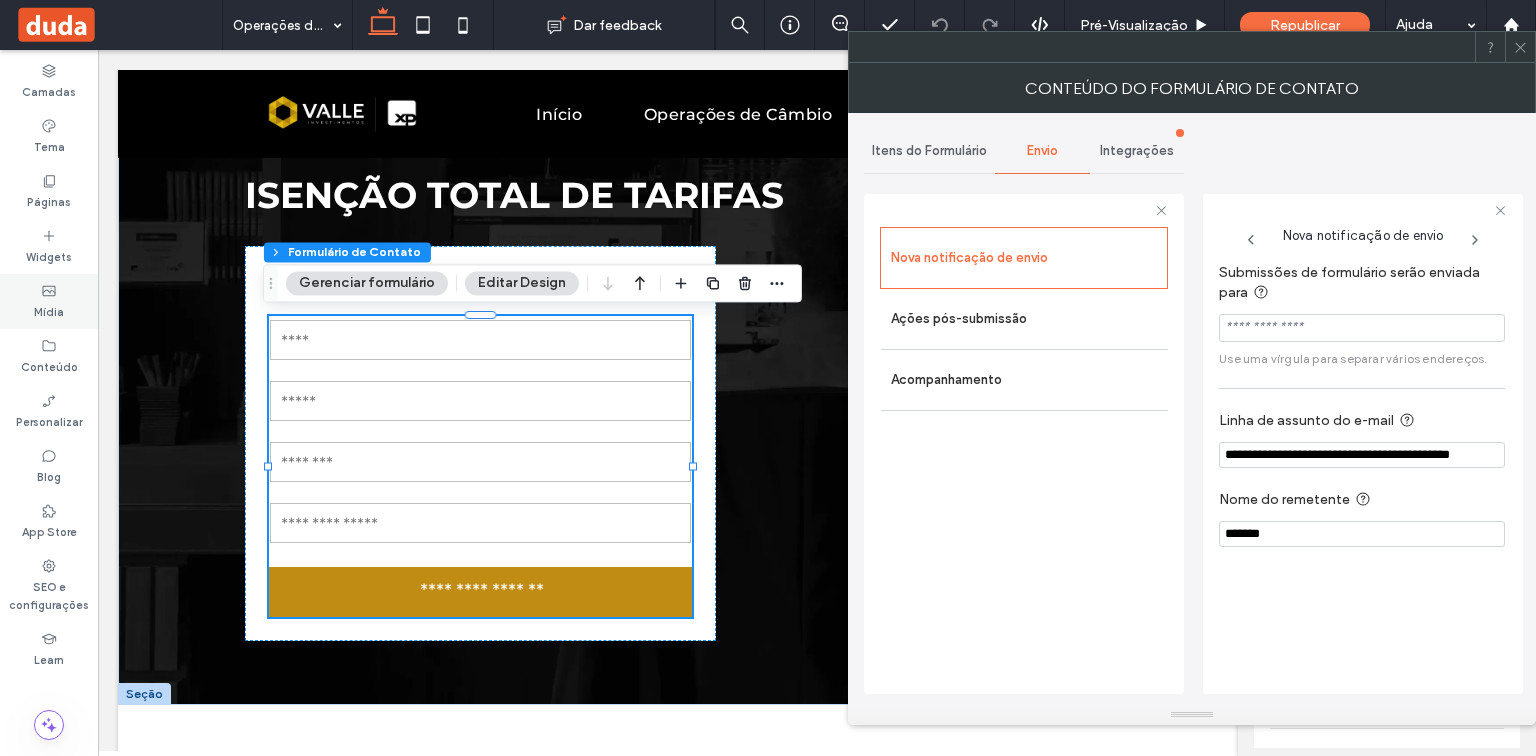 type 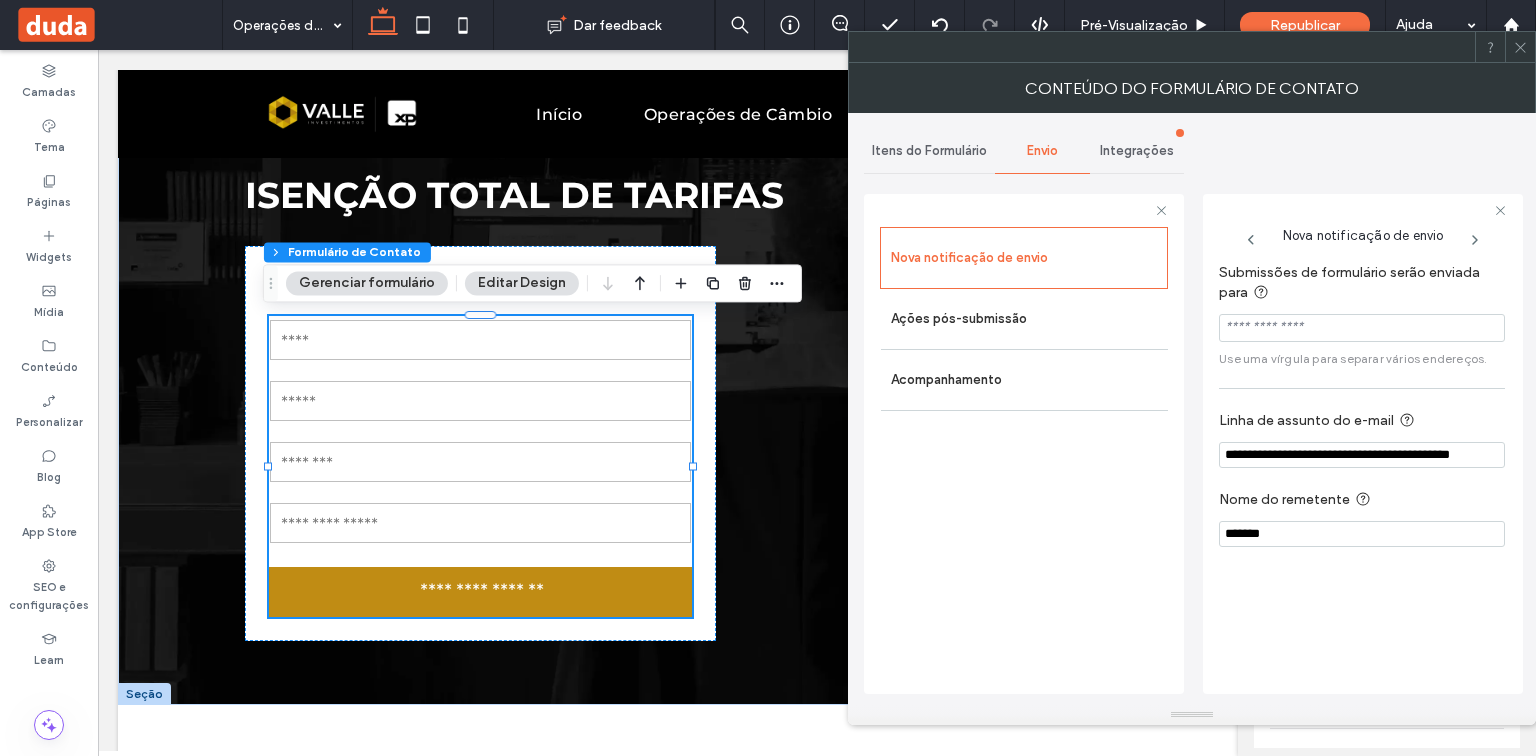 click on "Integrações" at bounding box center (1137, 151) 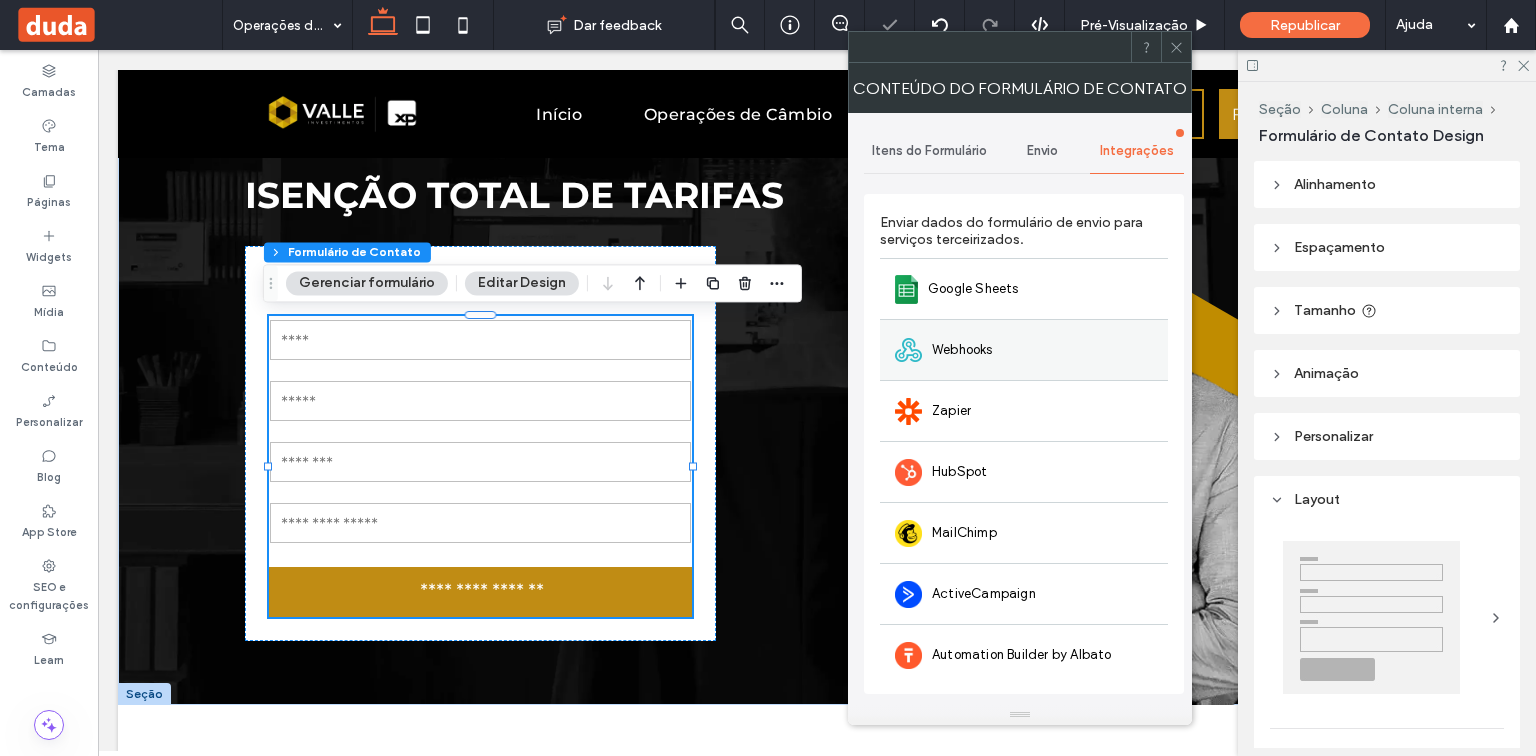 click on "Webhooks" at bounding box center [962, 350] 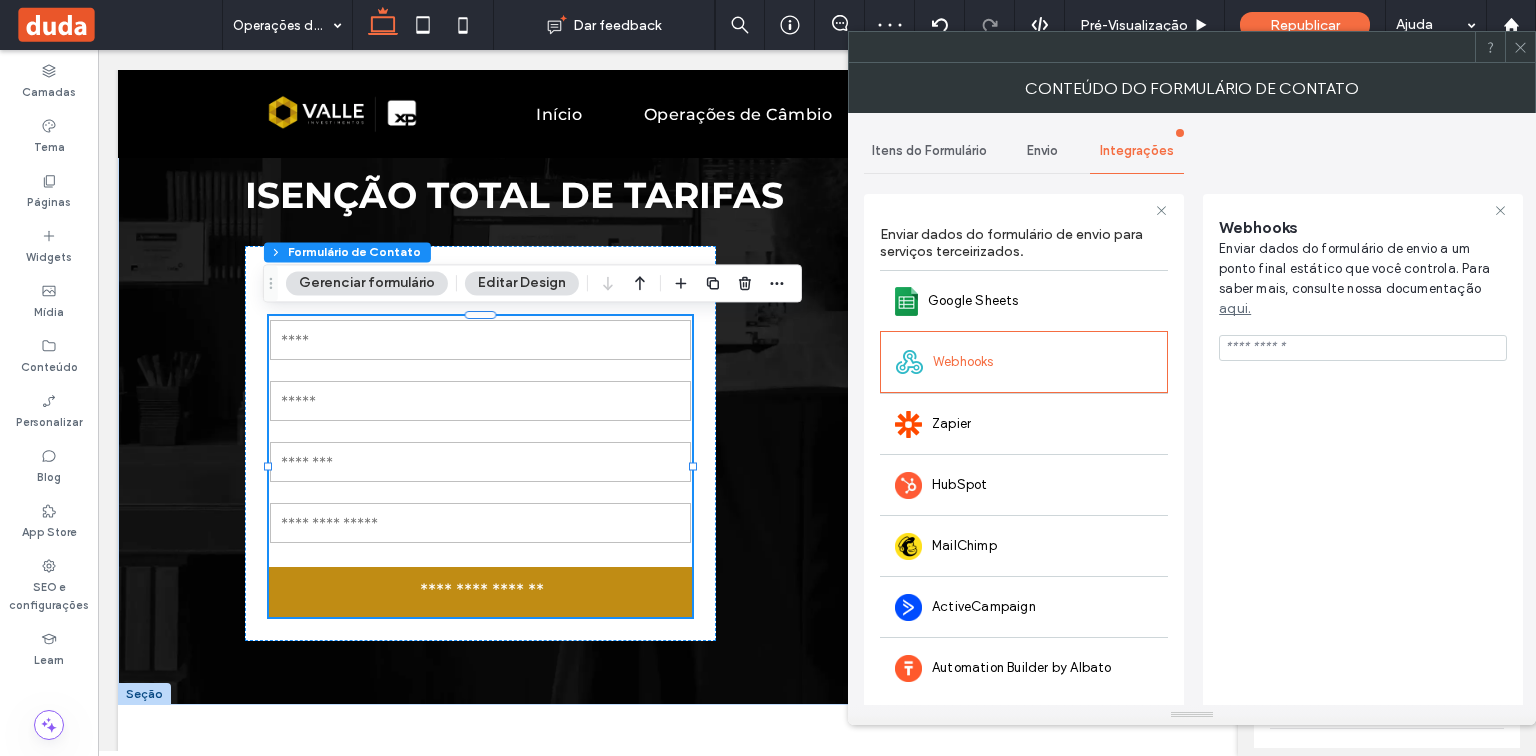 click at bounding box center [1363, 348] 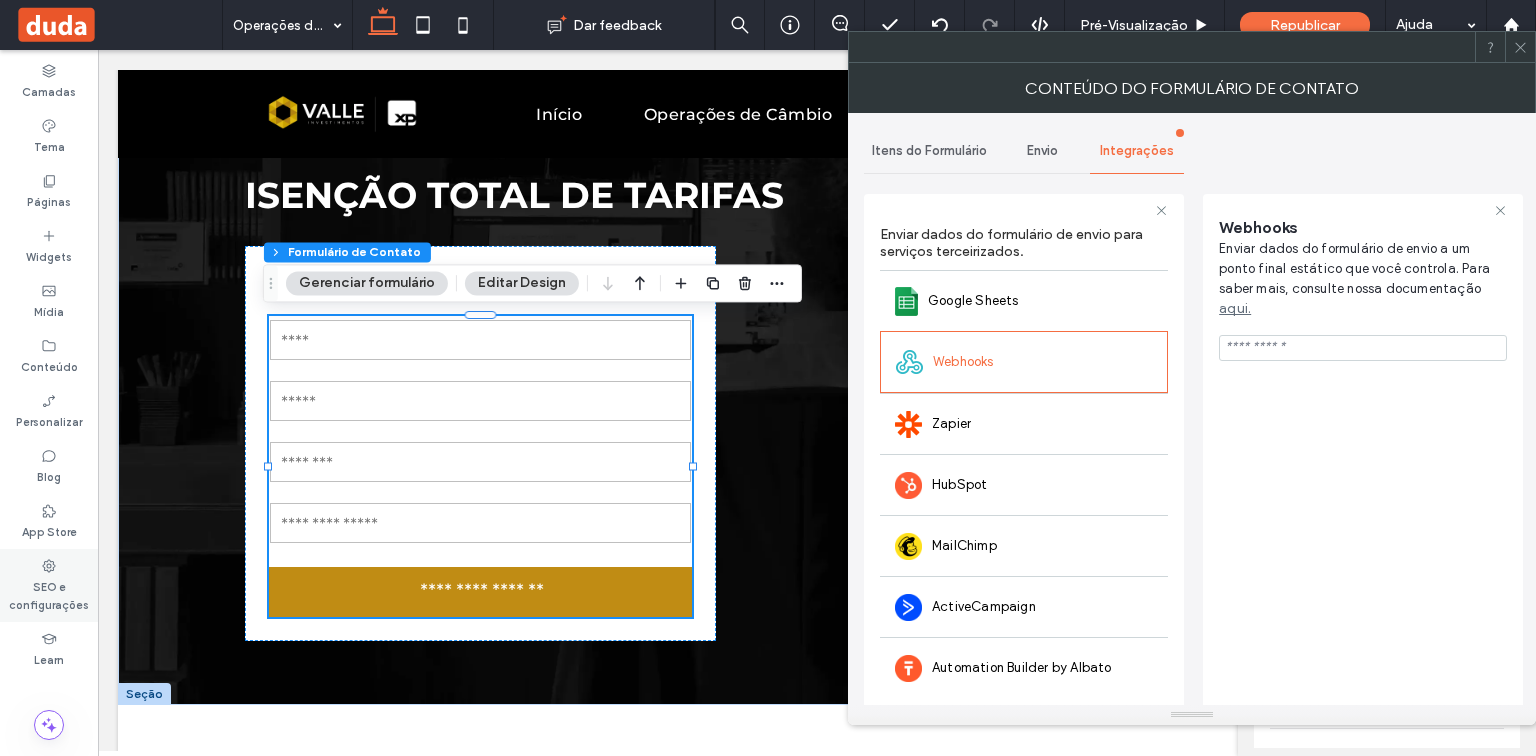 click 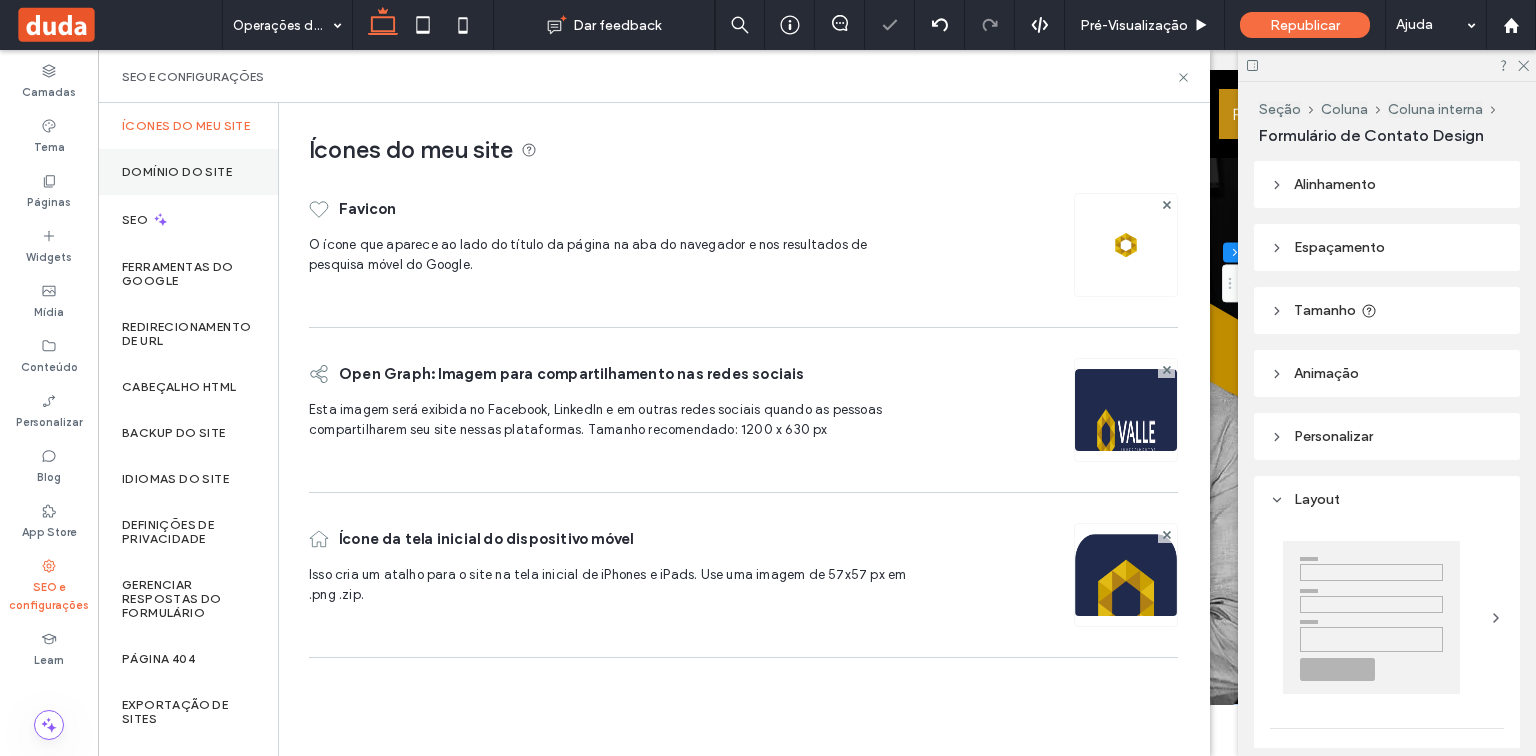 click on "Domínio do site" at bounding box center (188, 172) 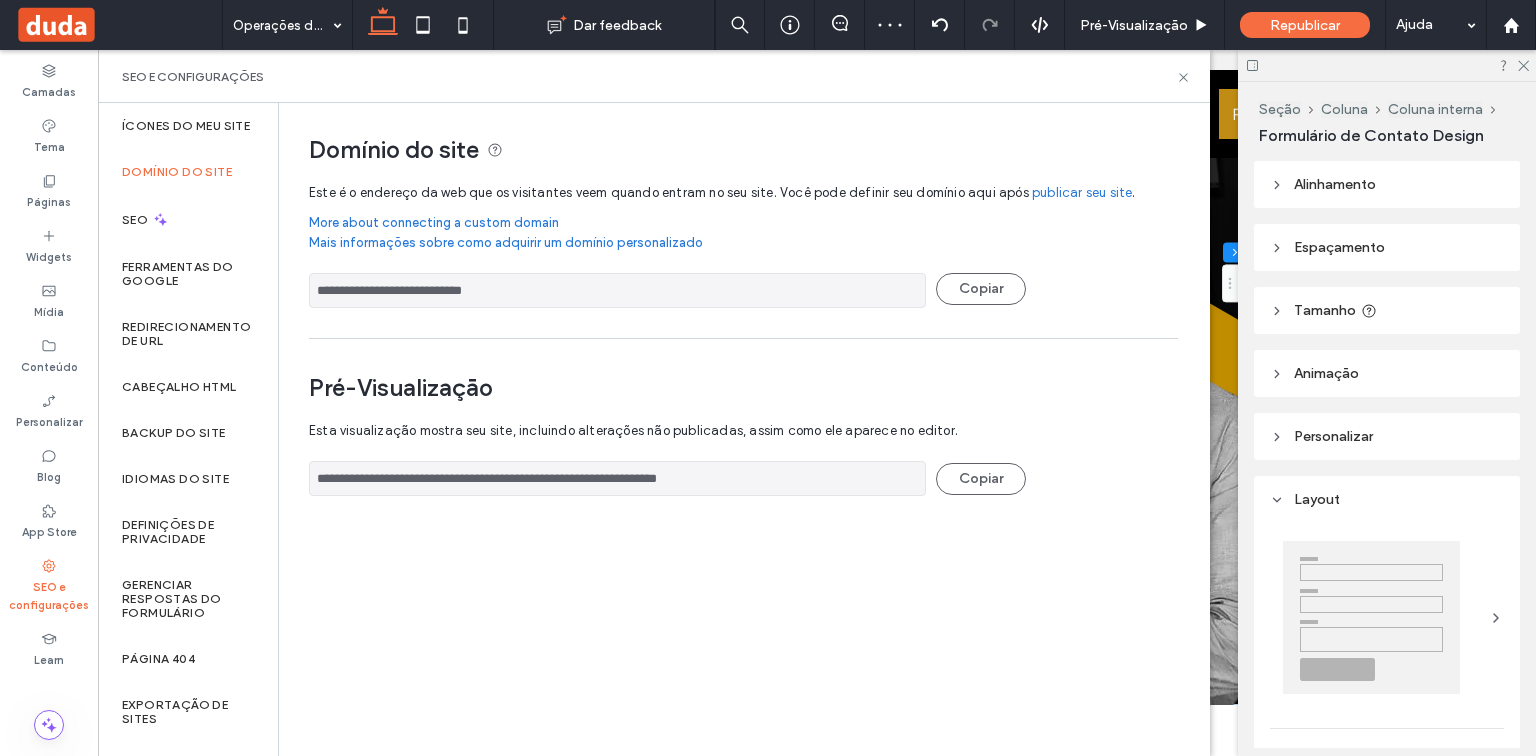 drag, startPoint x: 538, startPoint y: 296, endPoint x: 302, endPoint y: 295, distance: 236.00212 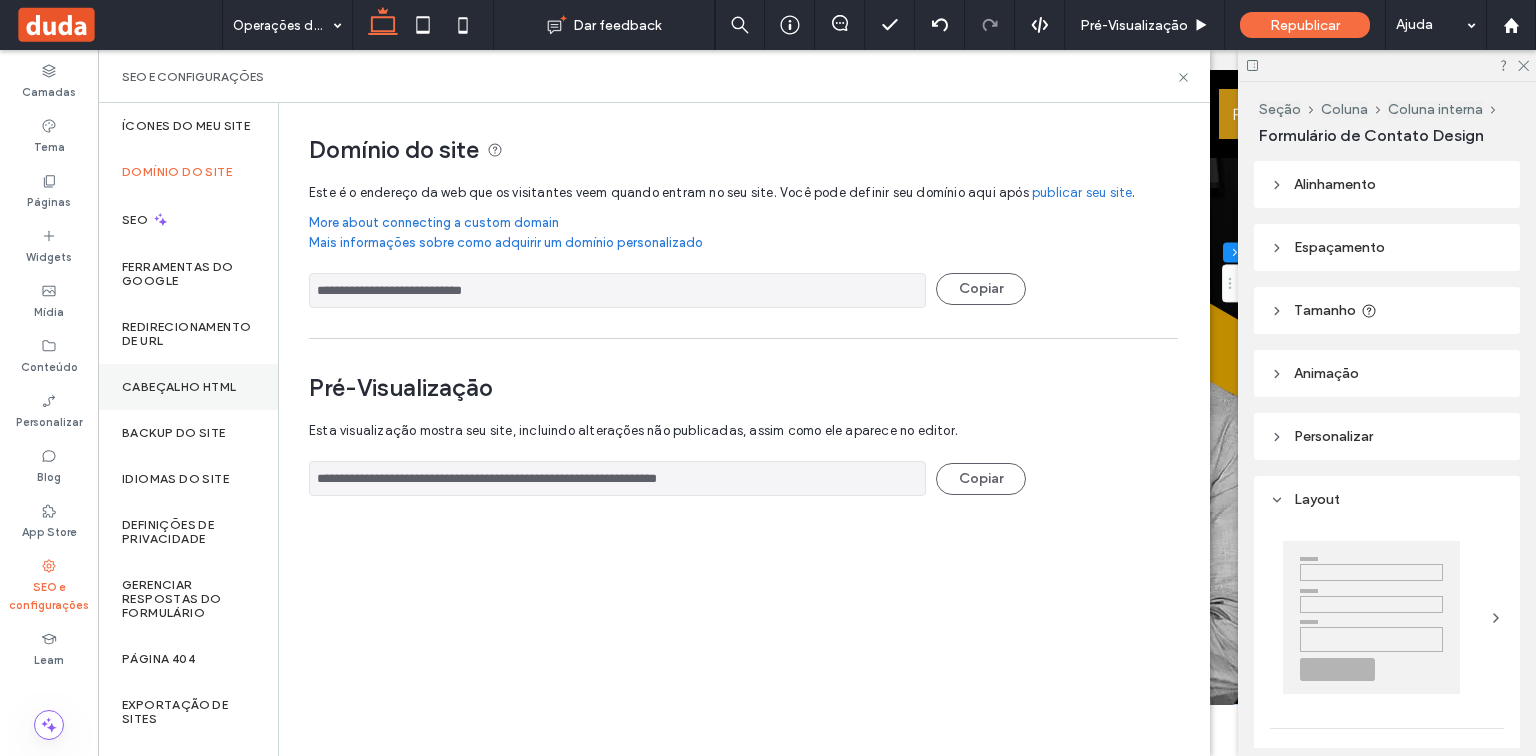 click on "Cabeçalho HTML" at bounding box center [179, 387] 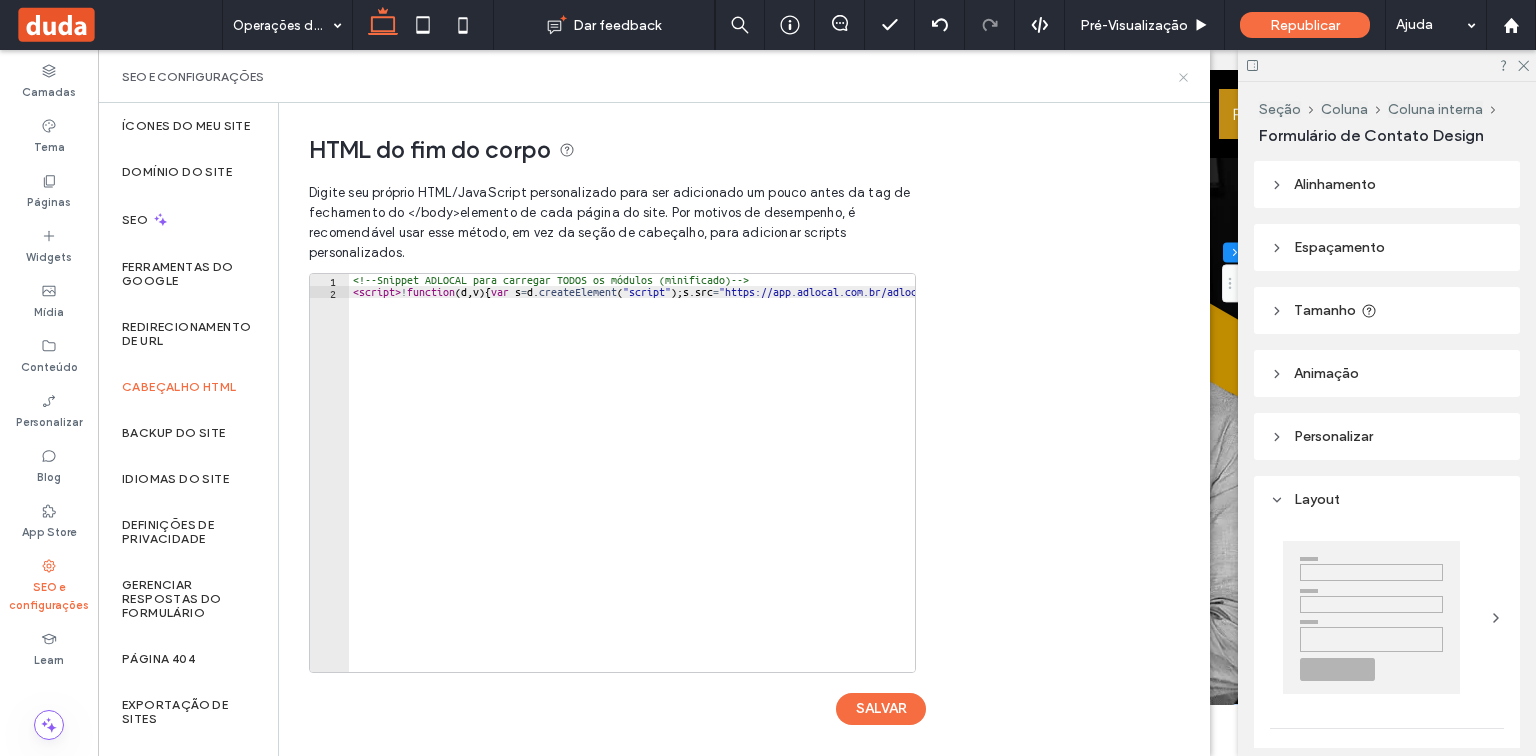 click 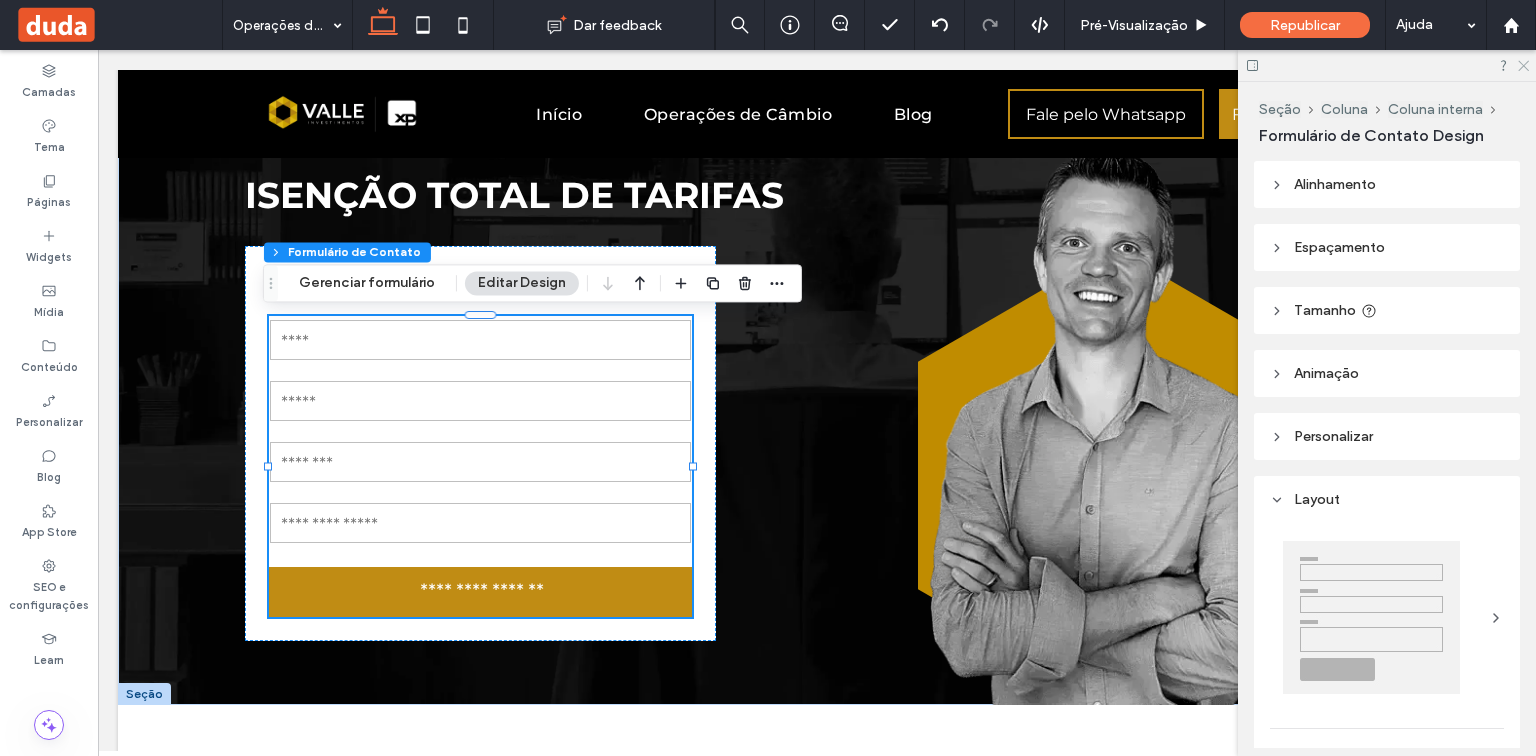click 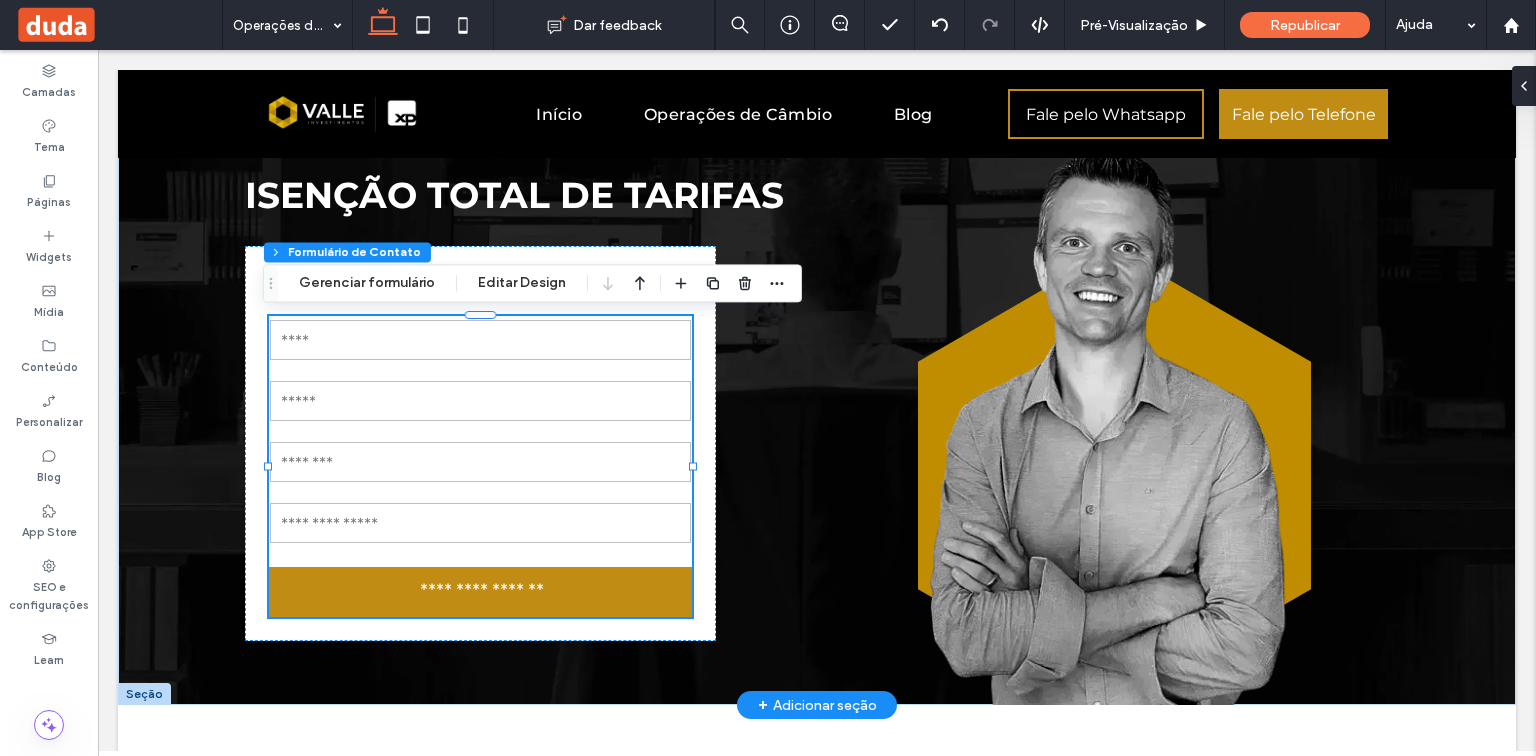 click at bounding box center [480, 340] 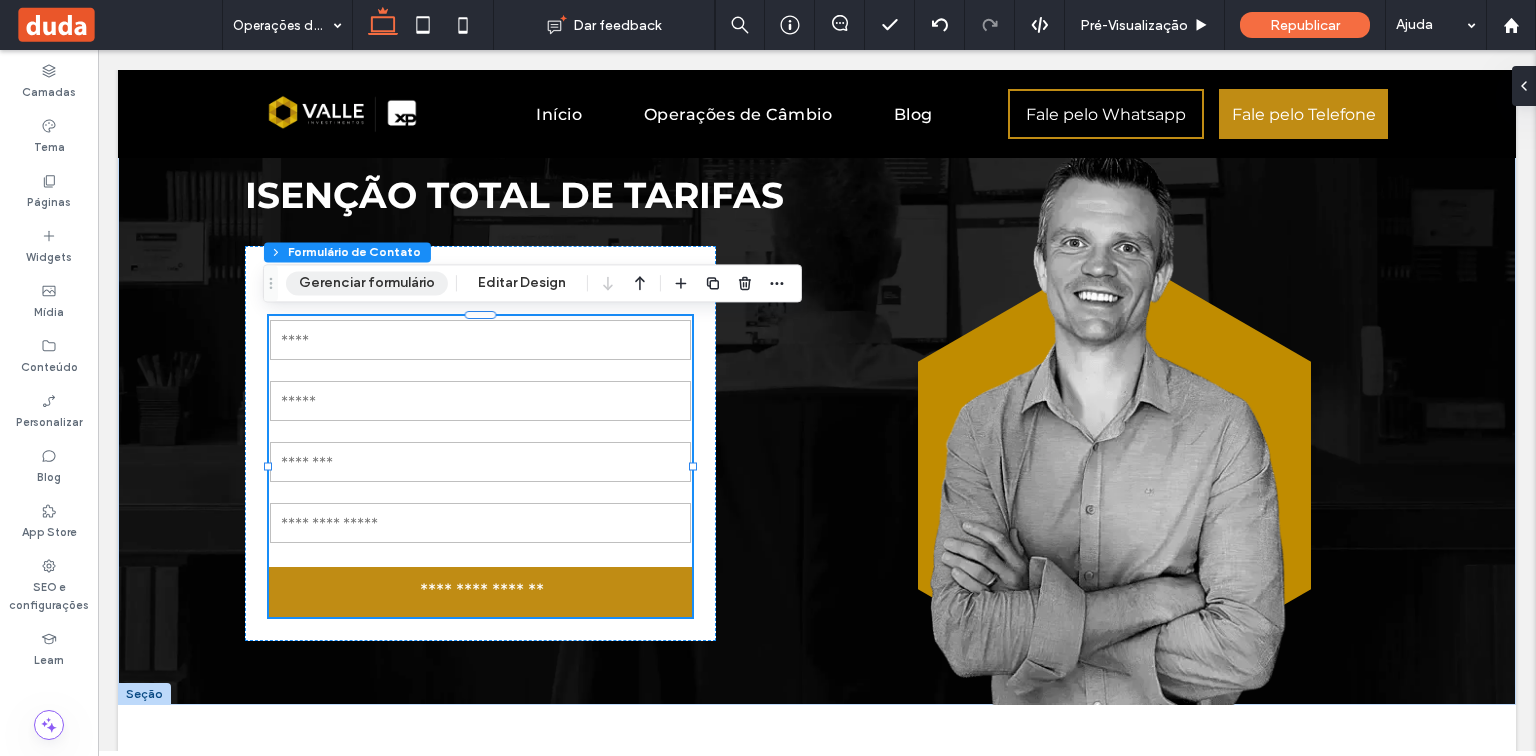 click on "Gerenciar formulário" at bounding box center [367, 283] 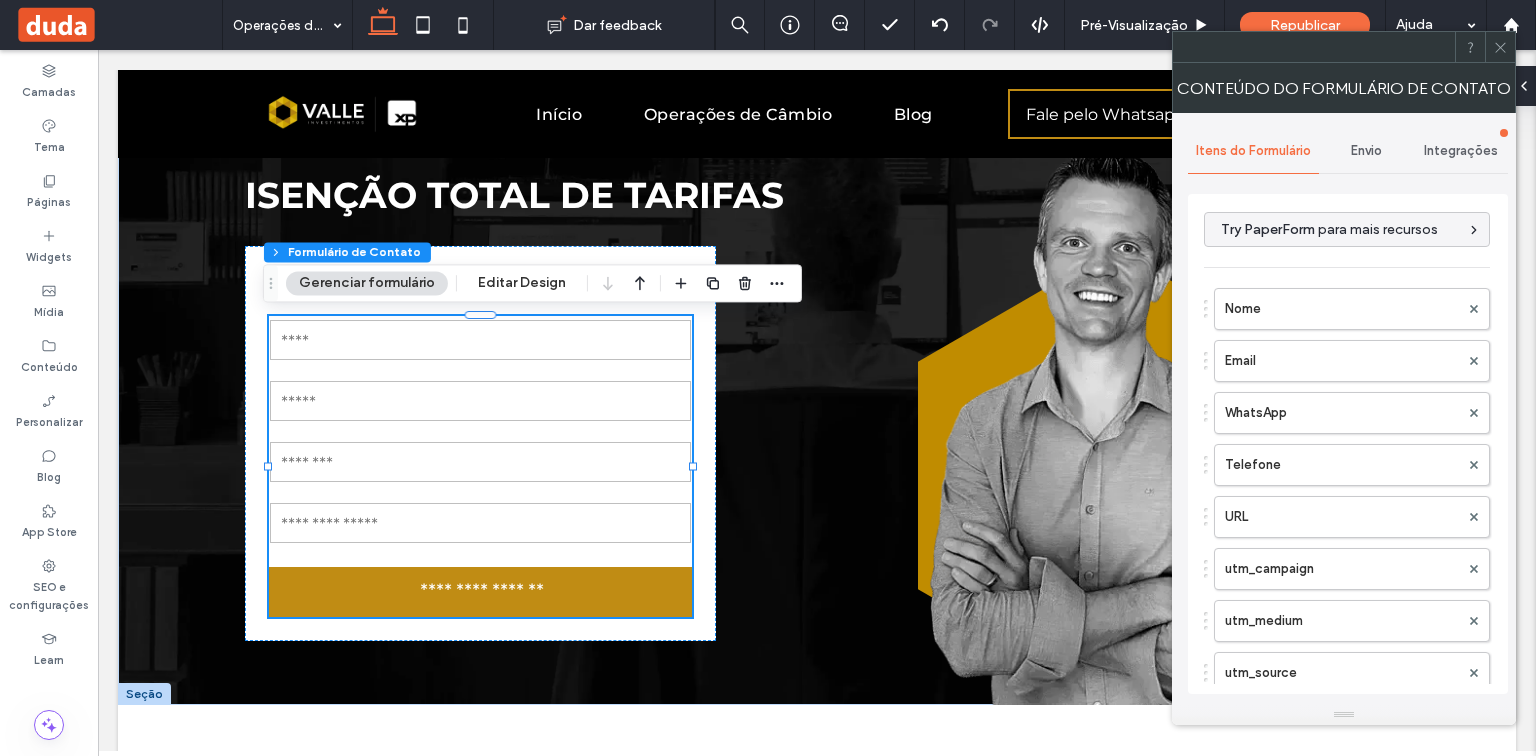 click on "Integrações" at bounding box center (1461, 151) 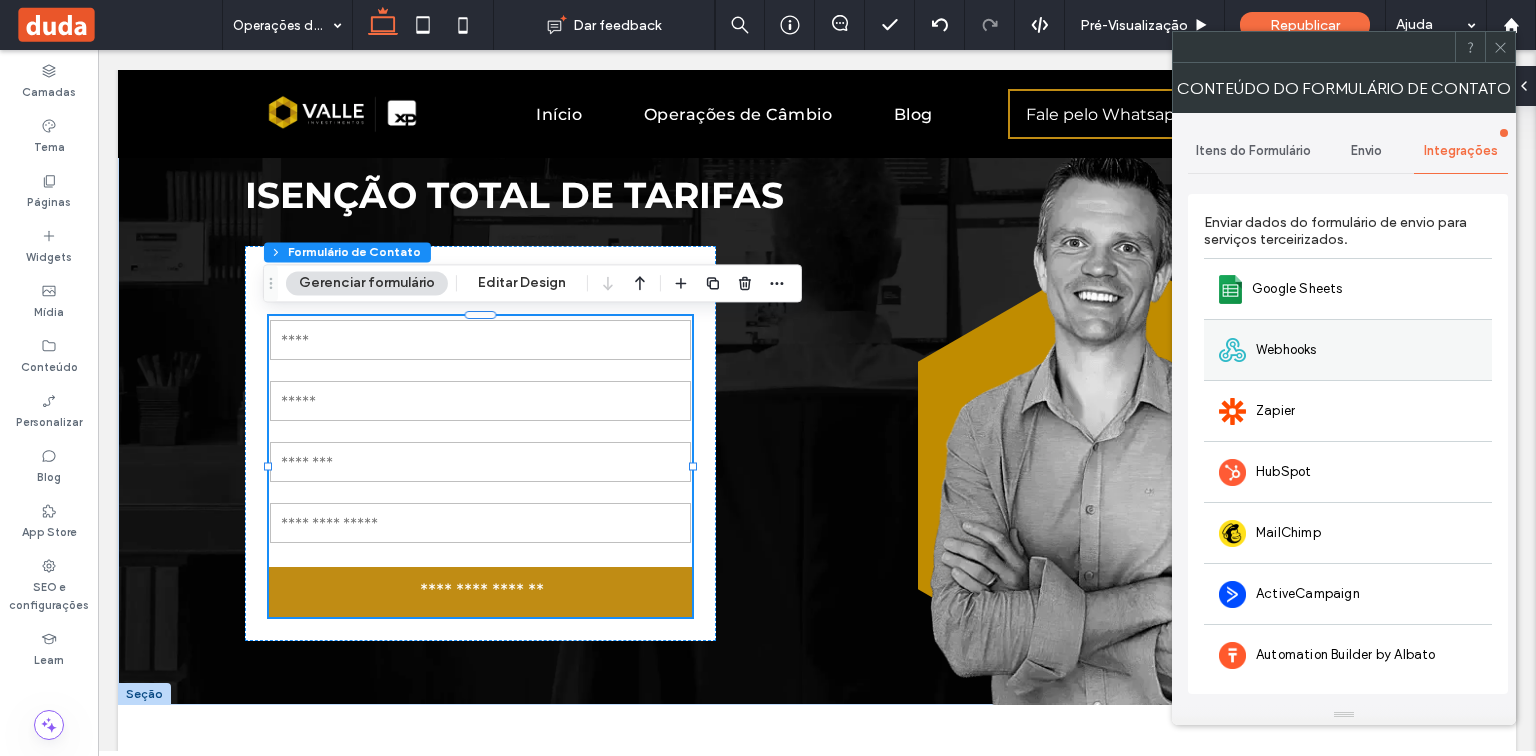 click on "Webhooks" at bounding box center (1348, 349) 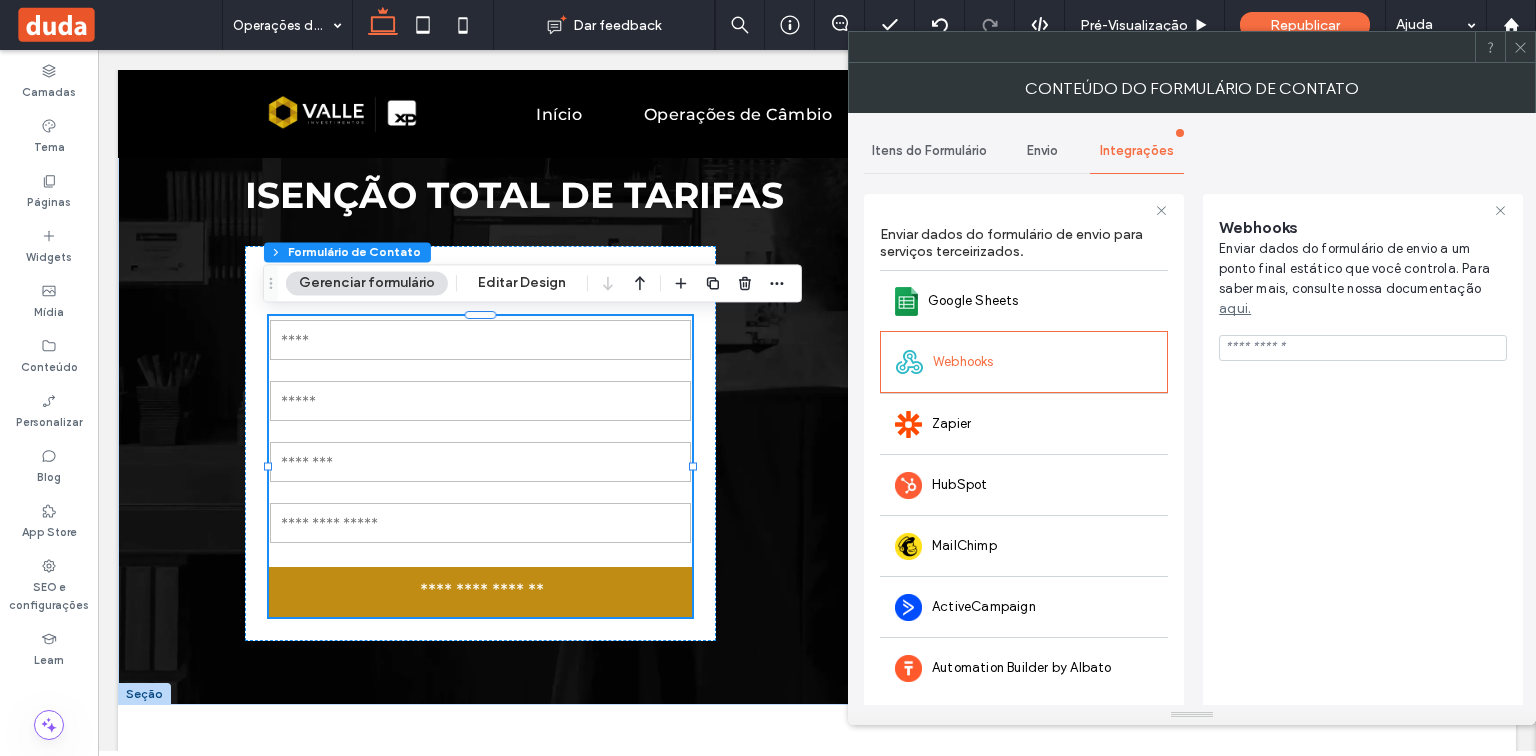 click at bounding box center [1363, 348] 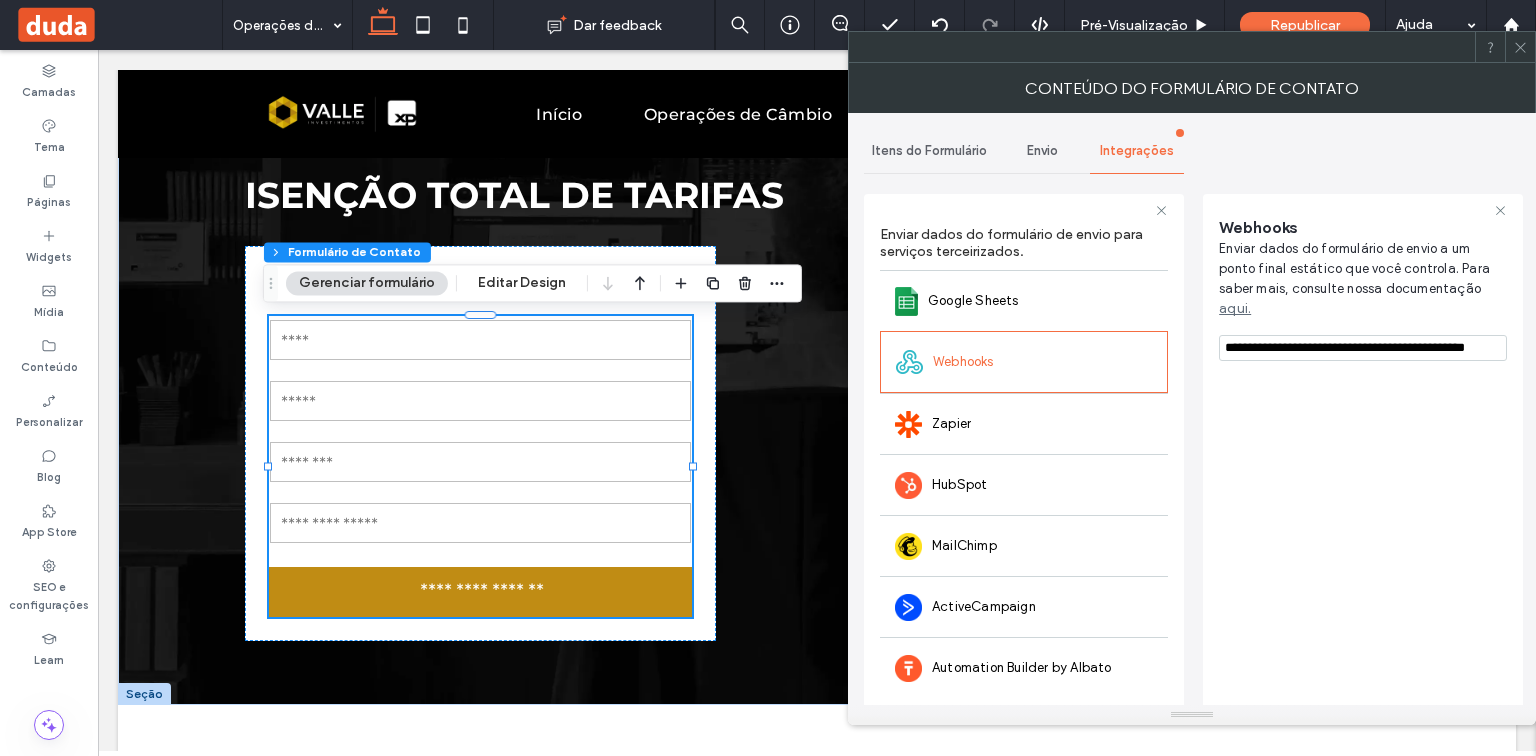 scroll, scrollTop: 0, scrollLeft: 17, axis: horizontal 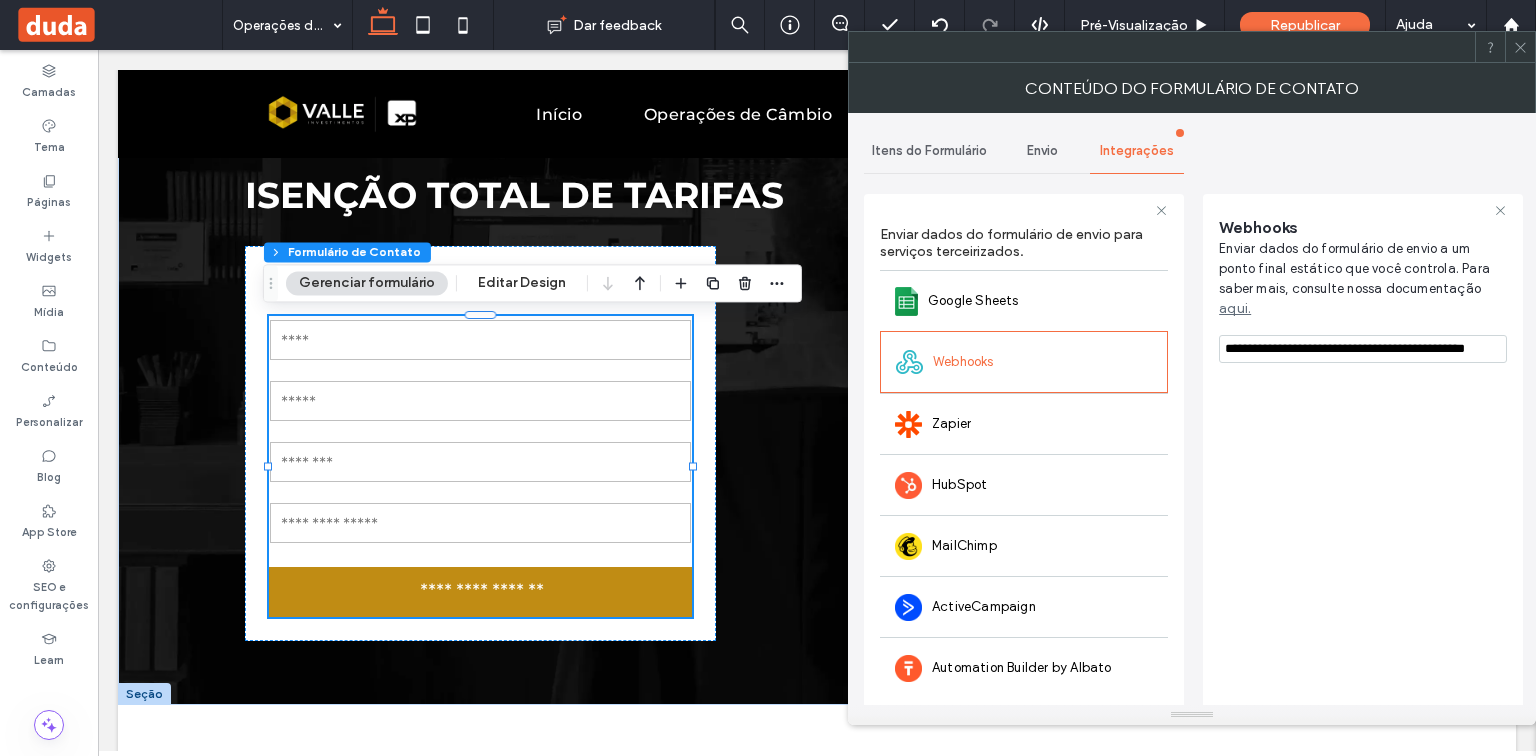 type on "**********" 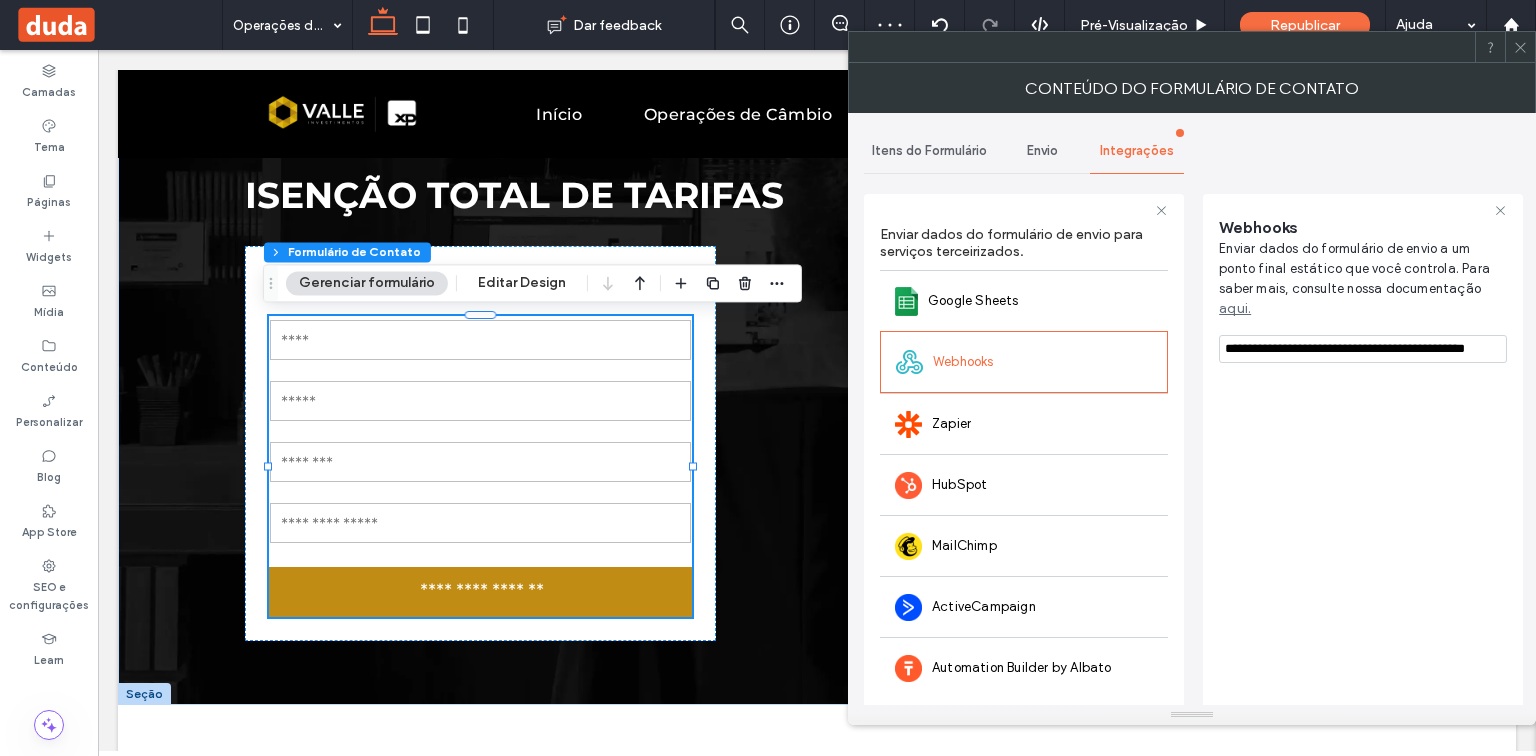 click on "Itens do Formulário" at bounding box center [929, 151] 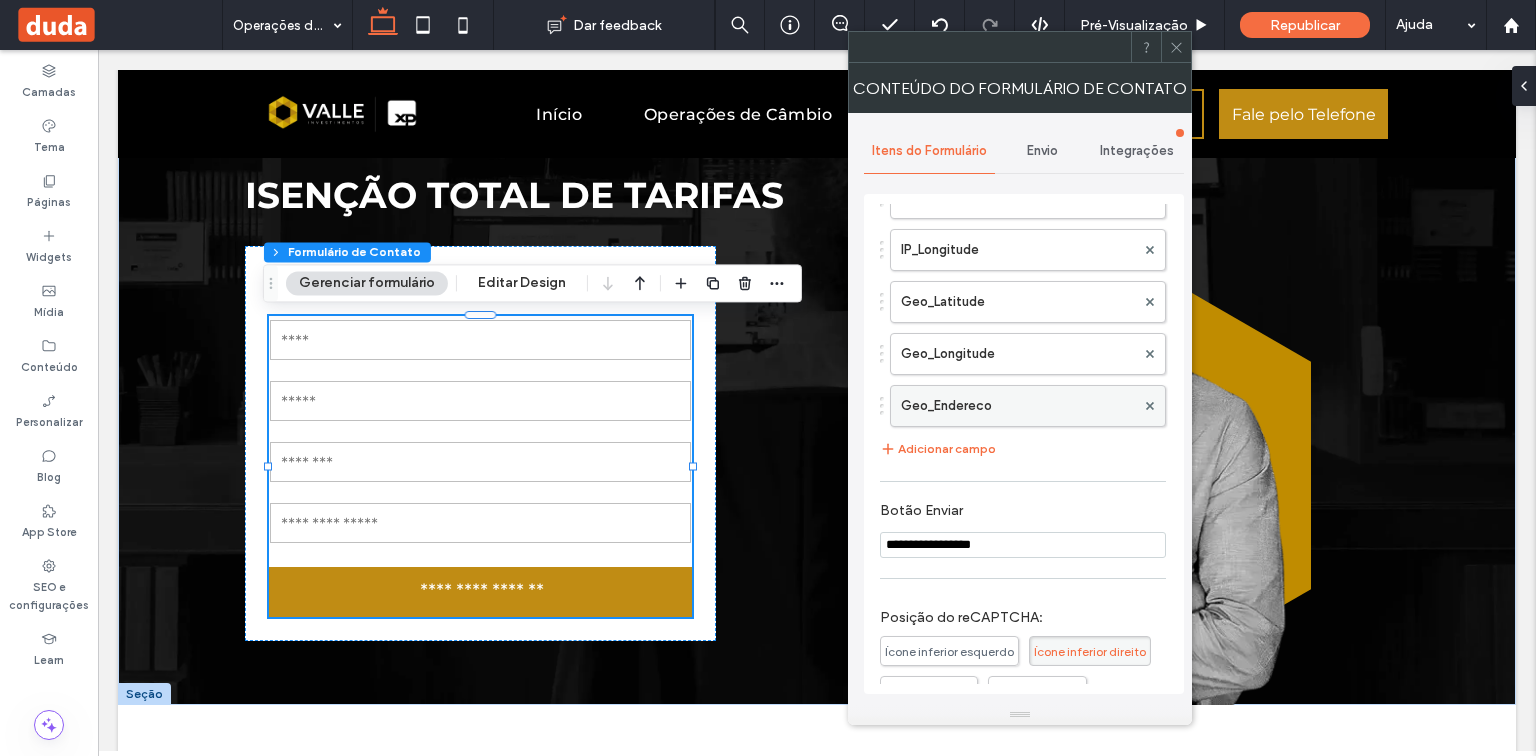 scroll, scrollTop: 1120, scrollLeft: 0, axis: vertical 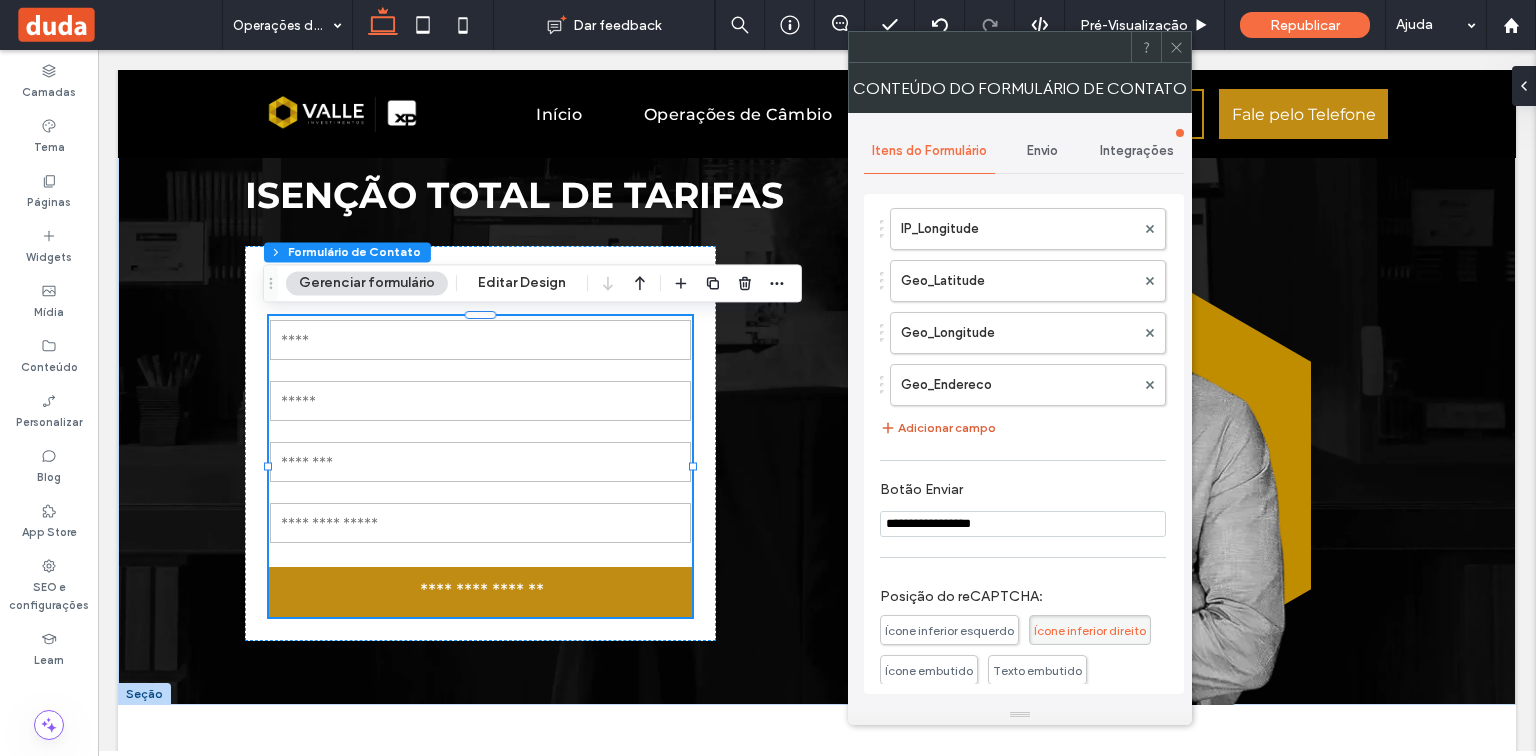 click on "Adicionar campo" at bounding box center (938, 428) 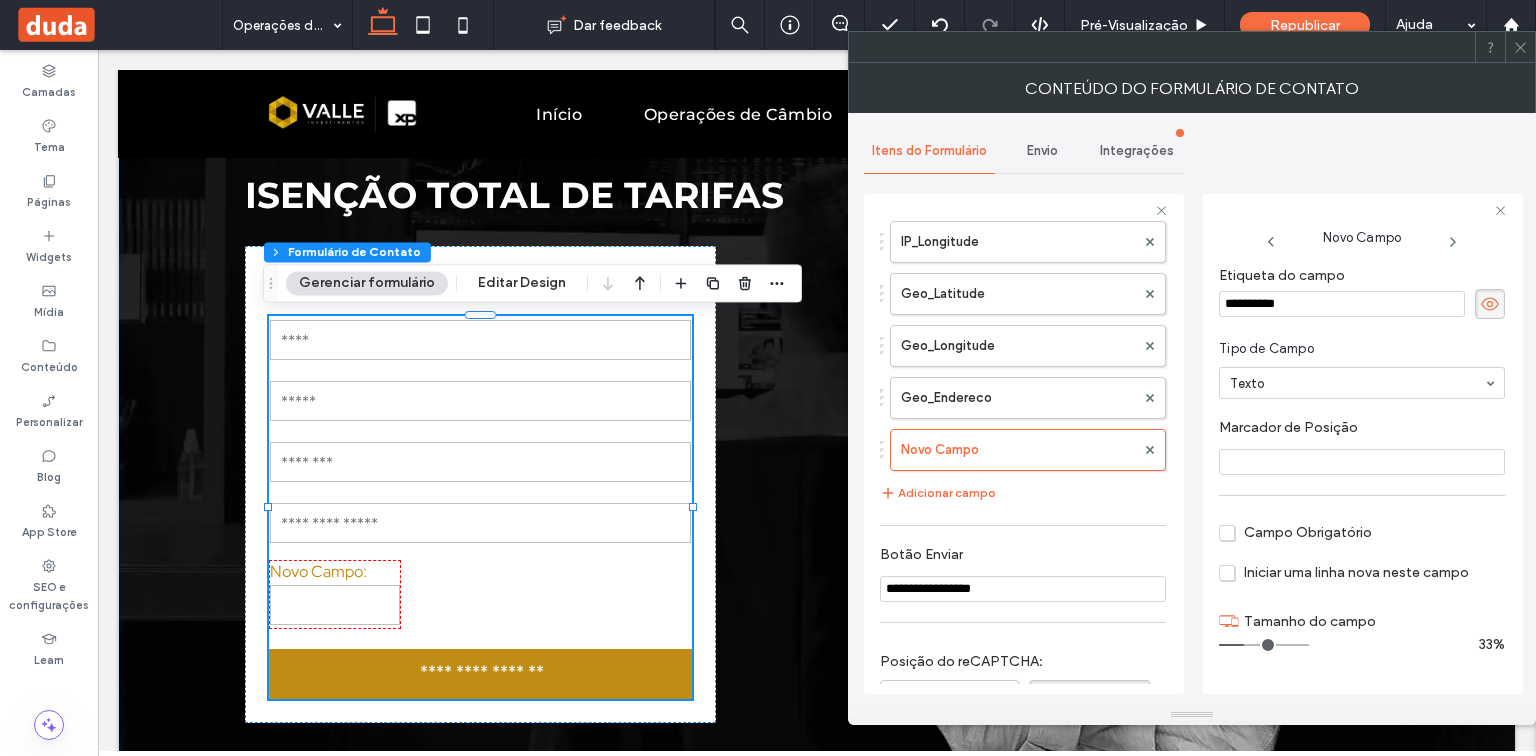 drag, startPoint x: 1305, startPoint y: 295, endPoint x: 1199, endPoint y: 299, distance: 106.07545 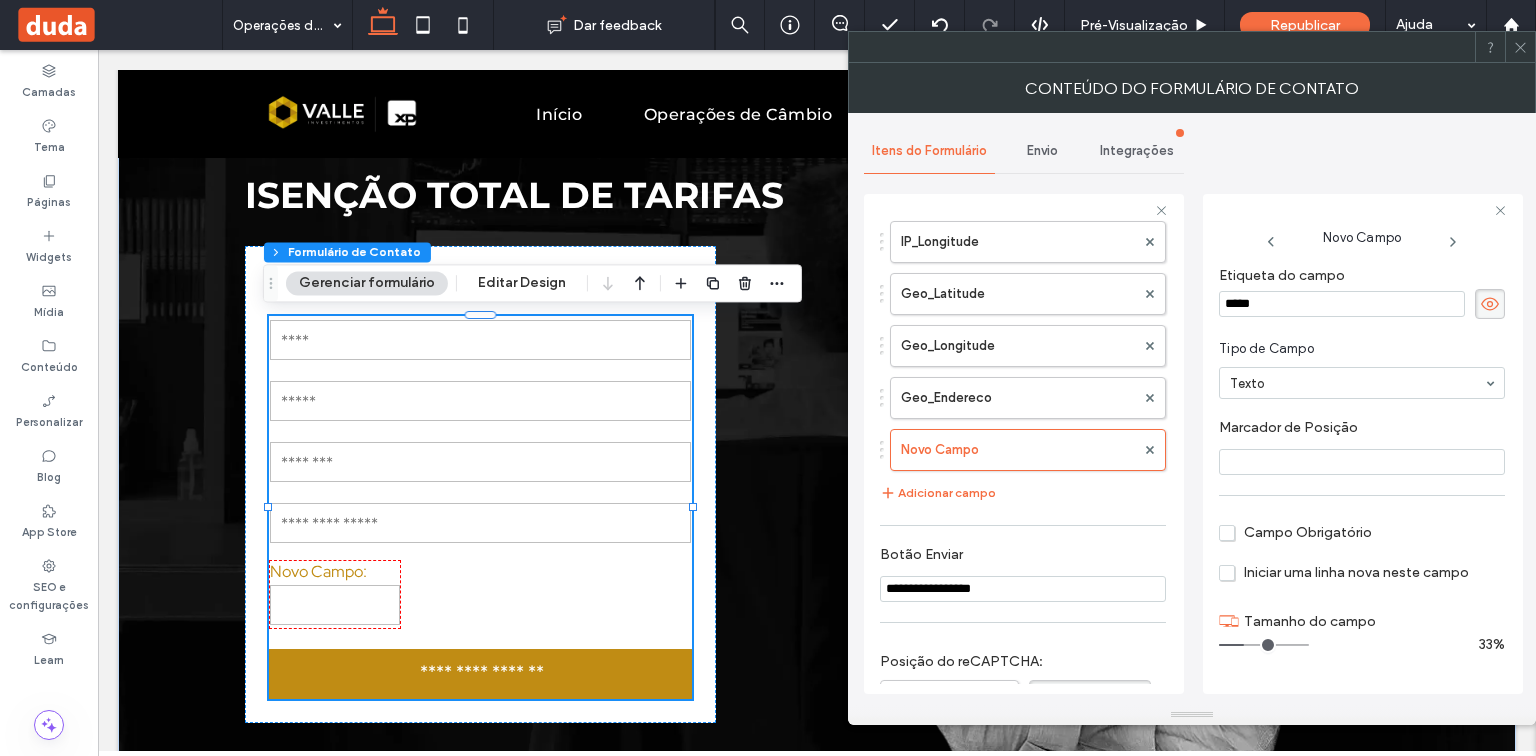 click at bounding box center (1362, 462) 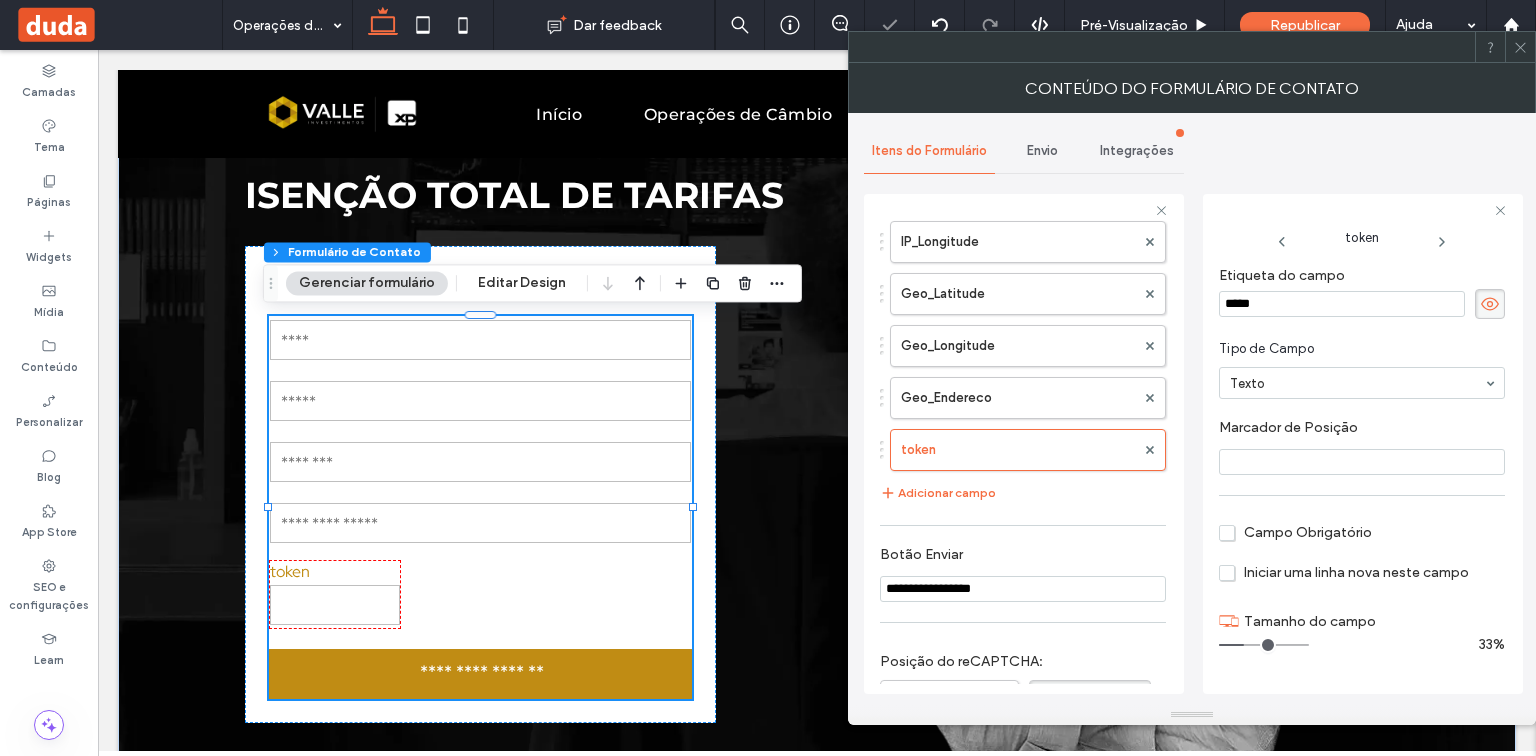 paste on "*****" 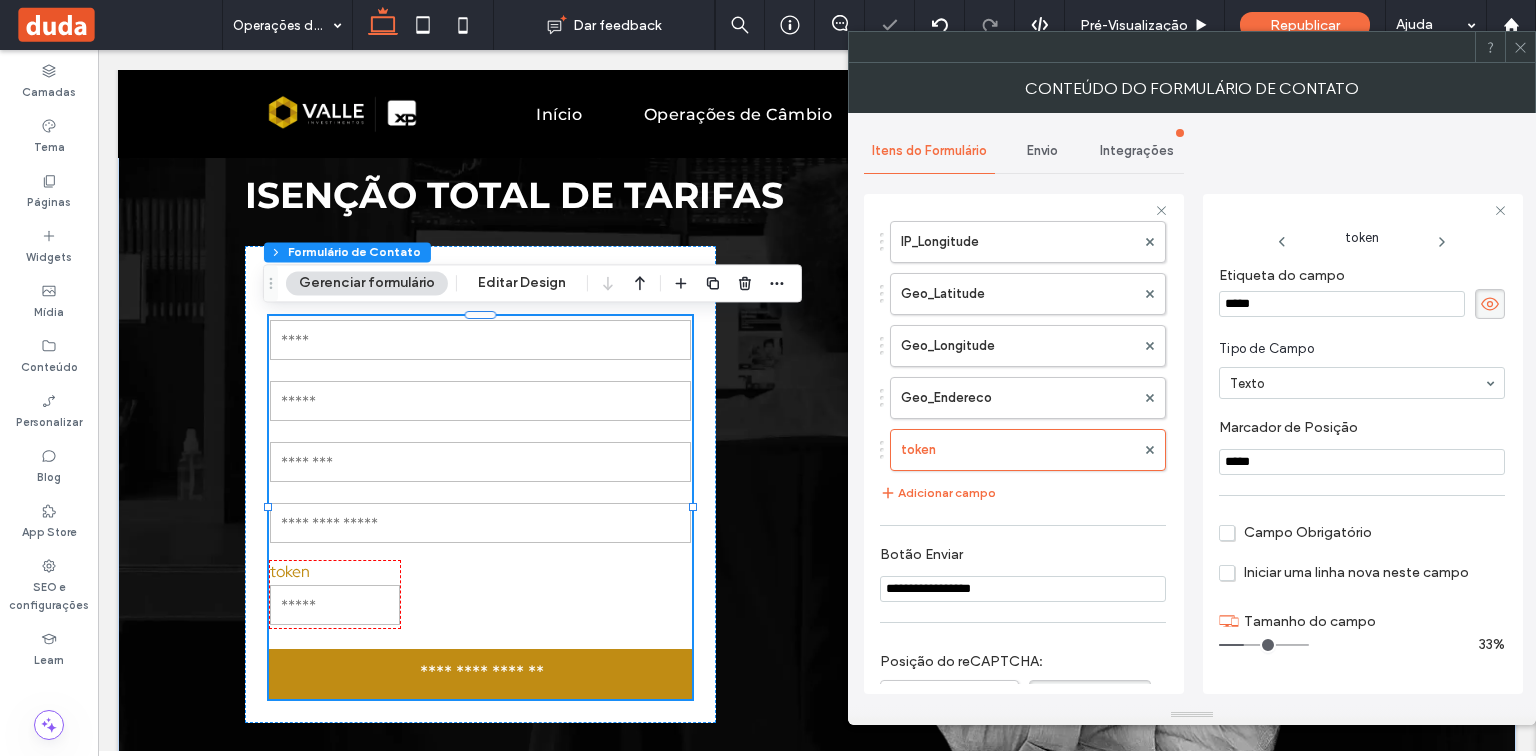 type on "*****" 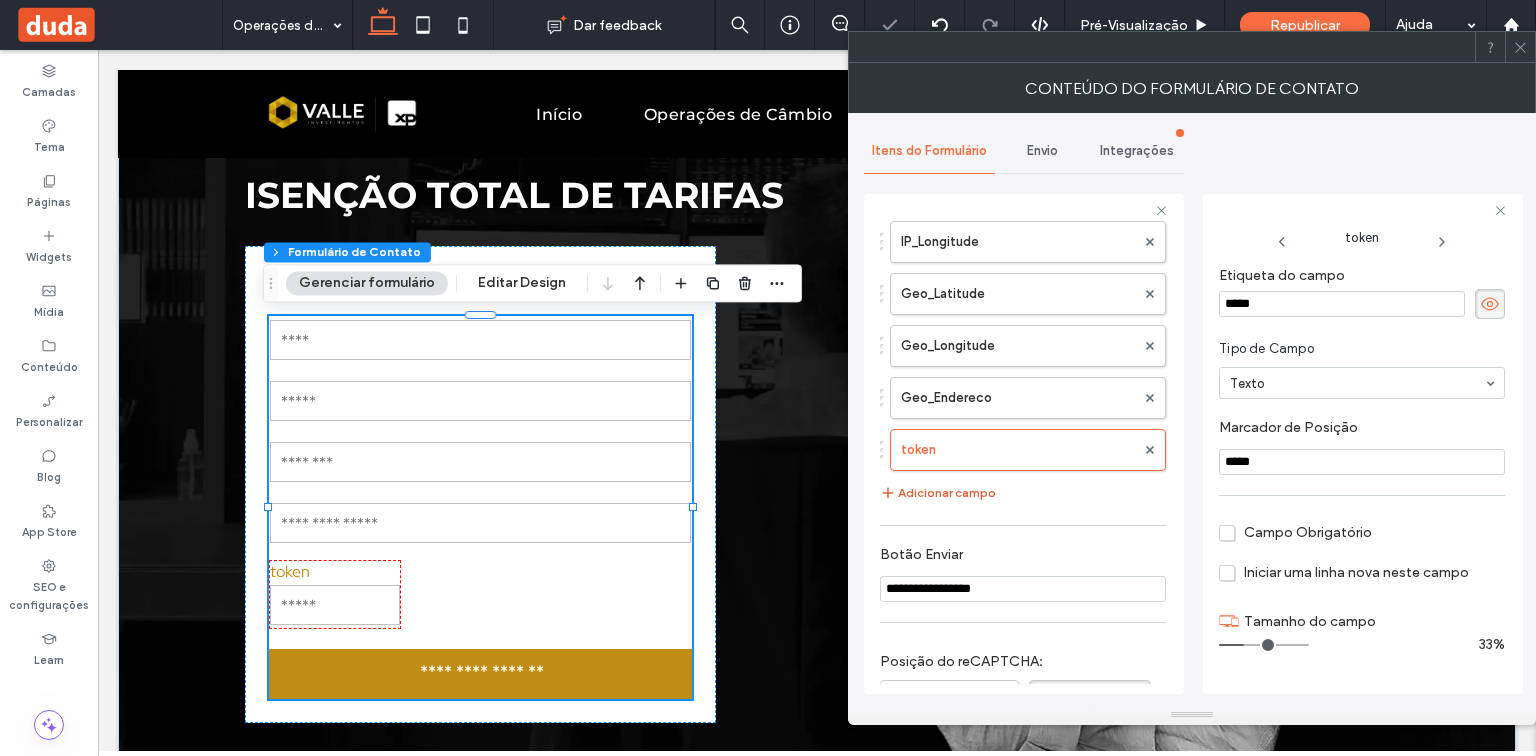 click on "Adicionar campo" at bounding box center [938, 493] 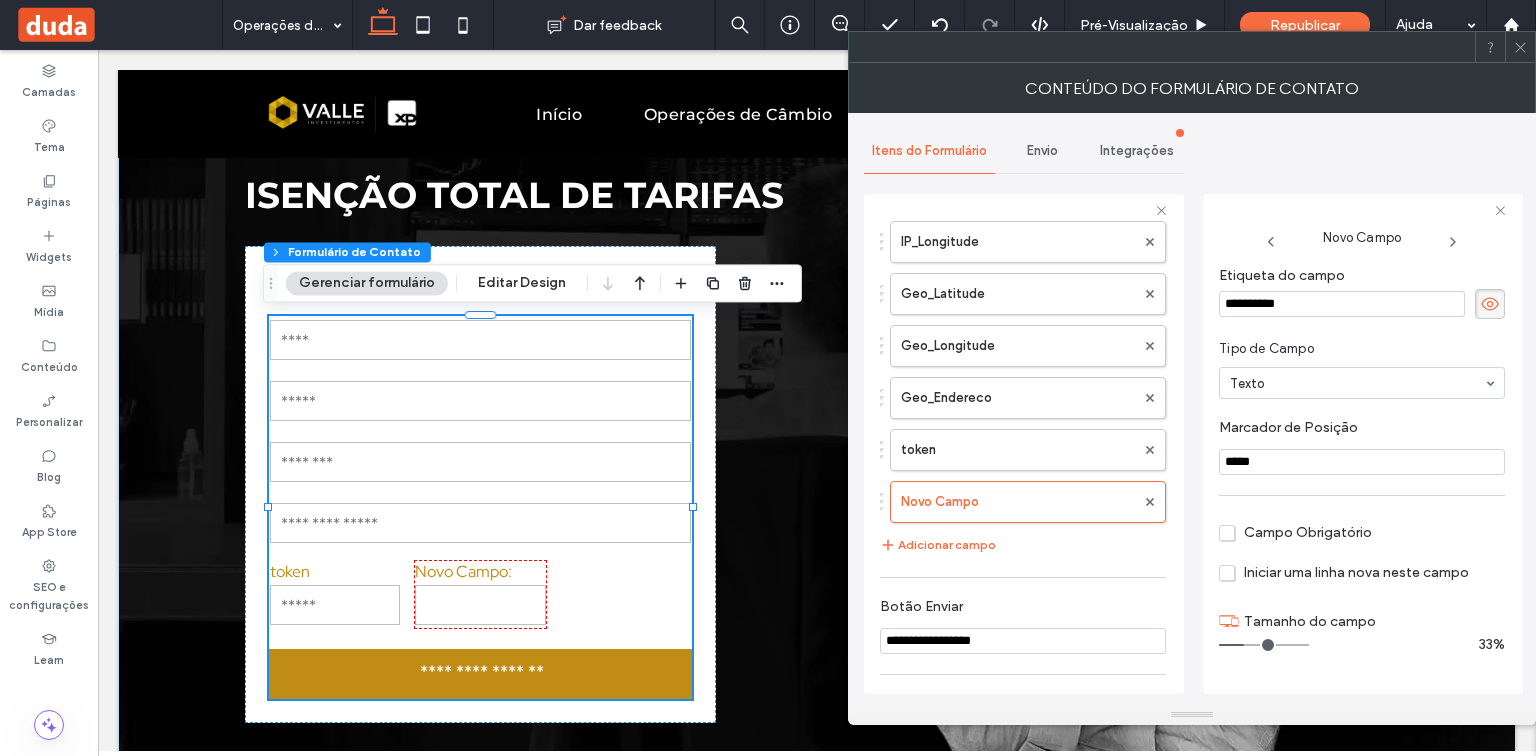 drag, startPoint x: 1329, startPoint y: 295, endPoint x: 1216, endPoint y: 301, distance: 113.15918 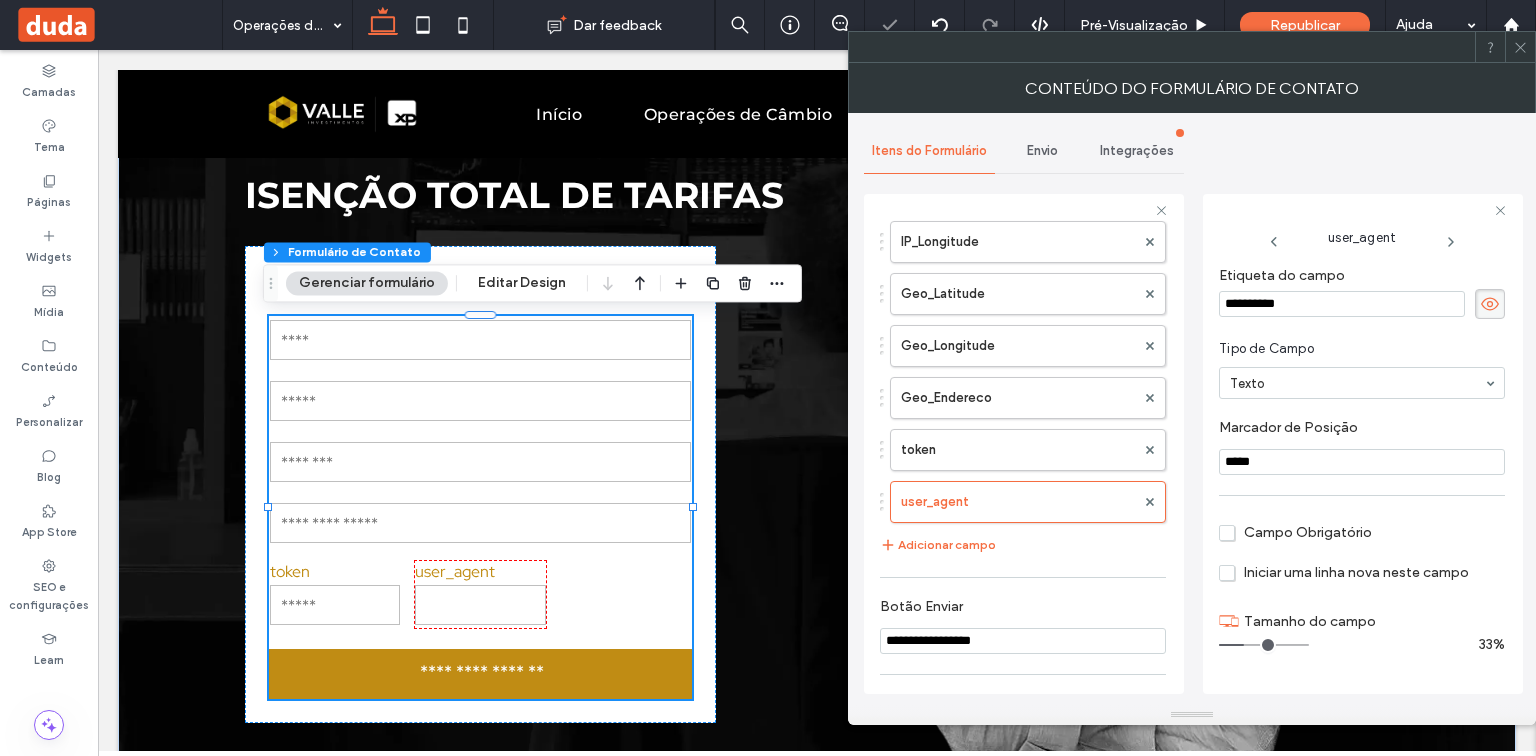 drag, startPoint x: 1286, startPoint y: 456, endPoint x: 1212, endPoint y: 458, distance: 74.02702 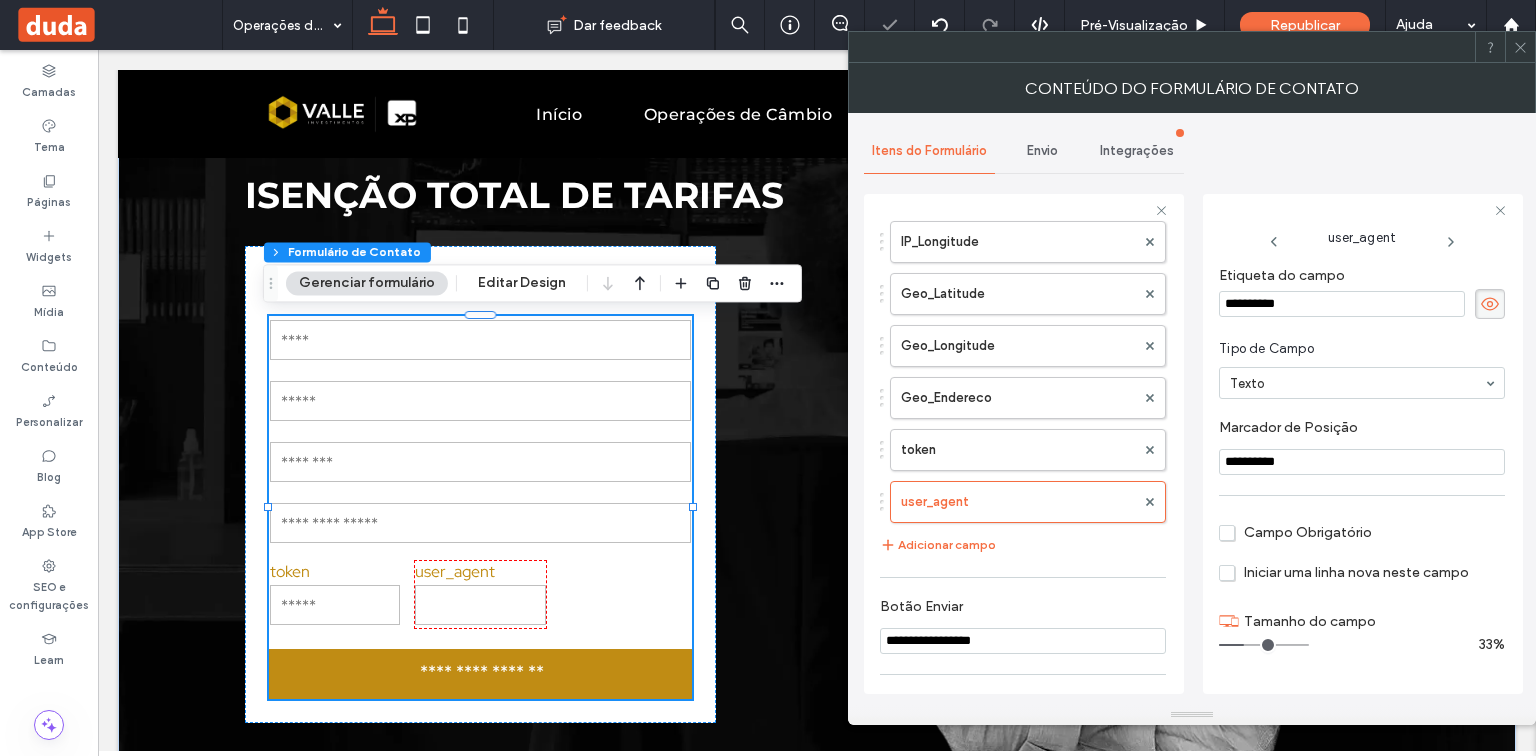 type on "**********" 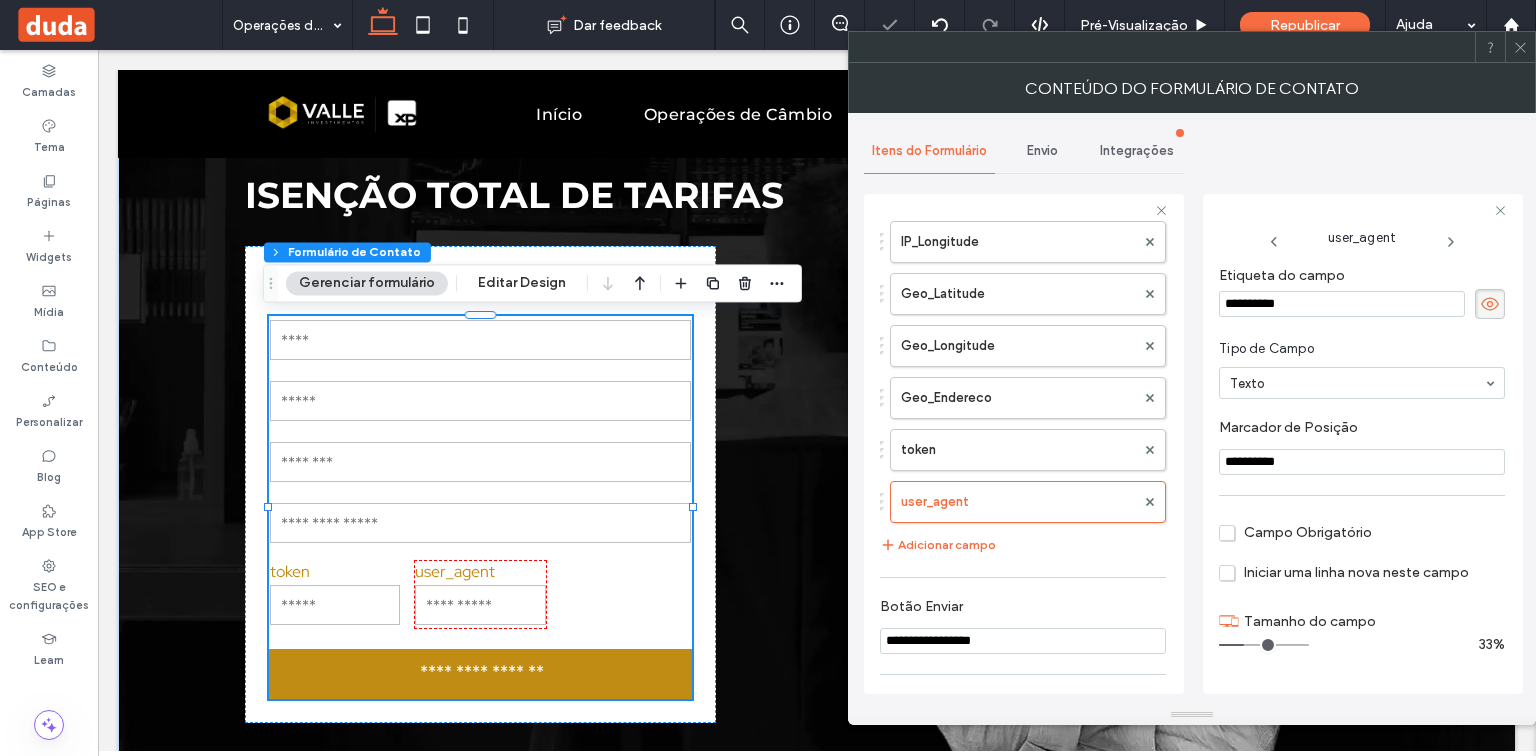 click on "Marcador de Posiçāo" at bounding box center [1358, 430] 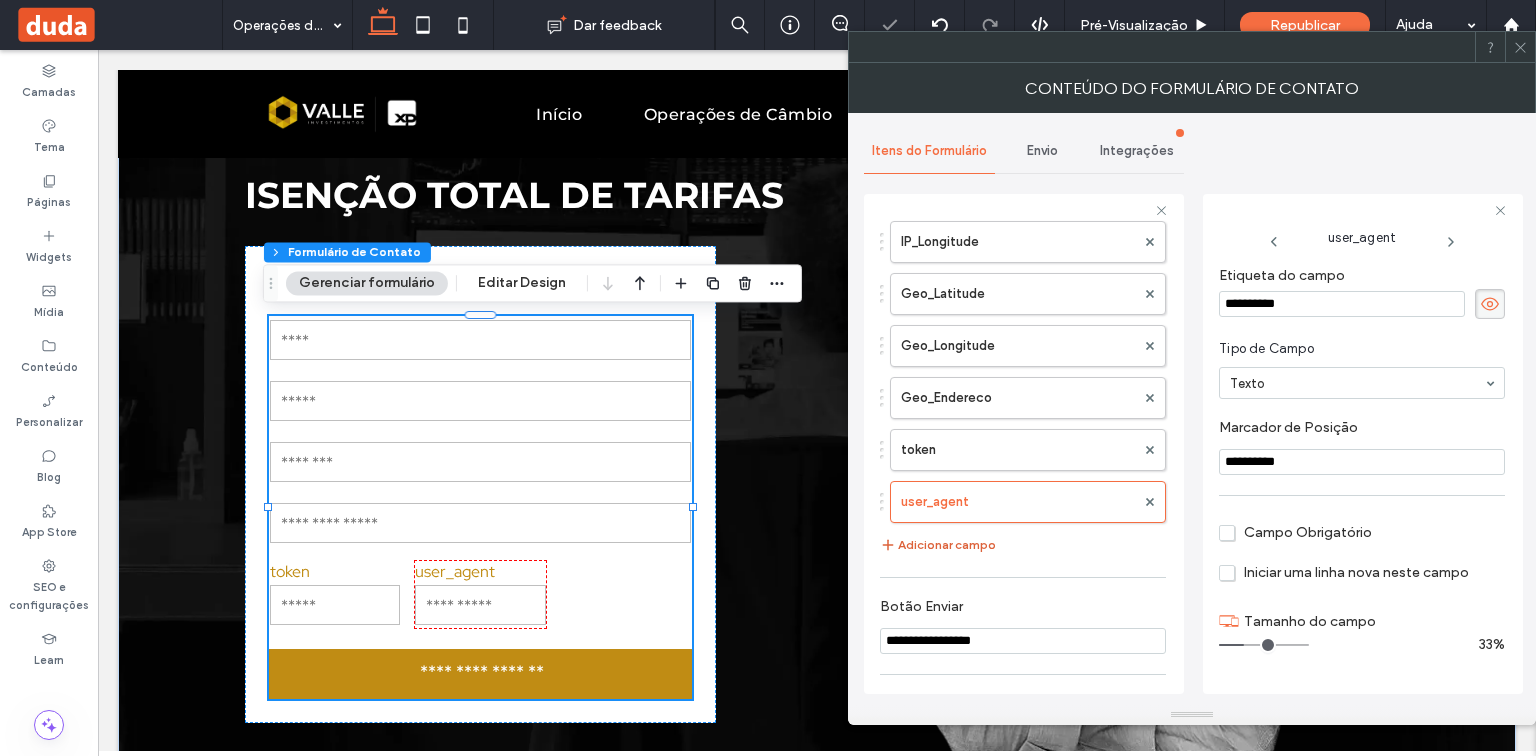 click on "Adicionar campo" at bounding box center [938, 545] 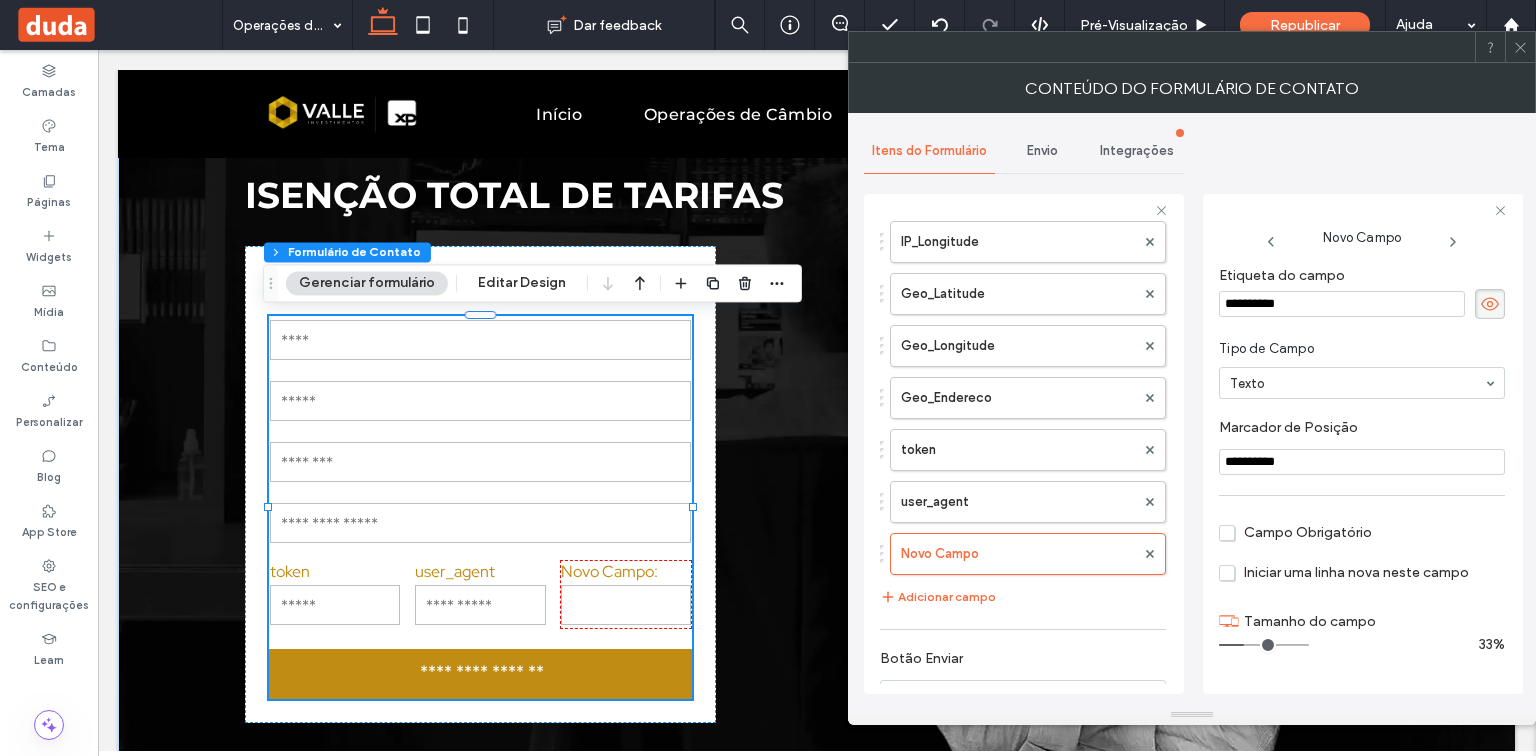 drag, startPoint x: 1334, startPoint y: 310, endPoint x: 1158, endPoint y: 312, distance: 176.01137 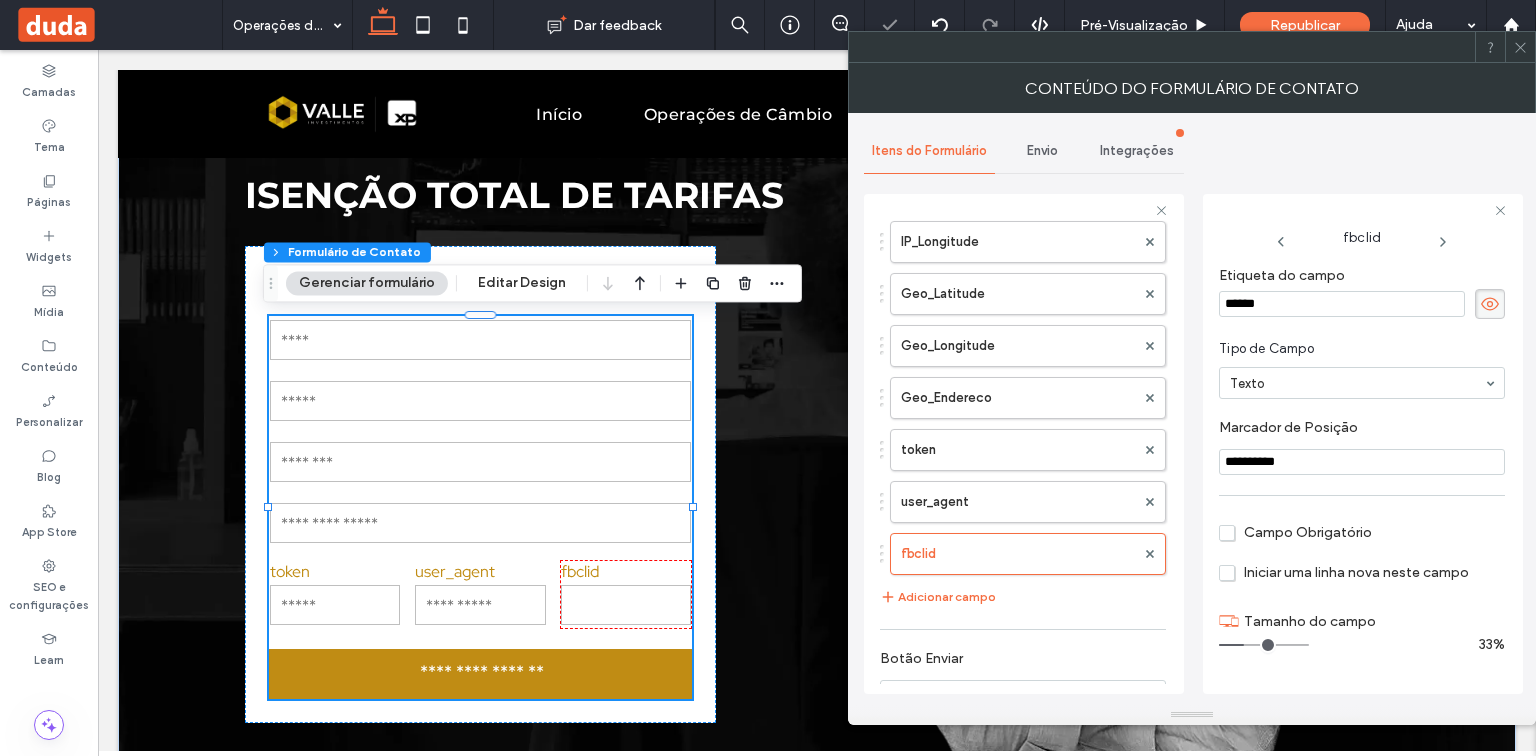 drag, startPoint x: 1320, startPoint y: 462, endPoint x: 1208, endPoint y: 461, distance: 112.00446 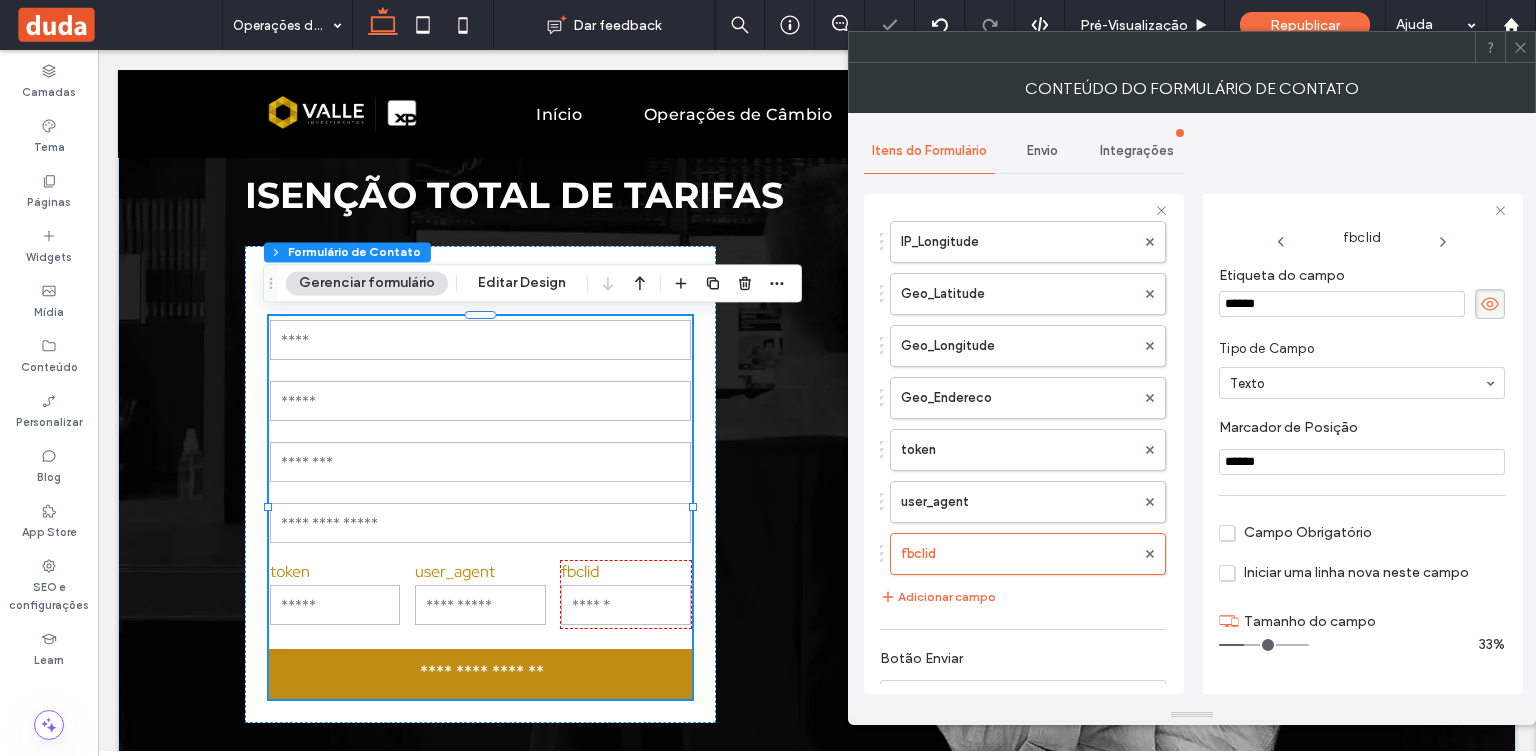 type on "******" 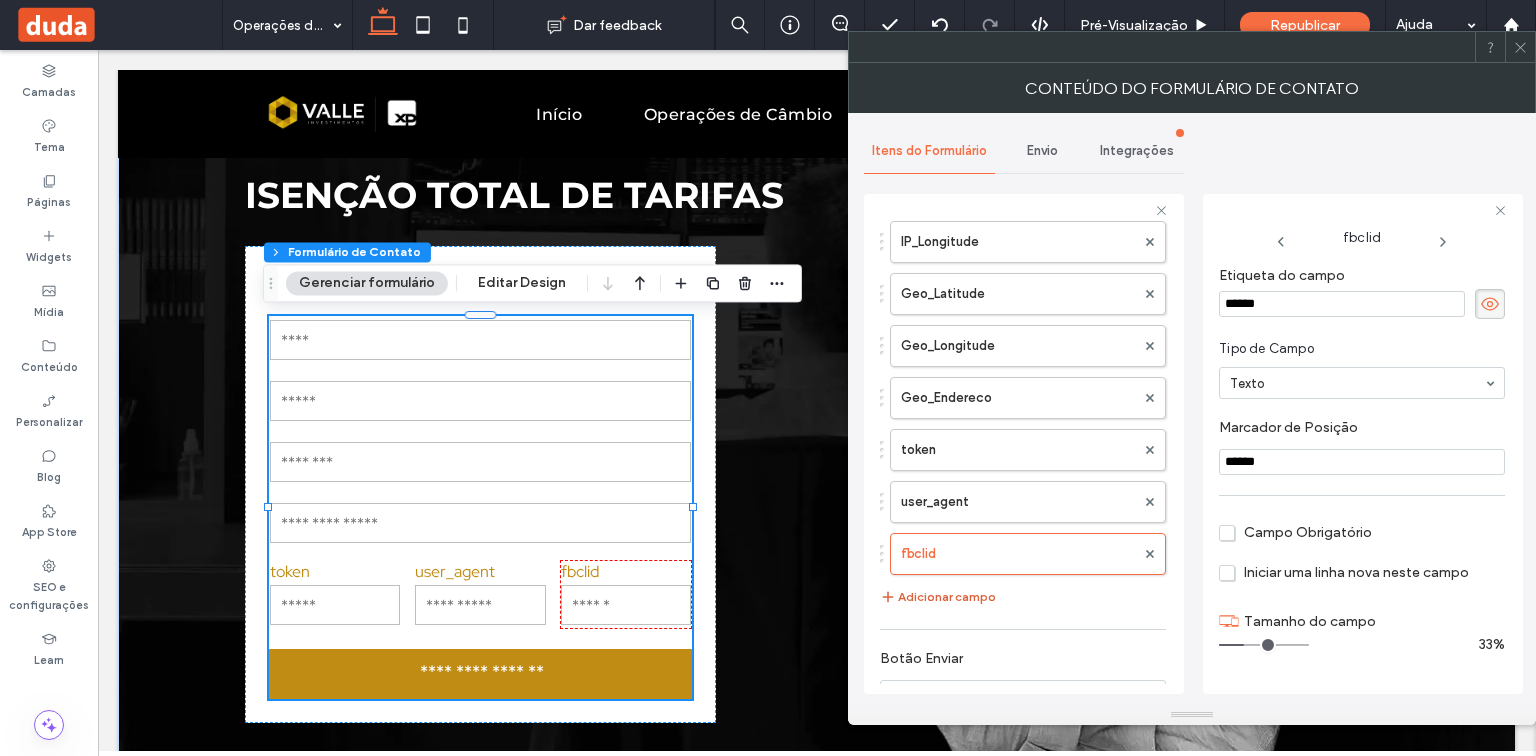 click on "Adicionar campo" at bounding box center (938, 597) 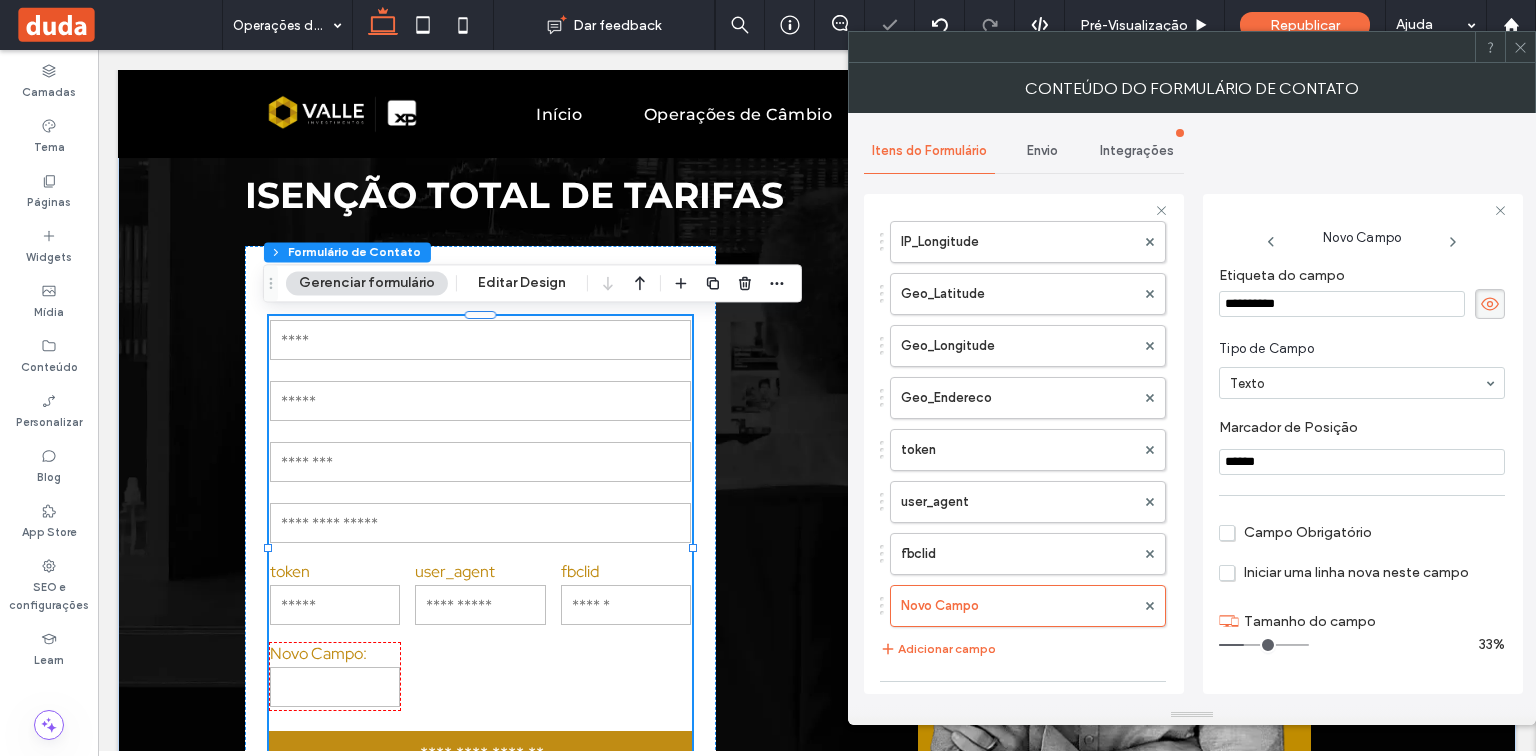 drag, startPoint x: 1319, startPoint y: 304, endPoint x: 1204, endPoint y: 304, distance: 115 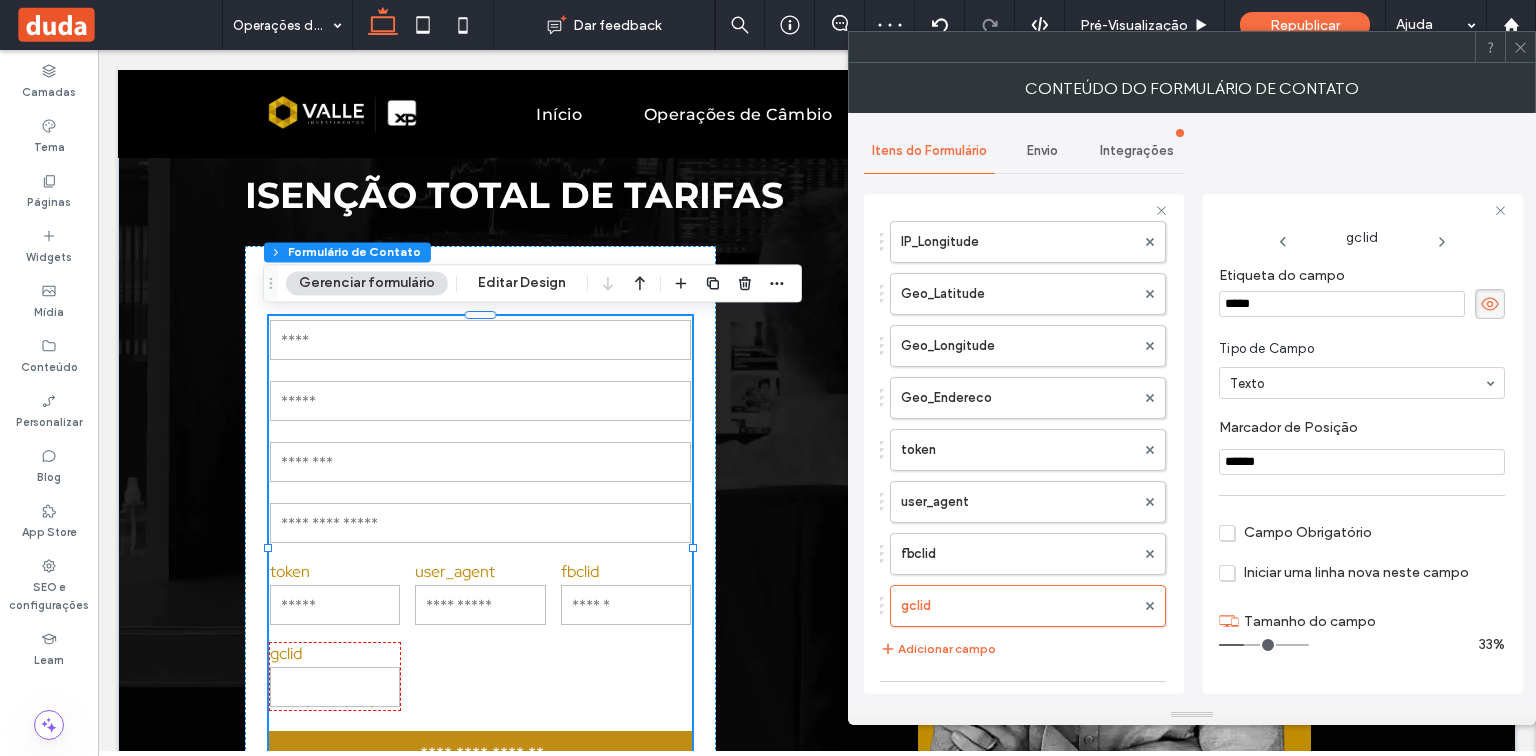 drag, startPoint x: 1279, startPoint y: 456, endPoint x: 1211, endPoint y: 456, distance: 68 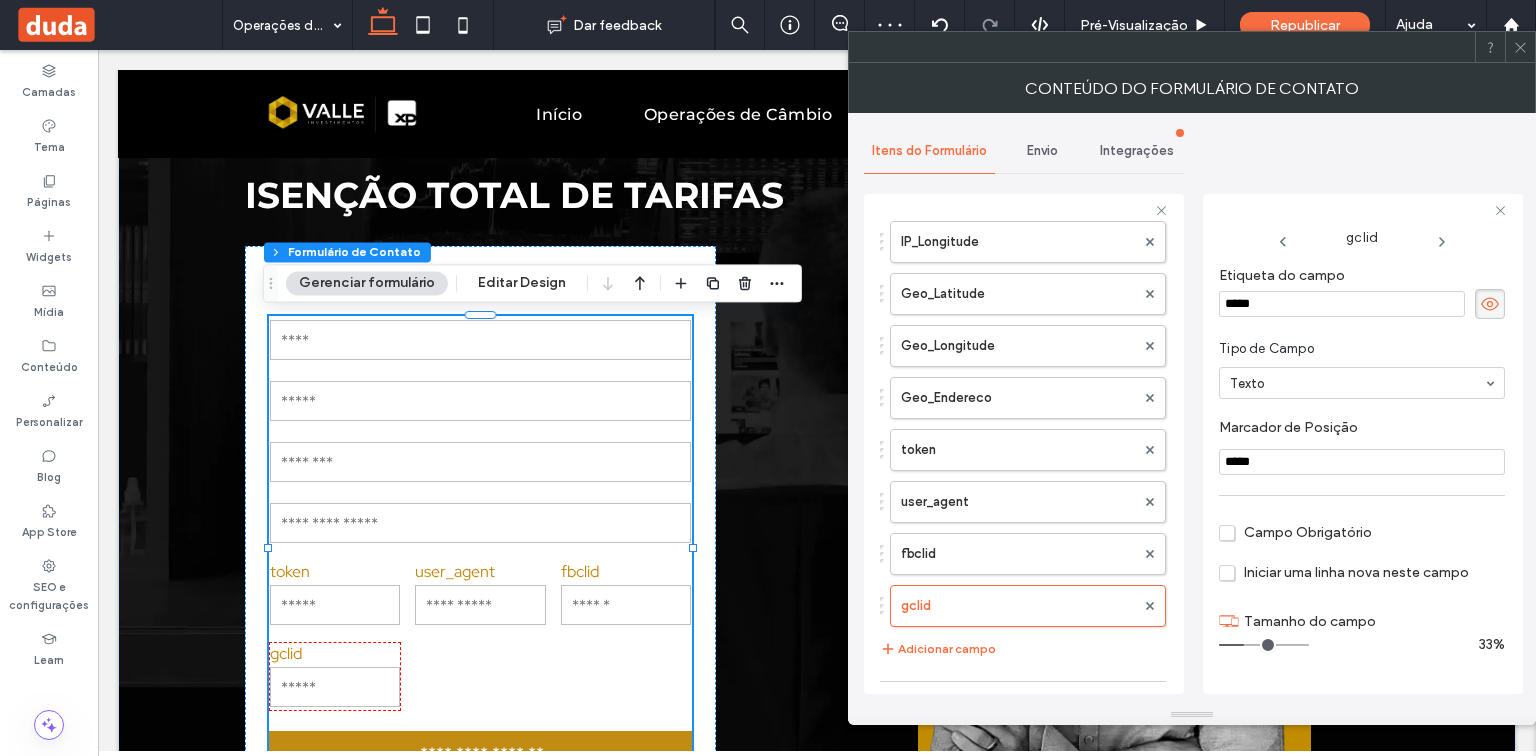 type on "*****" 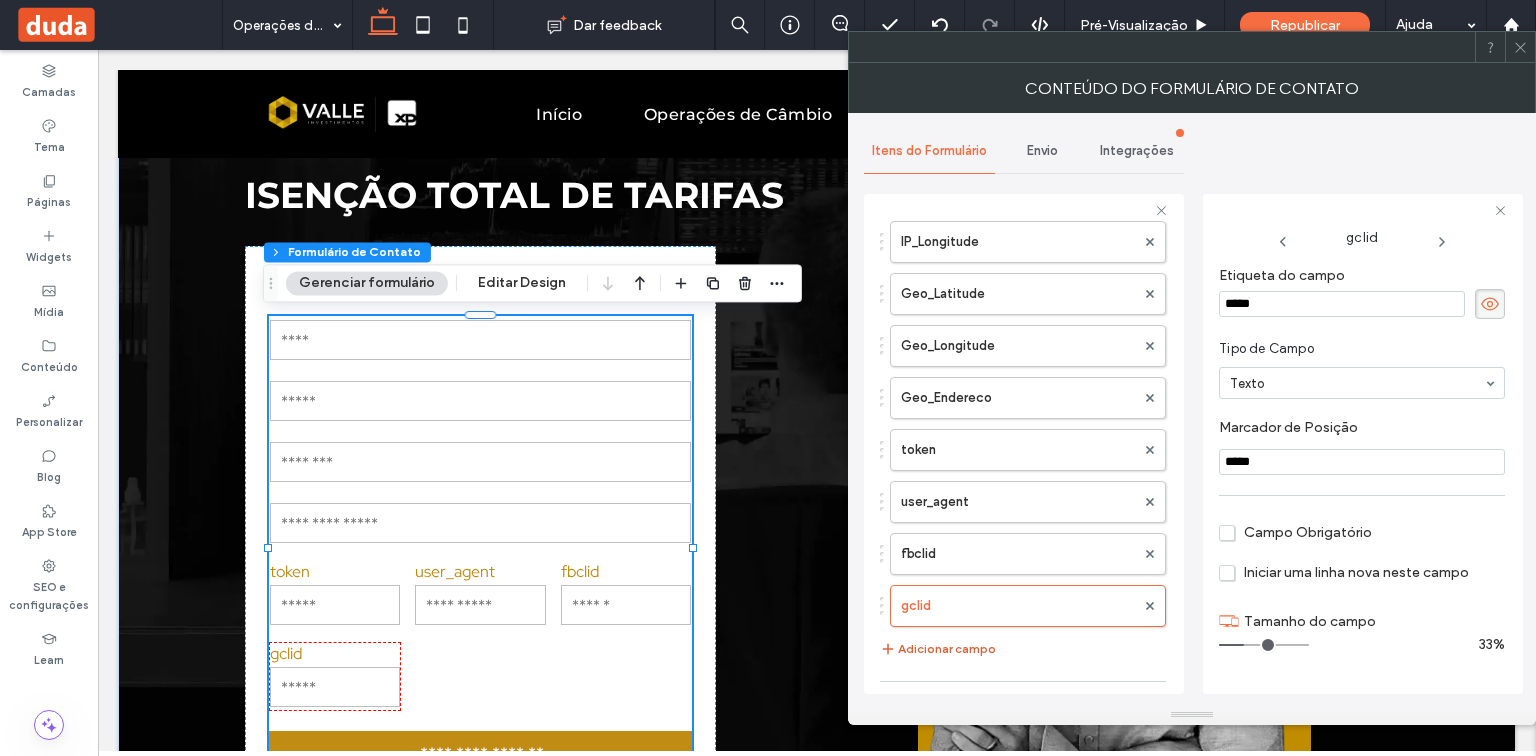 click on "Adicionar campo" at bounding box center (938, 649) 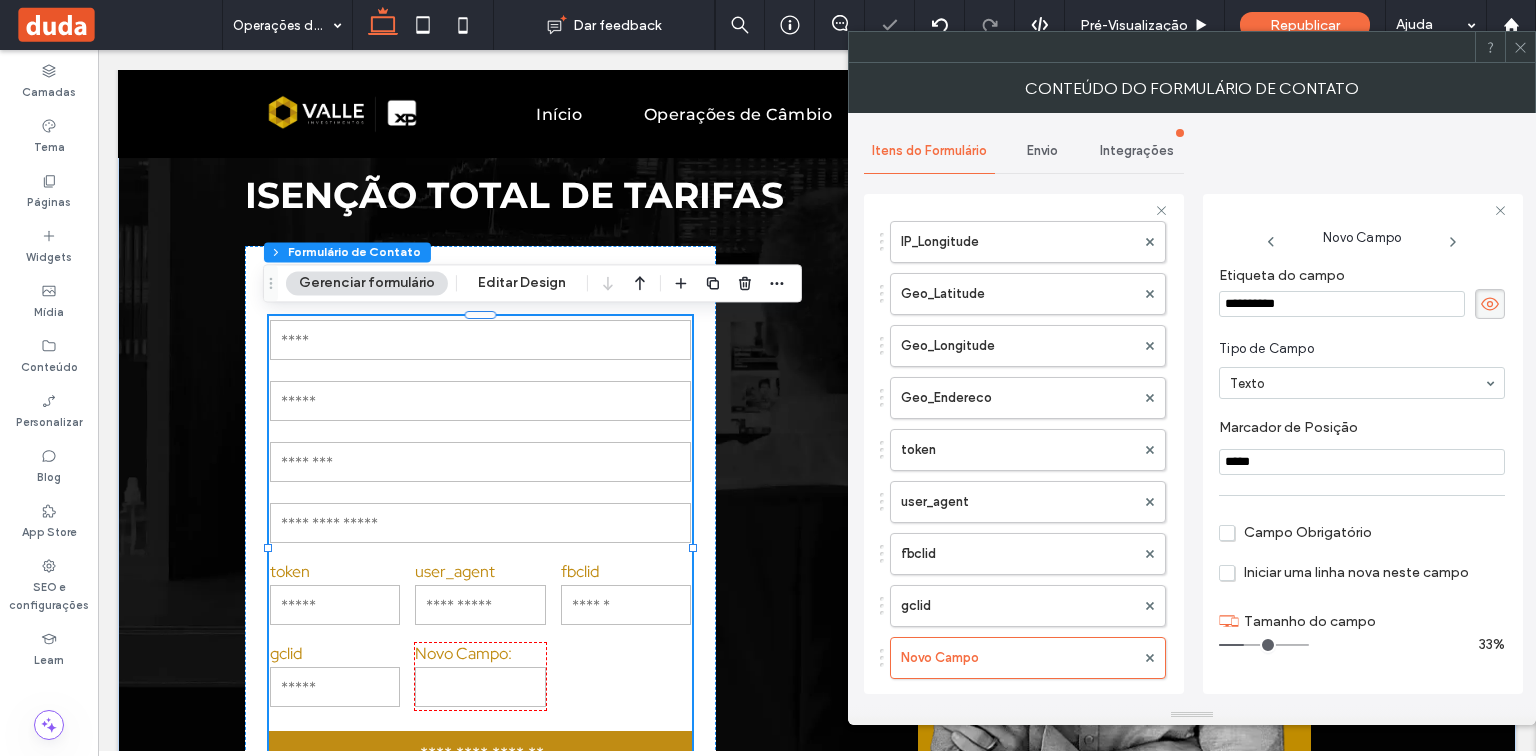 drag, startPoint x: 1330, startPoint y: 302, endPoint x: 1188, endPoint y: 304, distance: 142.01408 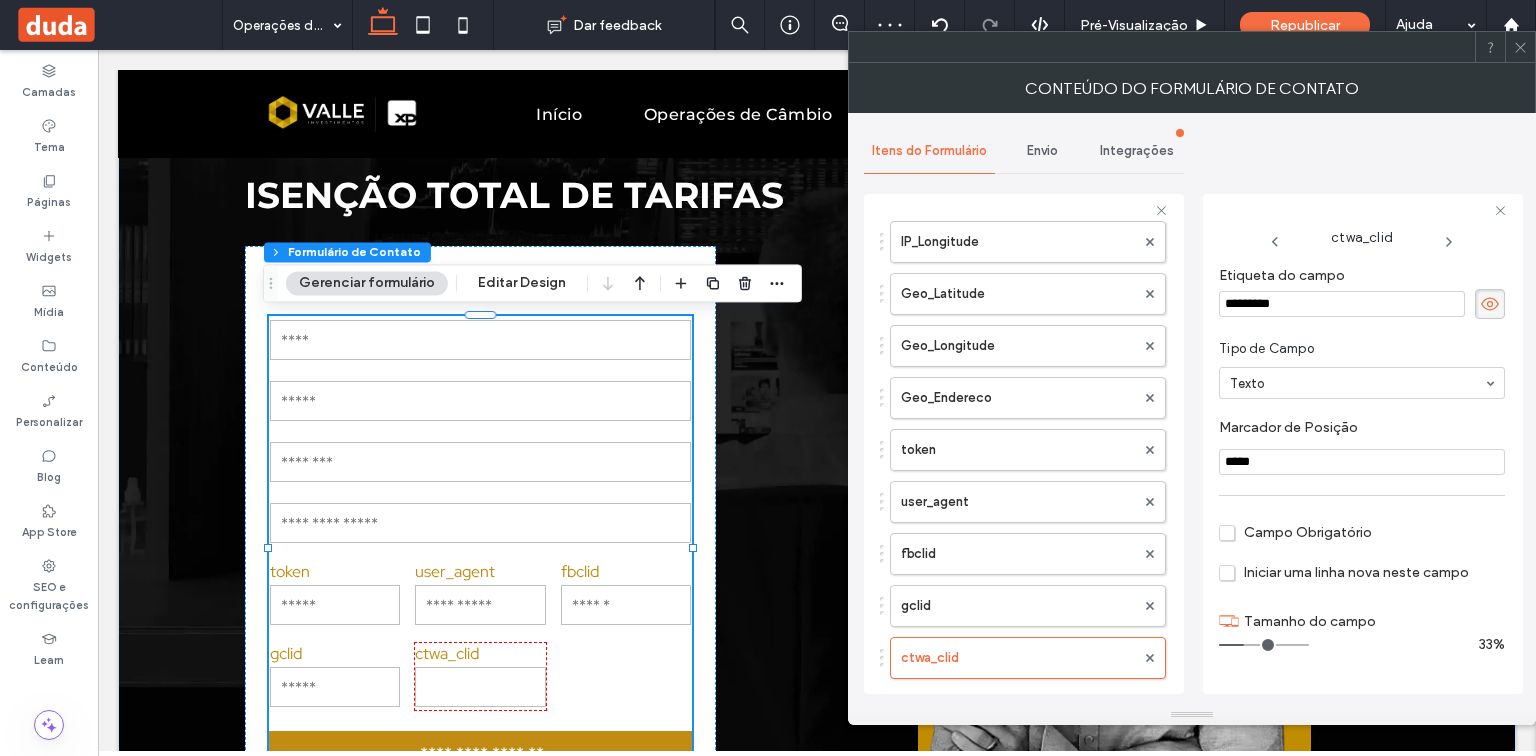drag, startPoint x: 1260, startPoint y: 464, endPoint x: 1197, endPoint y: 468, distance: 63.126858 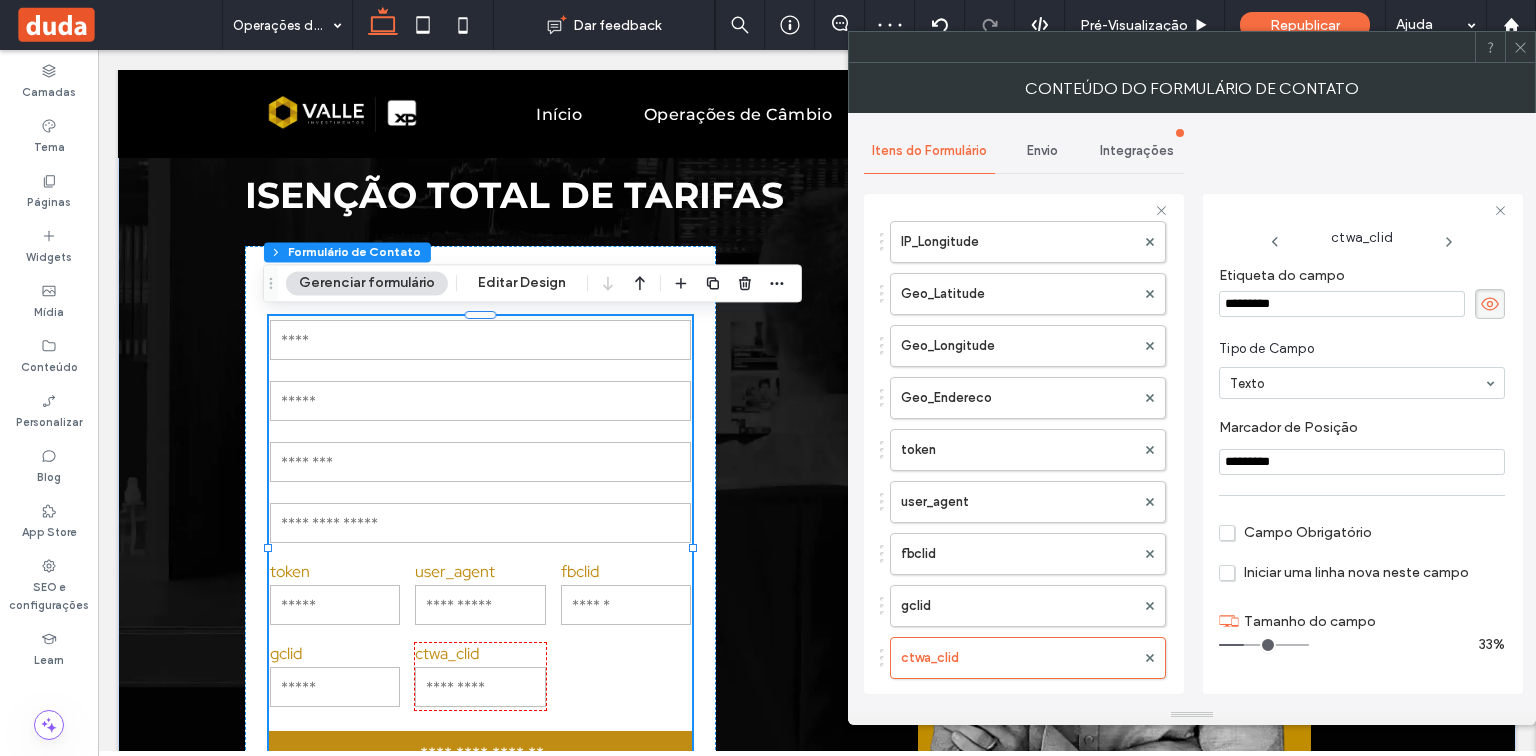 type on "*********" 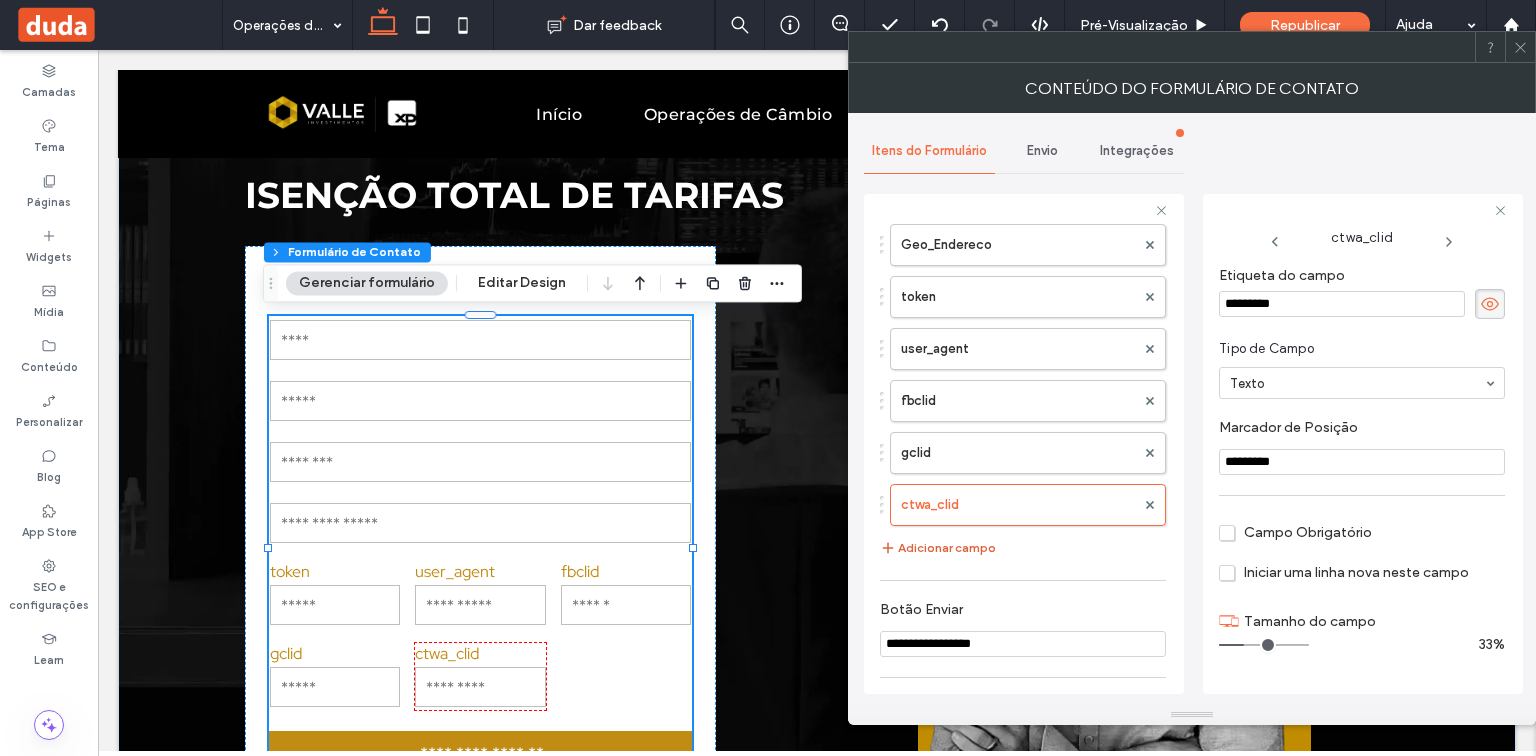 scroll, scrollTop: 1280, scrollLeft: 0, axis: vertical 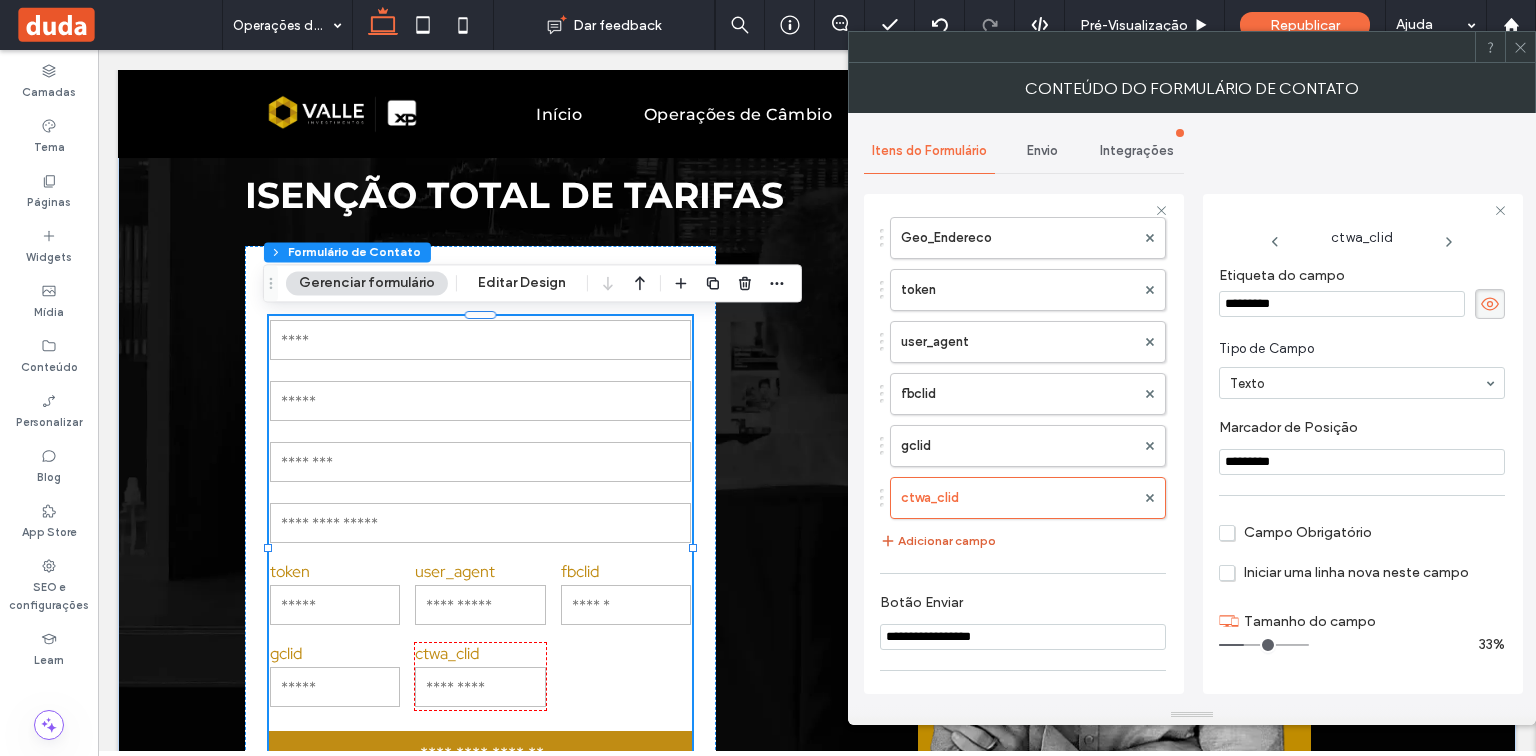 click on "Adicionar campo" at bounding box center [938, 541] 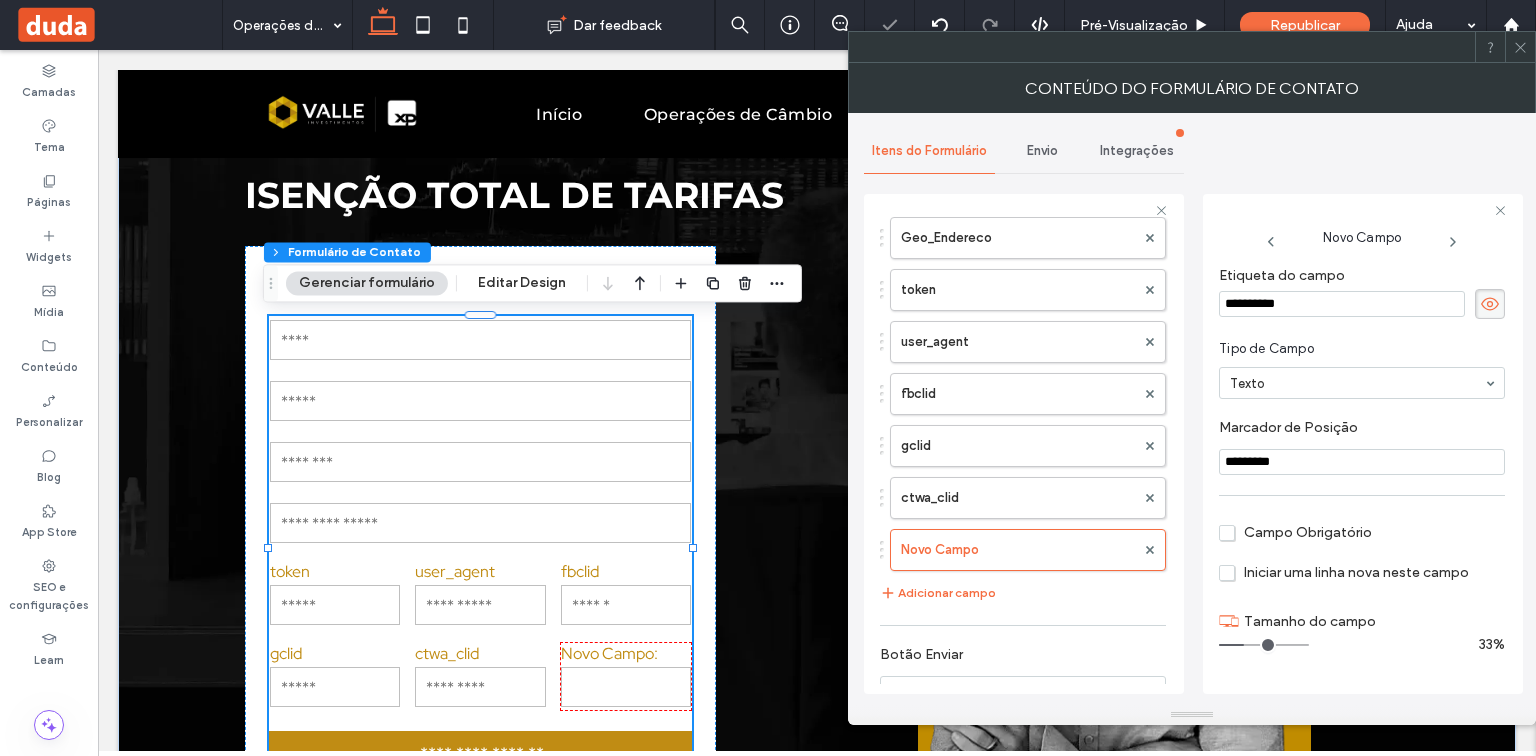 drag, startPoint x: 1333, startPoint y: 301, endPoint x: 1227, endPoint y: 310, distance: 106.381386 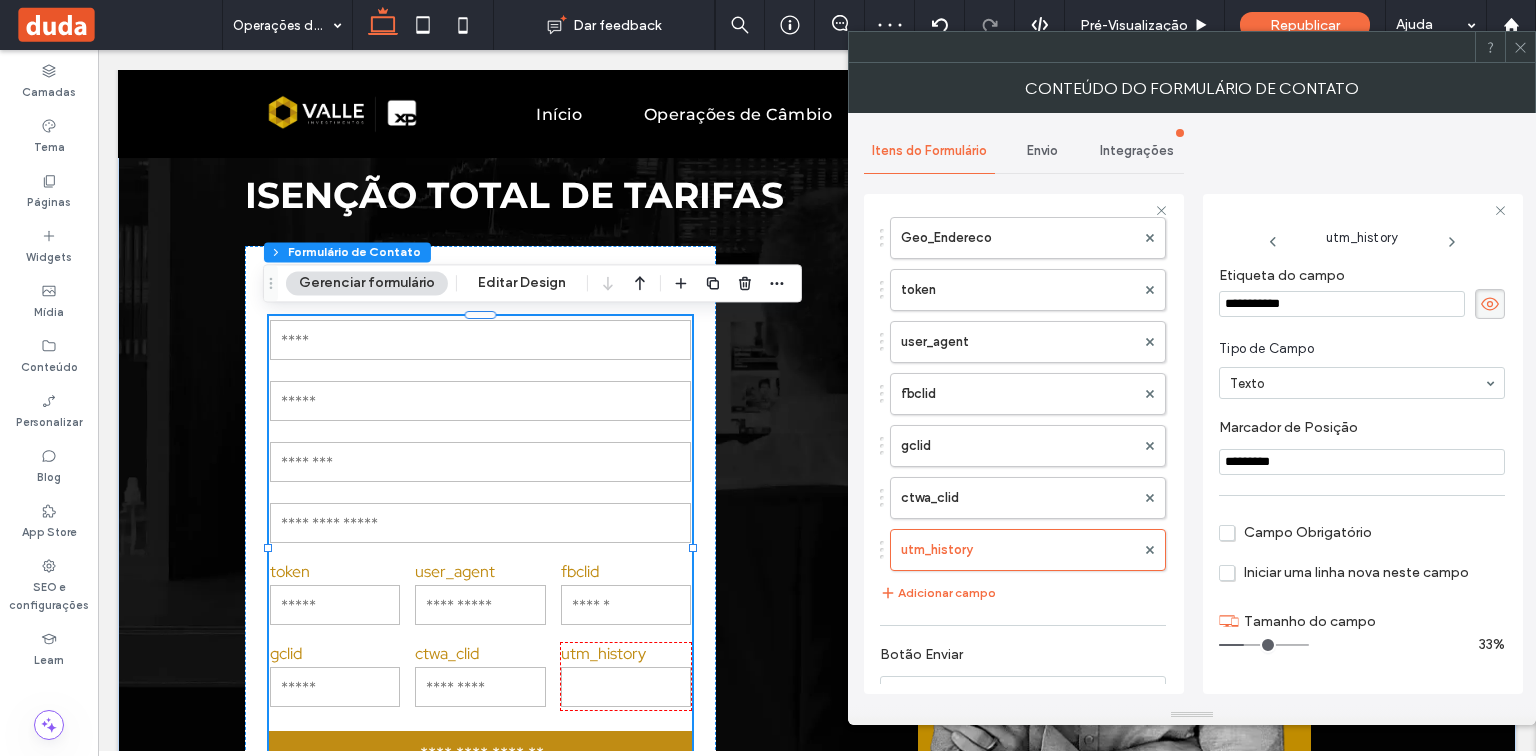 click on "*********" at bounding box center [1362, 462] 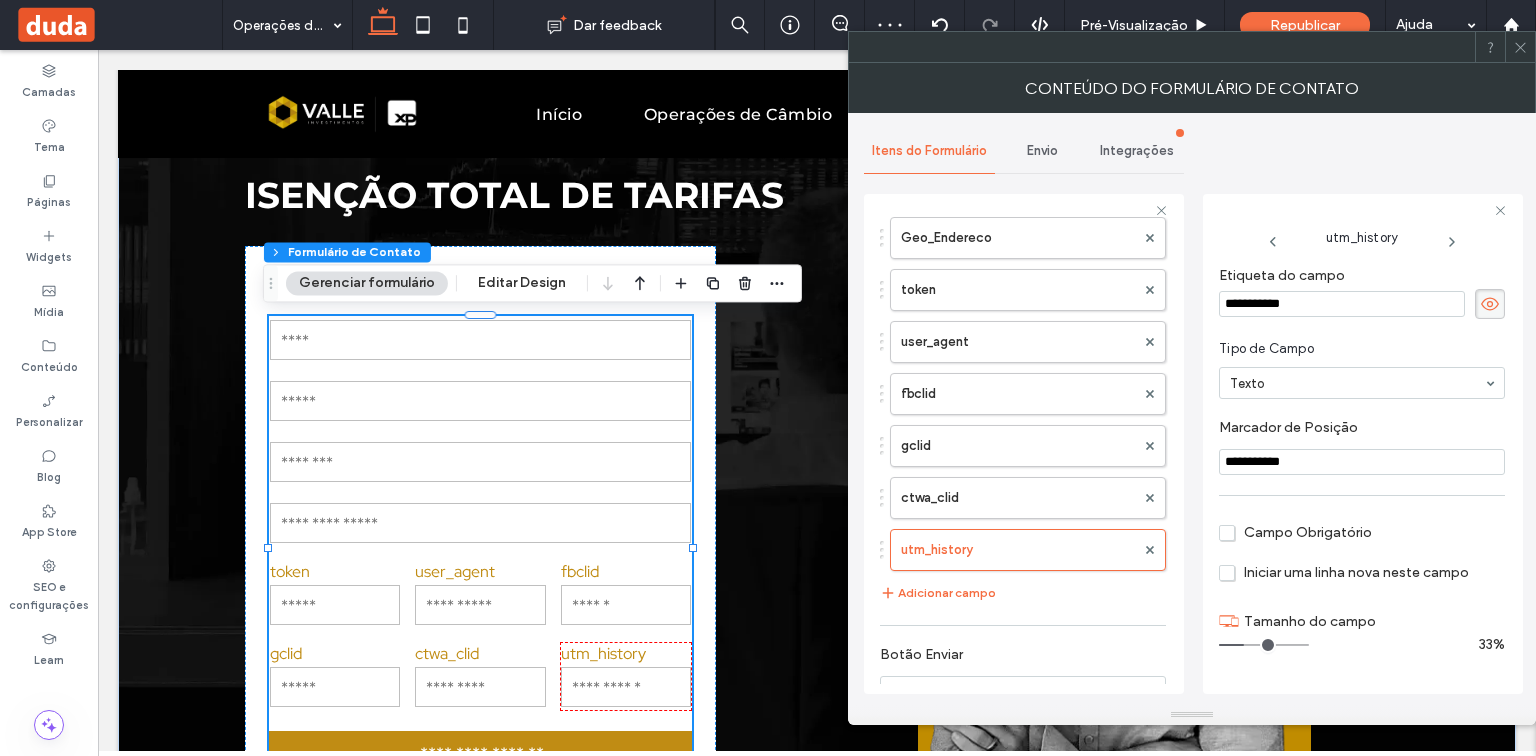 type on "**********" 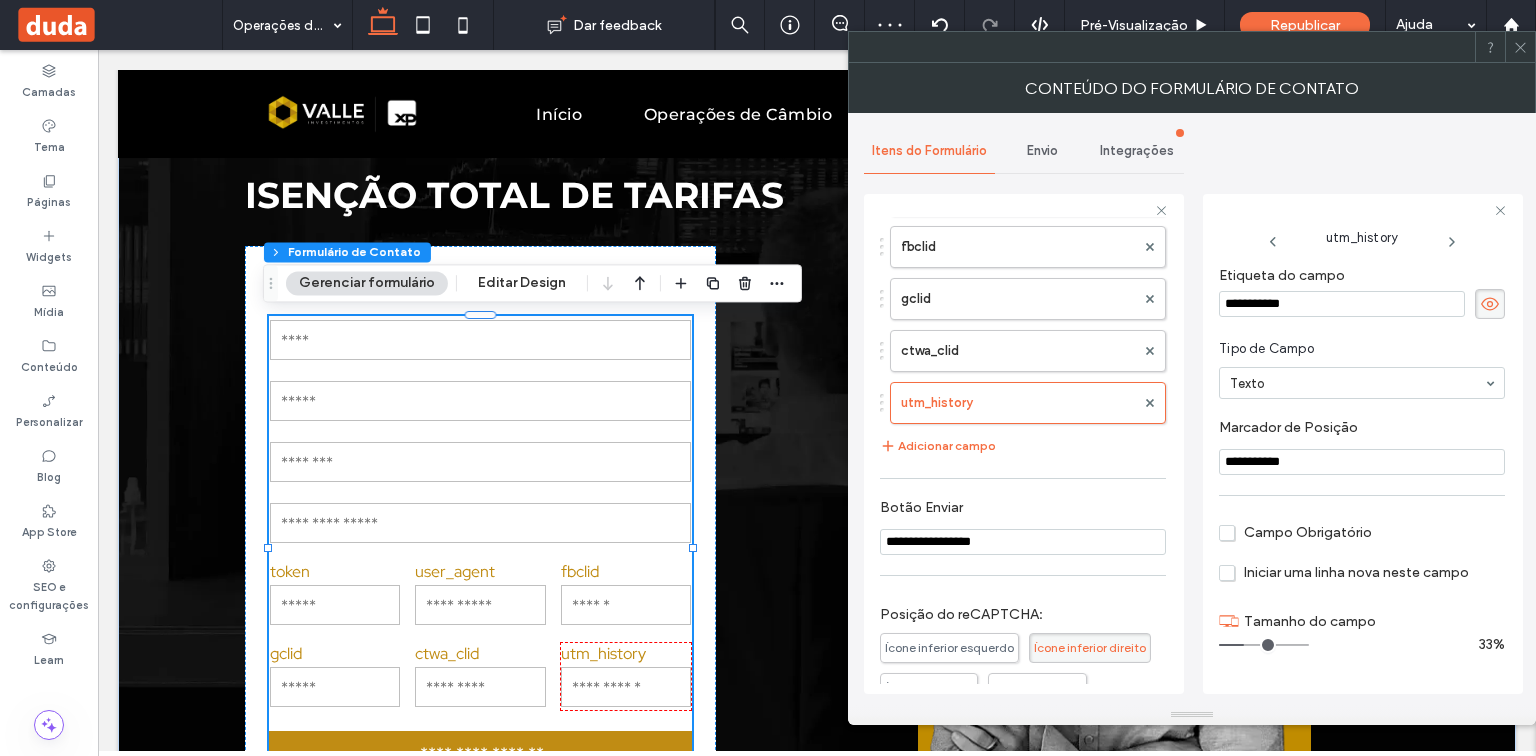 scroll, scrollTop: 1440, scrollLeft: 0, axis: vertical 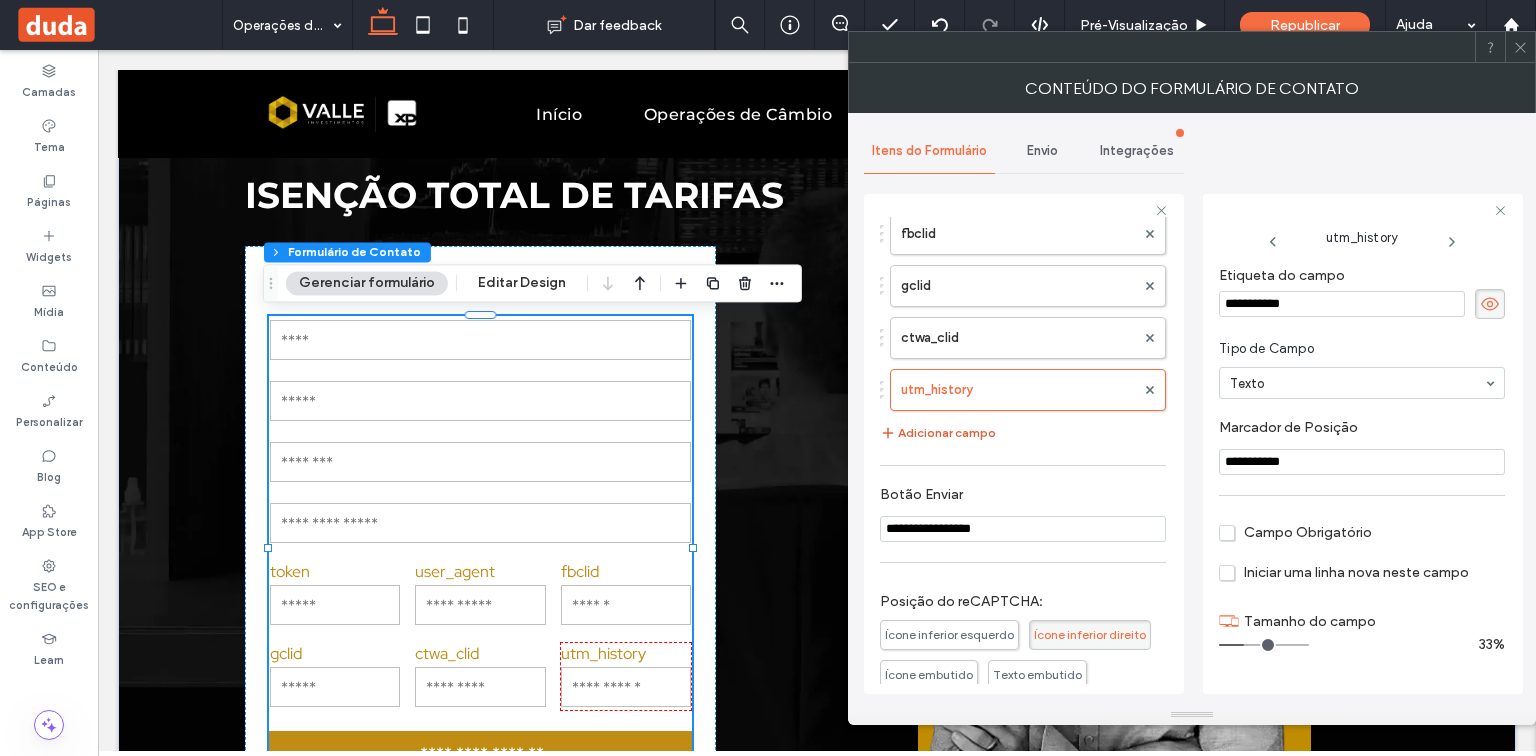 click on "Adicionar campo" at bounding box center [938, 433] 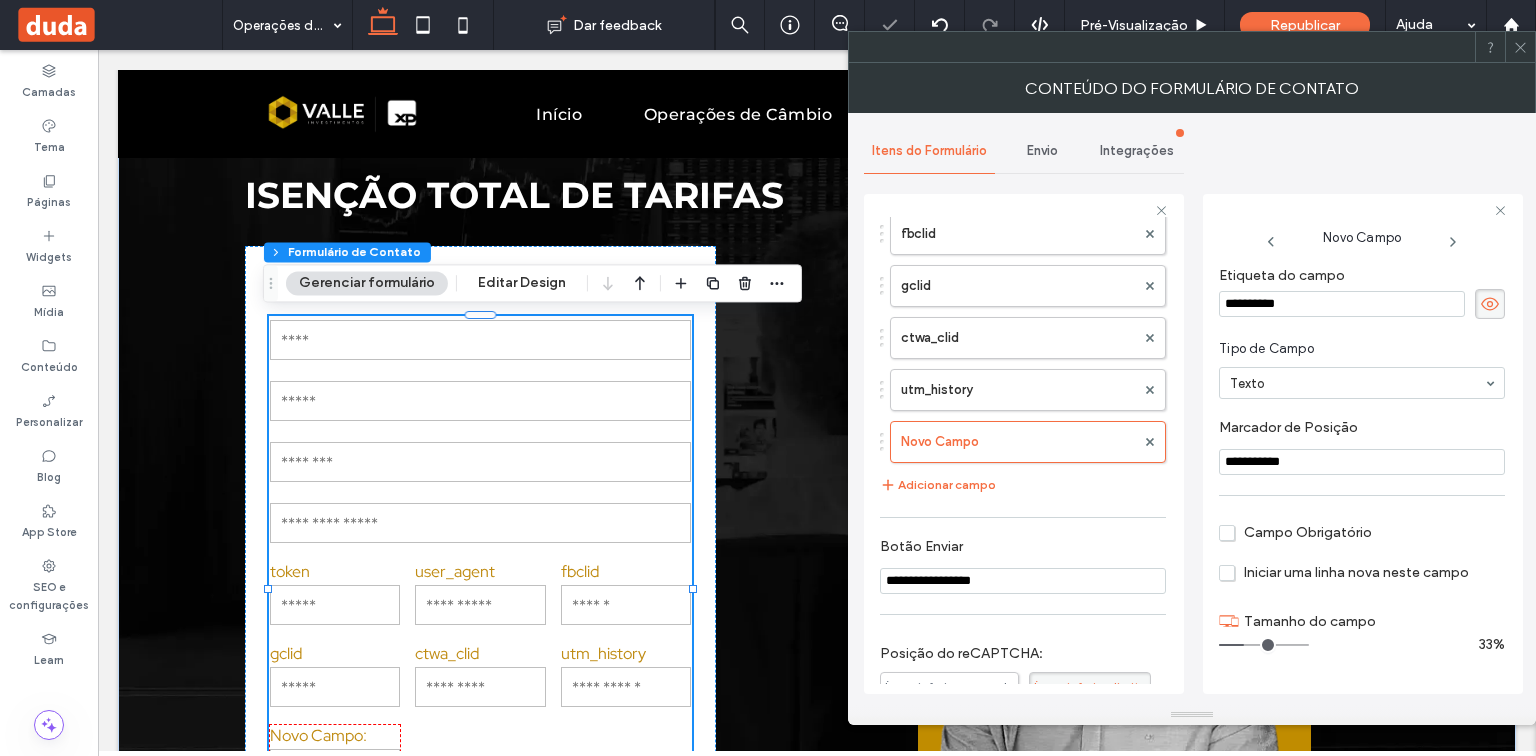 drag, startPoint x: 1347, startPoint y: 302, endPoint x: 1220, endPoint y: 307, distance: 127.09839 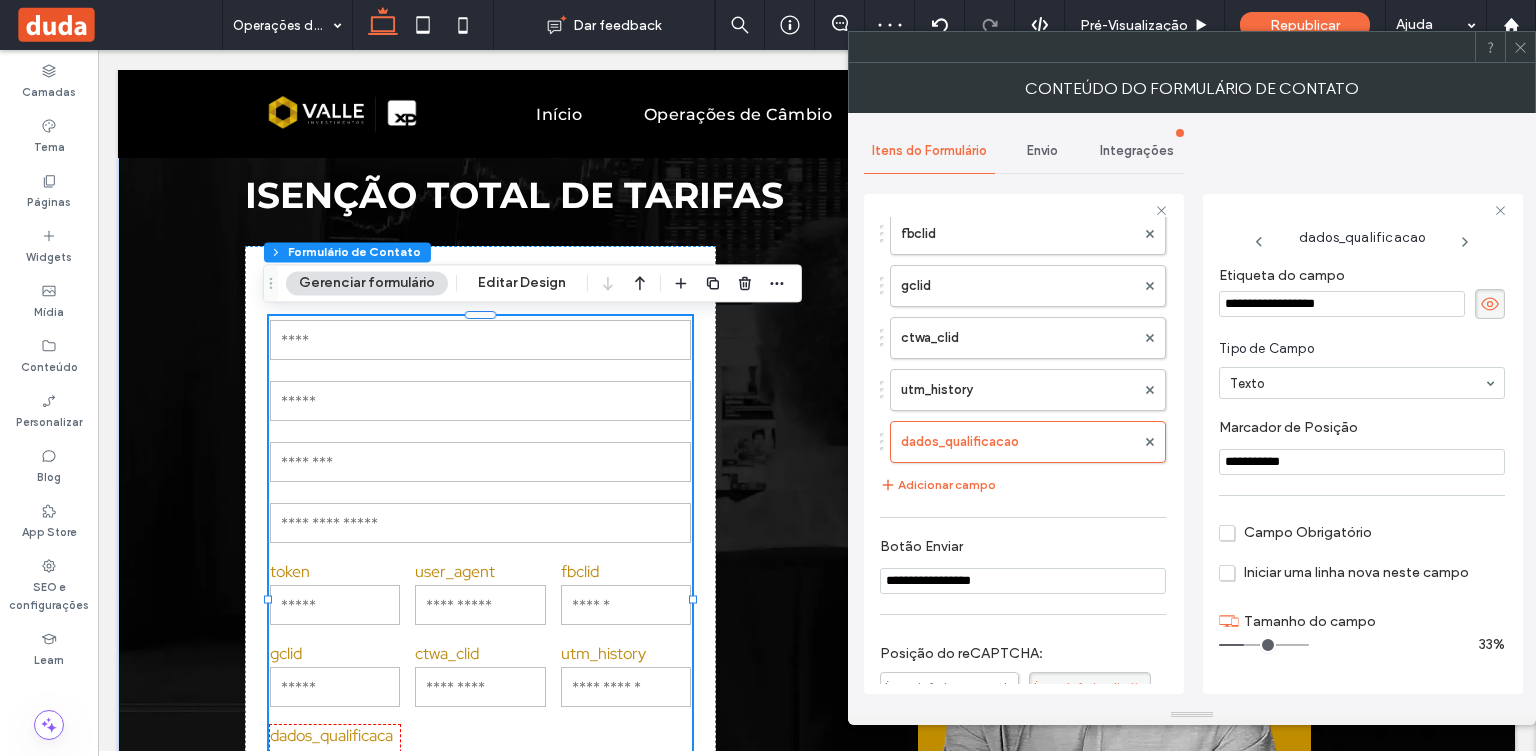 click on "**********" at bounding box center [1192, 409] 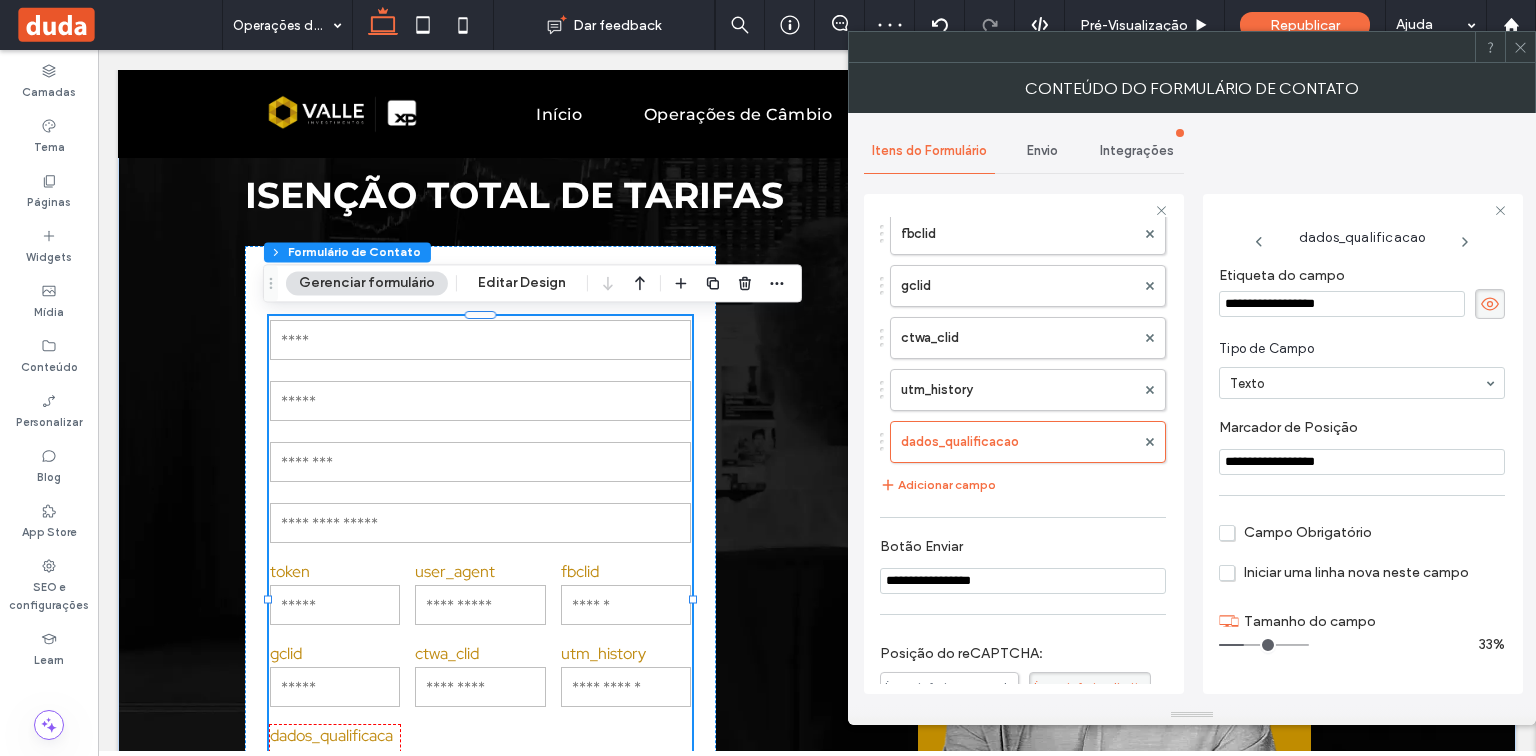 type on "**********" 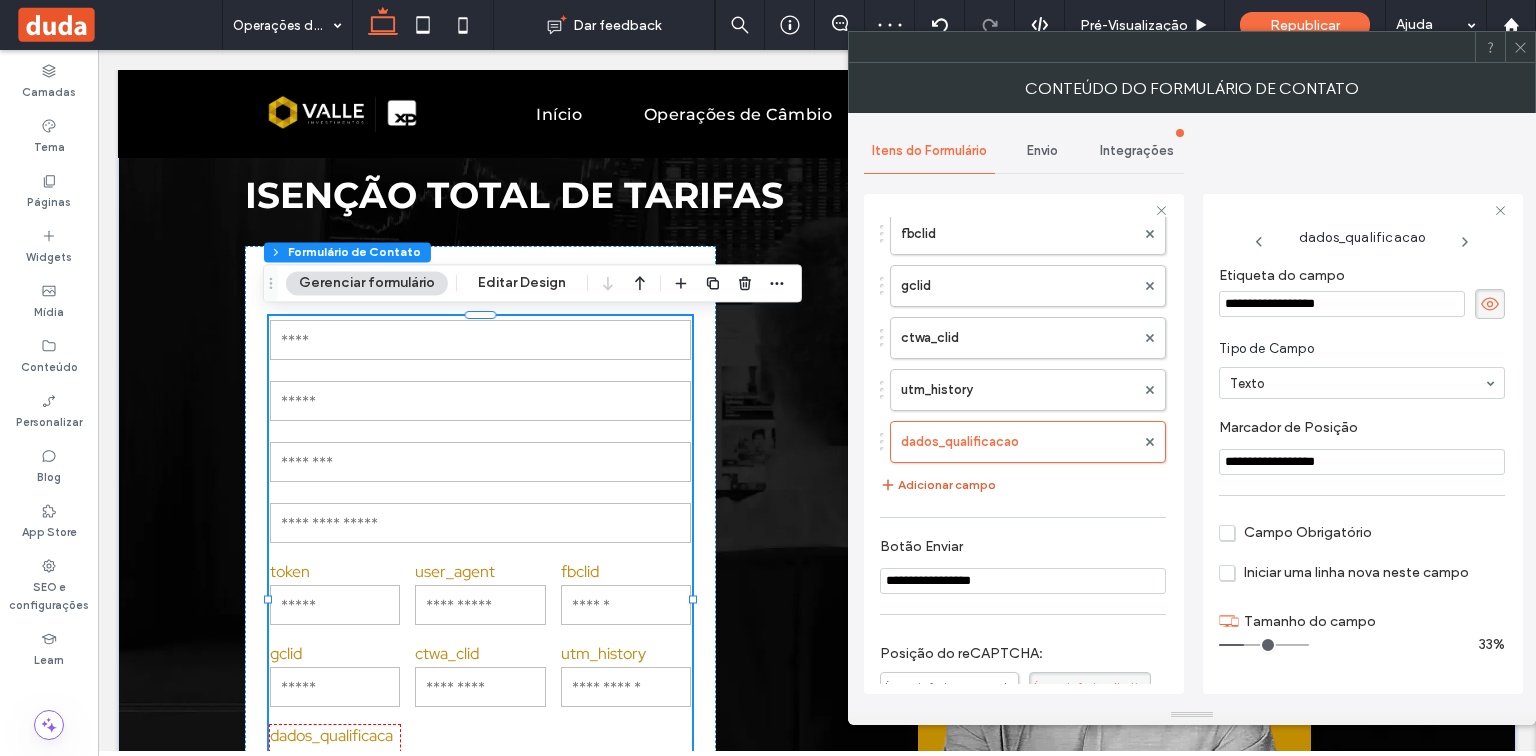 click on "Adicionar campo" at bounding box center [938, 485] 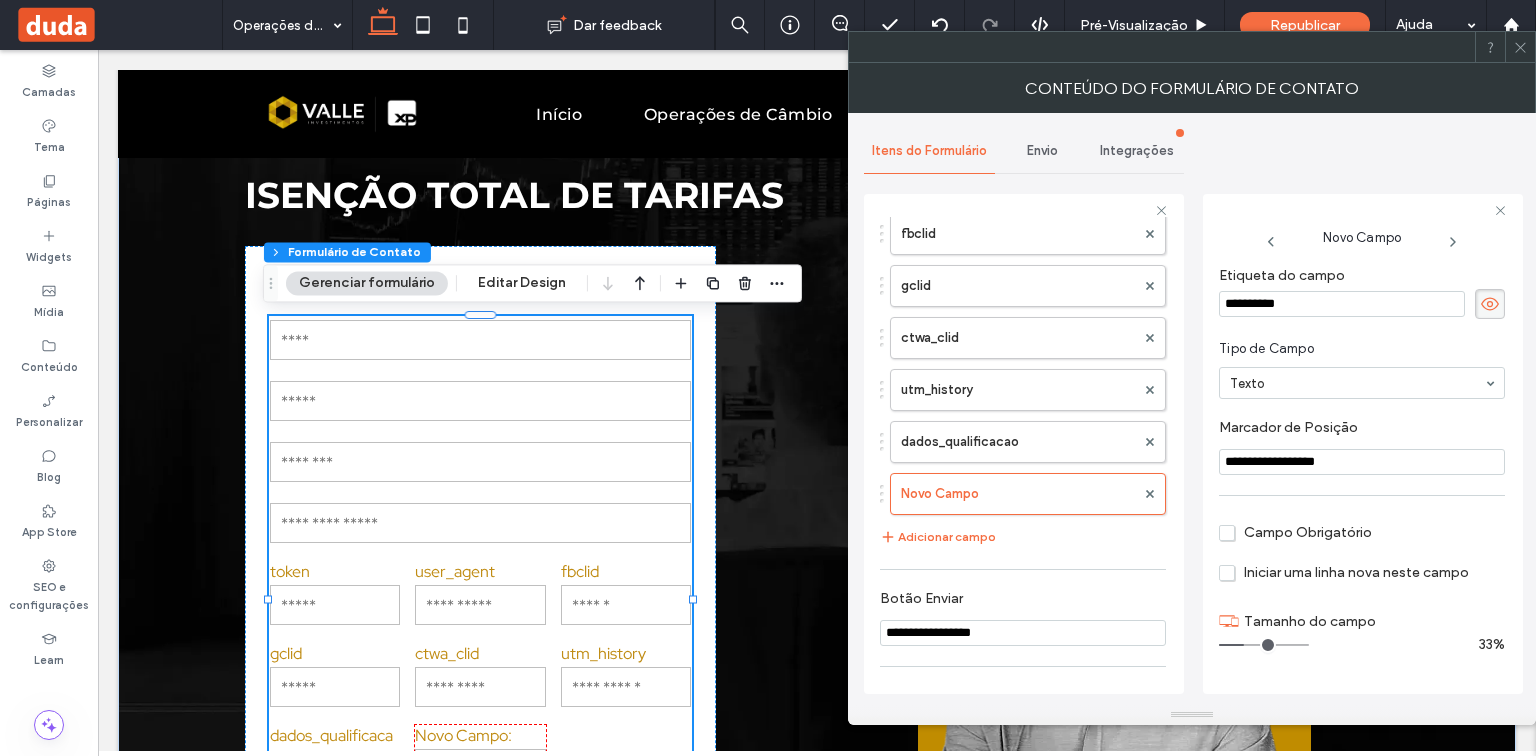 drag, startPoint x: 1315, startPoint y: 296, endPoint x: 1216, endPoint y: 308, distance: 99.724625 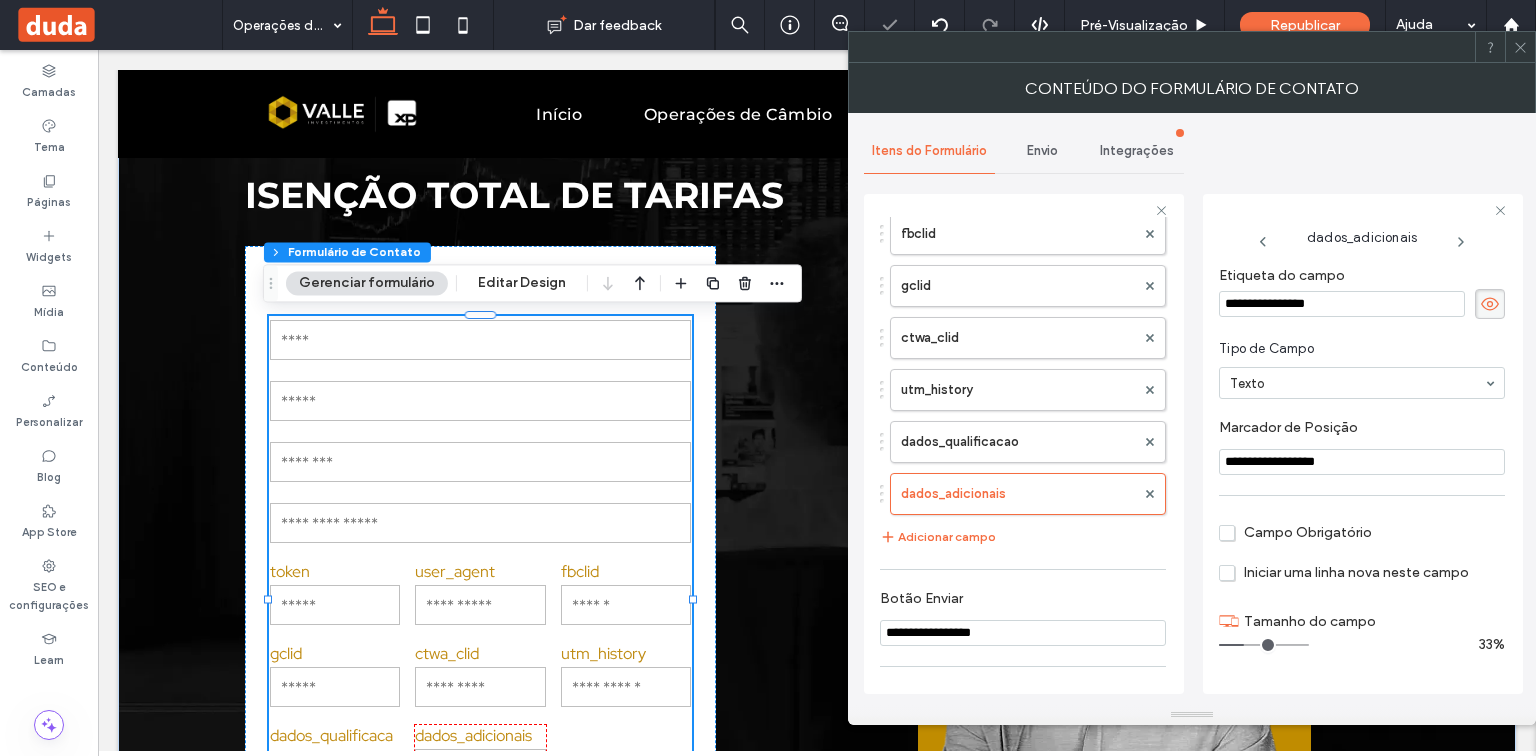 drag, startPoint x: 1365, startPoint y: 460, endPoint x: 1165, endPoint y: 470, distance: 200.24985 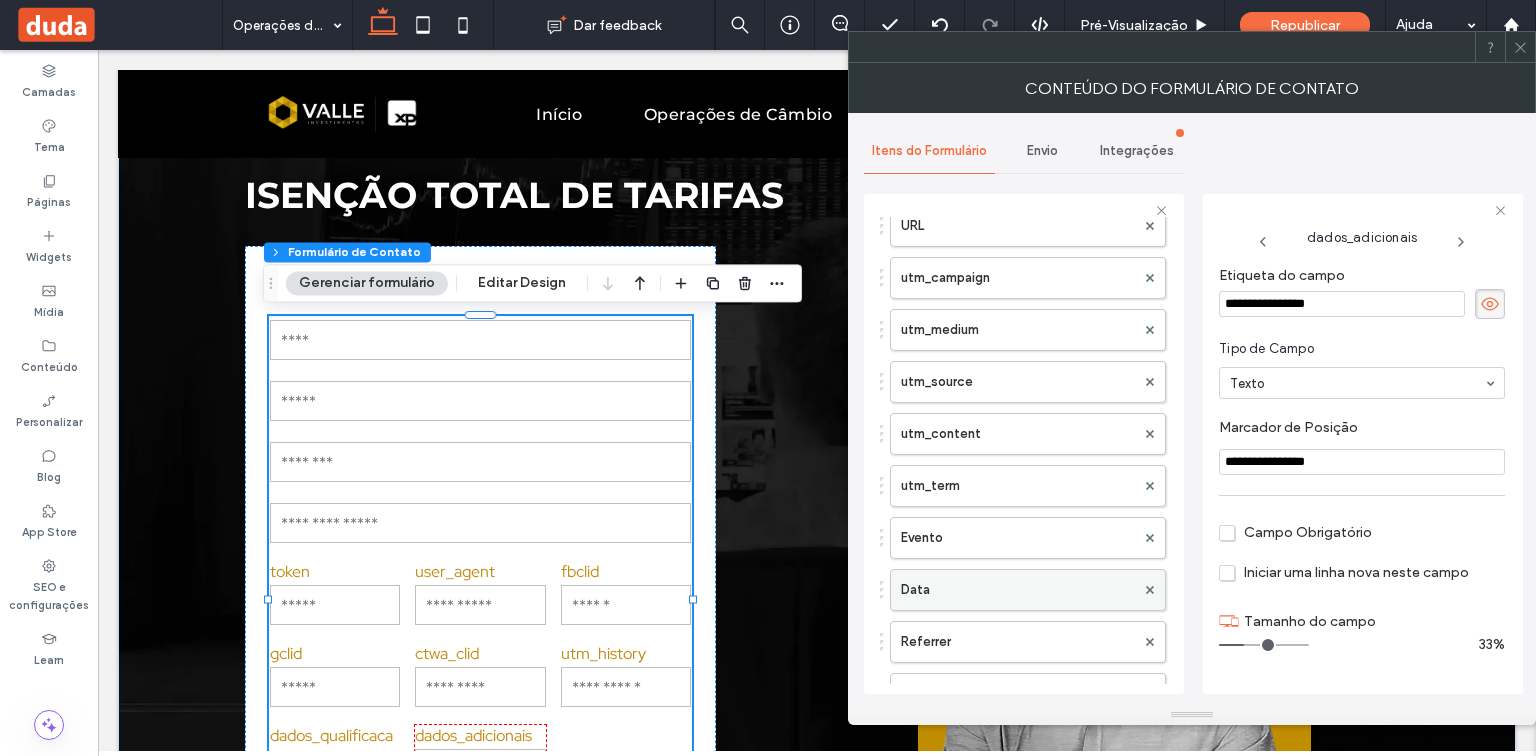 scroll, scrollTop: 0, scrollLeft: 0, axis: both 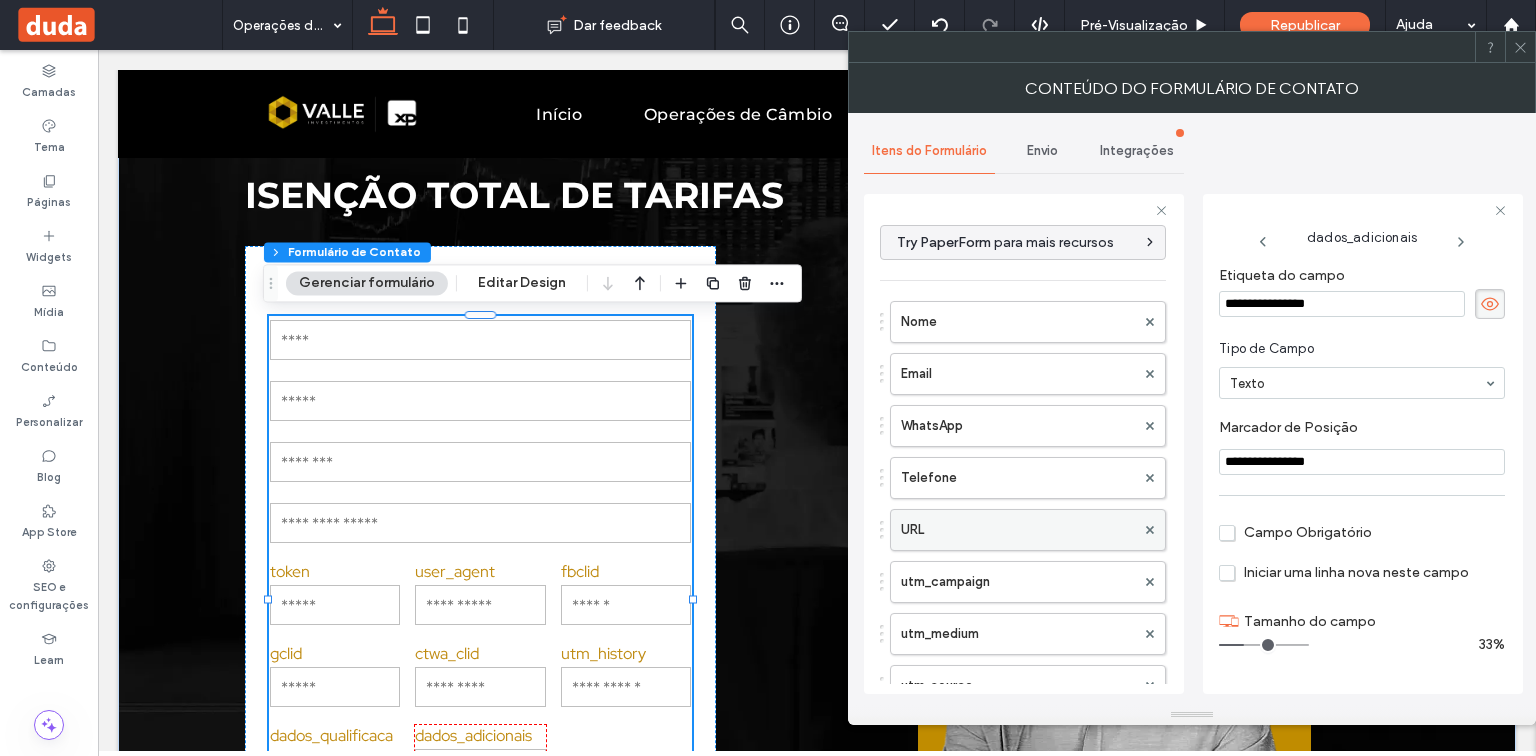 click on "URL" at bounding box center (1018, 530) 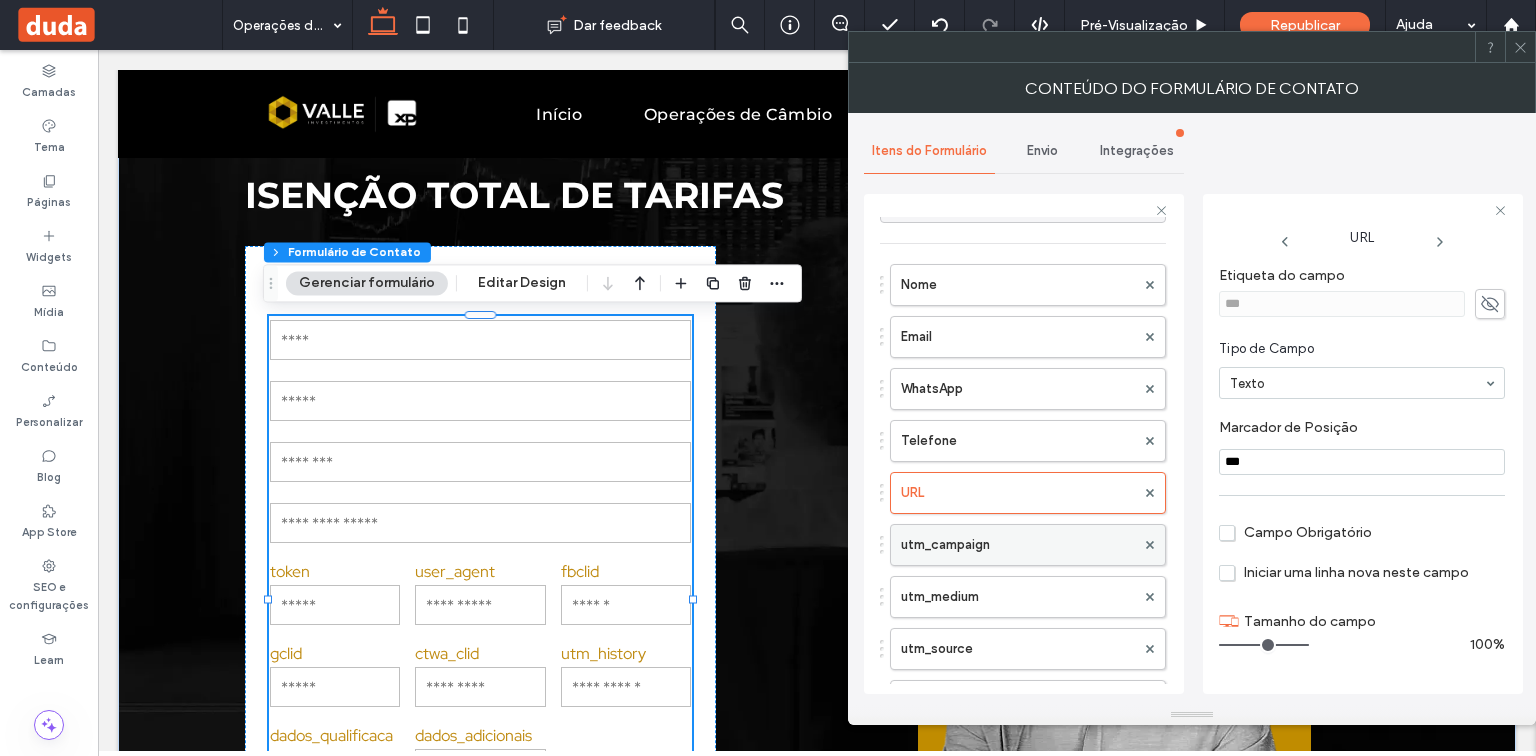 scroll, scrollTop: 0, scrollLeft: 0, axis: both 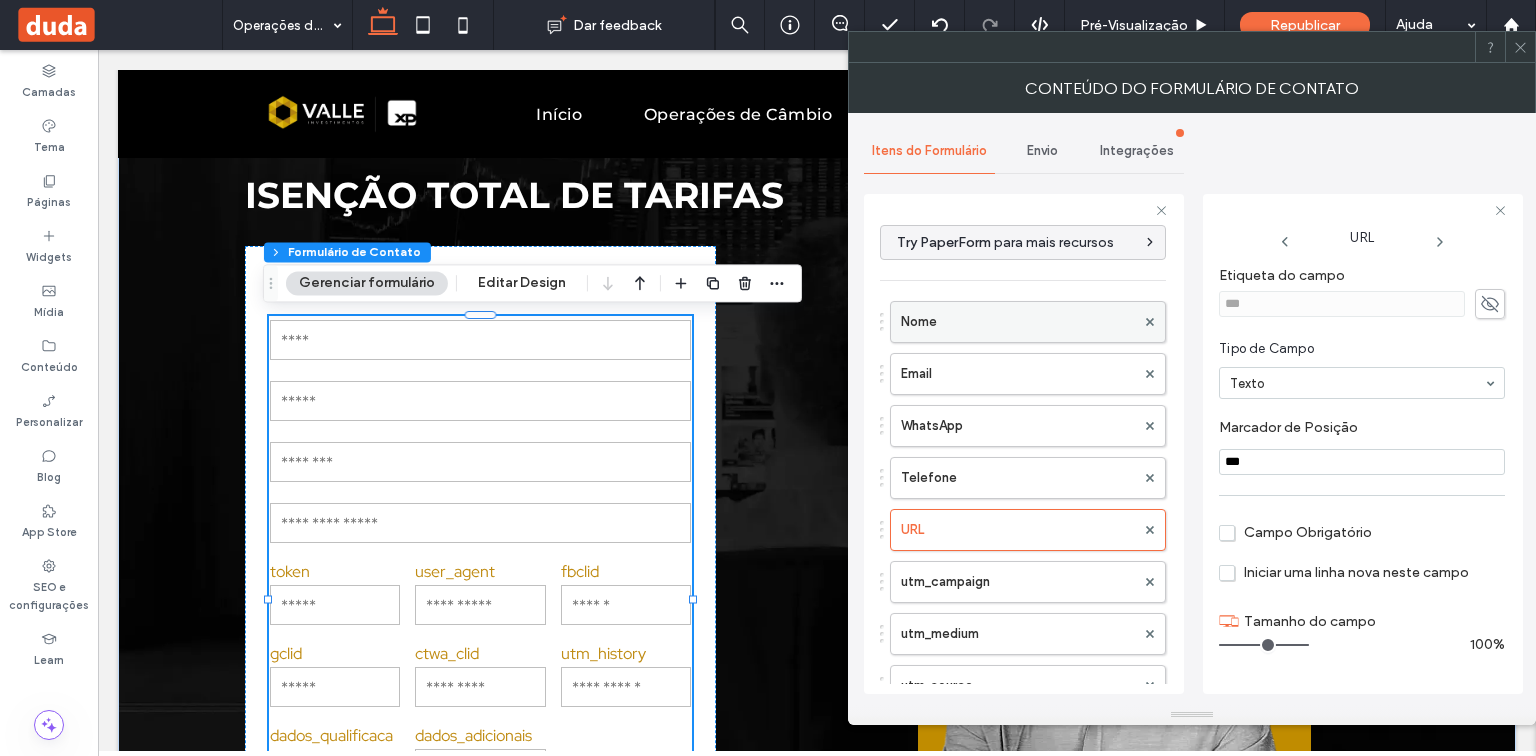 click on "Nome" at bounding box center [1018, 322] 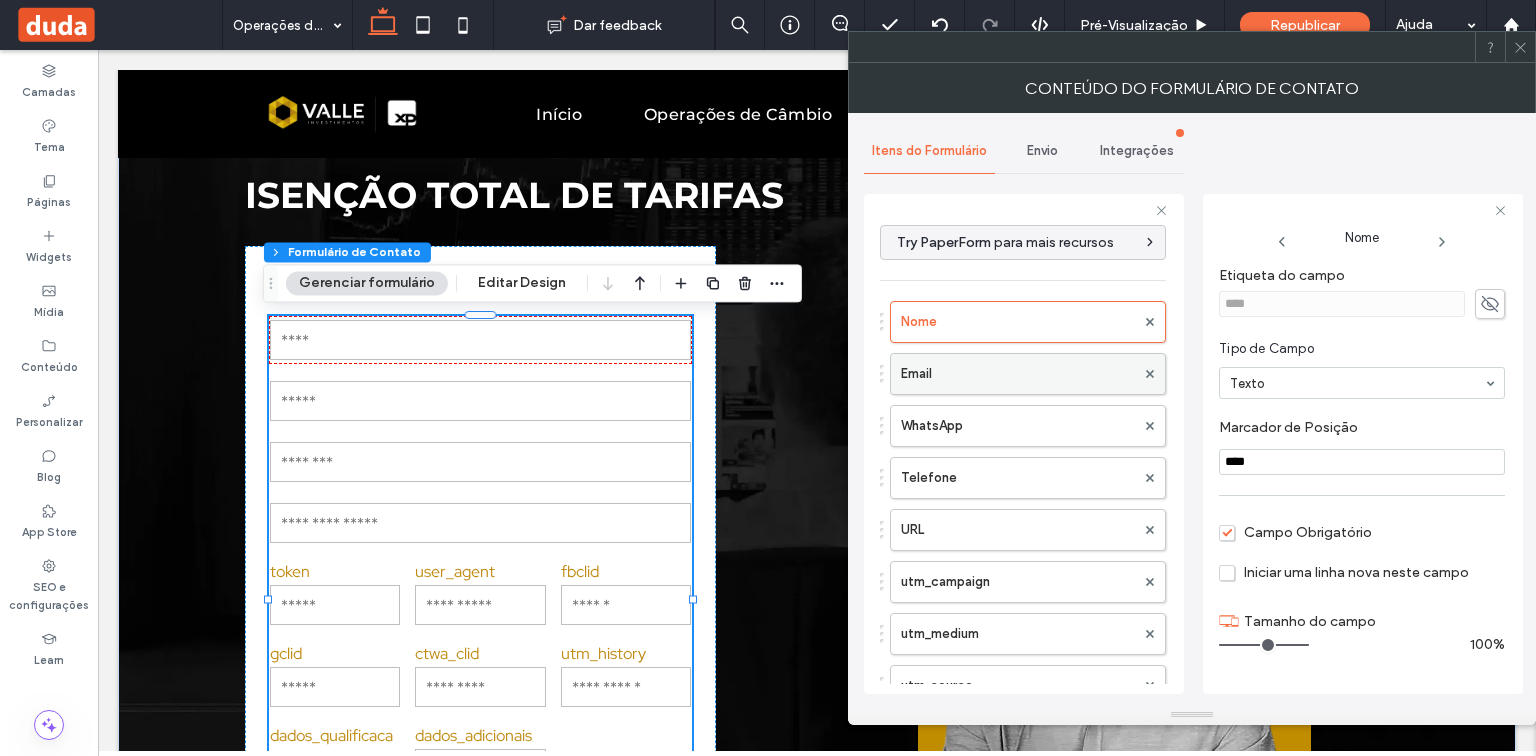 click on "Email" at bounding box center (1018, 374) 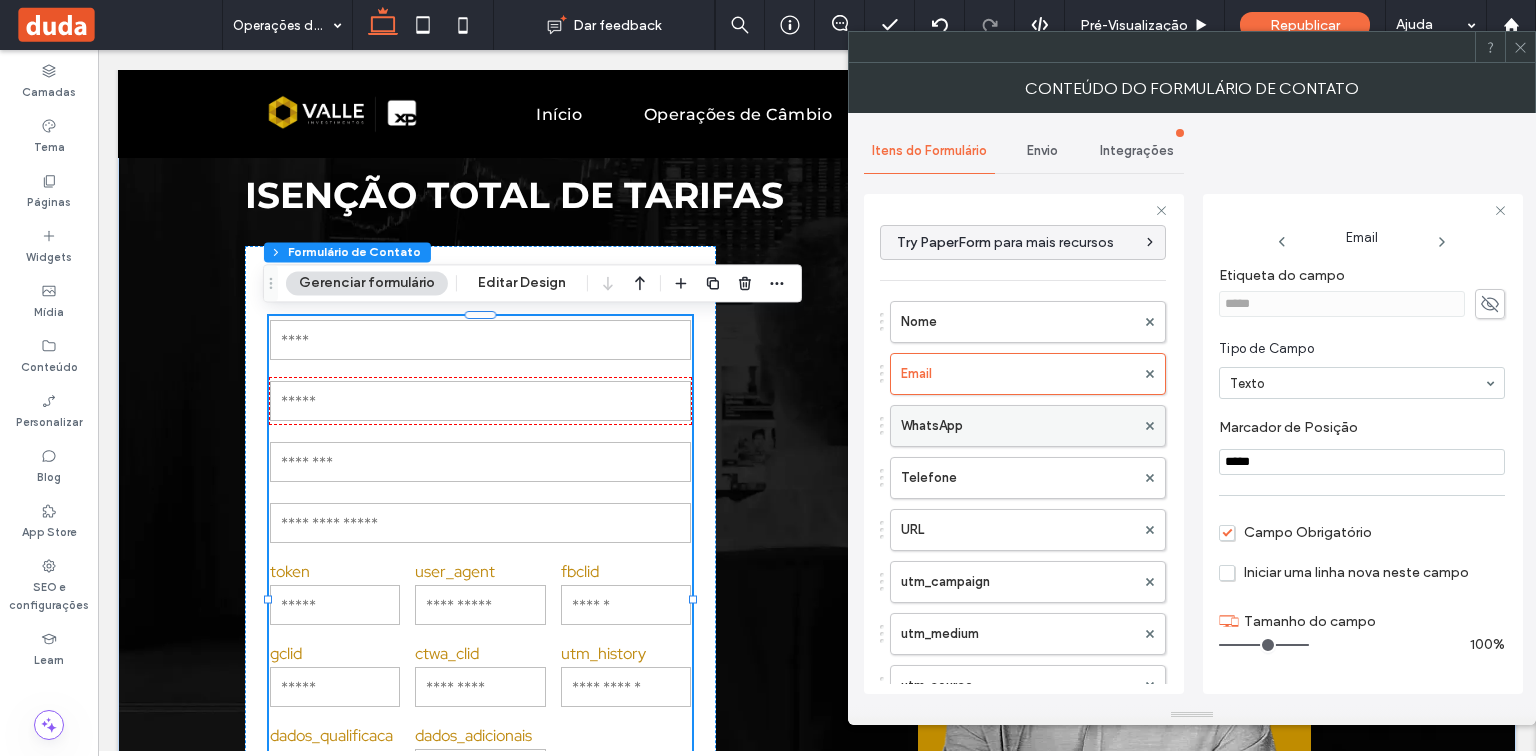 click on "WhatsApp" at bounding box center [1018, 426] 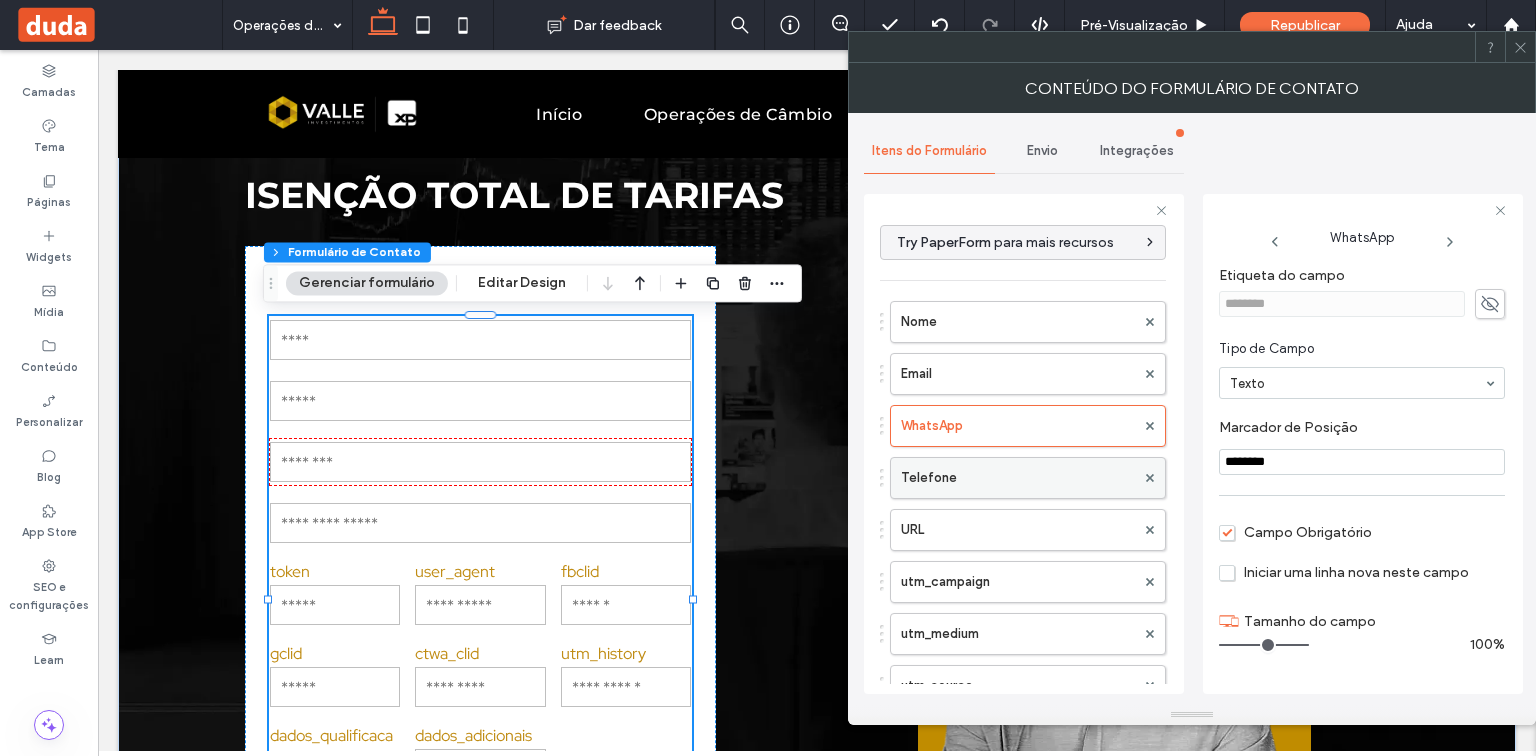 click on "Telefone" at bounding box center (1018, 478) 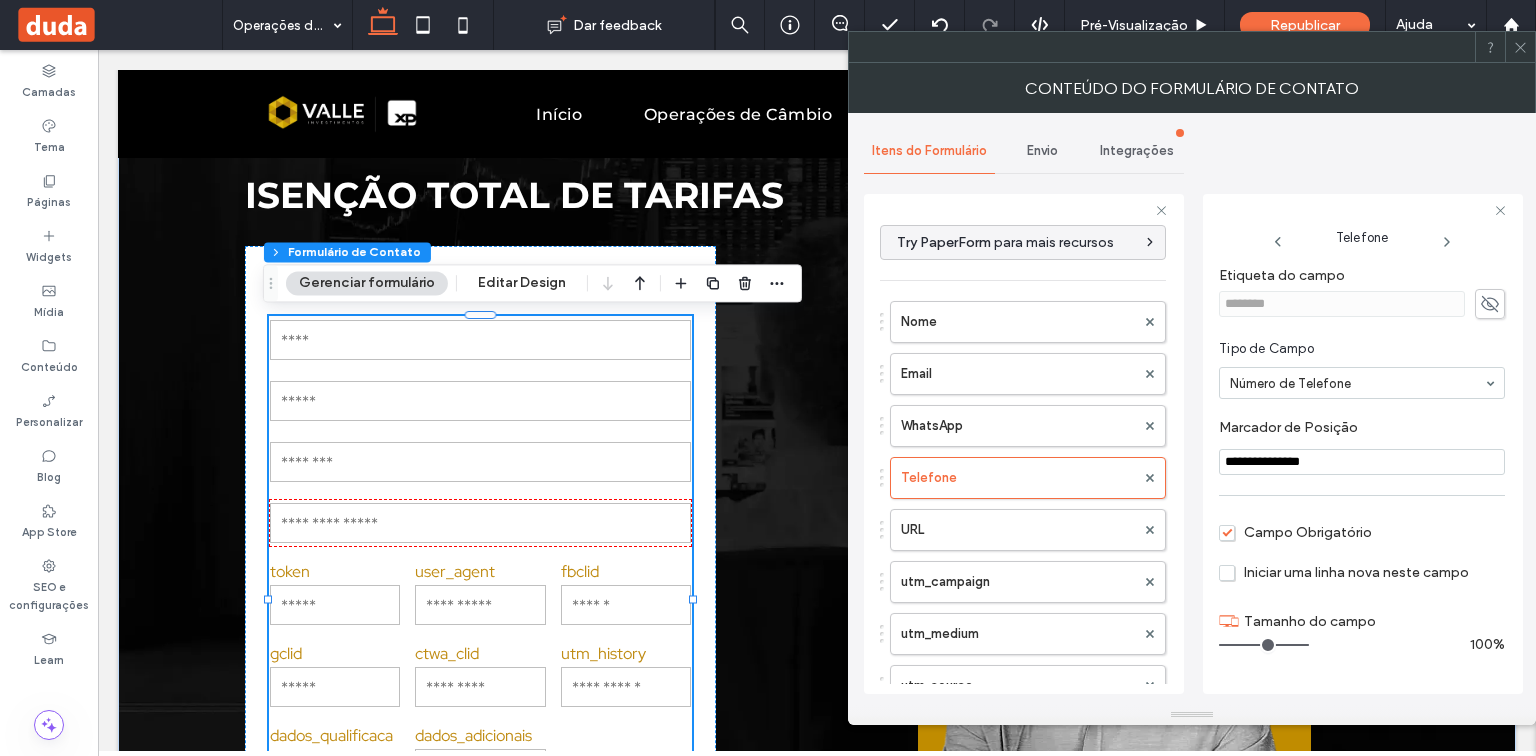 drag, startPoint x: 1360, startPoint y: 458, endPoint x: 1210, endPoint y: 463, distance: 150.08331 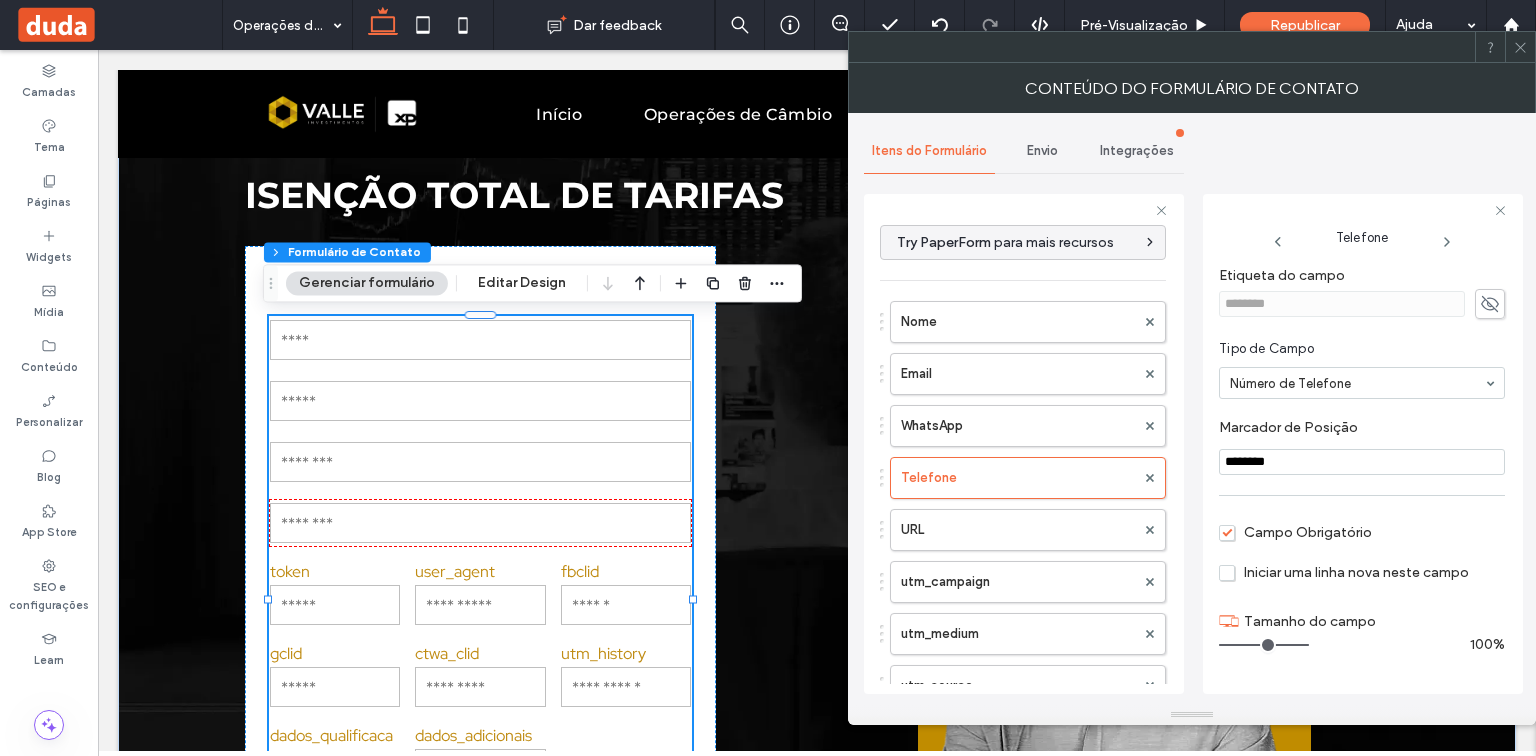 type on "**********" 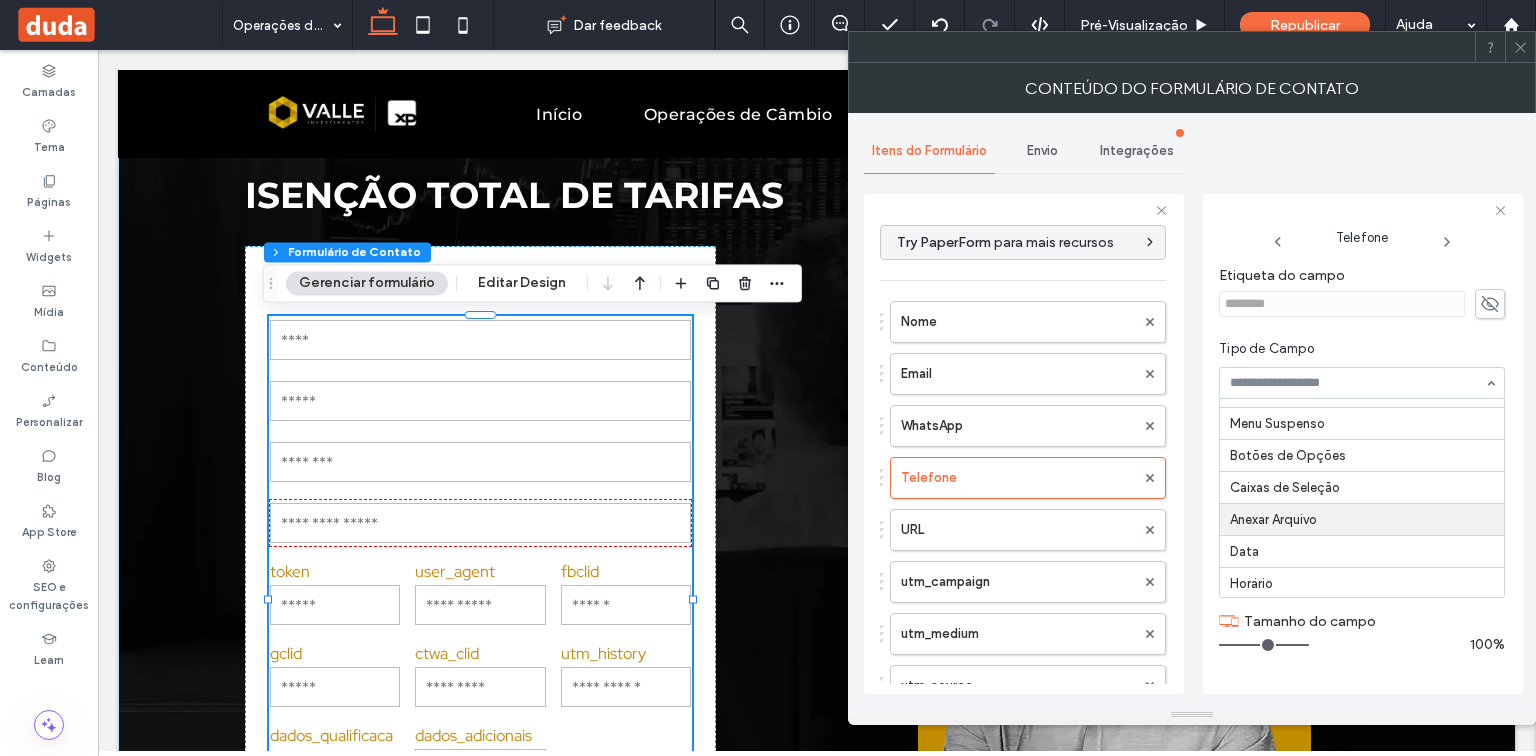 scroll, scrollTop: 0, scrollLeft: 0, axis: both 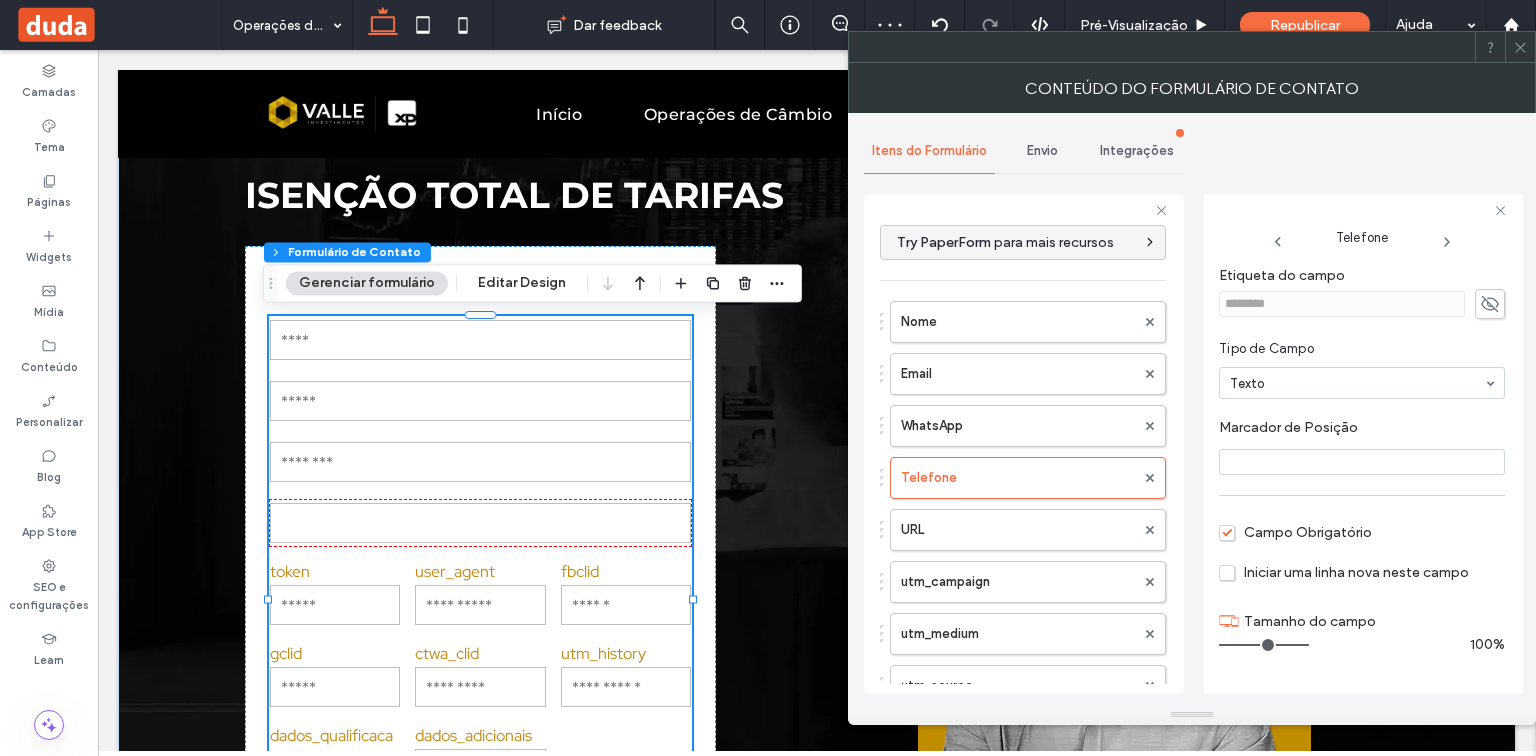 click at bounding box center (1362, 462) 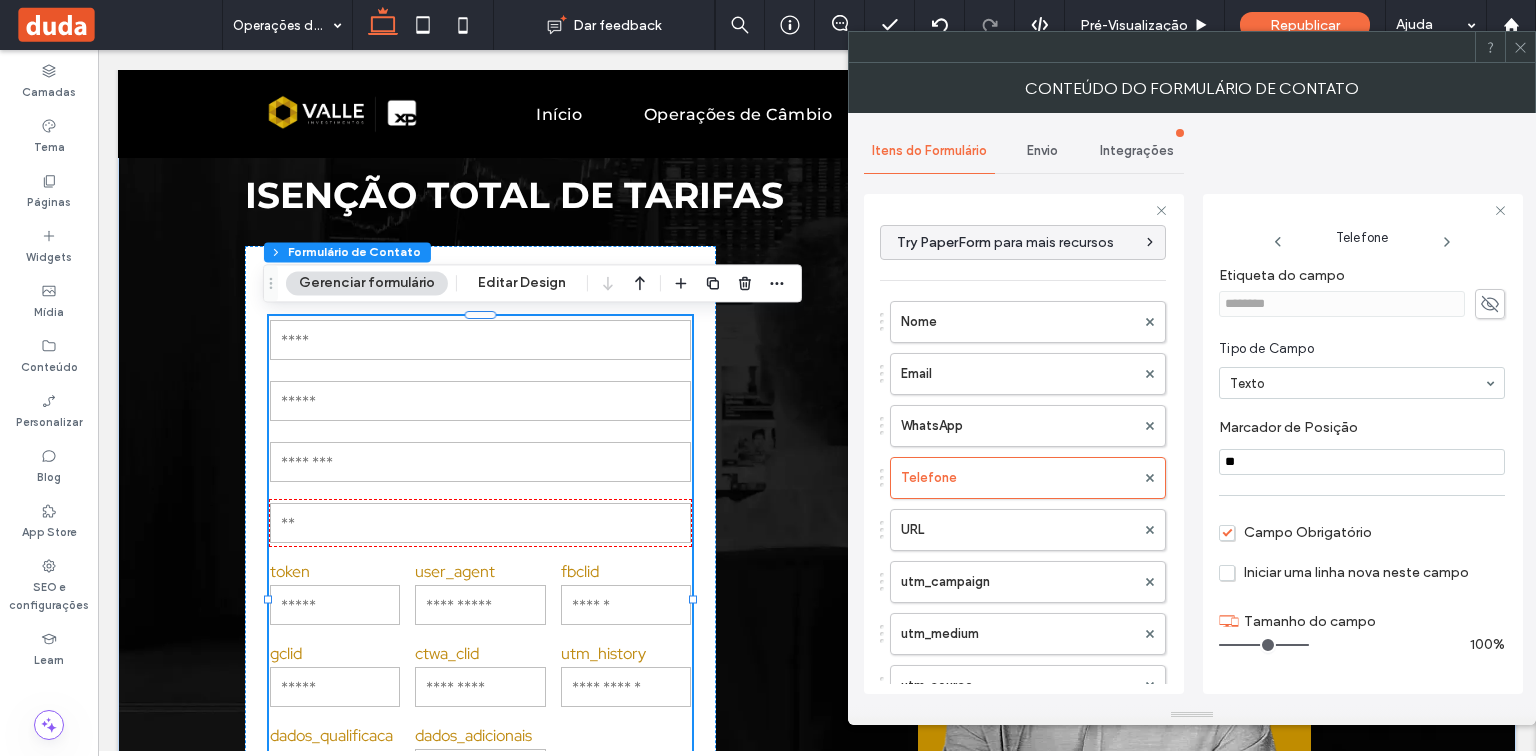 type on "*" 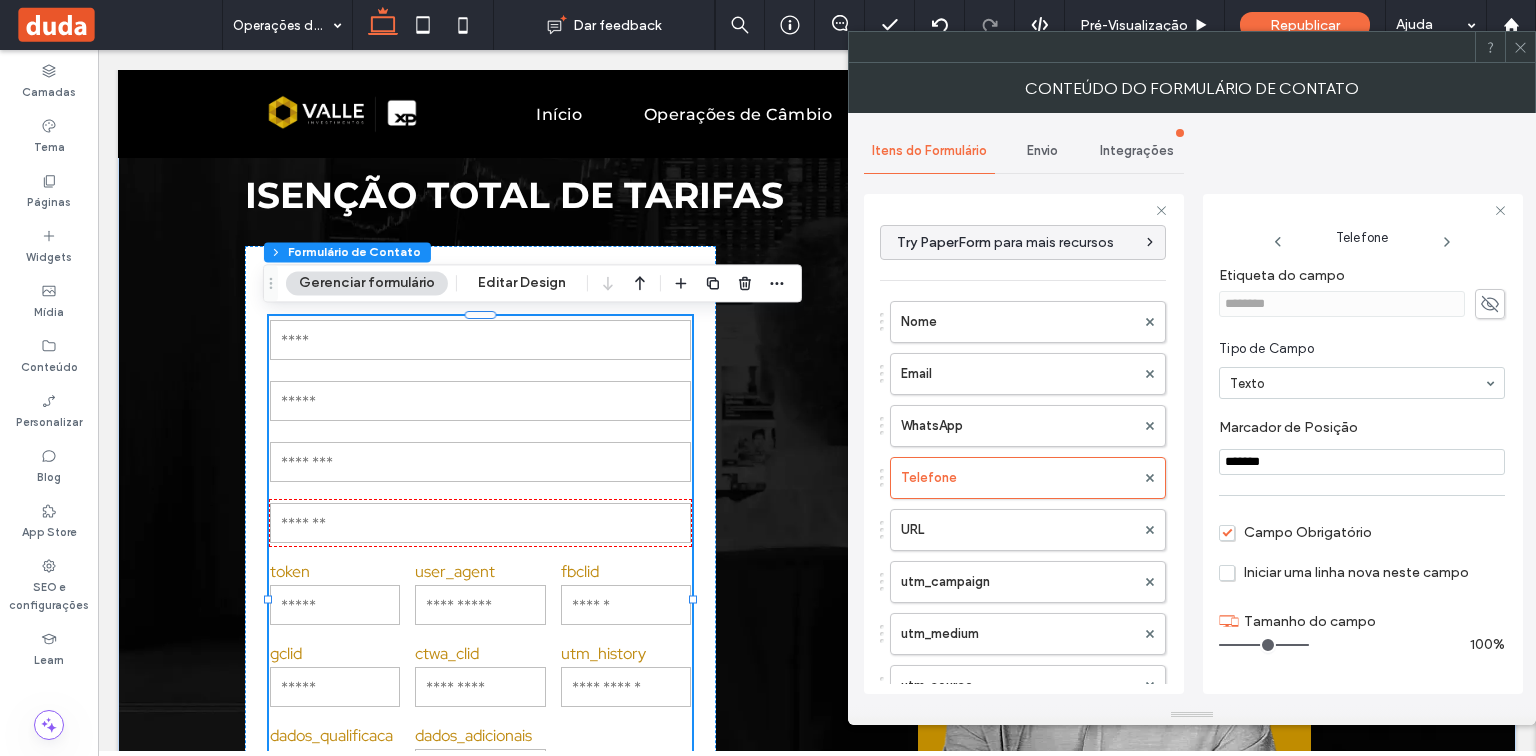 type on "*******" 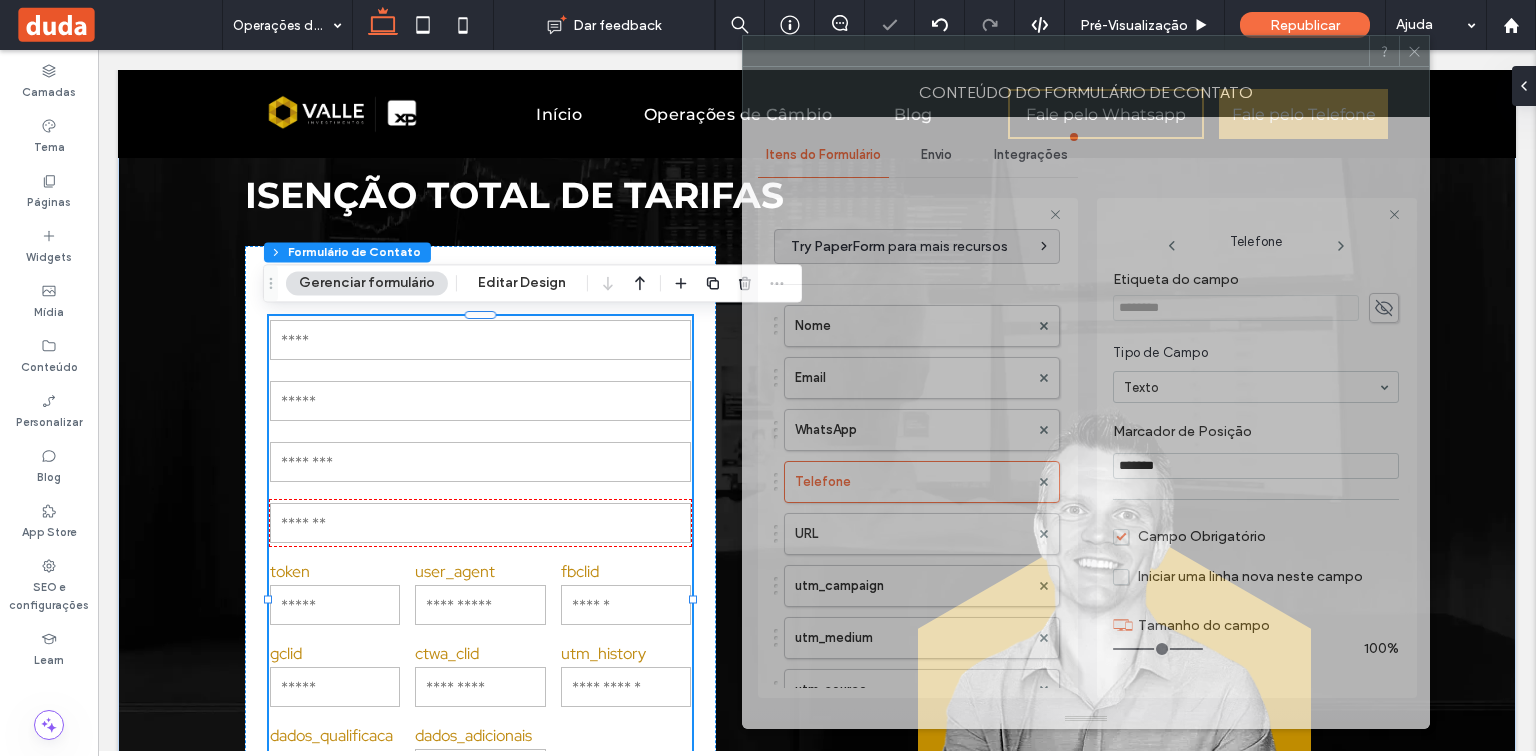 drag, startPoint x: 1389, startPoint y: 54, endPoint x: 1283, endPoint y: 58, distance: 106.07545 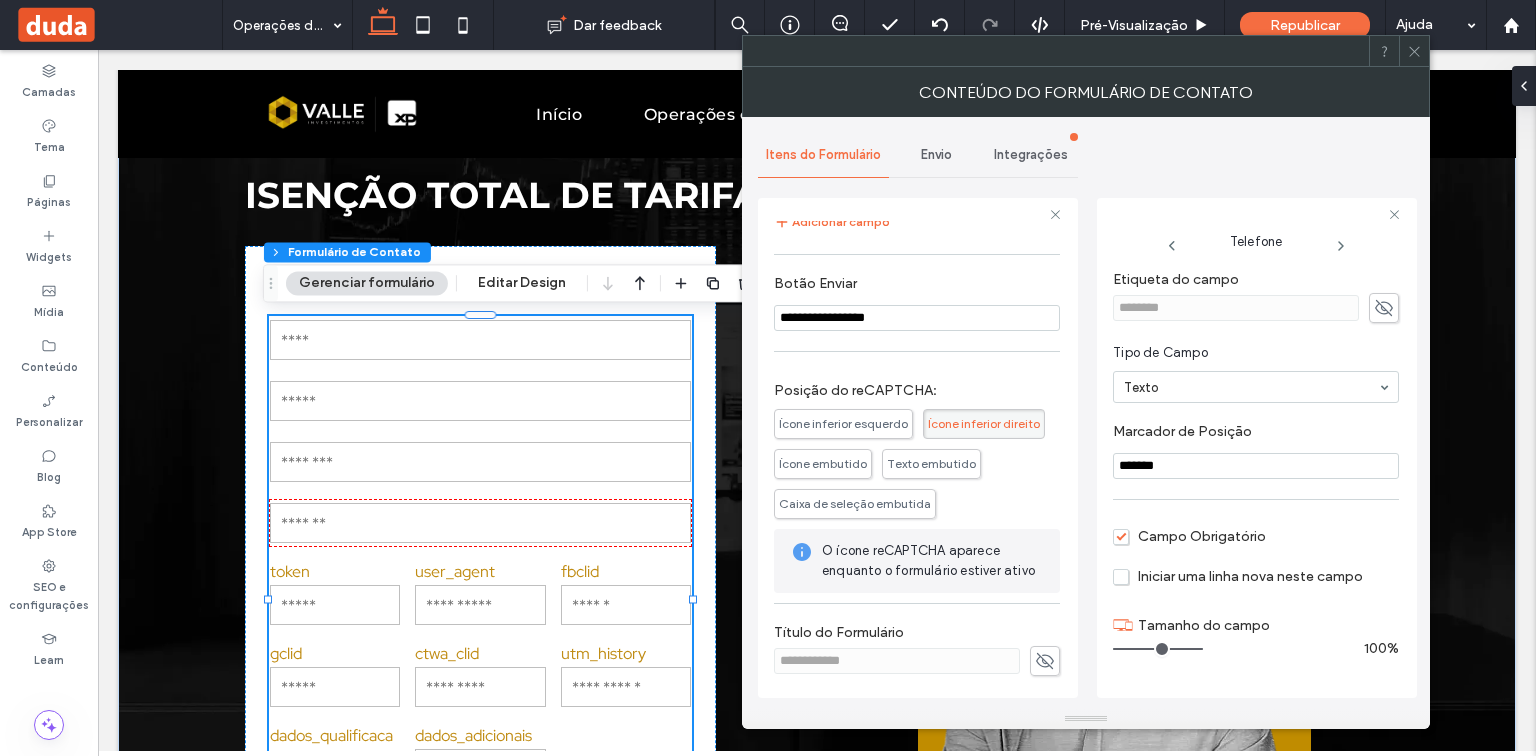 scroll, scrollTop: 1784, scrollLeft: 0, axis: vertical 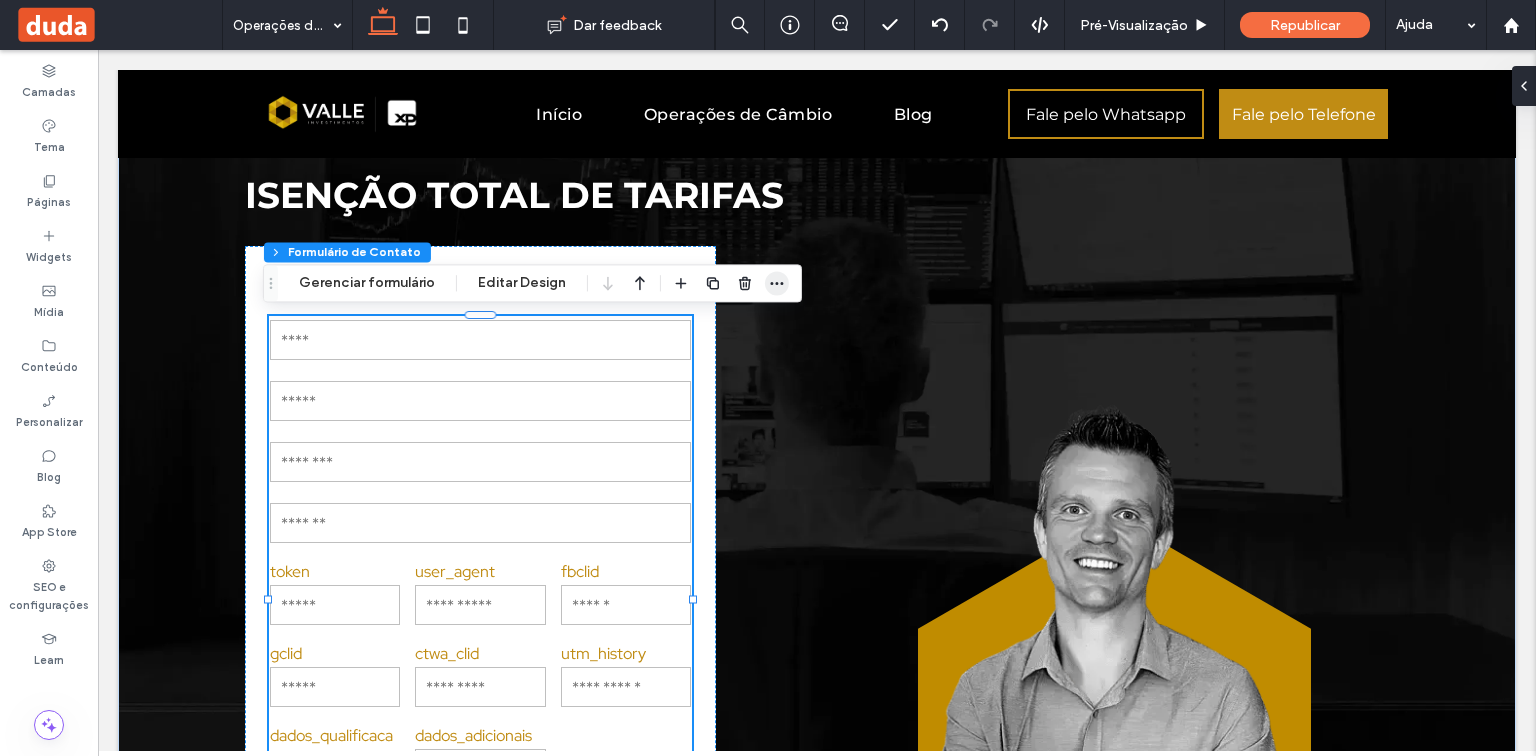 click 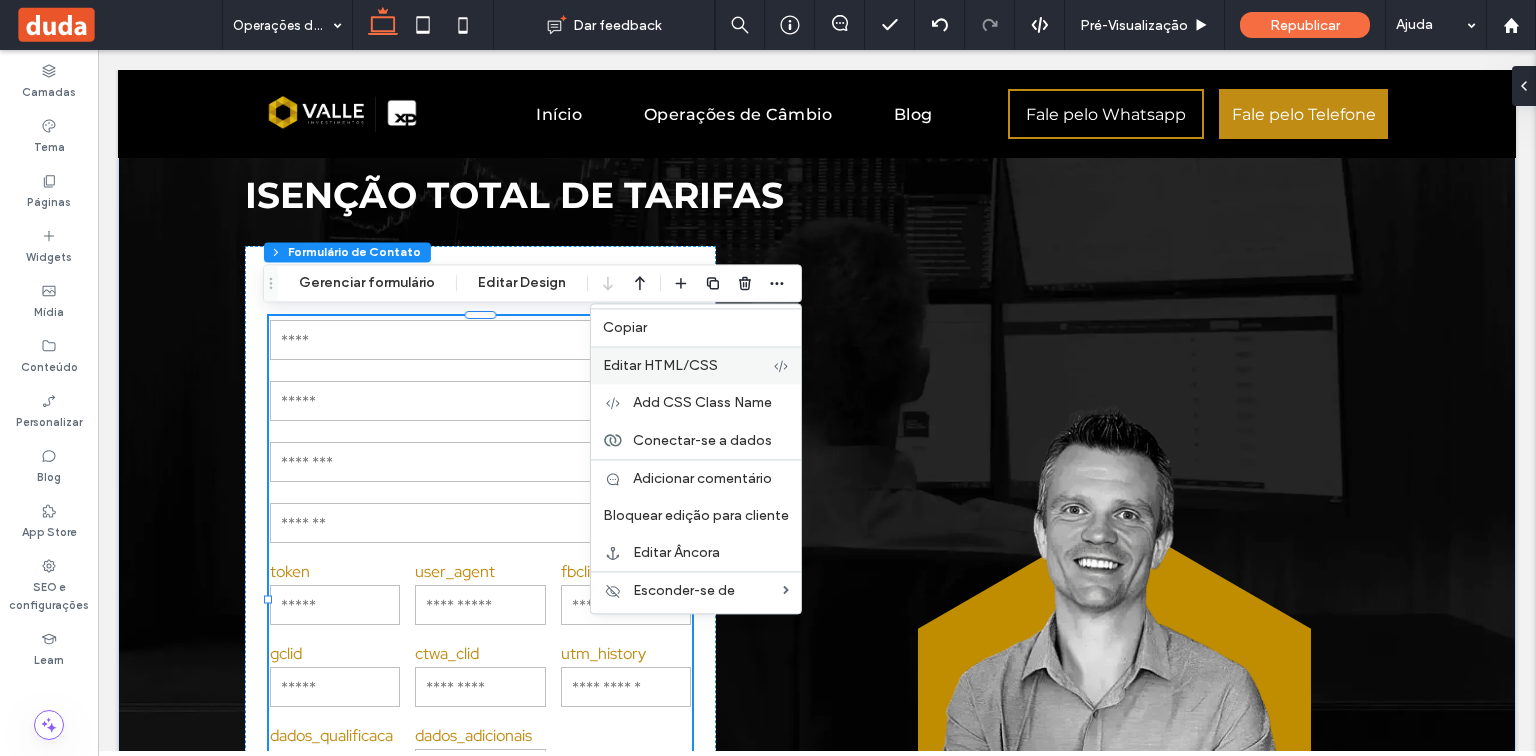 click on "Editar HTML/CSS" at bounding box center (688, 365) 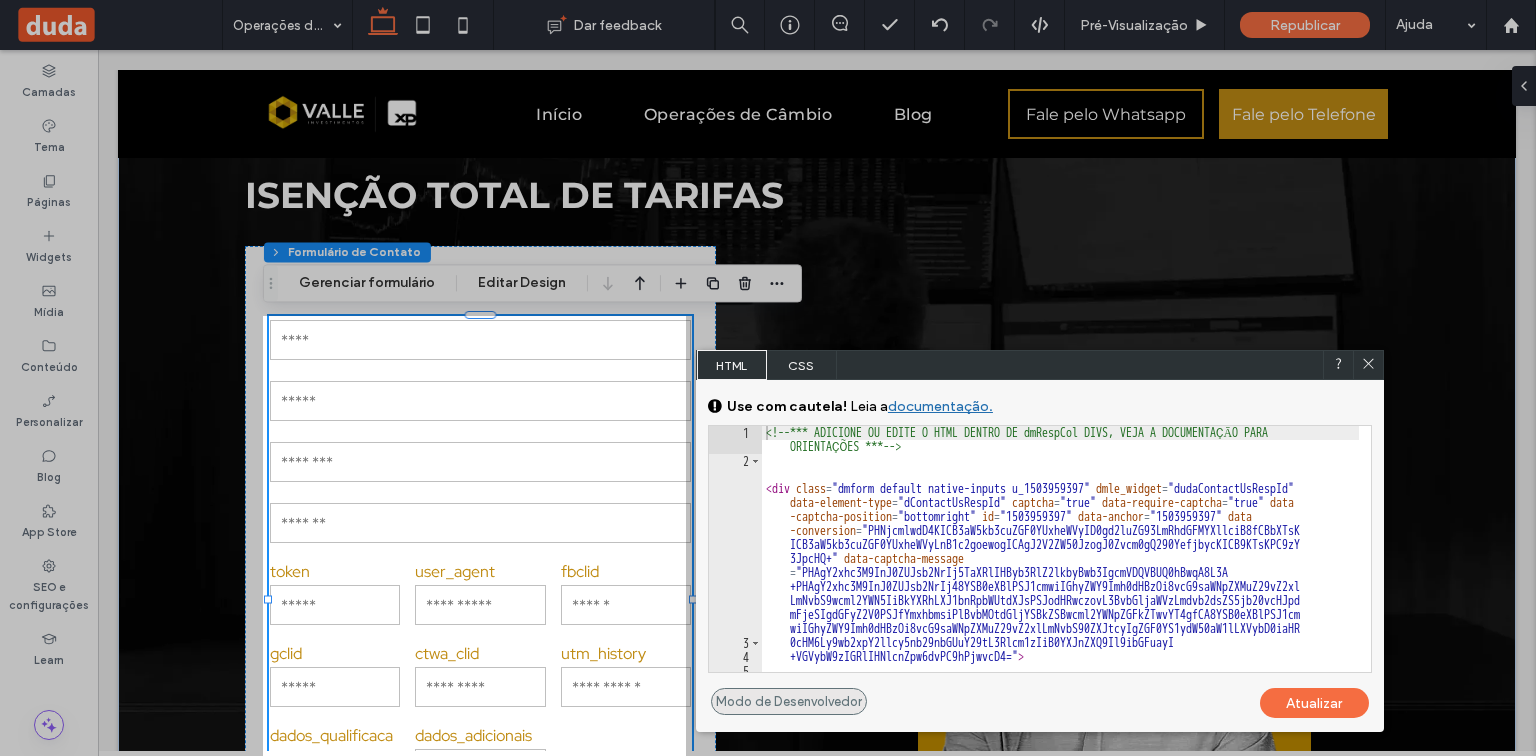 click on "Modo de Desenvolvedor" at bounding box center [789, 701] 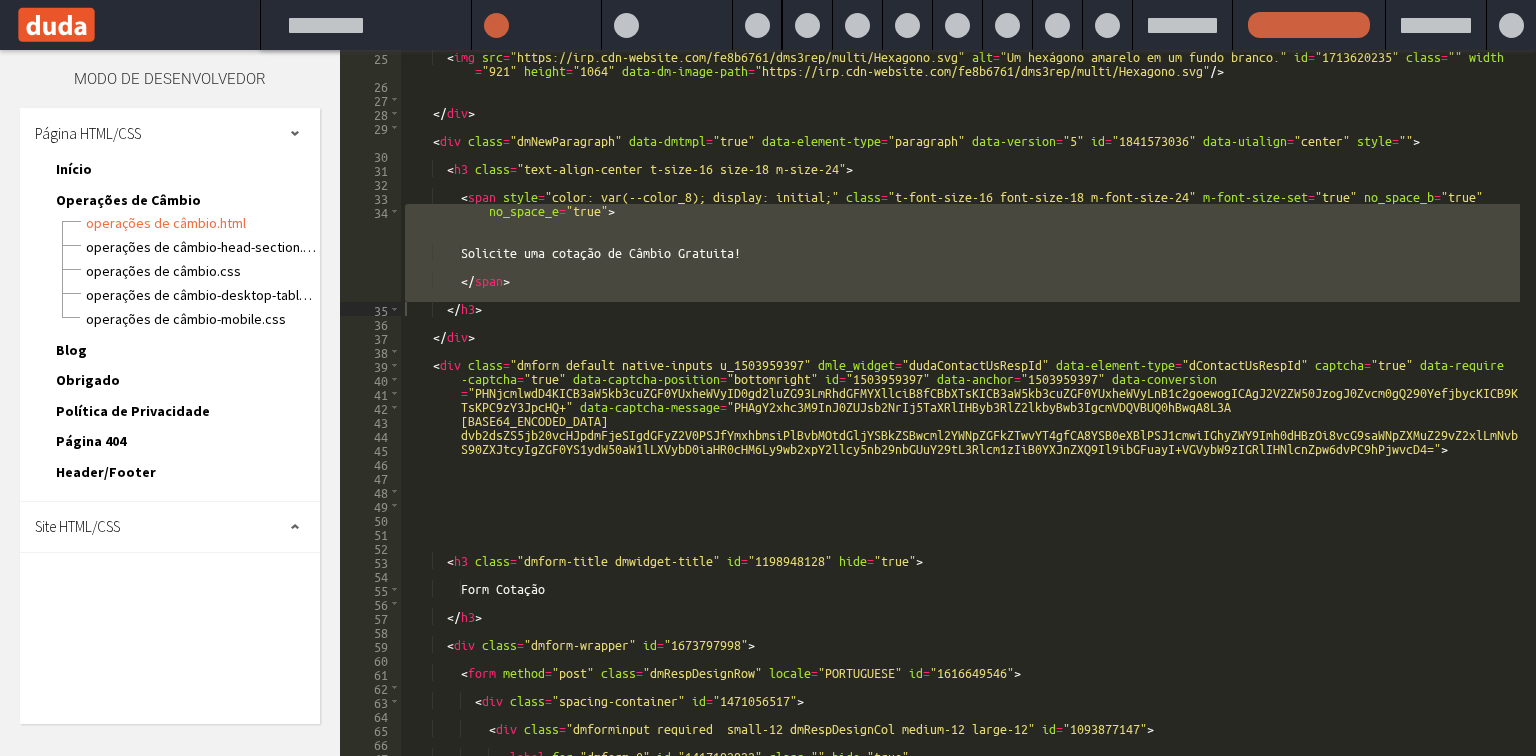 scroll, scrollTop: 0, scrollLeft: 0, axis: both 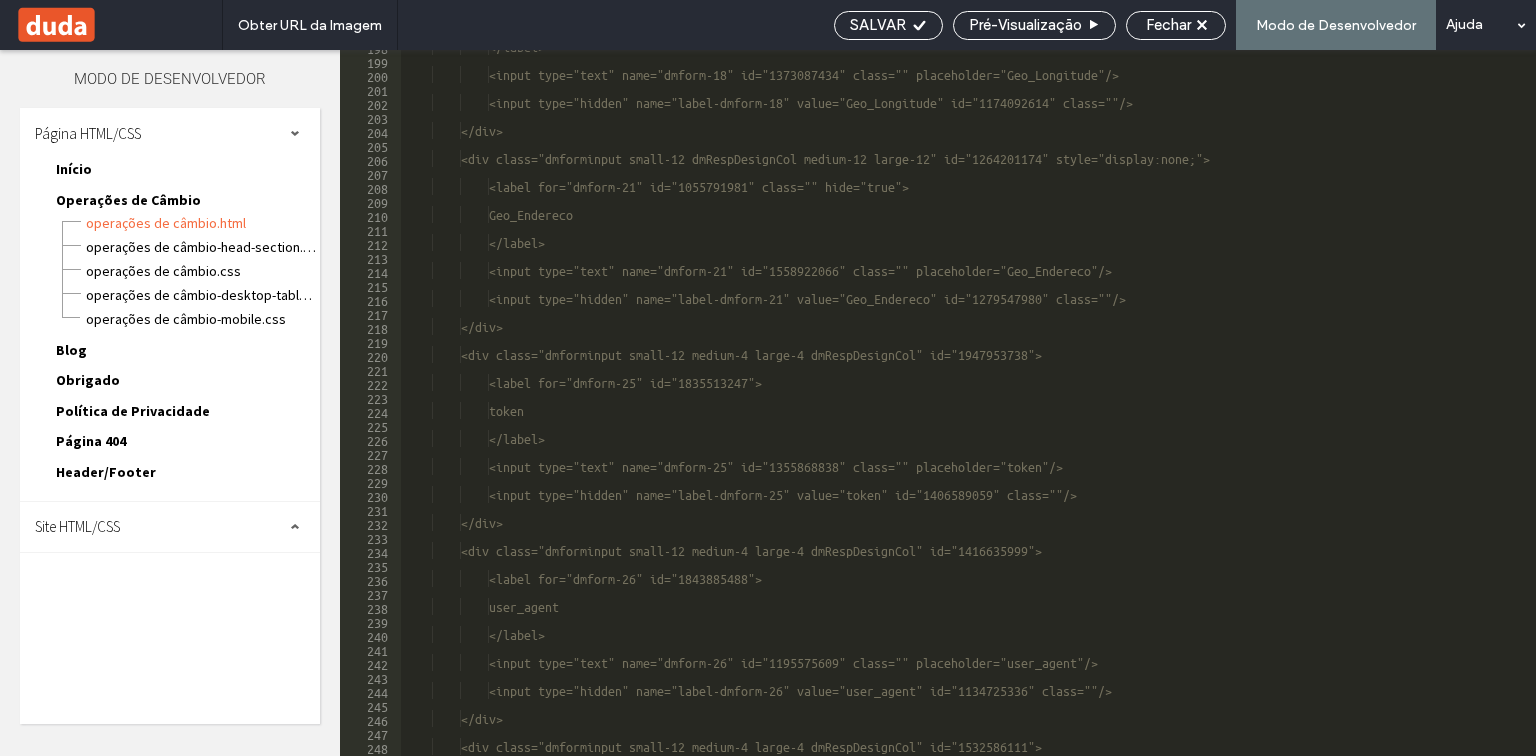 click on "</label>                  <input type="text" name="dmform-18" id="1373087434" class="" placeholder="Geo_Longitude"/>                  <input type="hidden" name="label-dmform-18" value="Geo_Longitude" id="1174092614" class=""/>               </div>               <div class="dmforminput small-12 dmRespDesignCol medium-12 large-12" id="1264201174" style="display:none;">                  <label for="dmform-21" id="1055791981" class="" hide="true">                 Geo_Endereco                  </label>                  <input type="text" name="dmform-21" id="1558922066" class="" placeholder="Geo_Endereco"/>                  <input type="hidden" name="label-dmform-21" value="Geo_Endereco" id="1279547980" class=""/>               </div>               <div class="dmforminput small-12 medium-4 large-4 dmRespDesignCol" id="1947953738">                  <label for="dmform-25" id="1835513247">                 token                  </label>                                             </div>" at bounding box center (962, 407) 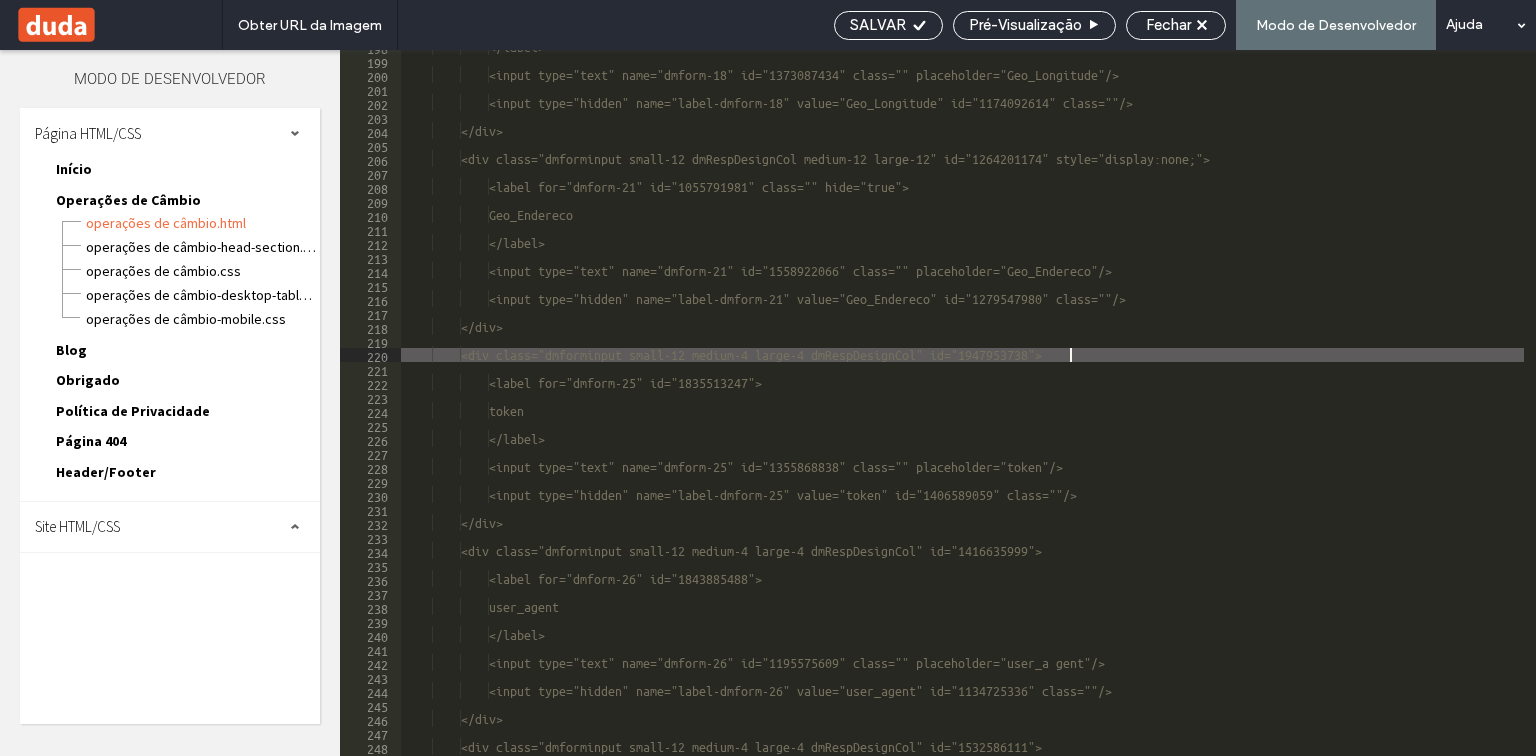 scroll, scrollTop: 0, scrollLeft: 47, axis: horizontal 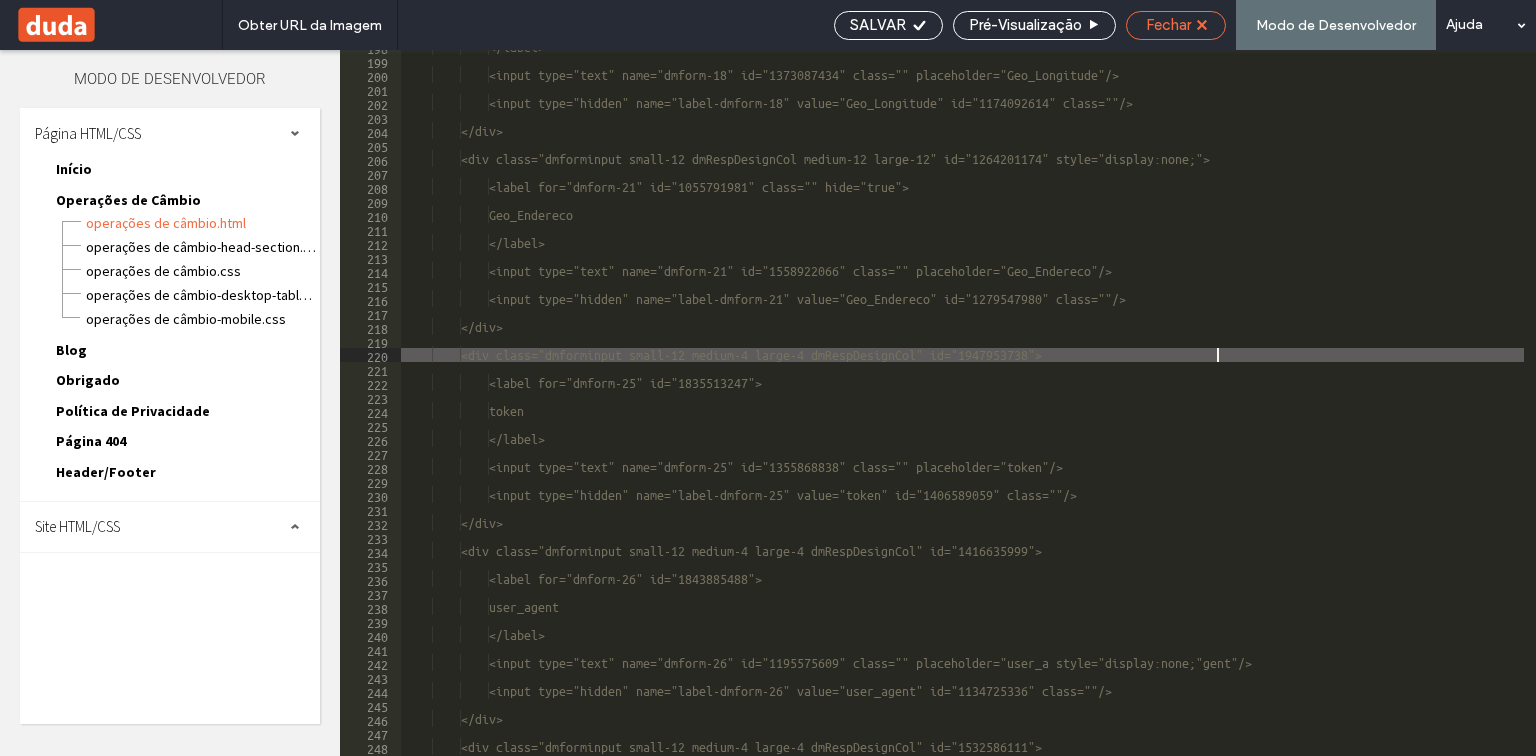 type on "**********" 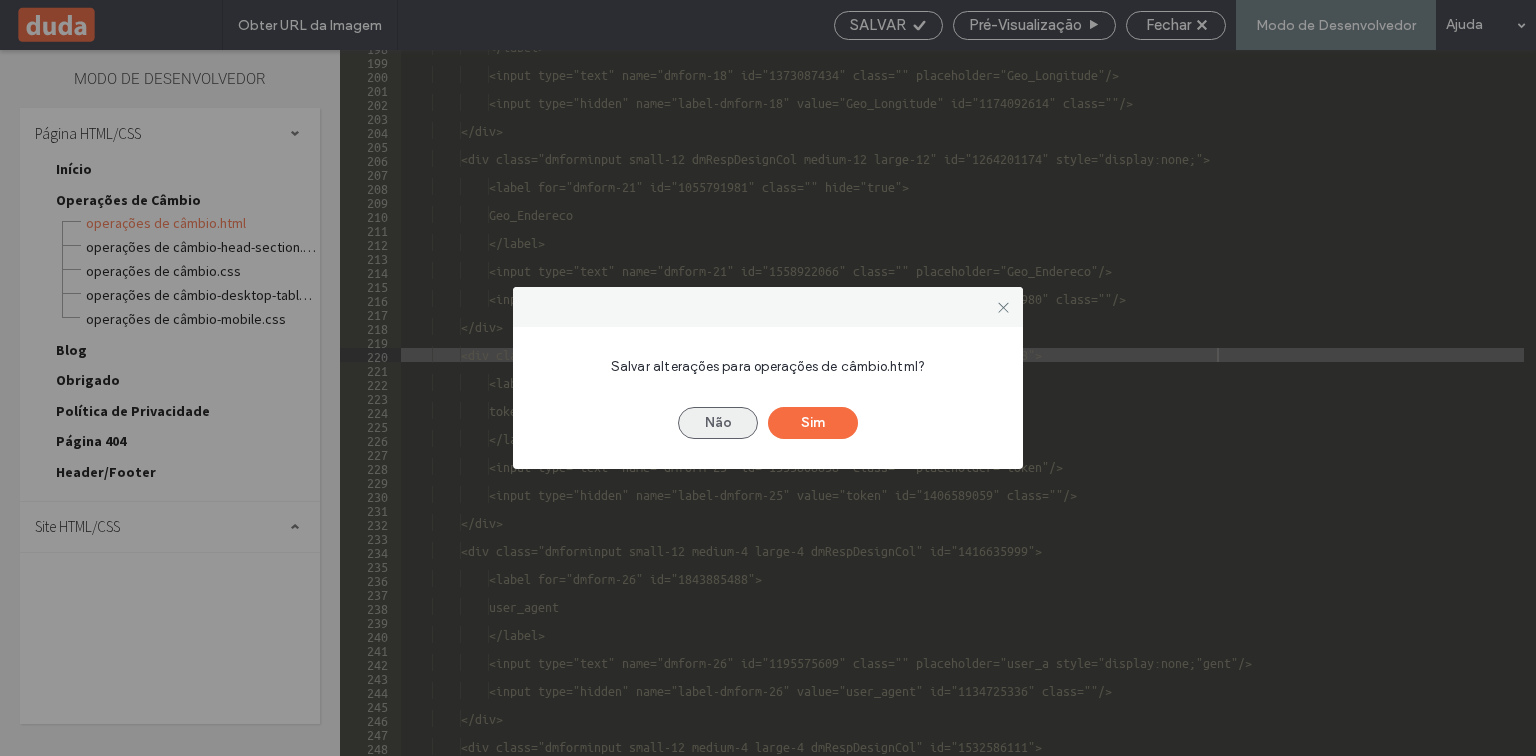 click on "Não" at bounding box center [718, 423] 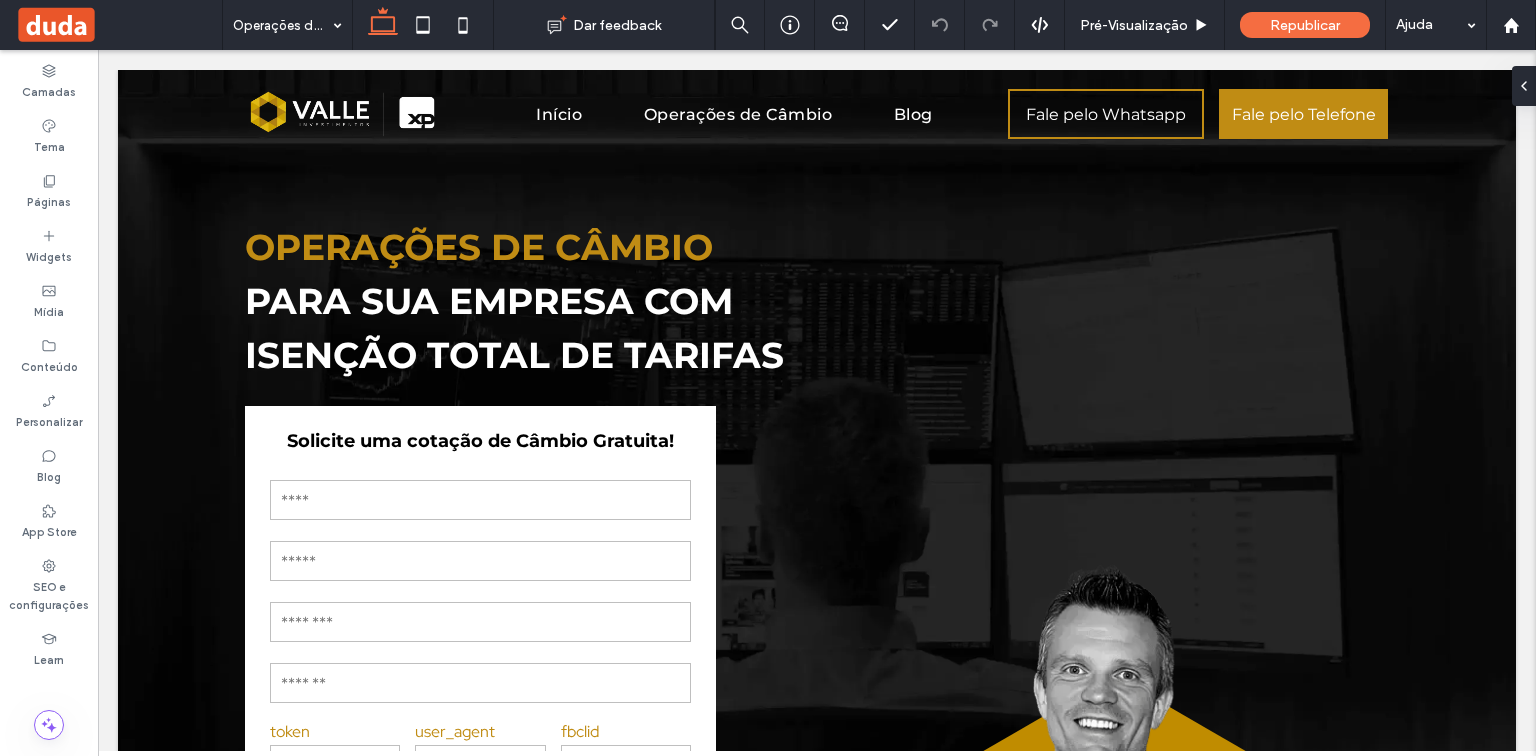 scroll, scrollTop: 0, scrollLeft: 0, axis: both 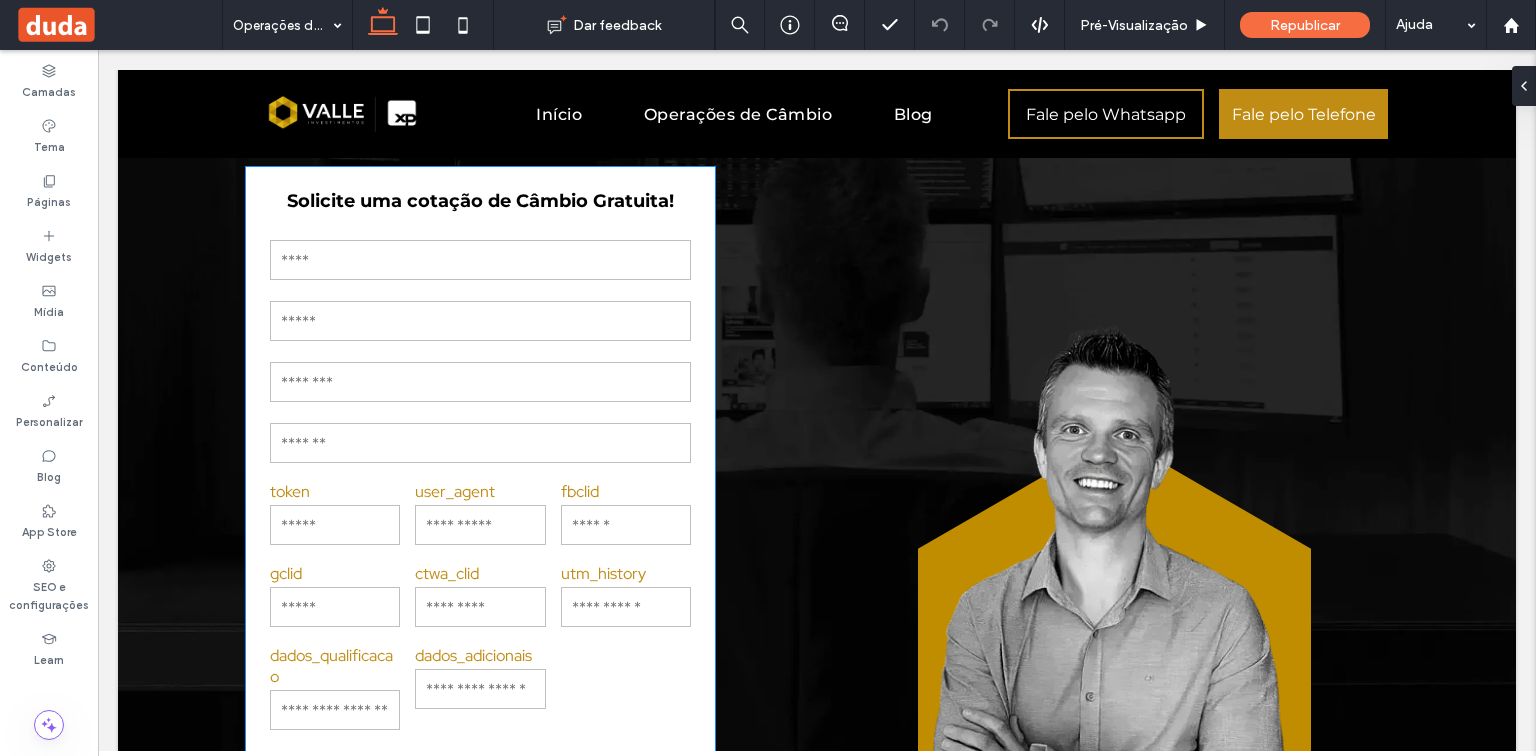 click at bounding box center (480, 321) 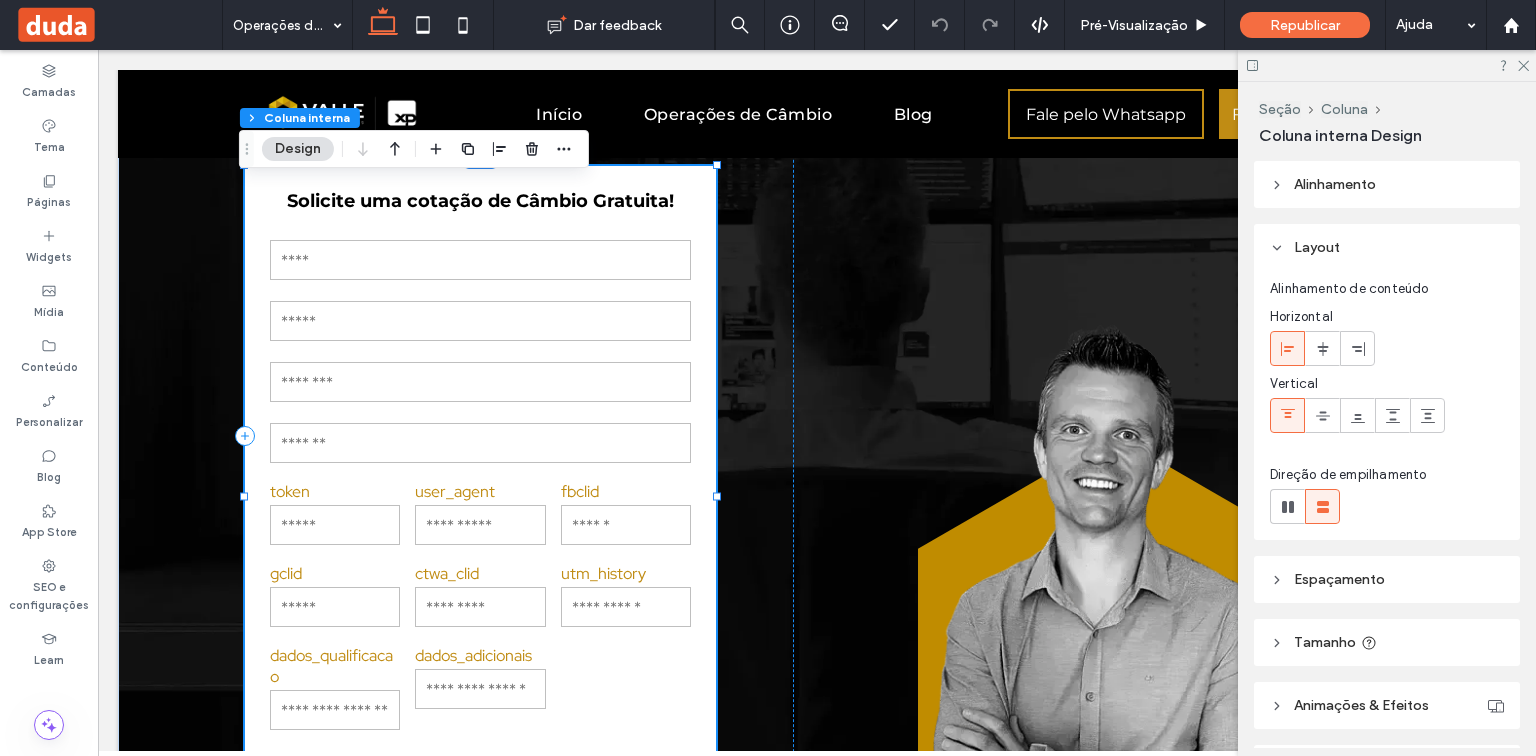 click at bounding box center [480, 321] 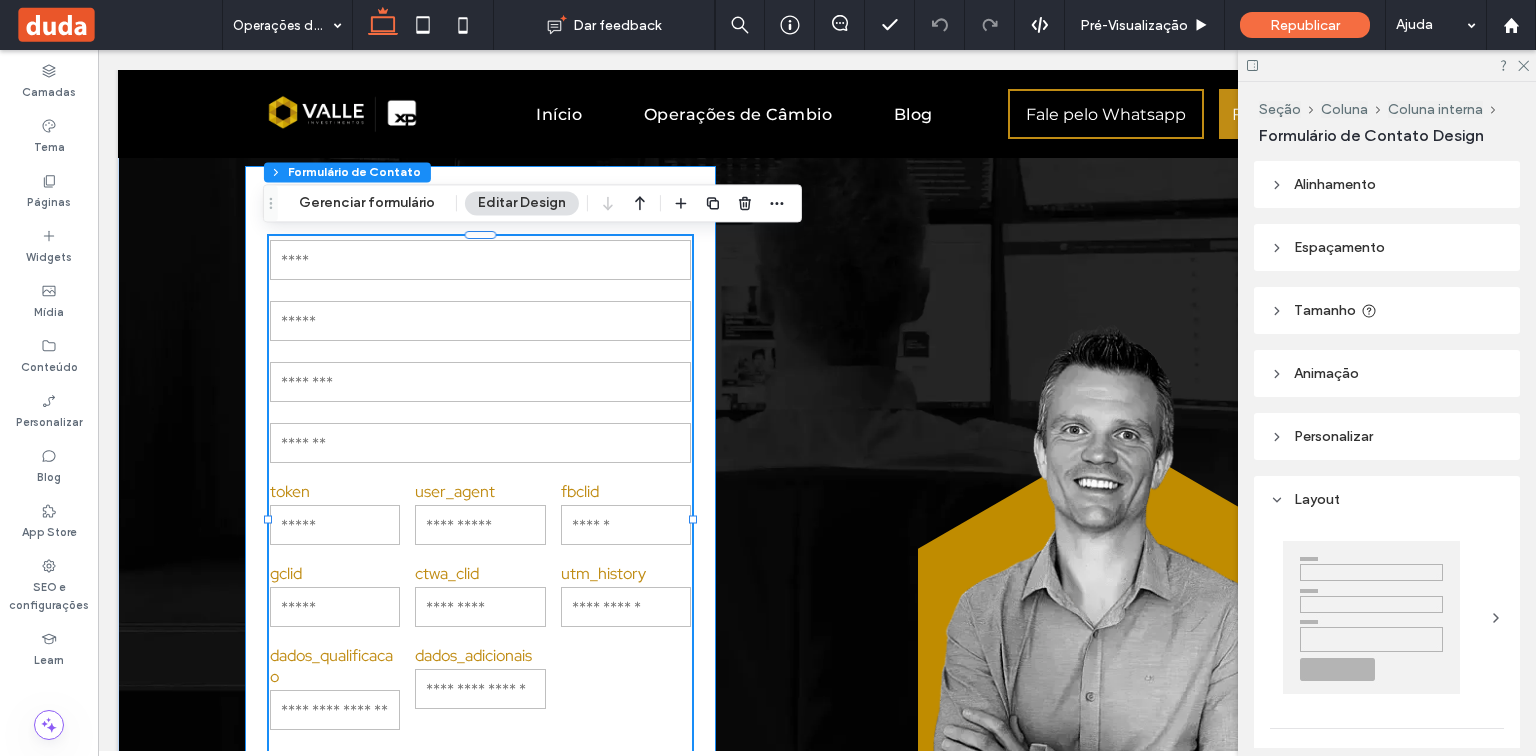 type on "*" 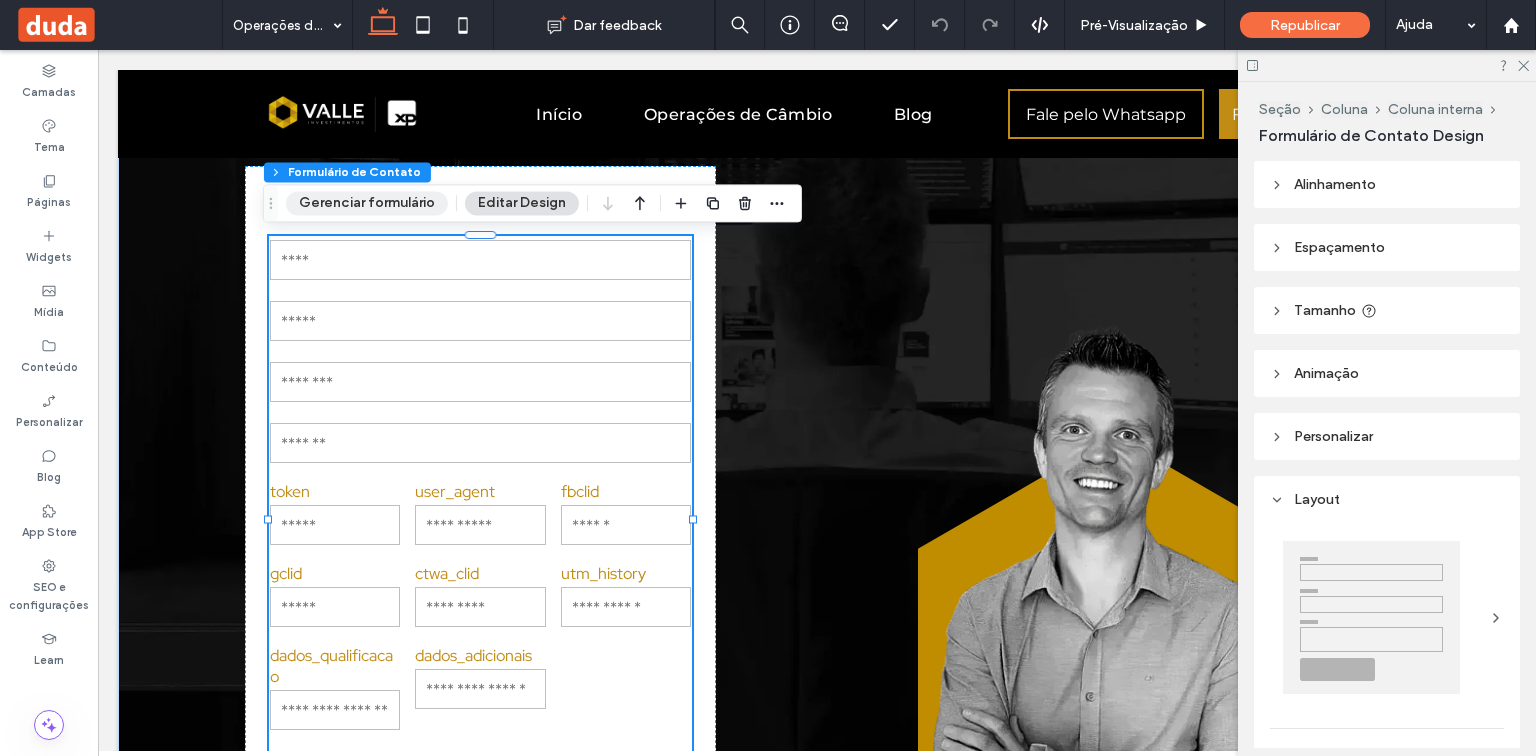 click on "Gerenciar formulário" at bounding box center (367, 203) 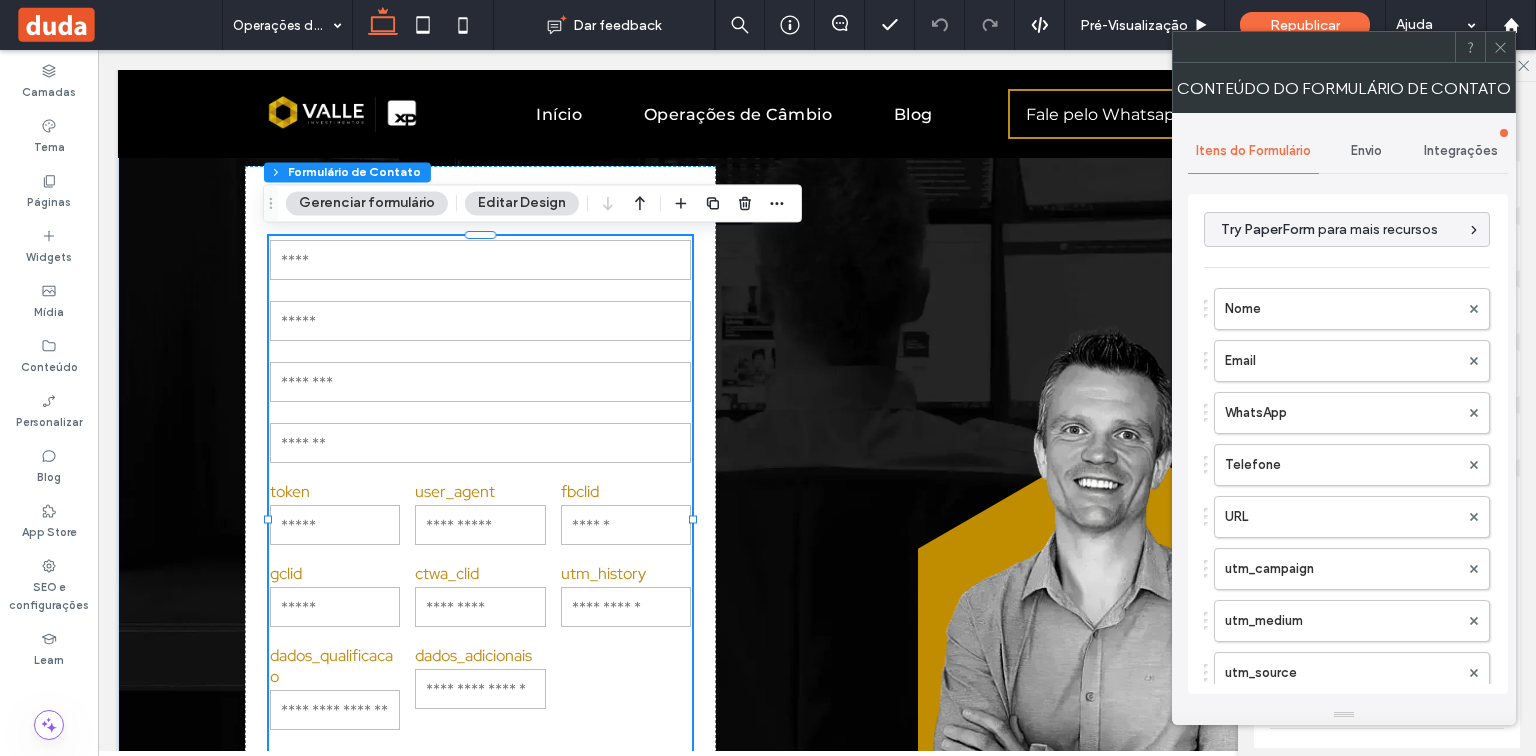 click 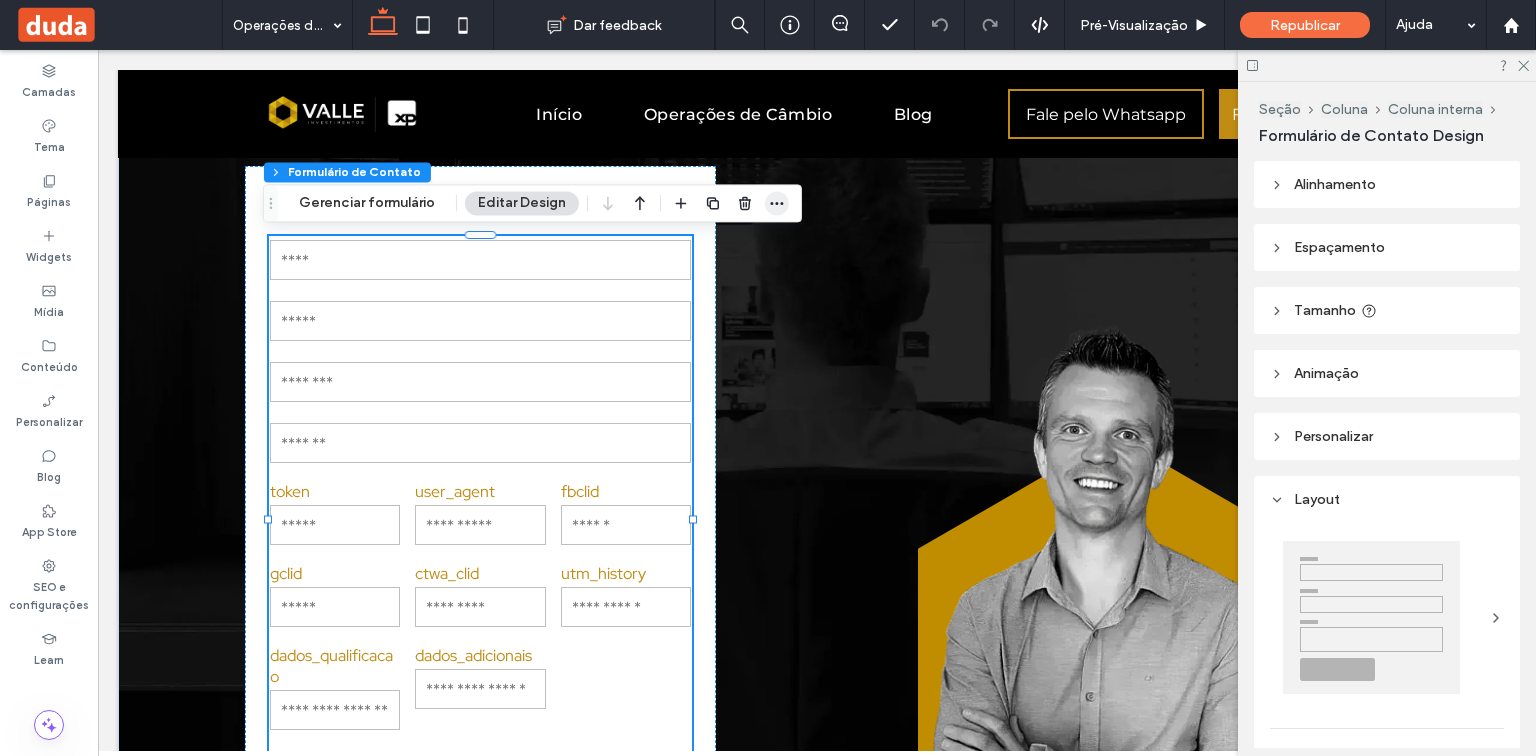 click 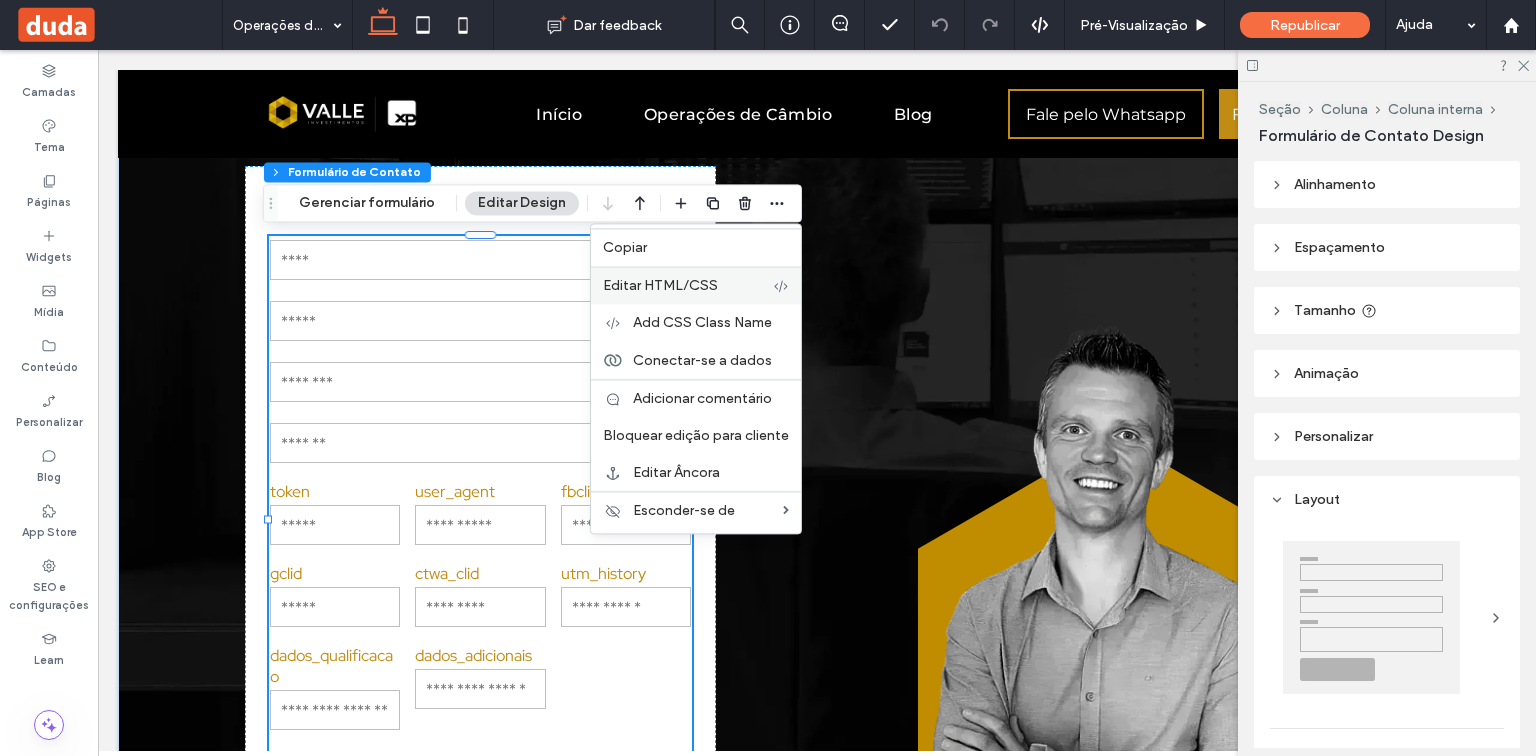 click on "Editar HTML/CSS" at bounding box center (688, 285) 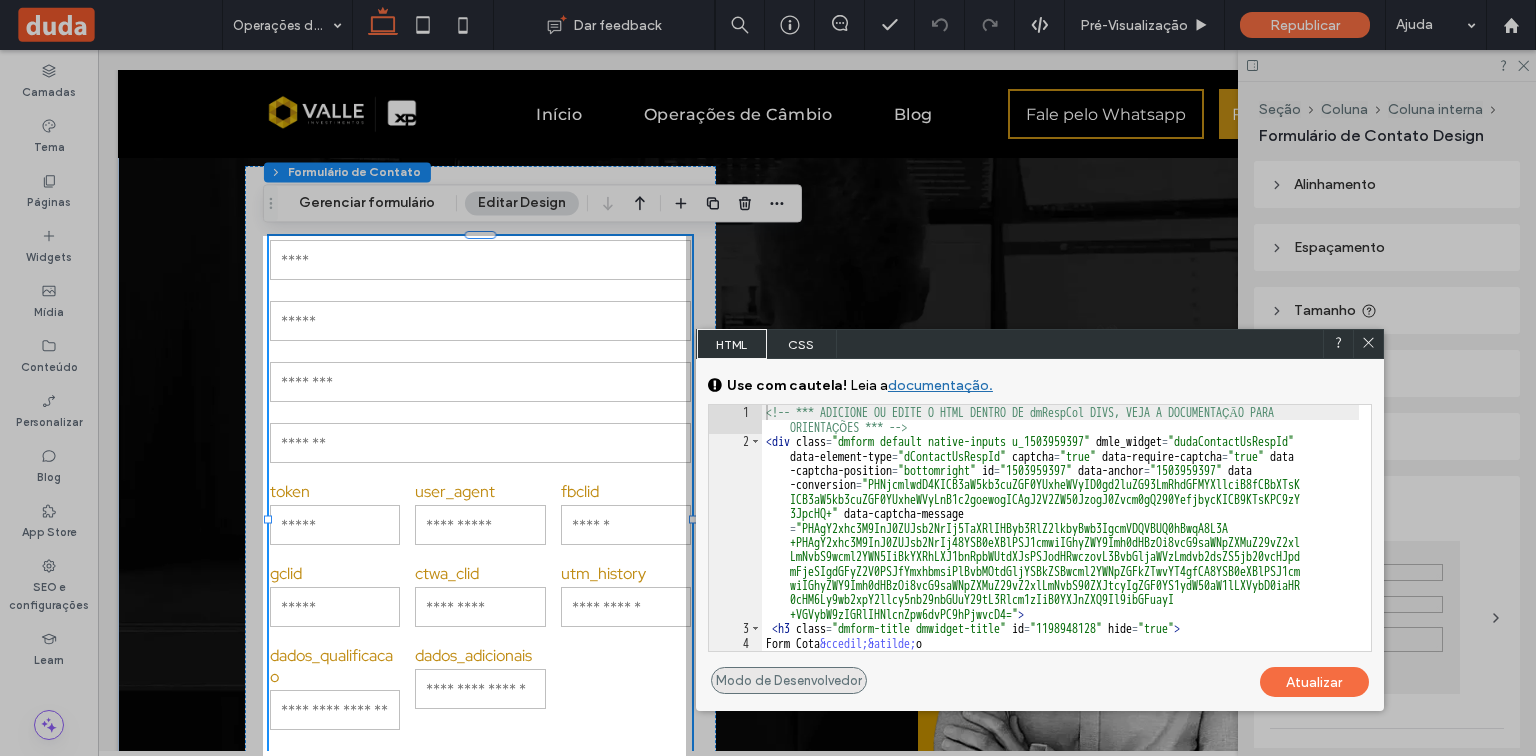 click on "Modo de Desenvolvedor" at bounding box center [789, 680] 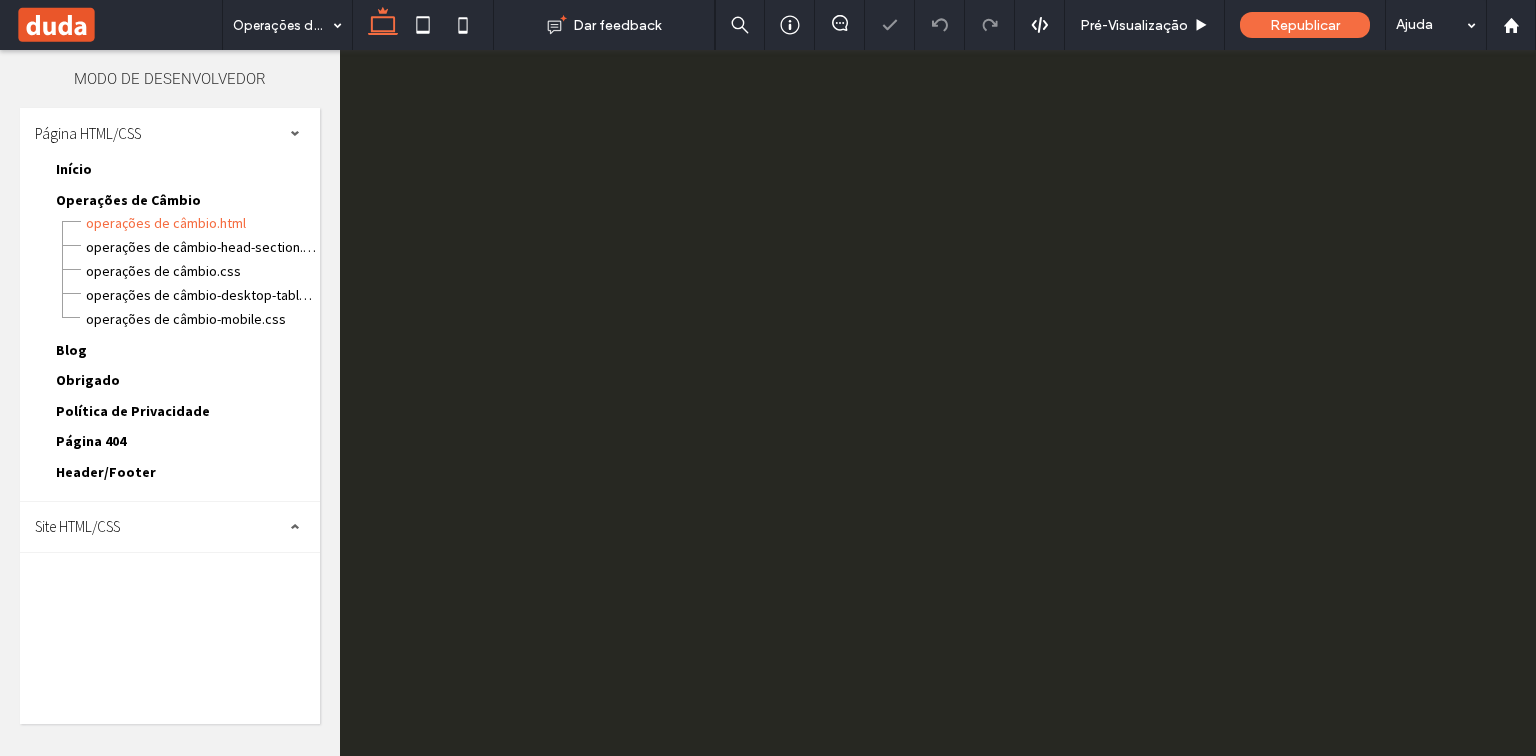 scroll, scrollTop: 432, scrollLeft: 0, axis: vertical 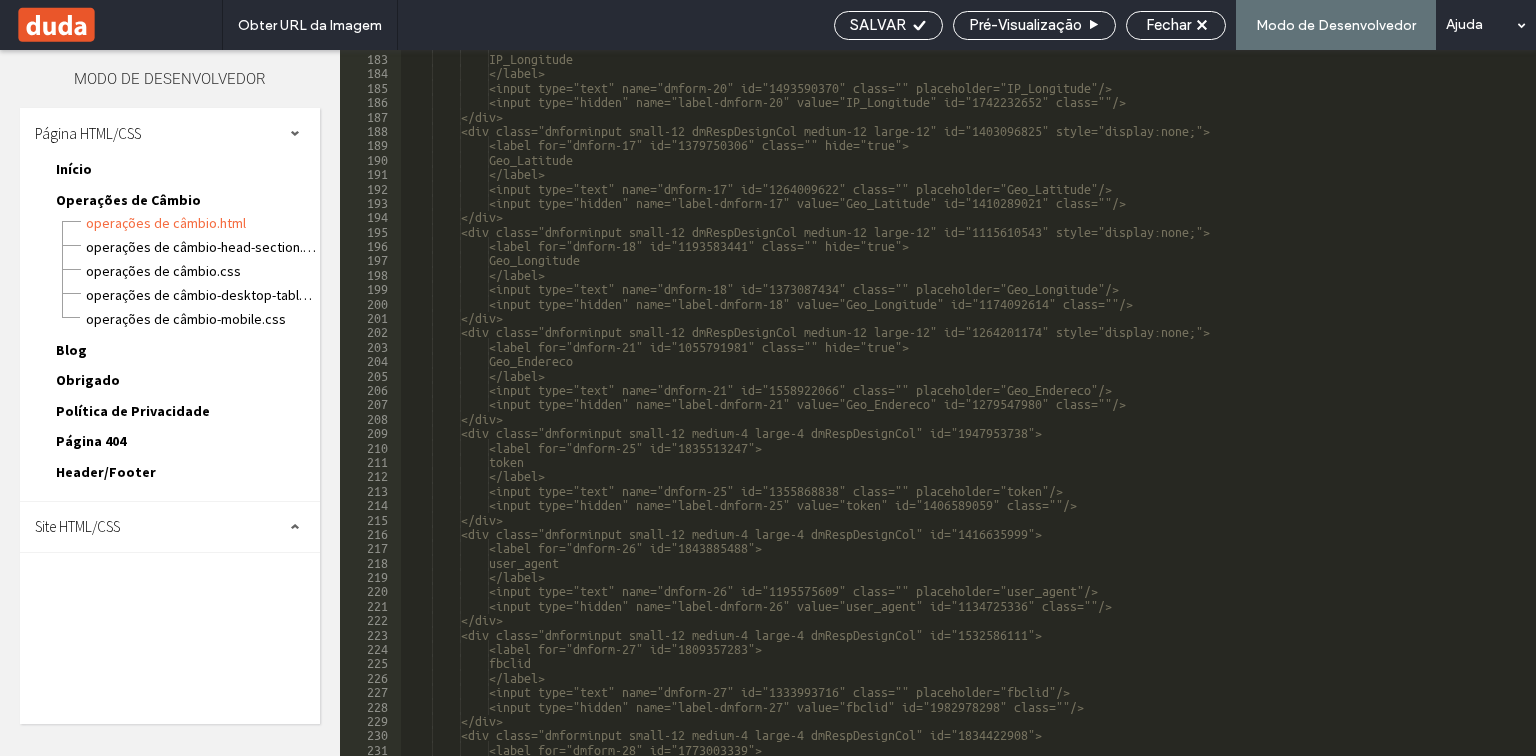 click on "<label for="dmform-20" id="1627953216" class="" hide="true">                 IP_Longitude                  </label>                  <input type="text" name="dmform-20" id="1493590370" class="" placeholder="IP_Longitude"/>                  <input type="hidden" name="label-dmform-20" value="IP_Longitude" id="1742232652" class=""/>               </div>               <div class="dmforminput small-12 dmRespDesignCol medium-12 large-12" id="1403096825" style="display:none;">                  <label for="dmform-17" id="1379750306" class="" hide="true">                 Geo_Latitude                  </label>                  <input type="text" name="dmform-17" id="1264009622" class="" placeholder="Geo_Latitude"/>                  <input type="hidden" name="label-dmform-17" value="Geo_Latitude" id="1410289021" class=""/>               </div>               <div class="dmforminput small-12 dmRespDesignCol medium-12 large-12" id="1115610543" style="display:none;">" at bounding box center (1132, 403) 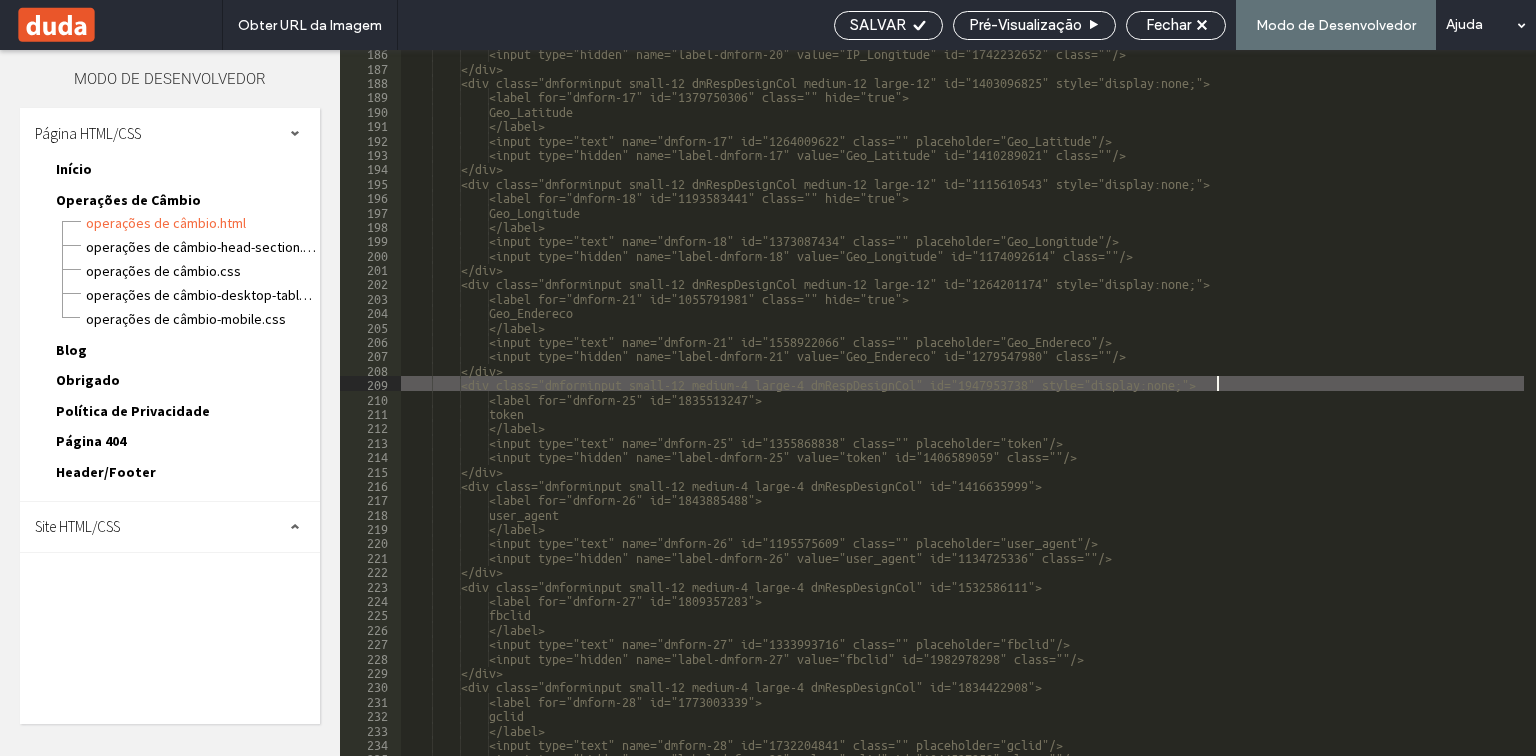 scroll, scrollTop: 2784, scrollLeft: 0, axis: vertical 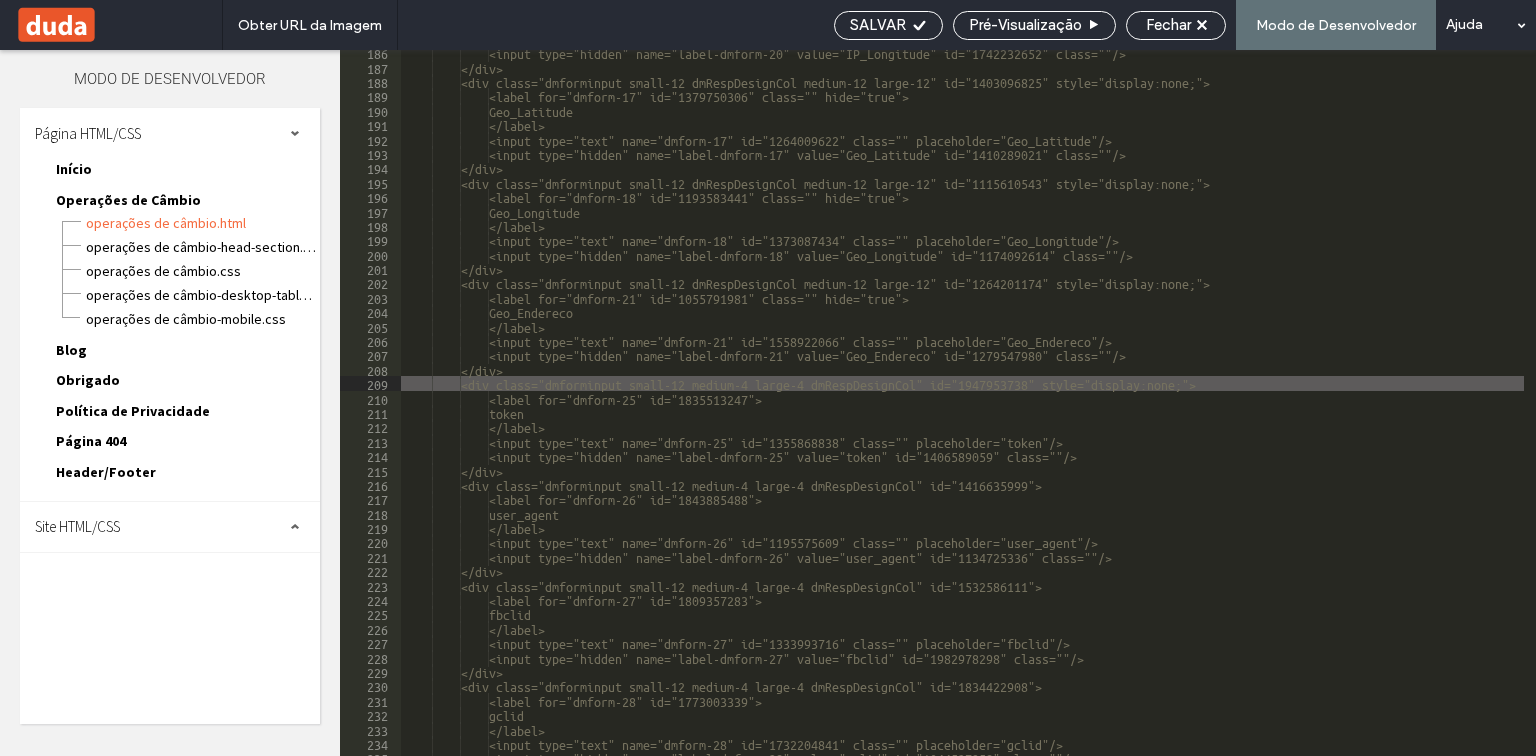 click on "<input type="hidden" name="label-dmform-20" value="IP_Longitude" id="1742232652" class=""/>               </div>               <div class="dmforminput small-12 dmRespDesignCol medium-12 large-12" id="1403096825" style="display:none;">                  <label for="dmform-17" id="1379750306" class="" hide="true">                 Geo_Latitude                  </label>                  <input type="text" name="dmform-17" id="1264009622" class="" placeholder="Geo_Latitude"/>                  <input type="hidden" name="label-dmform-17" value="Geo_Latitude" id="1410289021" class=""/>               </div>               <div class="dmforminput small-12 dmRespDesignCol medium-12 large-12" id="1115610543" style="display:none;">                  <label for="dmform-18" id="1193583441" class="" hide="true">                 Geo_Longitude                  </label>                  <input type="text" name="dmform-18" id="1373087434" class="" placeholder="Geo_Longitude"/>                              </div>" at bounding box center [1132, 412] 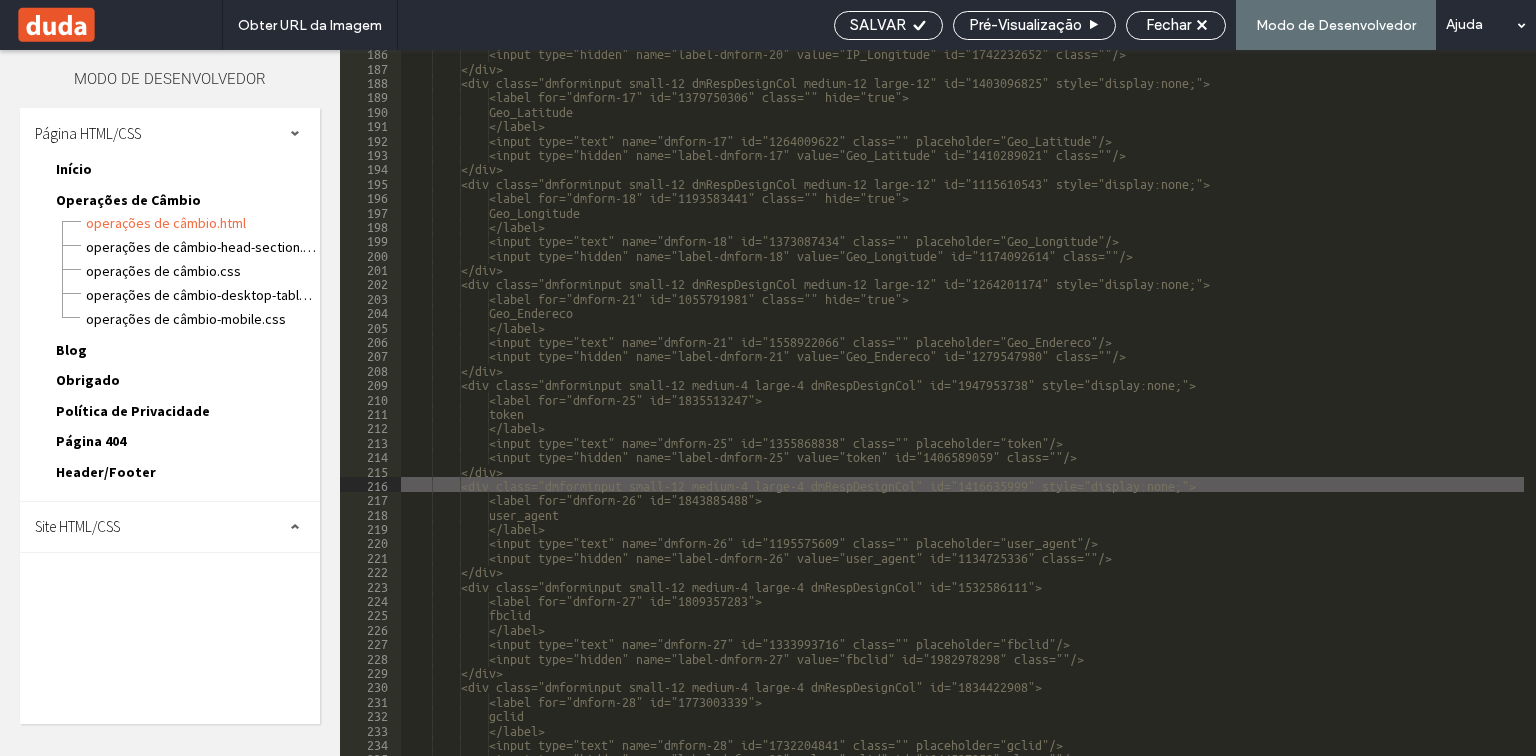 scroll, scrollTop: 2832, scrollLeft: 0, axis: vertical 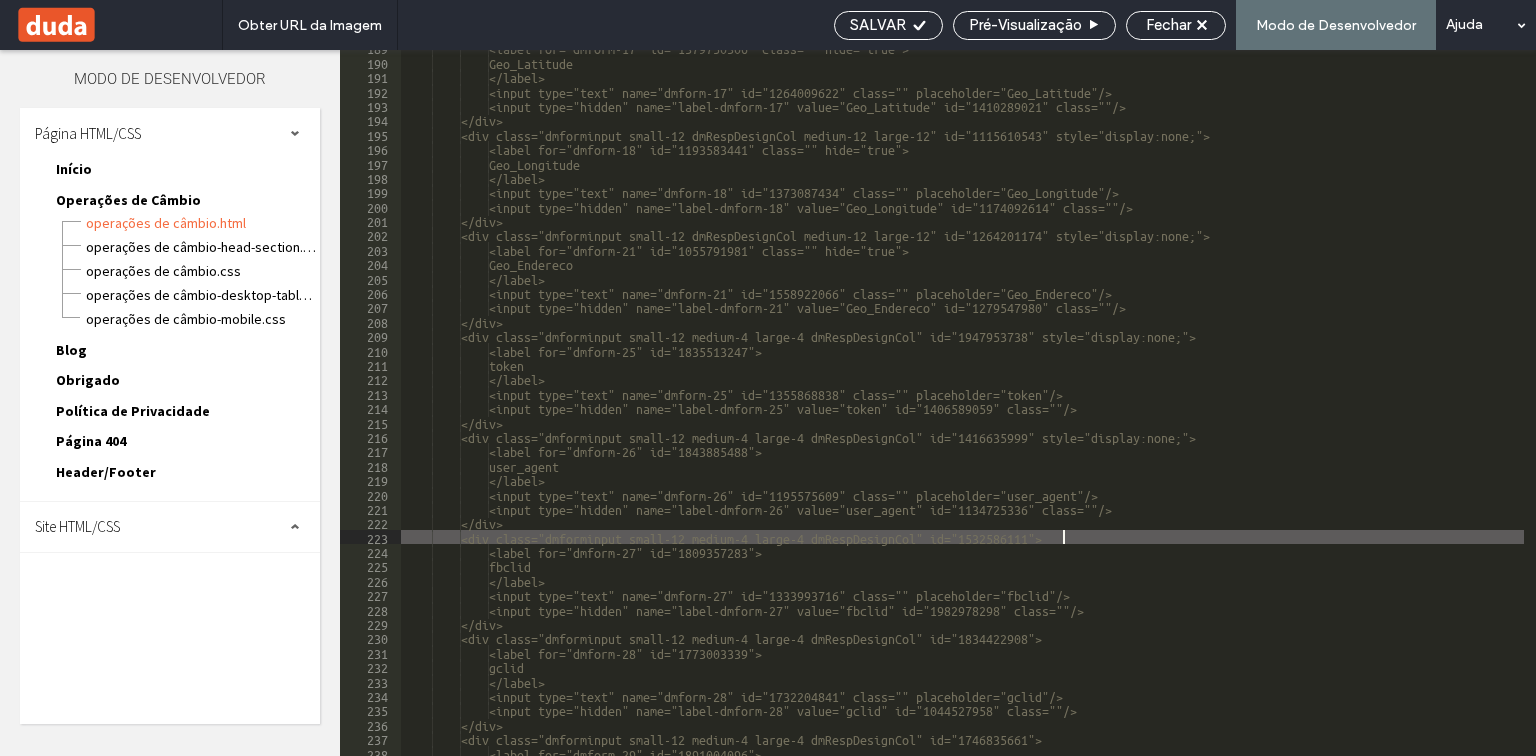 click on "<label for="dmform-17" id="1379750306" class="" hide="true">                 Geo_Latitude                  </label>                  <input type="text" name="dmform-17" id="1264009622" class="" placeholder="Geo_Latitude"/>                  <input type="hidden" name="label-dmform-17" value="Geo_Latitude" id="1410289021" class=""/>               </div>               <div class="dmforminput small-12 dmRespDesignCol medium-12 large-12" id="1115610543" style="display:none;">                  <label for="dmform-18" id="1193583441" class="" hide="true">                 Geo_Longitude                  </label>                  <input type="text" name="dmform-18" id="1373087434" class="" placeholder="Geo_Longitude"/>                  <input type="hidden" name="label-dmform-18" value="Geo_Longitude" id="1174092614" class=""/>               </div>               <div class="dmforminput small-12 dmRespDesignCol medium-12 large-12" id="1264201174" style="display:none;">" at bounding box center (1132, 407) 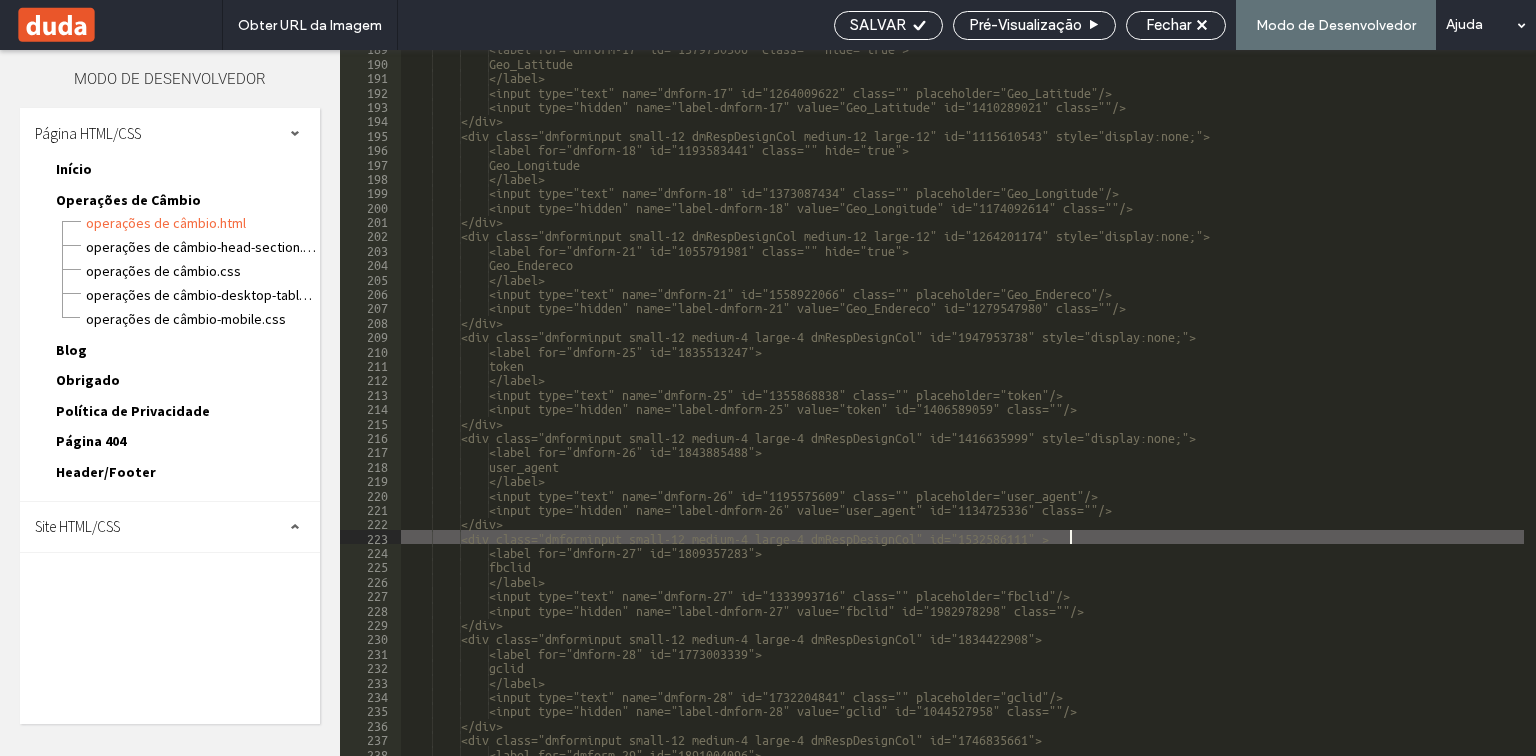paste 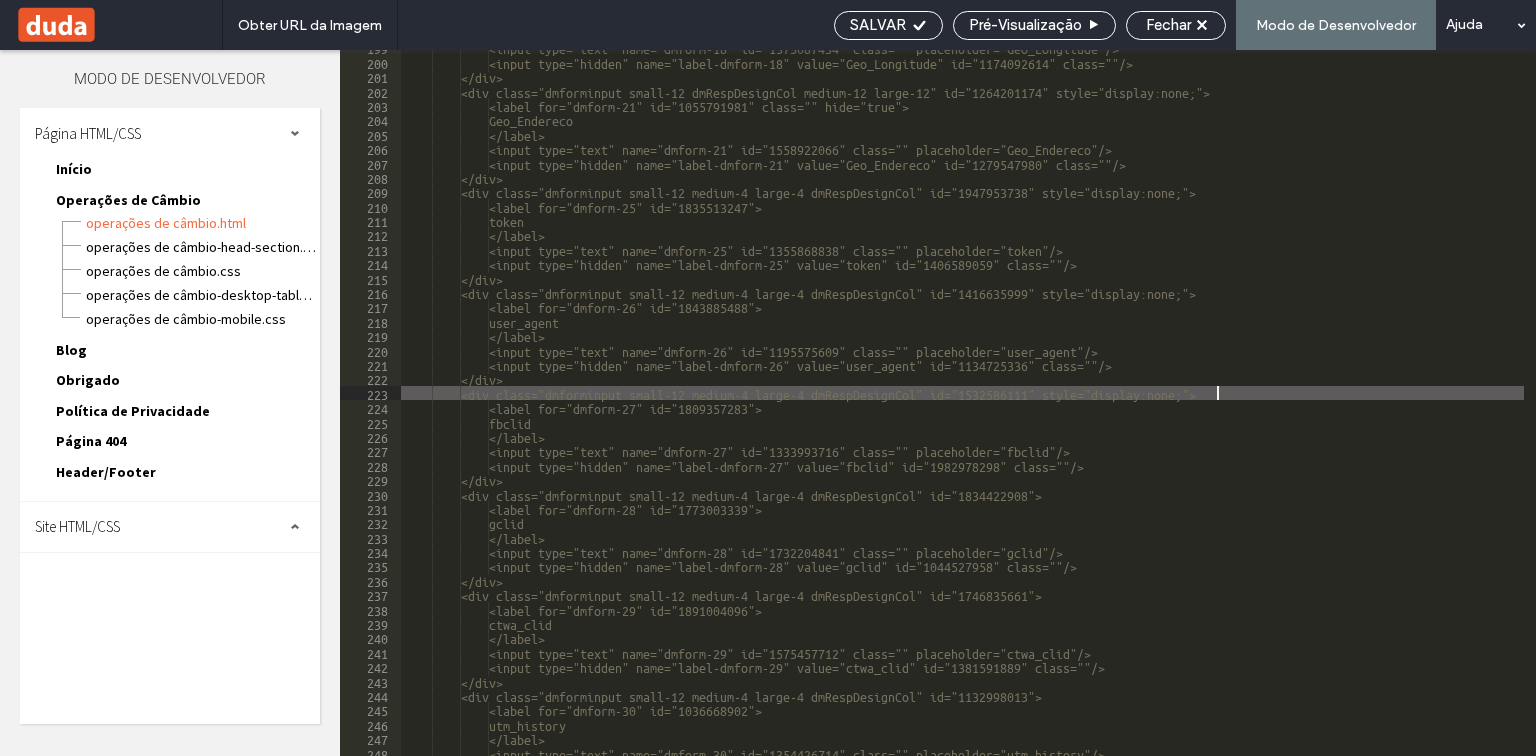 scroll, scrollTop: 2976, scrollLeft: 0, axis: vertical 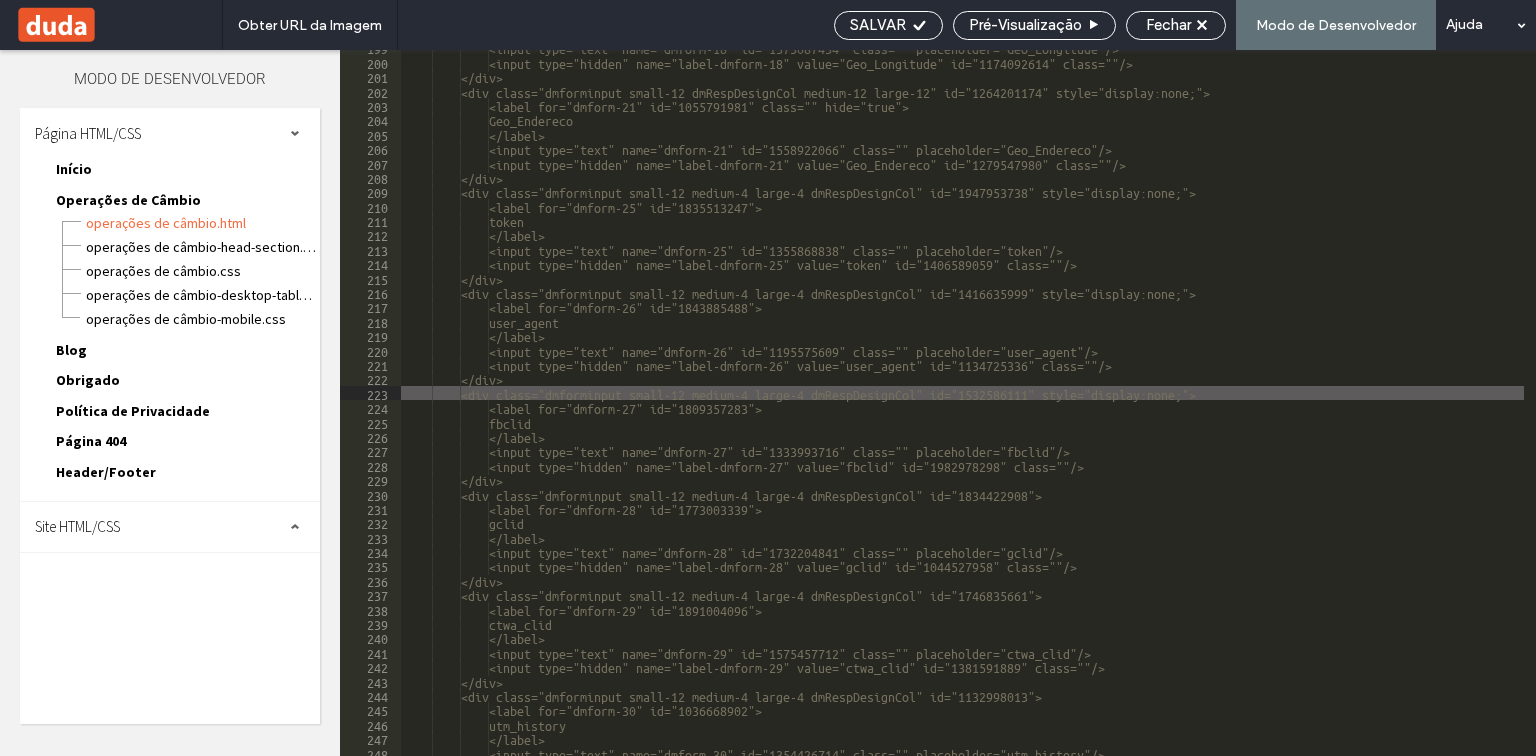 click on "<input type="text" name="dmform-18" id="1373087434" class="" placeholder="Geo_Longitude"/>                  <input type="hidden" name="label-dmform-18" value="Geo_Longitude" id="1174092614" class=""/>               </div>               <div class="dmforminput small-12 dmRespDesignCol medium-12 large-12" id="1264201174" style="display:none;">                  <label for="dmform-21" id="1055791981" class="" hide="true">                 Geo_Endereco                  </label>                  <input type="text" name="dmform-21" id="1558922066" class="" placeholder="Geo_Endereco"/>                  <input type="hidden" name="label-dmform-21" value="Geo_Endereco" id="1279547980" class=""/>               </div>               <div class="dmforminput small-12 medium-4 large-4 dmRespDesignCol" id="1947953738" style="display:none;">                  <label for="dmform-25" id="1835513247">                 token                  </label>                                             </div>" at bounding box center [1132, 407] 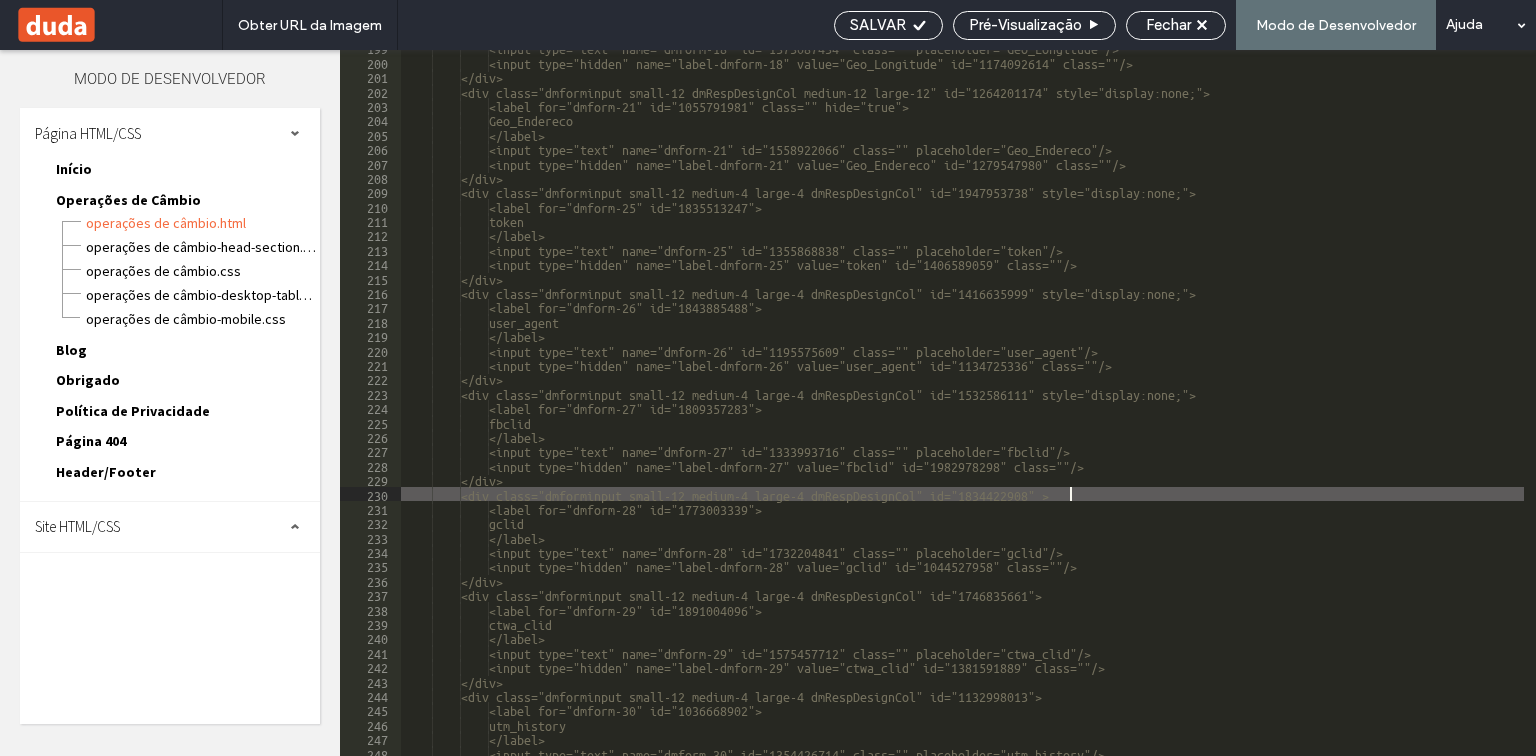 paste 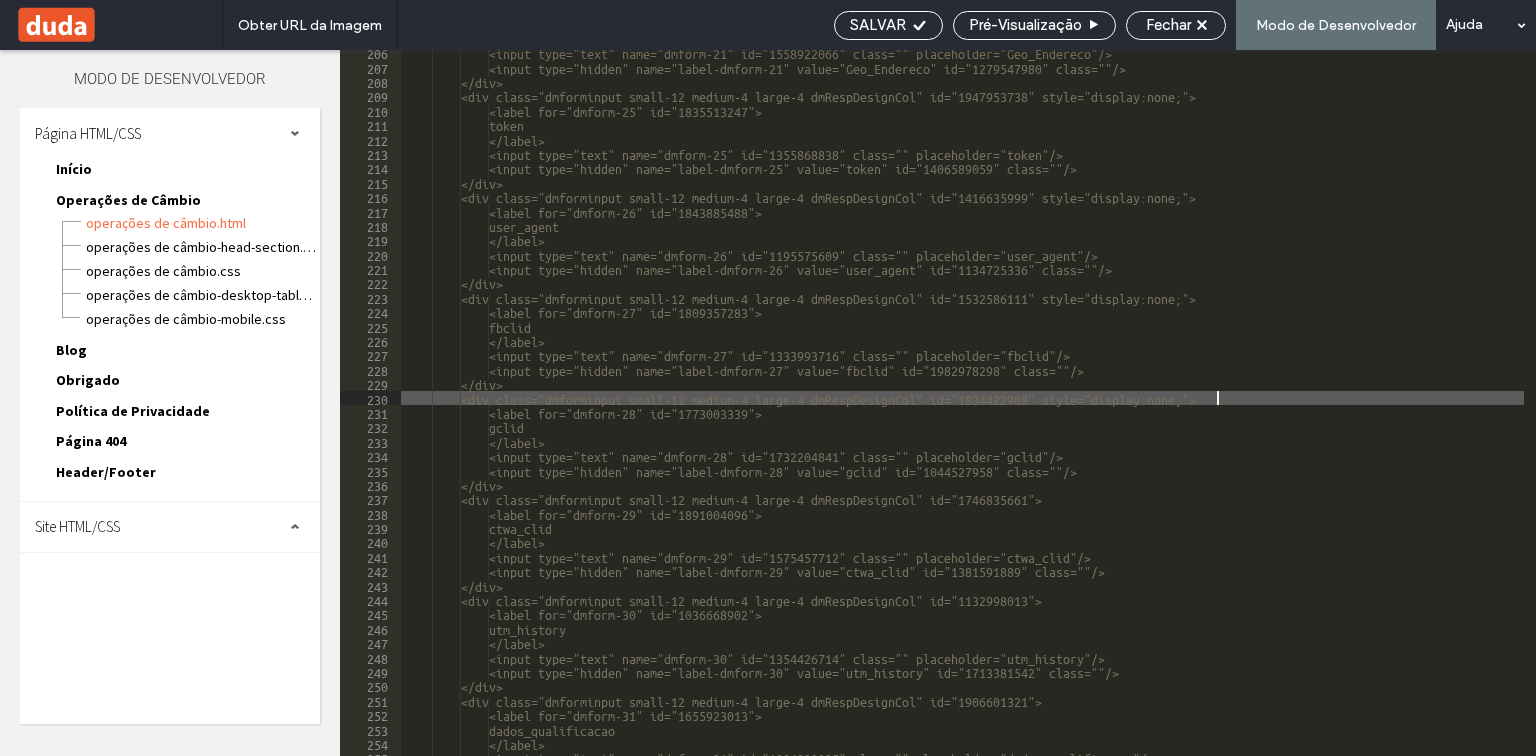 scroll, scrollTop: 3072, scrollLeft: 0, axis: vertical 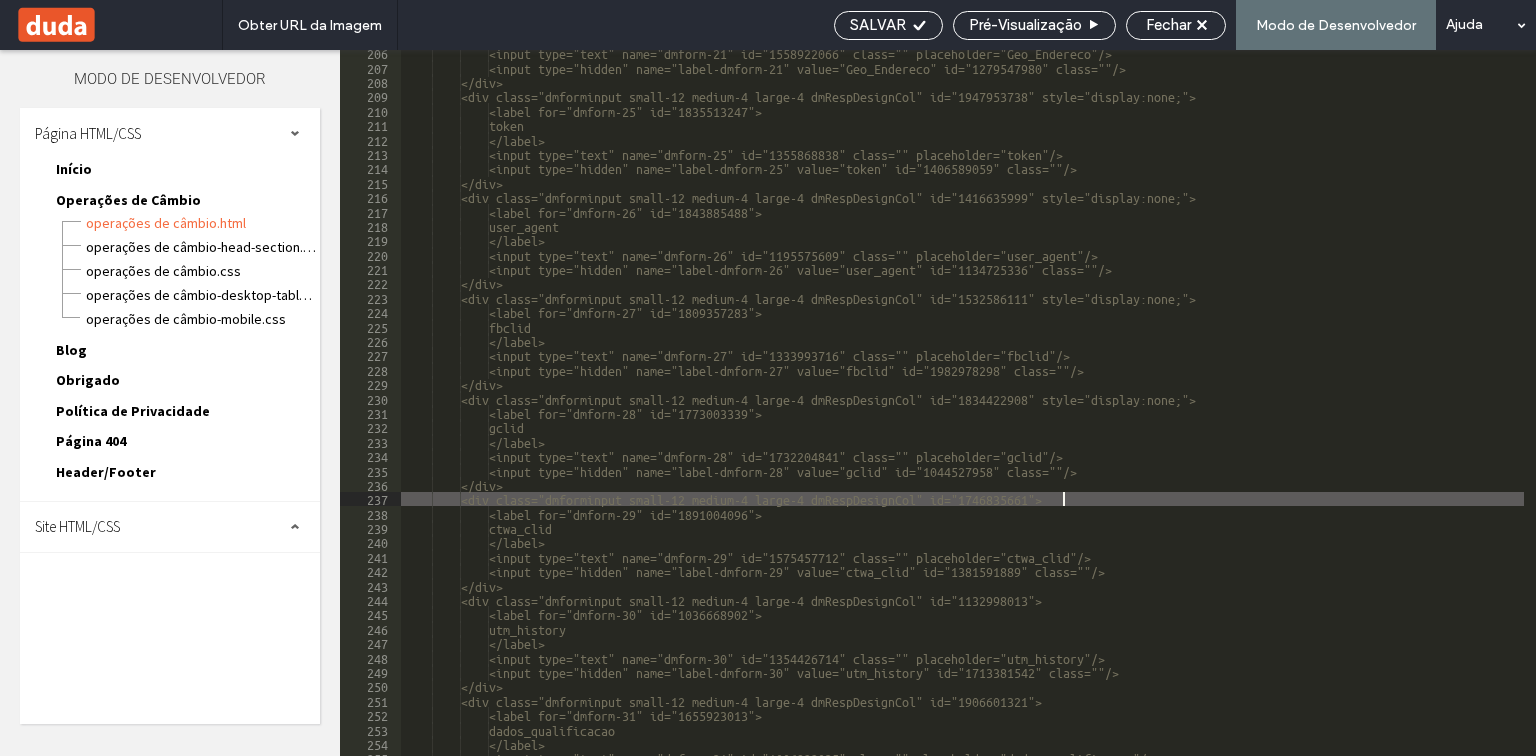 click on "<input type="text" name="dmform-21" id="1558922066" class="" placeholder="Geo_Endereco"/>                  <input type="hidden" name="label-dmform-21" value="Geo_Endereco" id="1279547980" class=""/>               </div>               <div class="dmforminput small-12 medium-4 large-4 dmRespDesignCol" id="1947953738" style="display:none;">                  <label for="dmform-25" id="1835513247">                 token                  </label>                  <input type="text" name="dmform-25" id="1355868838" class="" placeholder="token"/>                  <input type="hidden" name="label-dmform-25" value="token" id="1406589059" class=""/>               </div>               <div class="dmforminput small-12 medium-4 large-4 dmRespDesignCol" id="1416635999" style="display:none;">                  <label for="dmform-26" id="1843885488">                 user_agent                  </label>                  <input type="text" name="dmform-26" id="1195575609" class="" placeholder="user_agent"/>" at bounding box center [1132, 412] 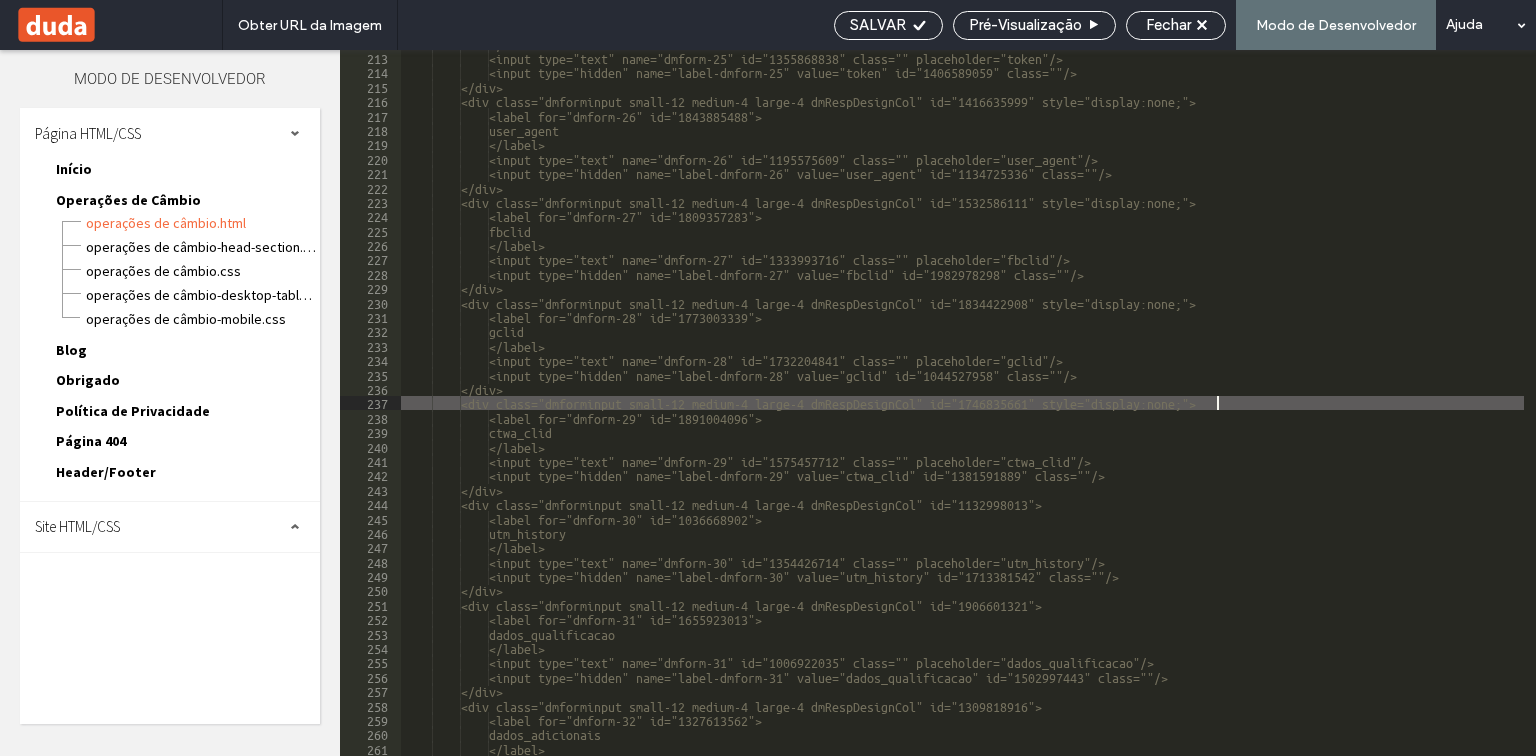 scroll, scrollTop: 3168, scrollLeft: 0, axis: vertical 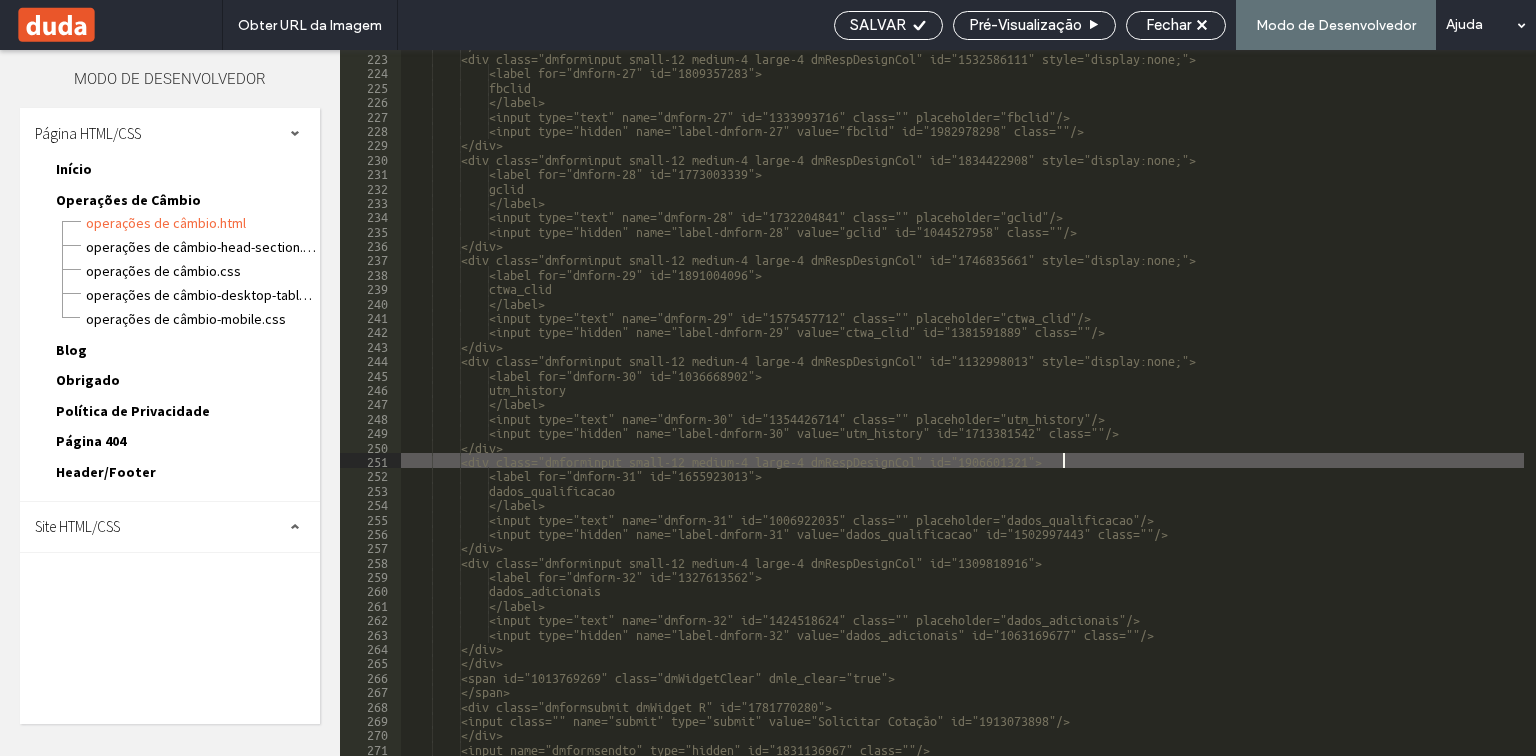 click on "</div>               <div class="dmforminput small-12 medium-4 large-4 dmRespDesignCol" id="1532586111" style="display:none;">                  <label for="dmform-27" id="1809357283">                 fbclid                  </label>                  <input type="text" name="dmform-27" id="1333993716" class="" placeholder="fbclid"/>                  <input type="hidden" name="label-dmform-27" value="fbclid" id="1982978298" class=""/>               </div>               <div class="dmforminput small-12 medium-4 large-4 dmRespDesignCol" id="1834422908" style="display:none;">                  <label for="dmform-28" id="1773003339">                 gclid                  </label>                  <input type="text" name="dmform-28" id="1732204841" class="" placeholder="gclid"/>                  <input type="hidden" name="label-dmform-28" value="gclid" id="1044527958" class=""/>               </div>                            <label for="dmform-29" id="1891004096">                 ctwa_clid" at bounding box center (1132, 403) 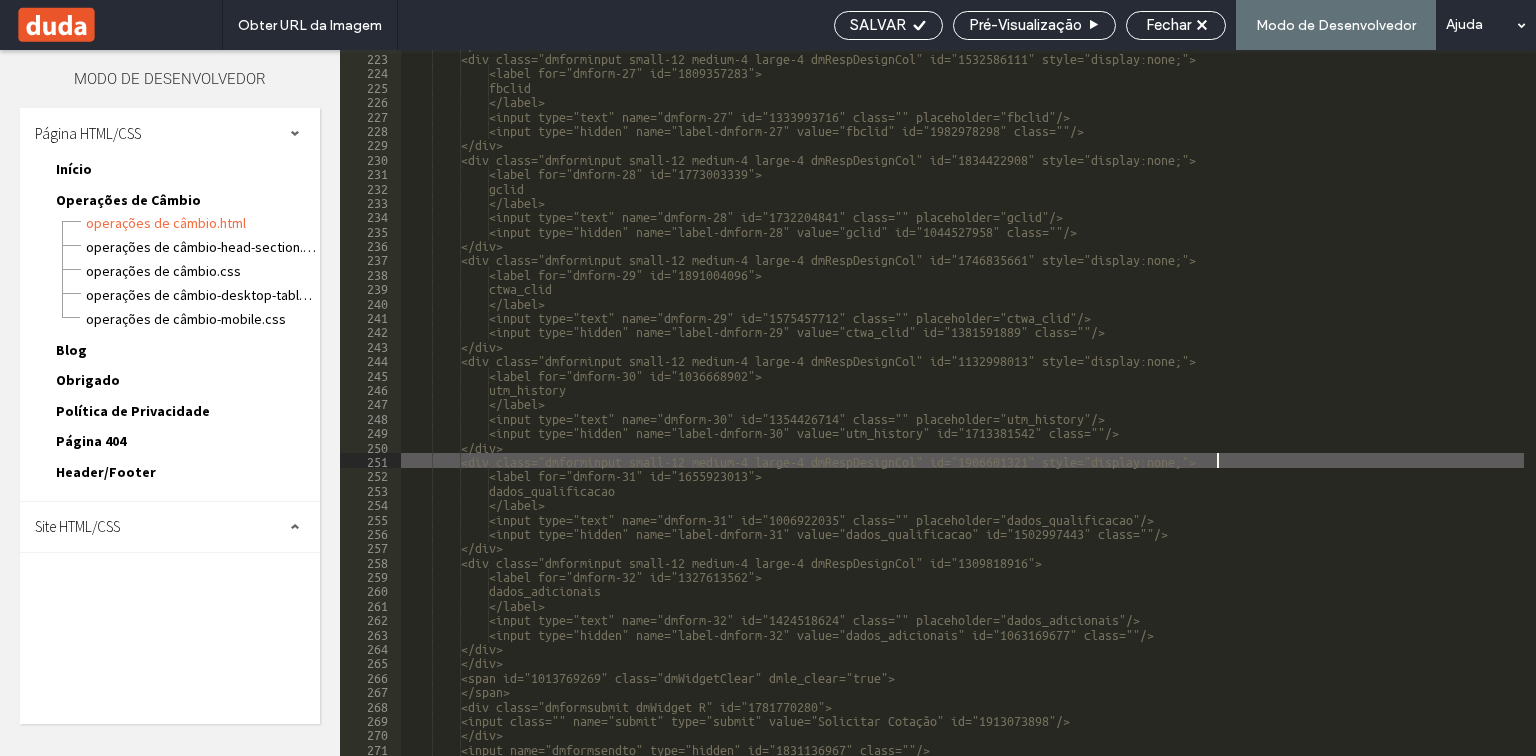 click on "</div>               <div class="dmforminput small-12 medium-4 large-4 dmRespDesignCol" id="1532586111" style="display:none;">                  <label for="dmform-27" id="1809357283">                 fbclid                  </label>                  <input type="text" name="dmform-27" id="1333993716" class="" placeholder="fbclid"/>                  <input type="hidden" name="label-dmform-27" value="fbclid" id="1982978298" class=""/>               </div>               <div class="dmforminput small-12 medium-4 large-4 dmRespDesignCol" id="1834422908" style="display:none;">                  <label for="dmform-28" id="1773003339">                 gclid                  </label>                  <input type="text" name="dmform-28" id="1732204841" class="" placeholder="gclid"/>                  <input type="hidden" name="label-dmform-28" value="gclid" id="1044527958" class=""/>               </div>                            <label for="dmform-29" id="1891004096">                 ctwa_clid" at bounding box center (1132, 403) 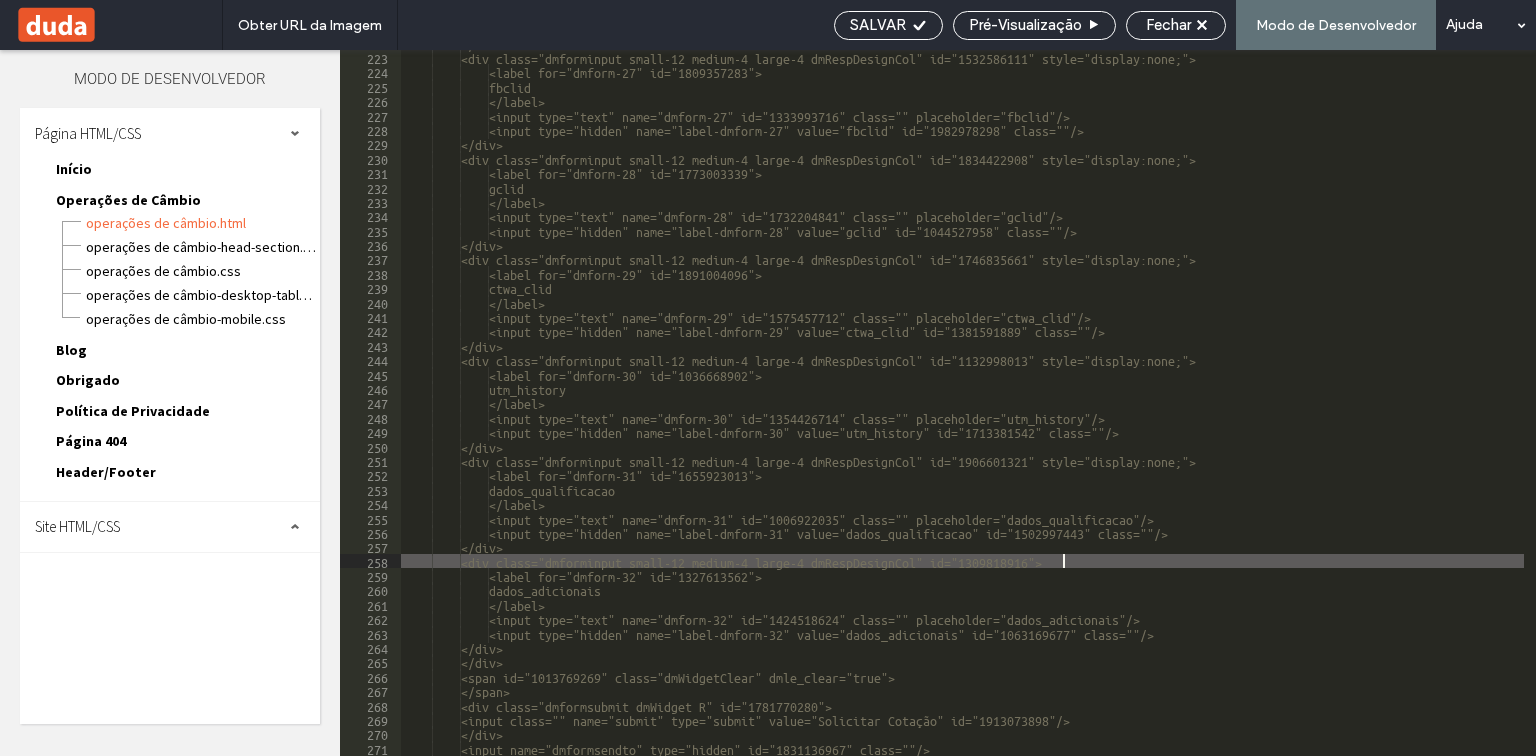 type on "**" 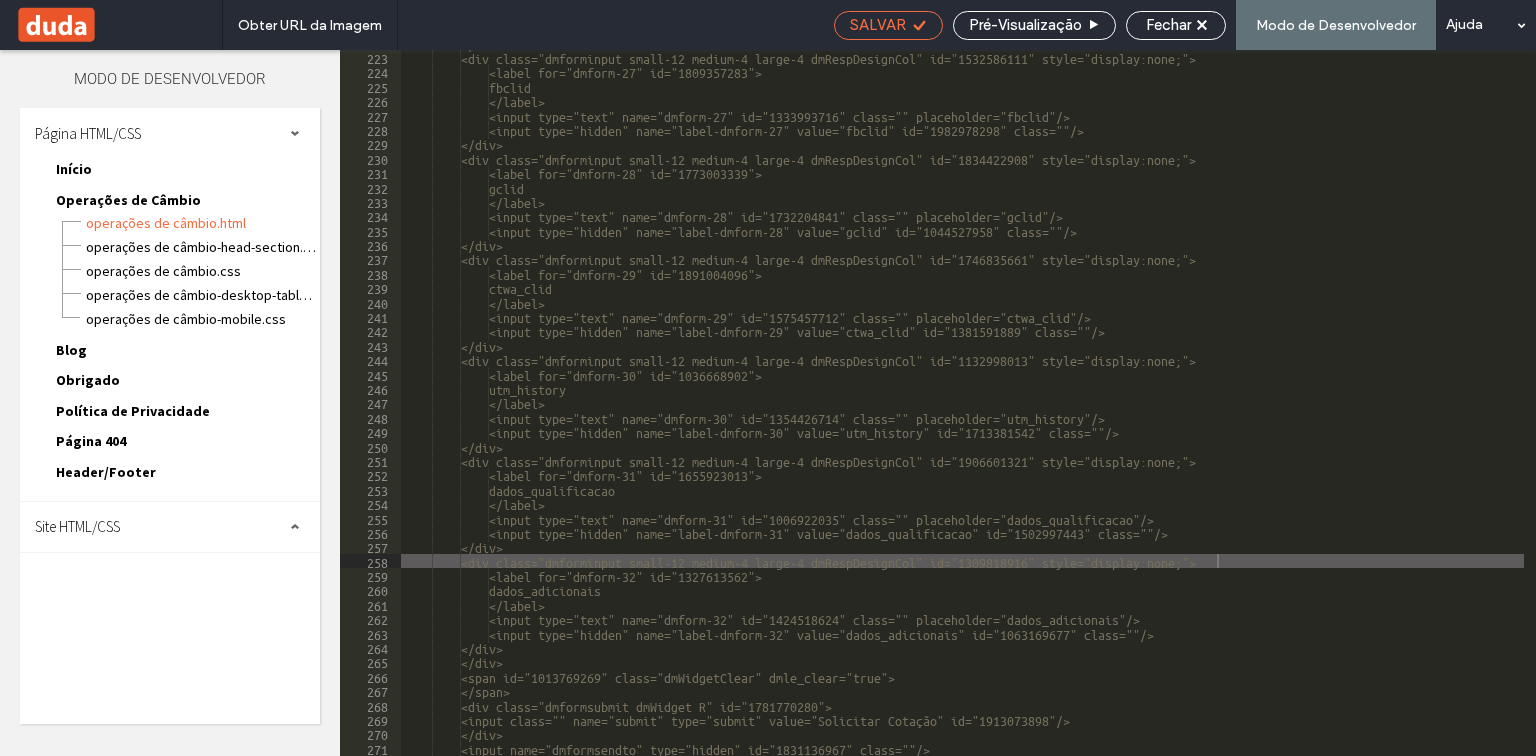 click on "SALVAR" at bounding box center [878, 25] 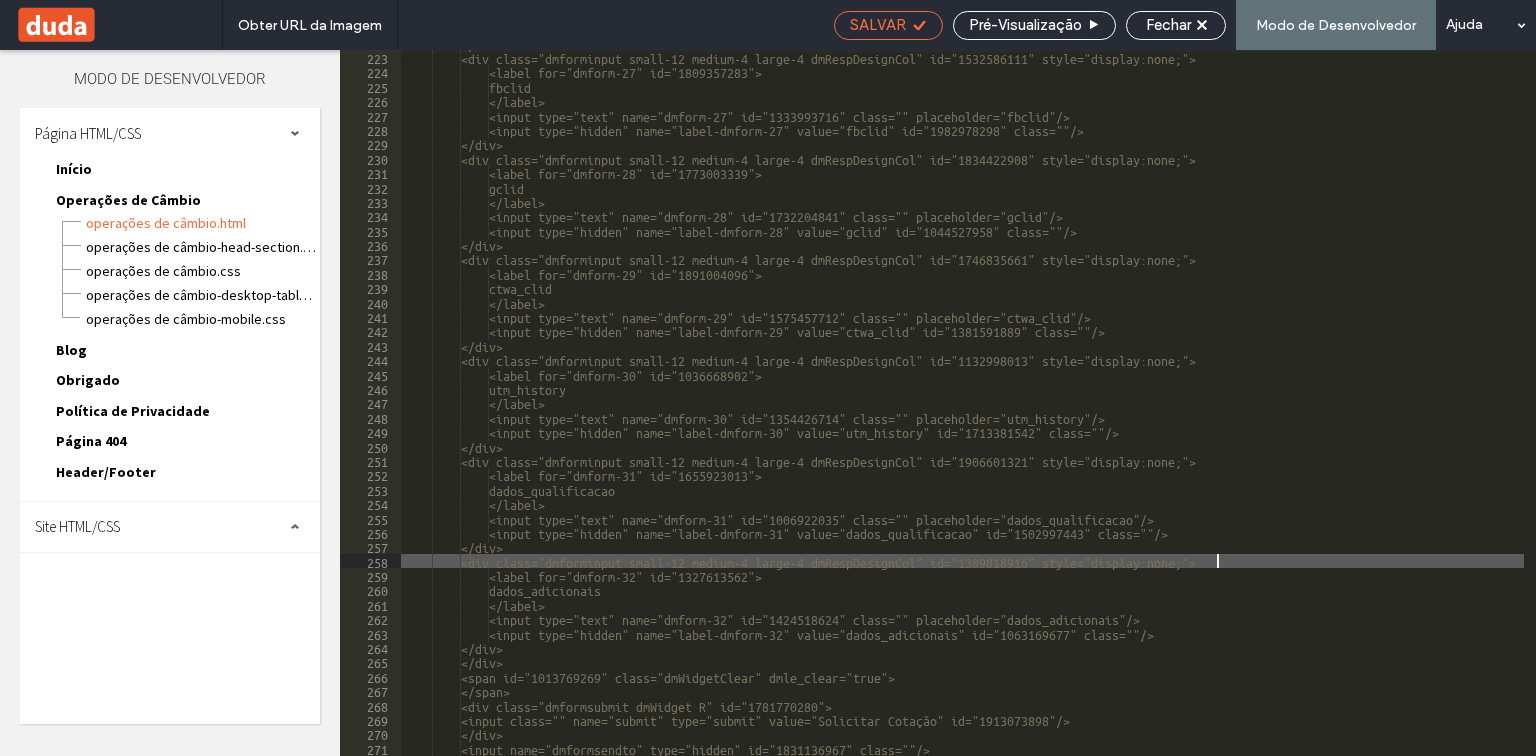 click on "SALVAR" at bounding box center (878, 25) 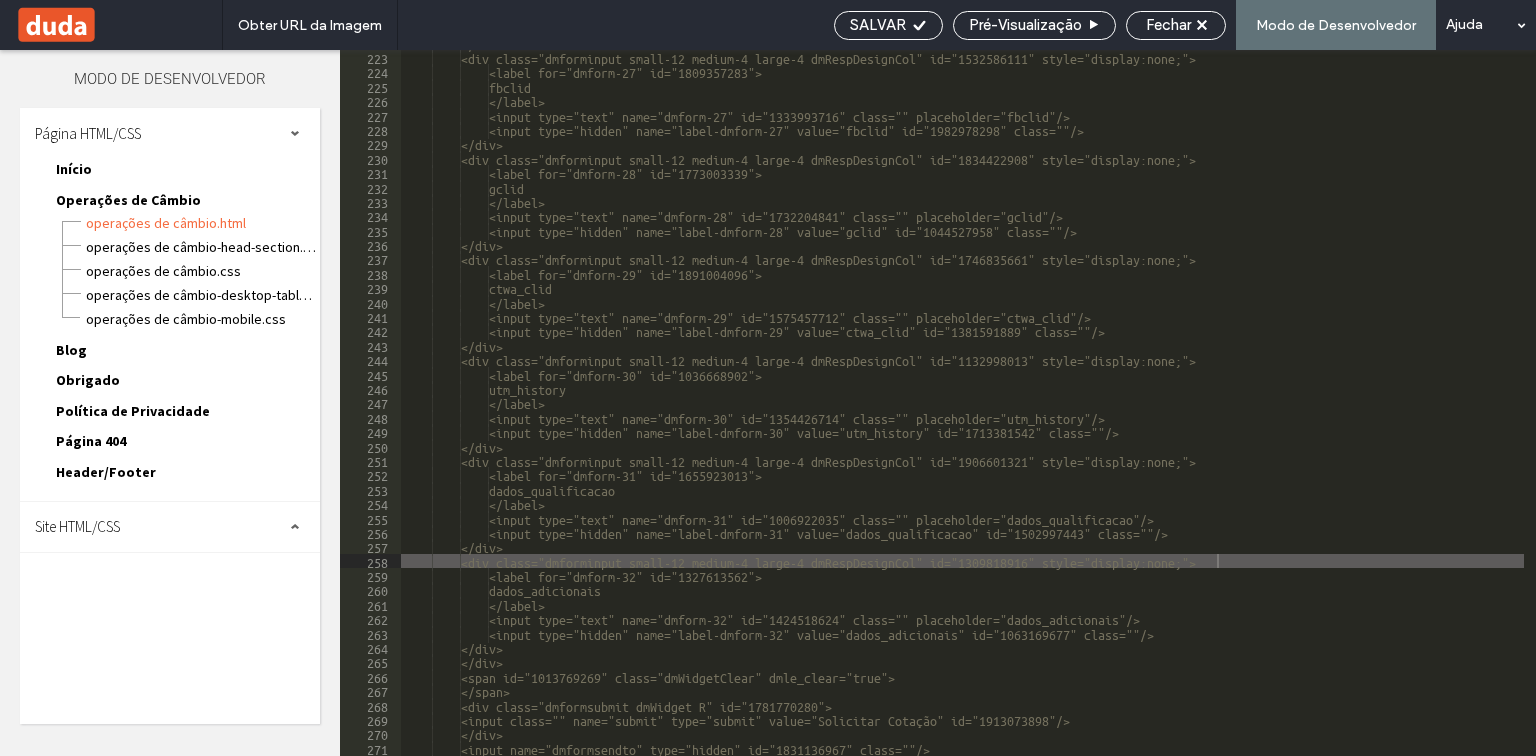 click on "SALVAR" at bounding box center [878, 25] 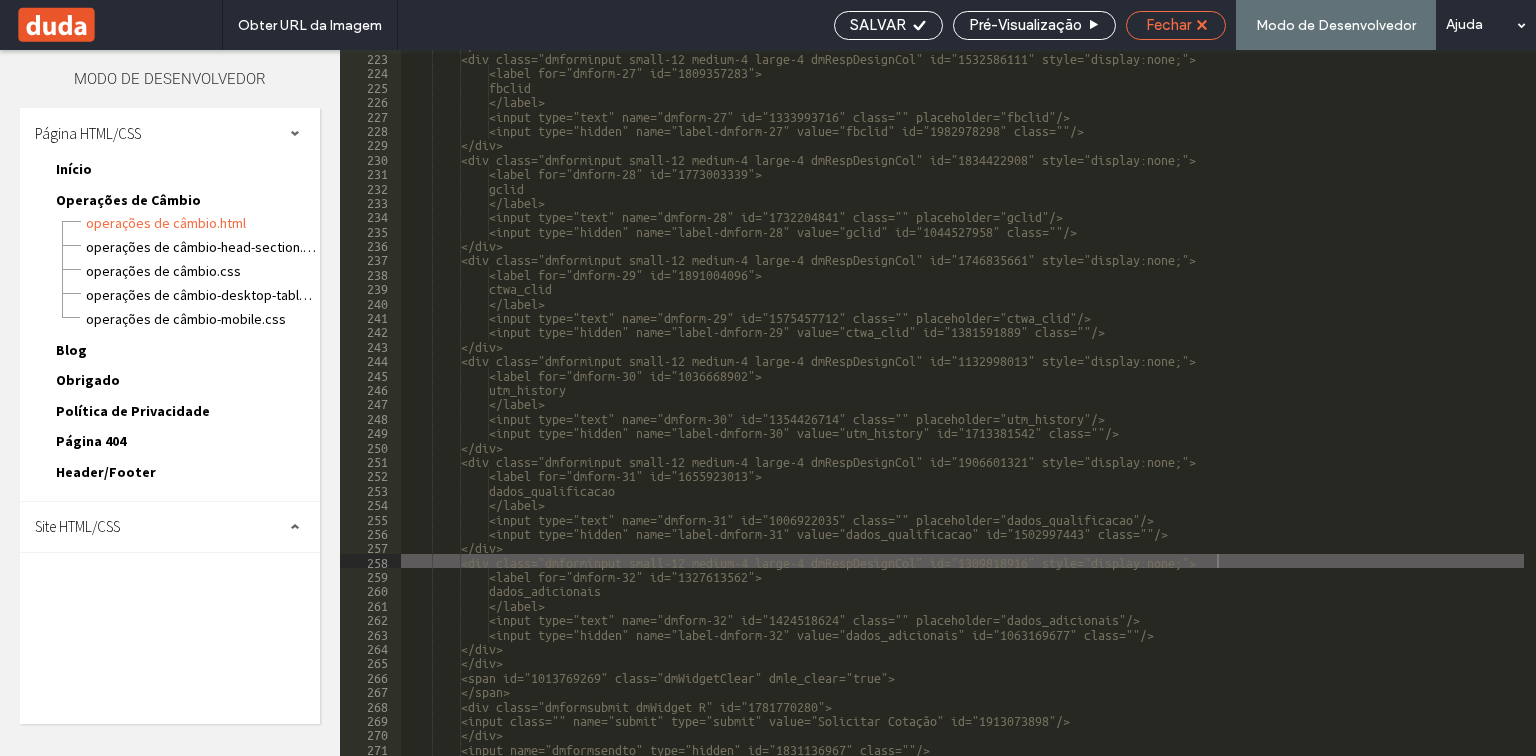 scroll, scrollTop: 0, scrollLeft: 0, axis: both 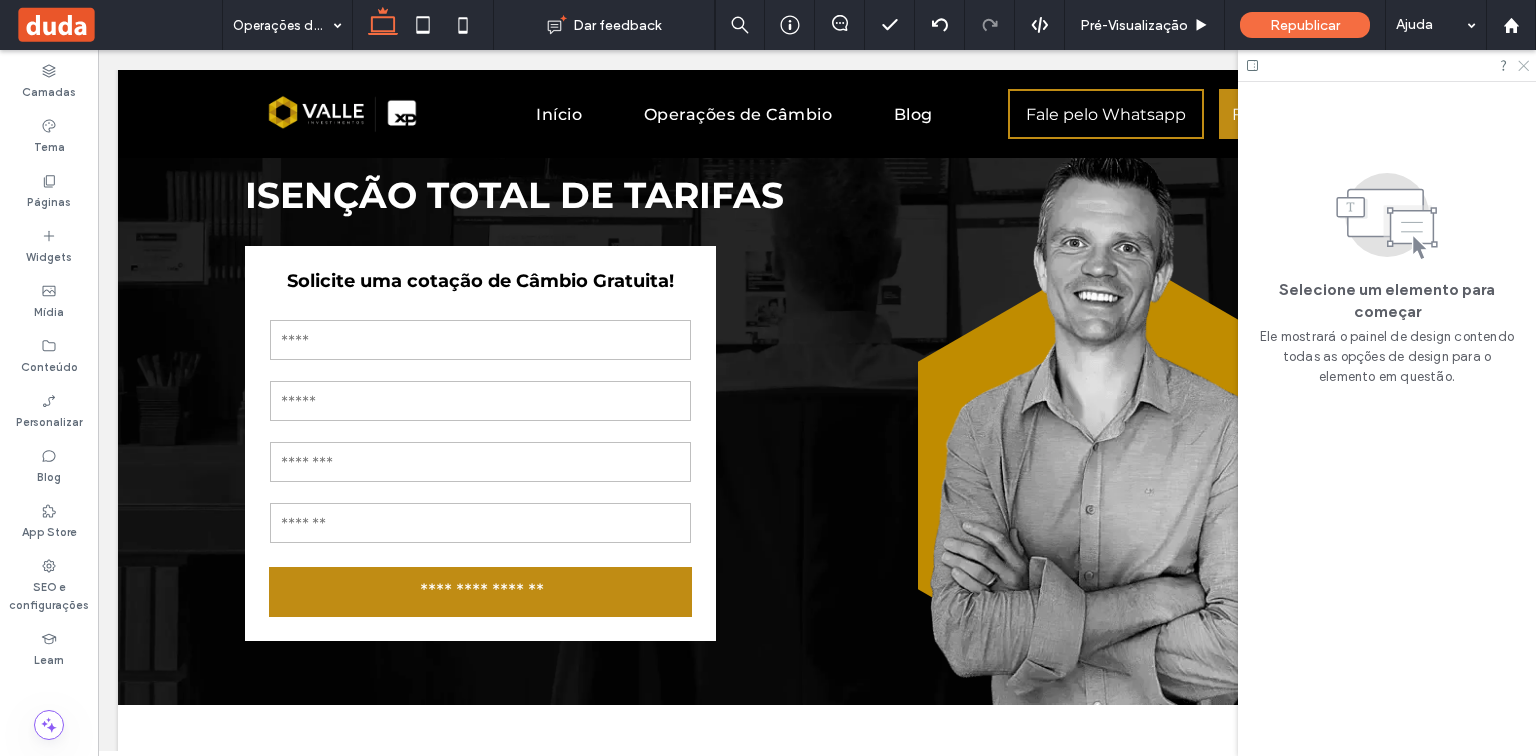 click 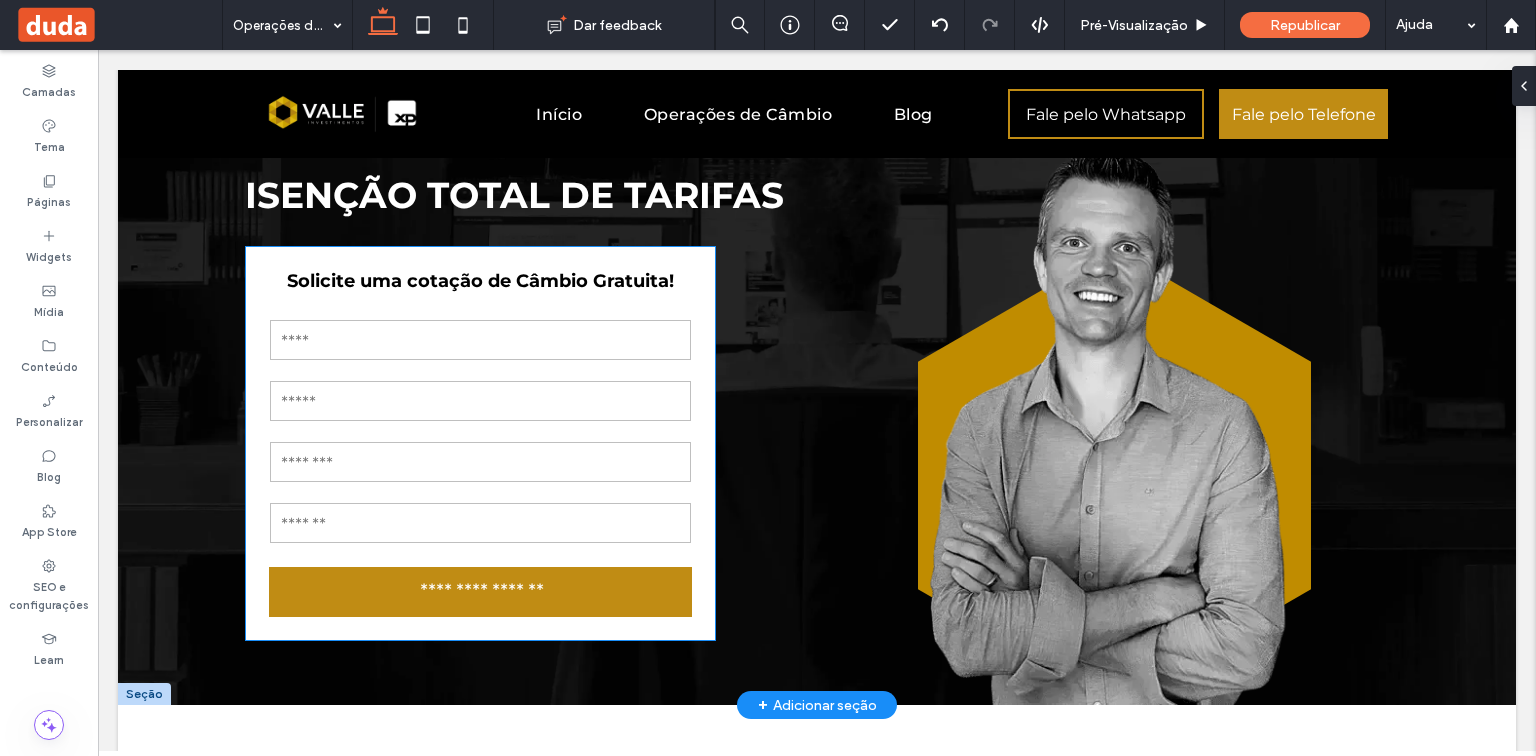 click at bounding box center [480, 401] 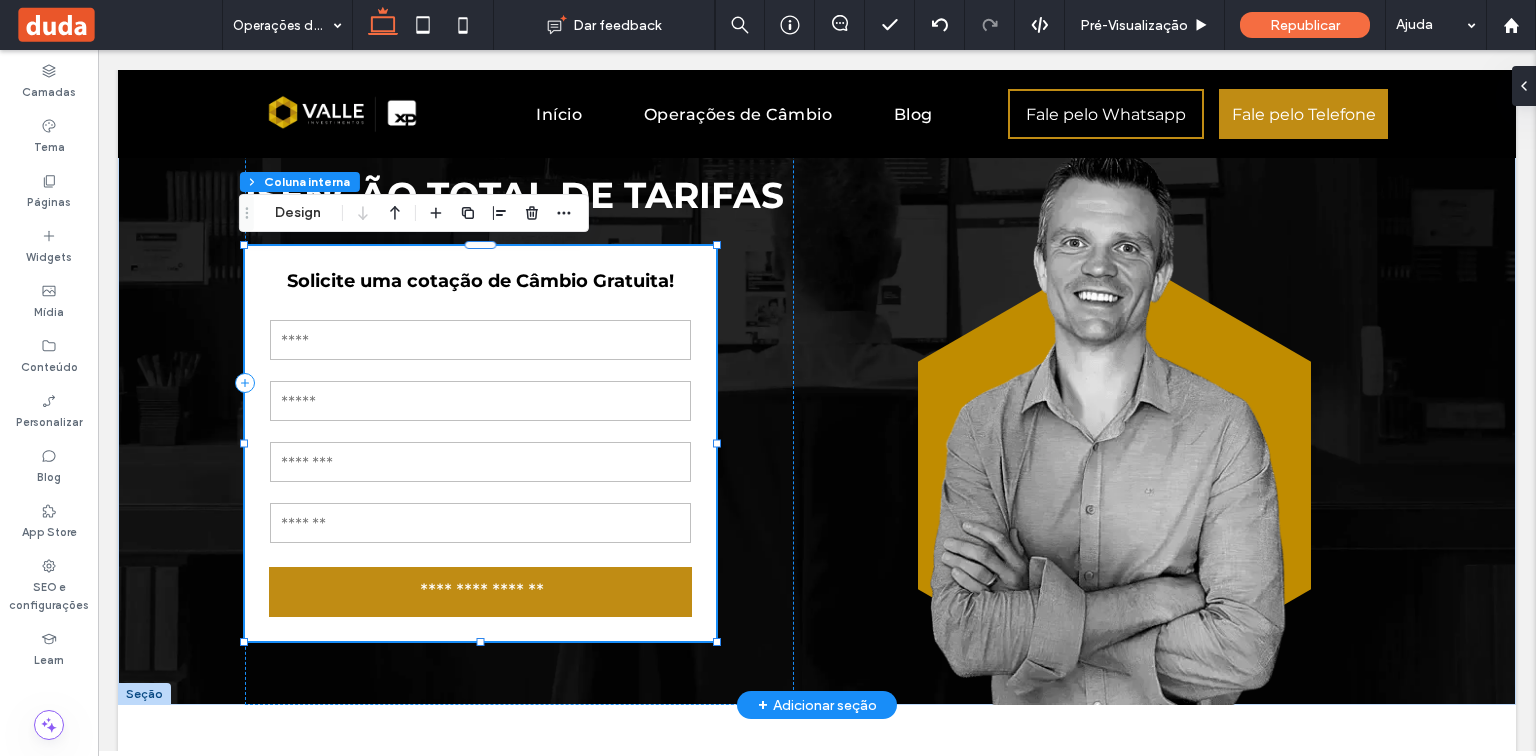 type on "**" 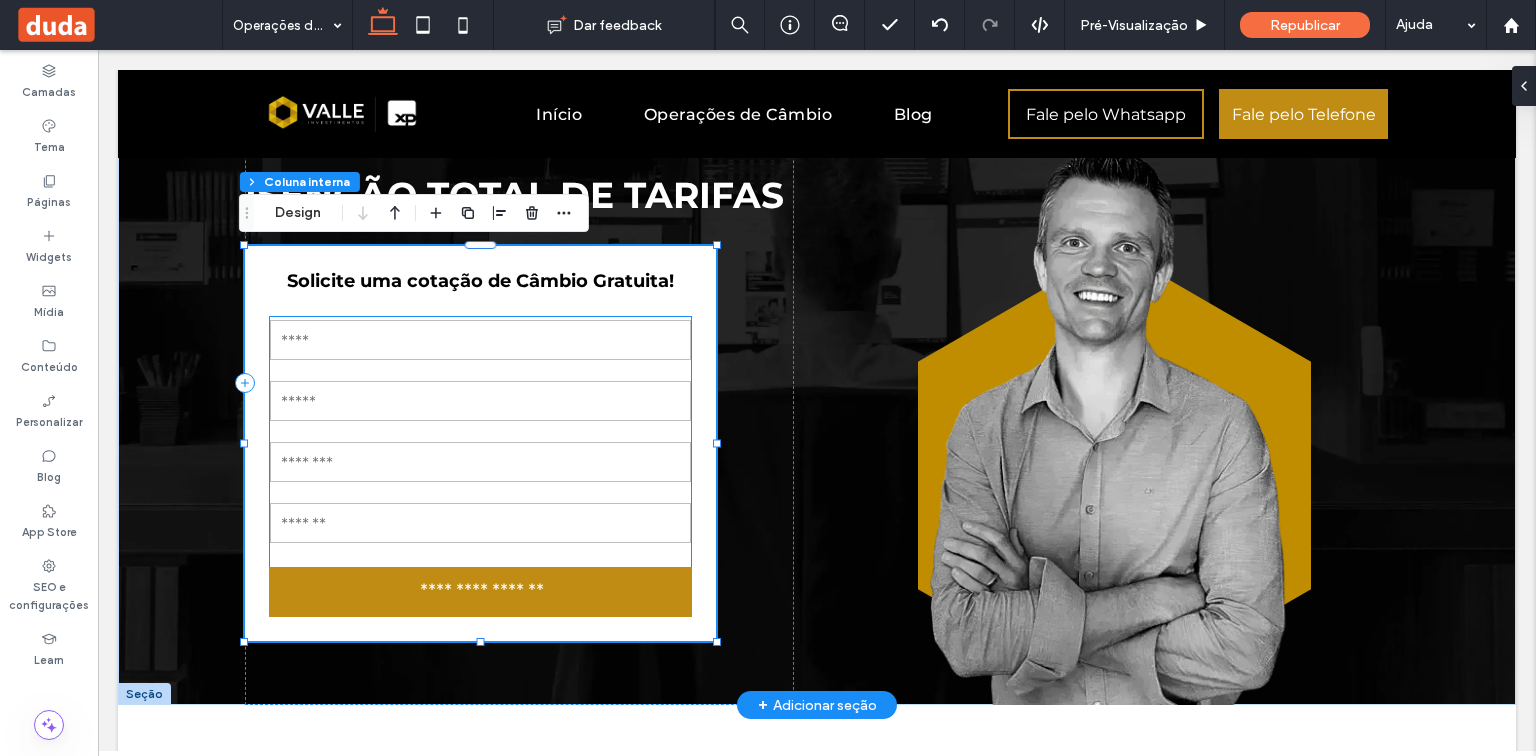 click on "Email" at bounding box center (480, 401) 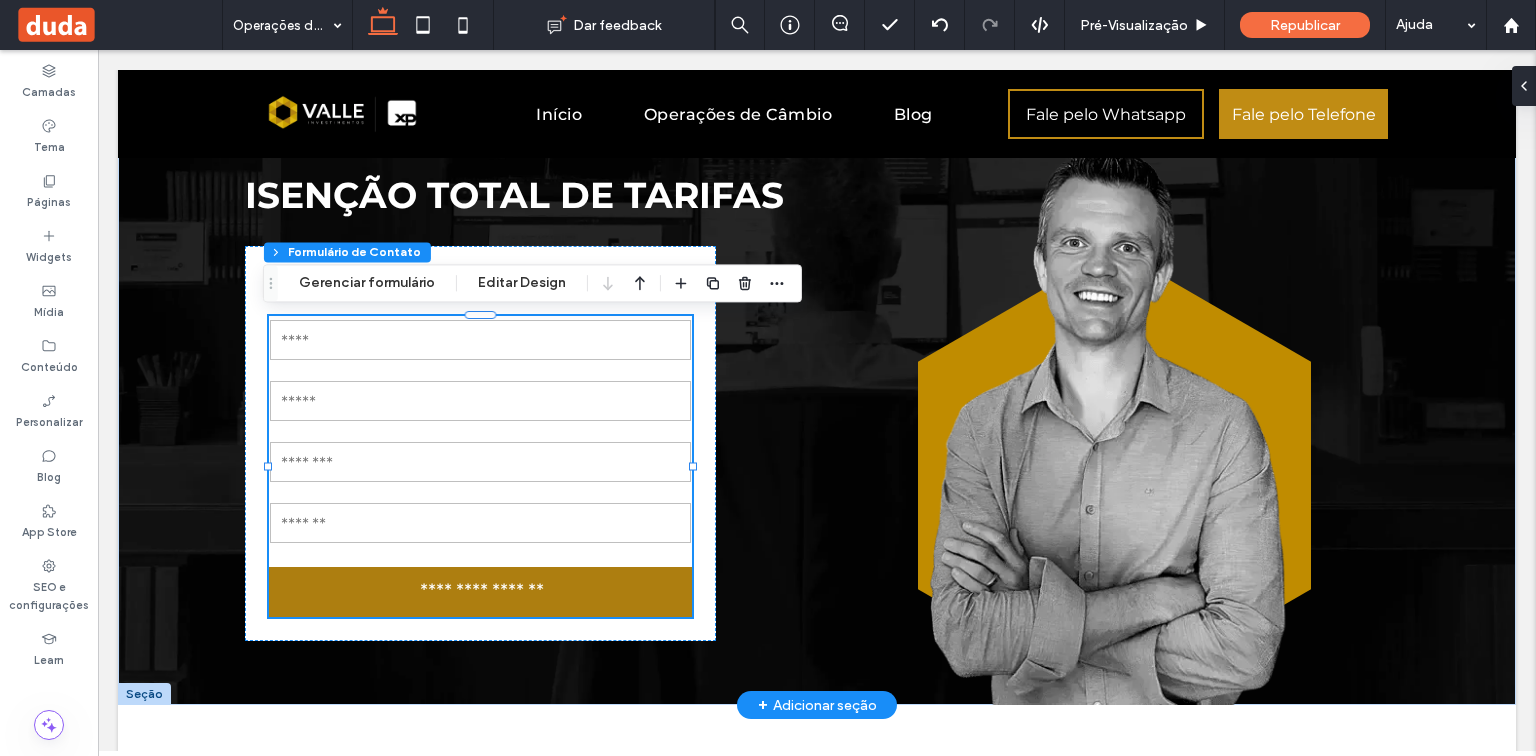type on "*" 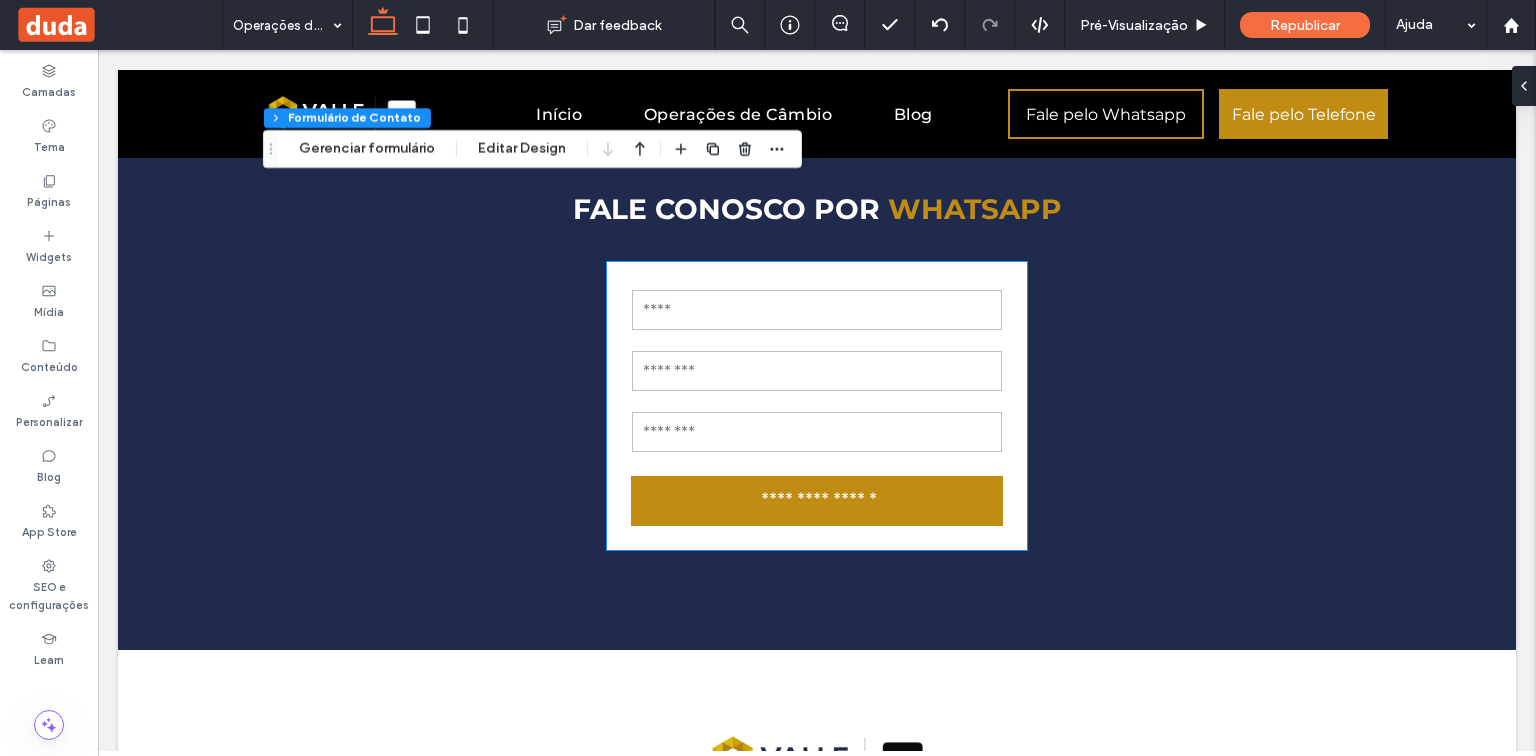 scroll, scrollTop: 5920, scrollLeft: 0, axis: vertical 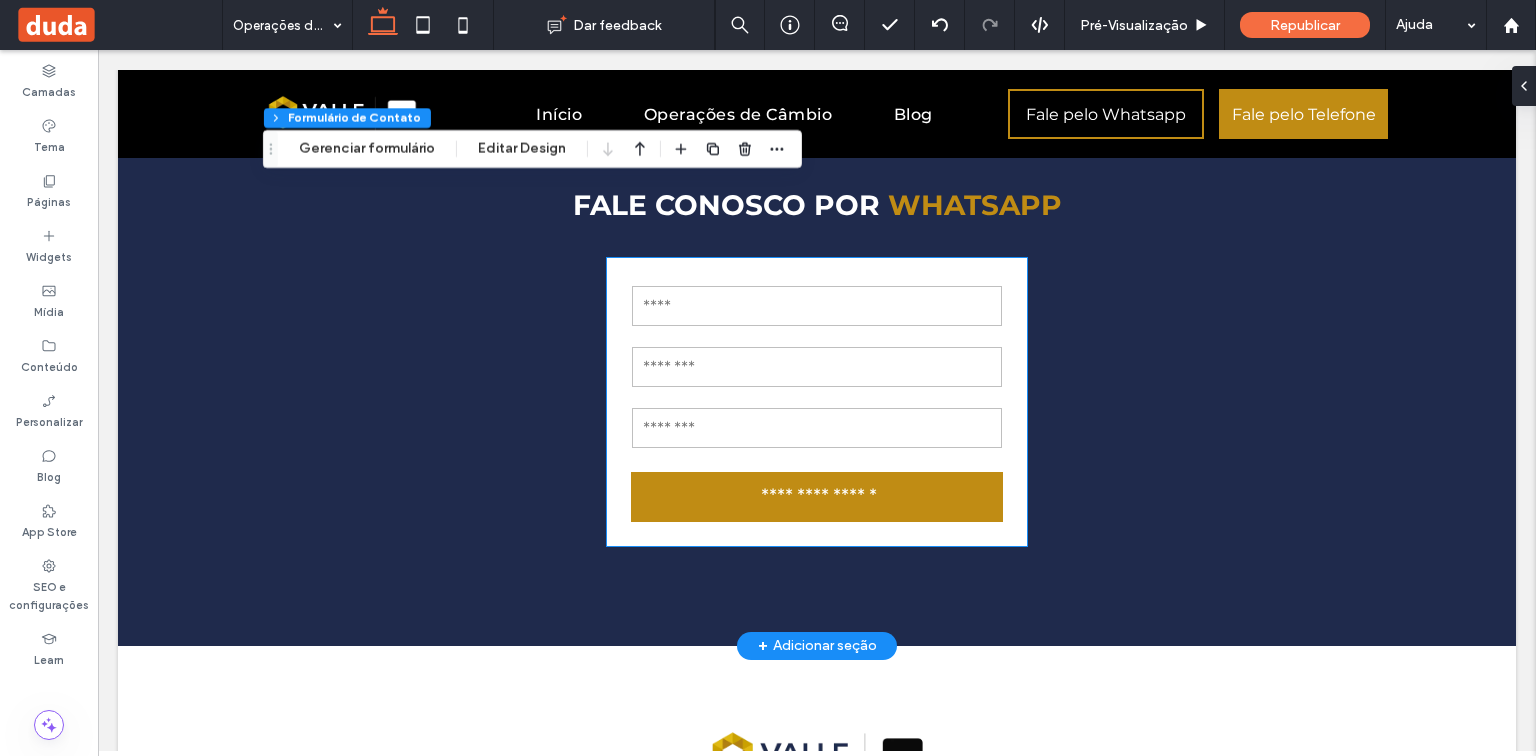 click on "WhatsApp" at bounding box center [817, 366] 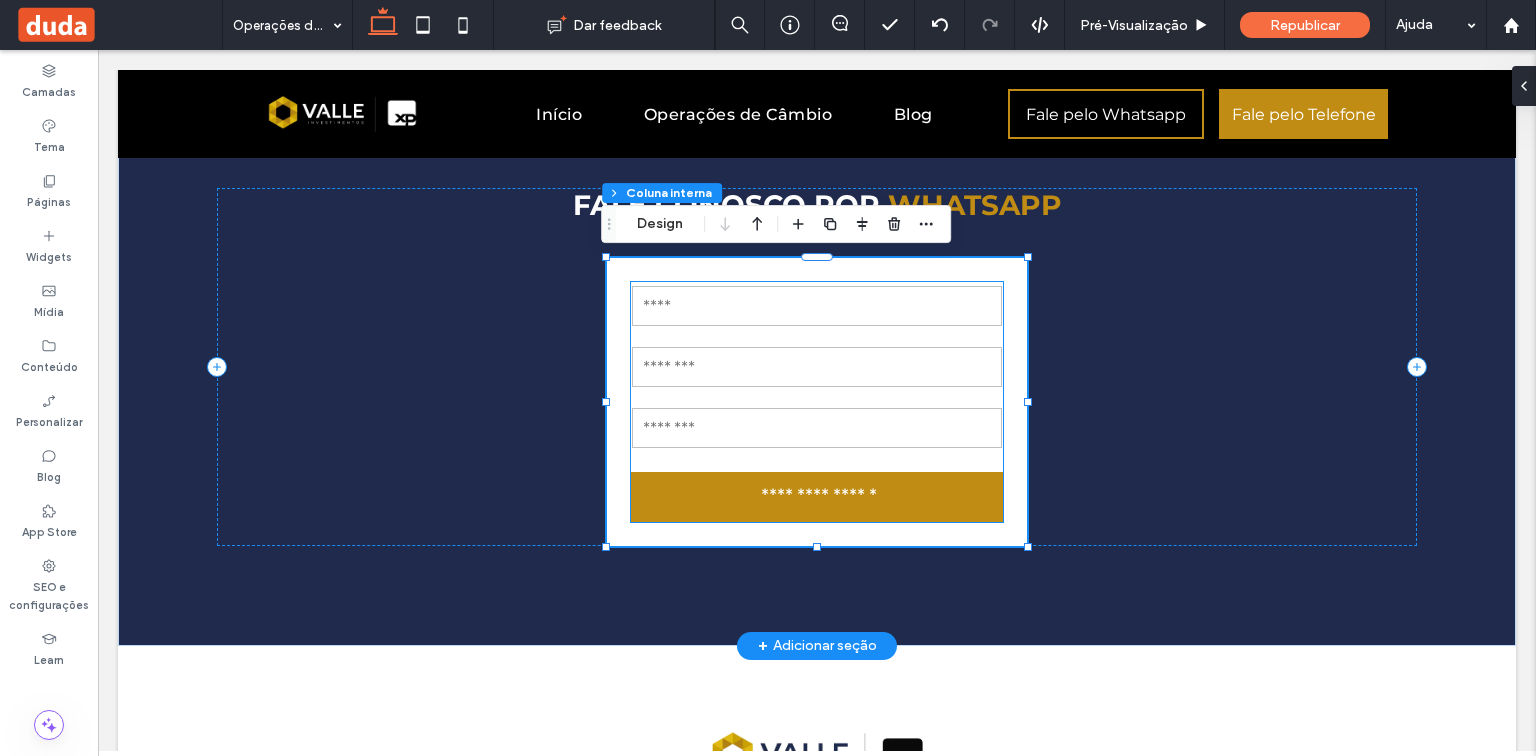 type on "**" 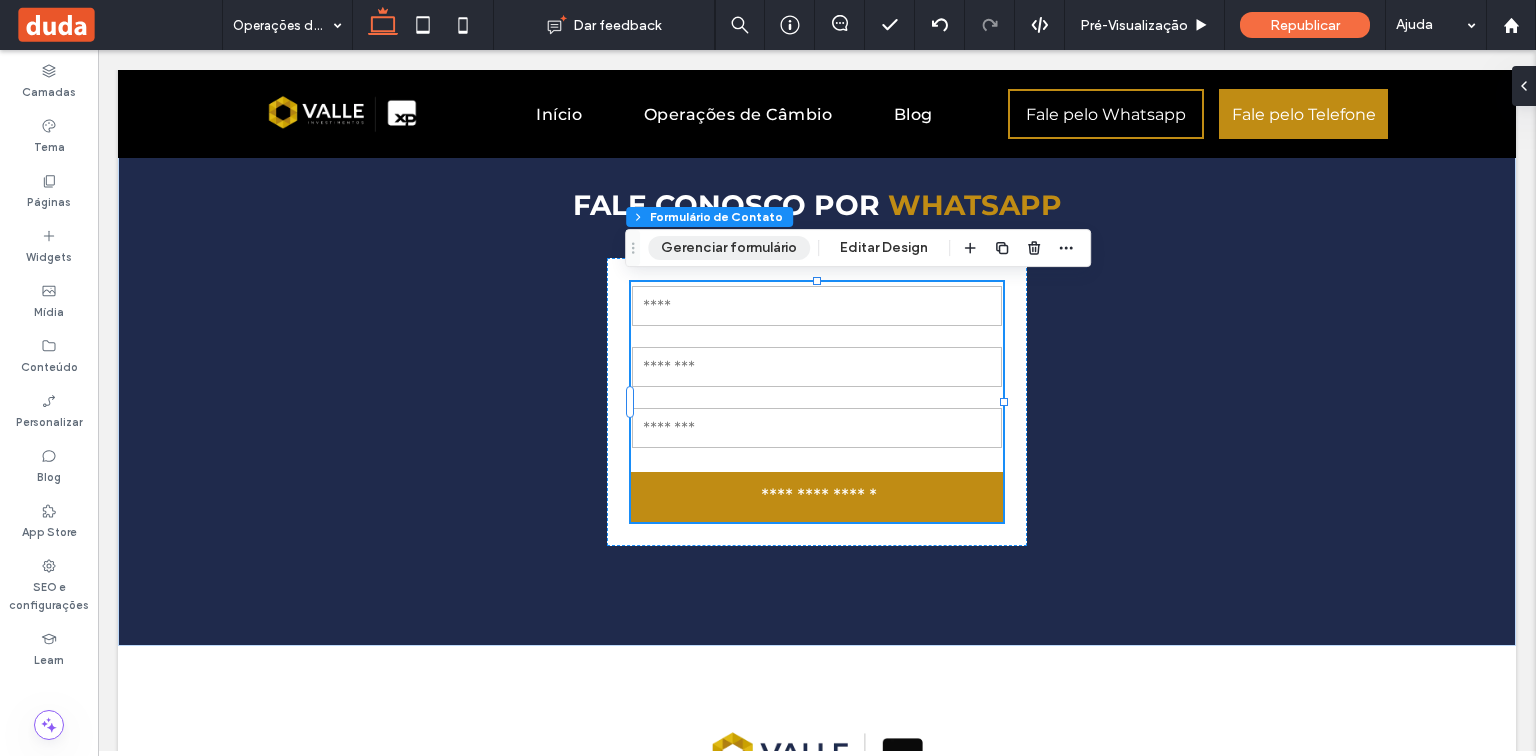 type on "*" 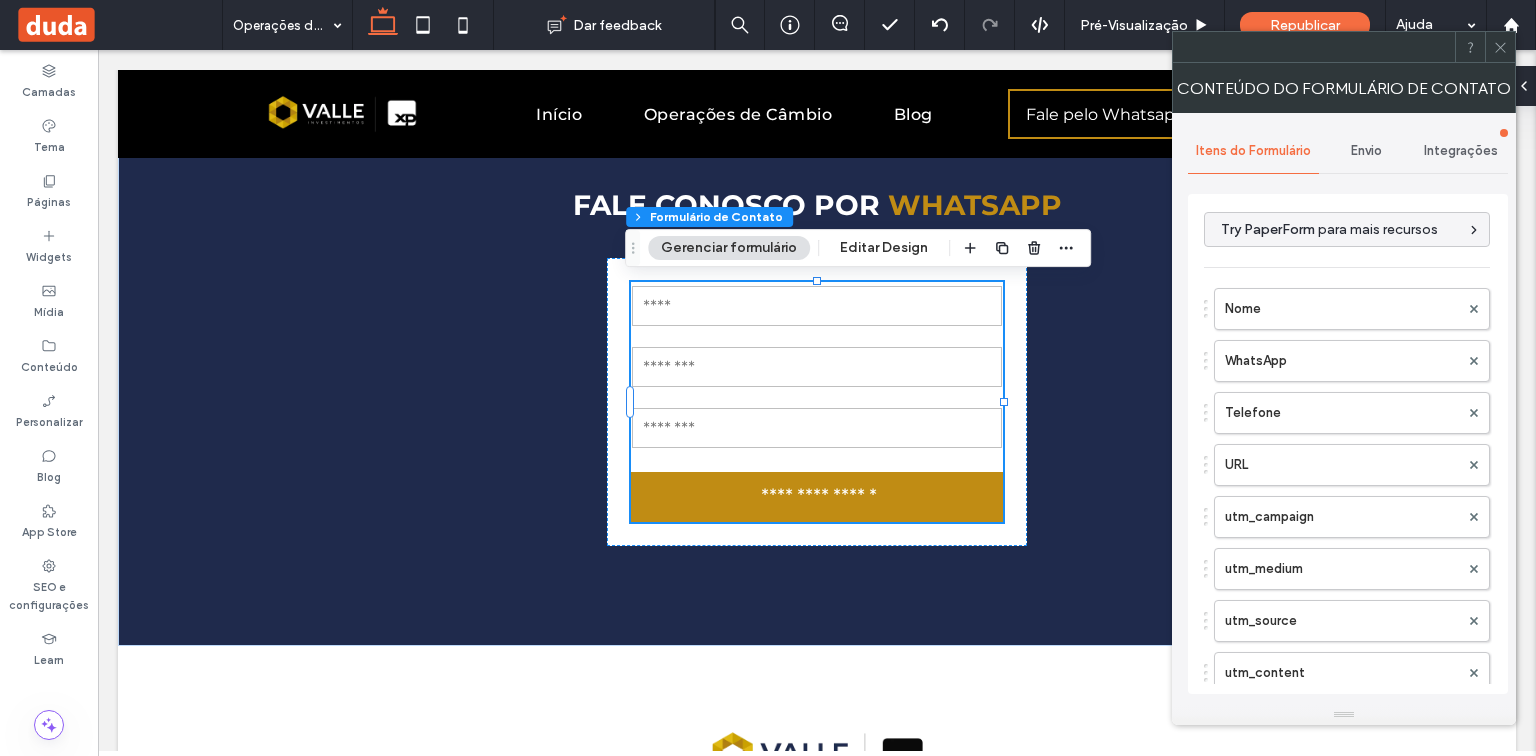 click on "Envio" at bounding box center (1366, 151) 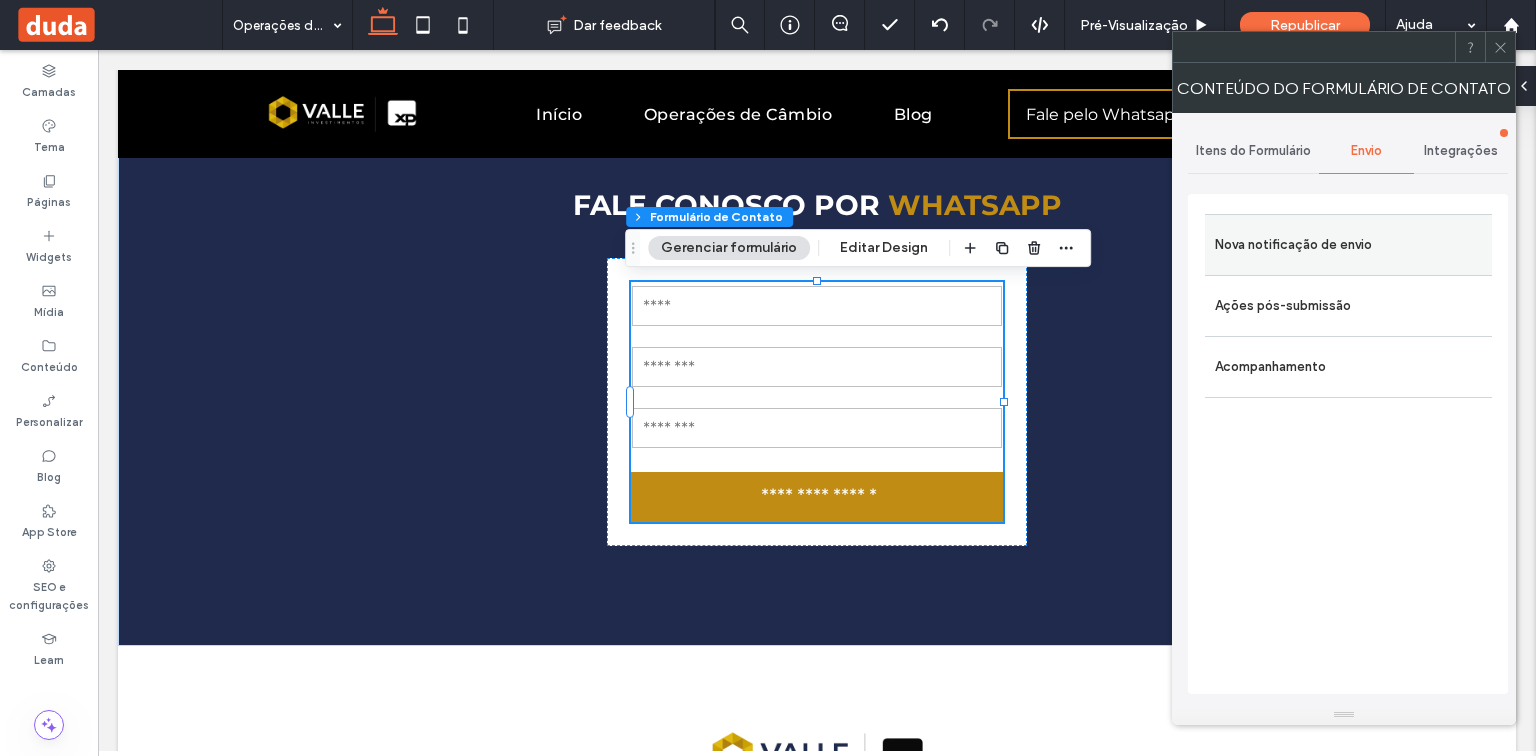click on "Nova notificação de envio" at bounding box center (1348, 245) 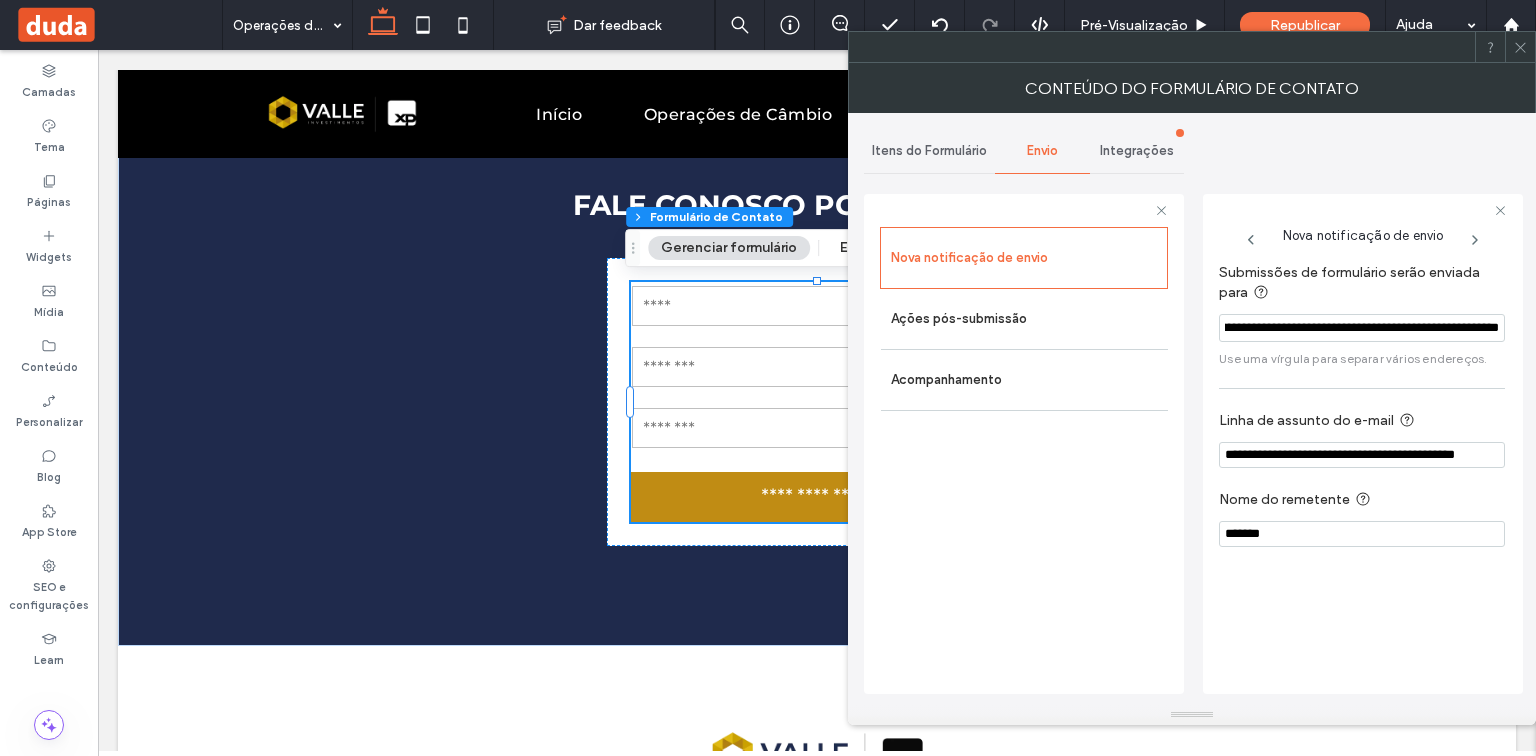 scroll, scrollTop: 0, scrollLeft: 528, axis: horizontal 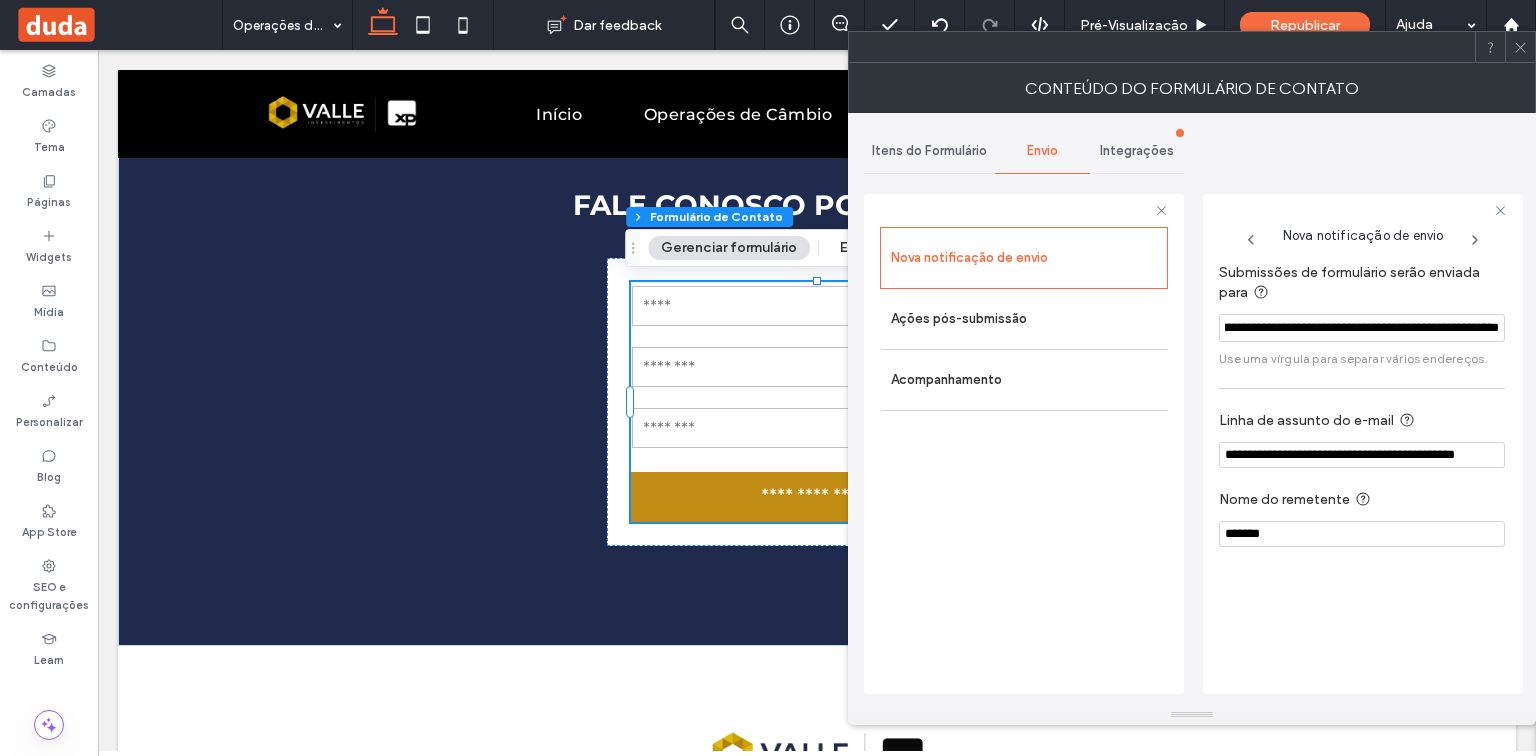 drag, startPoint x: 1228, startPoint y: 328, endPoint x: 1508, endPoint y: 323, distance: 280.04465 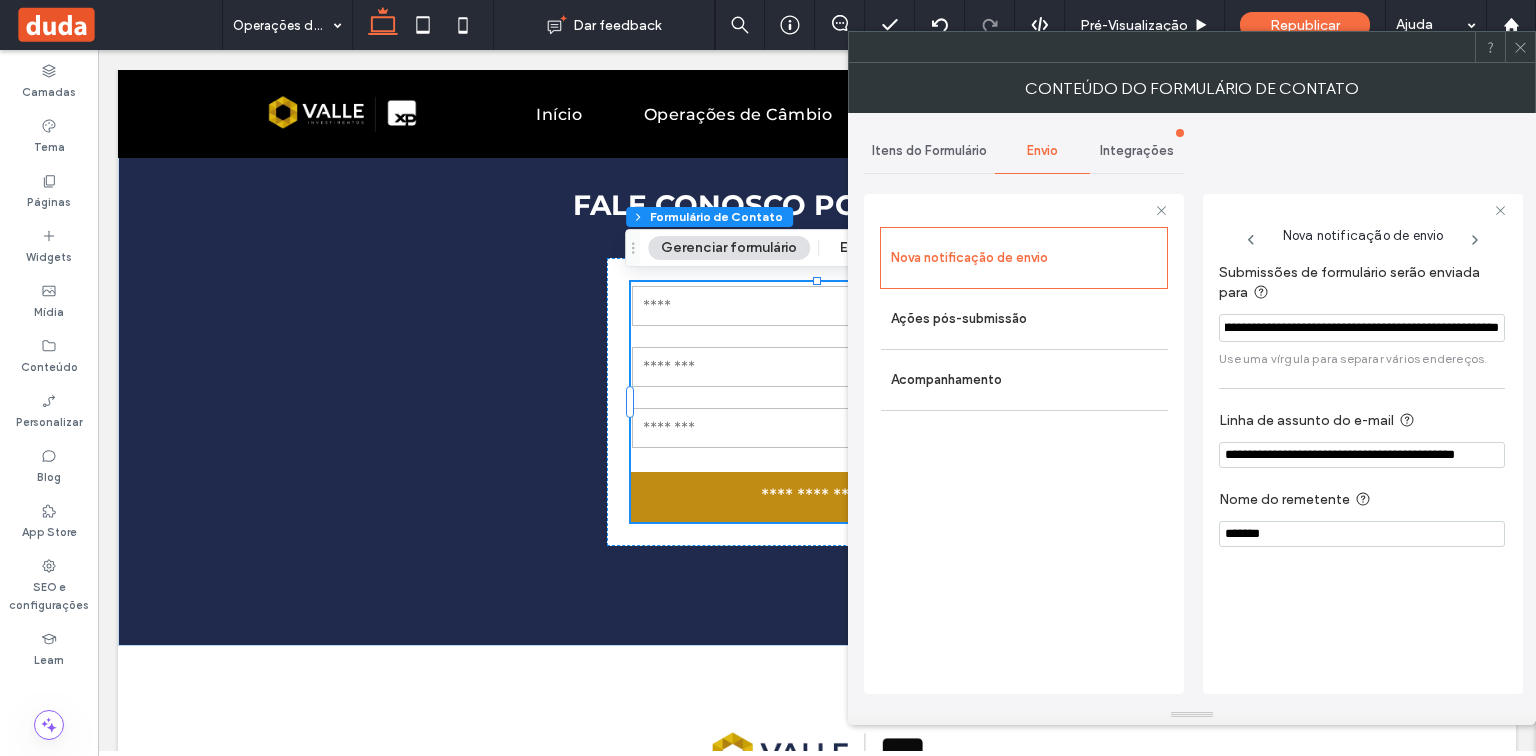 click on "**********" at bounding box center [1363, 444] 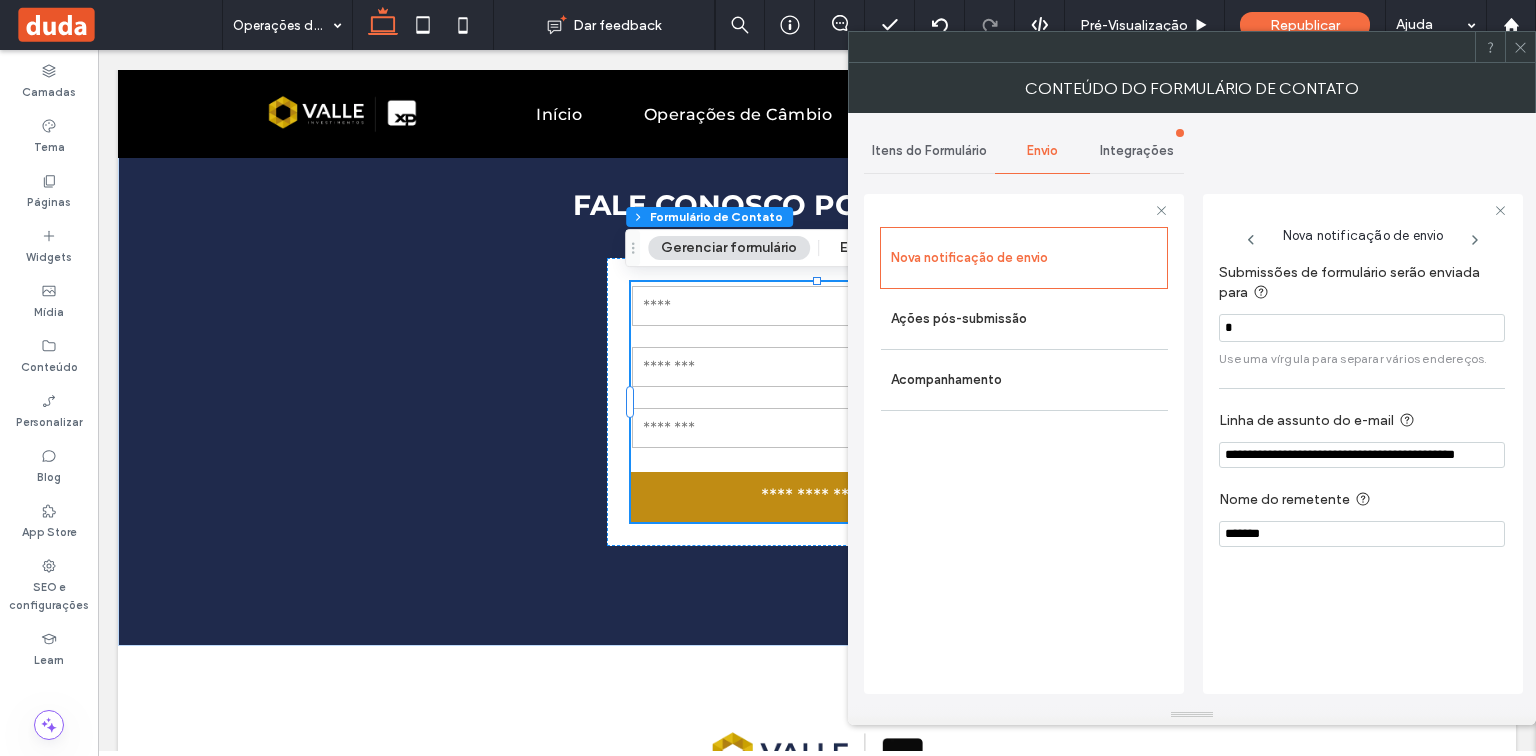 scroll, scrollTop: 0, scrollLeft: 0, axis: both 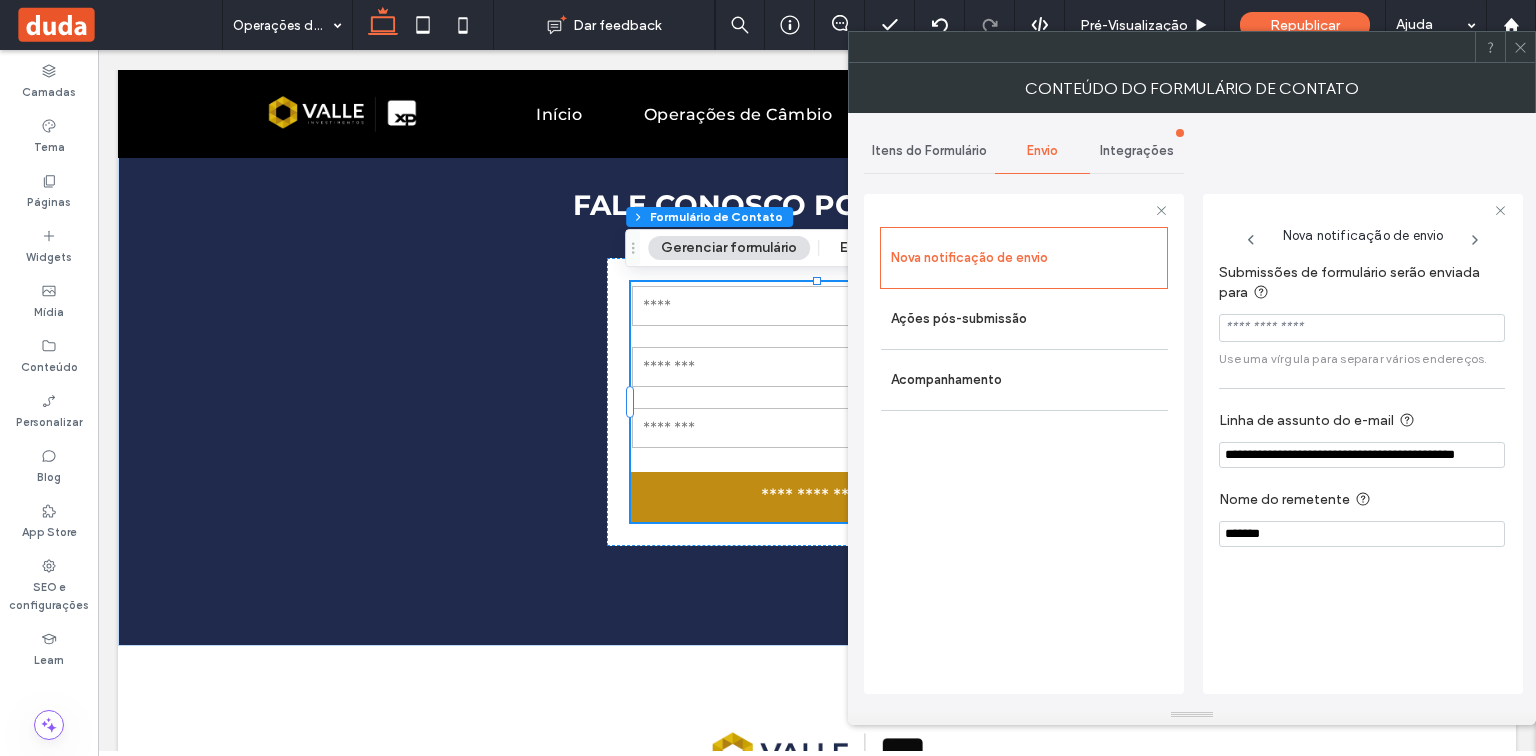 type 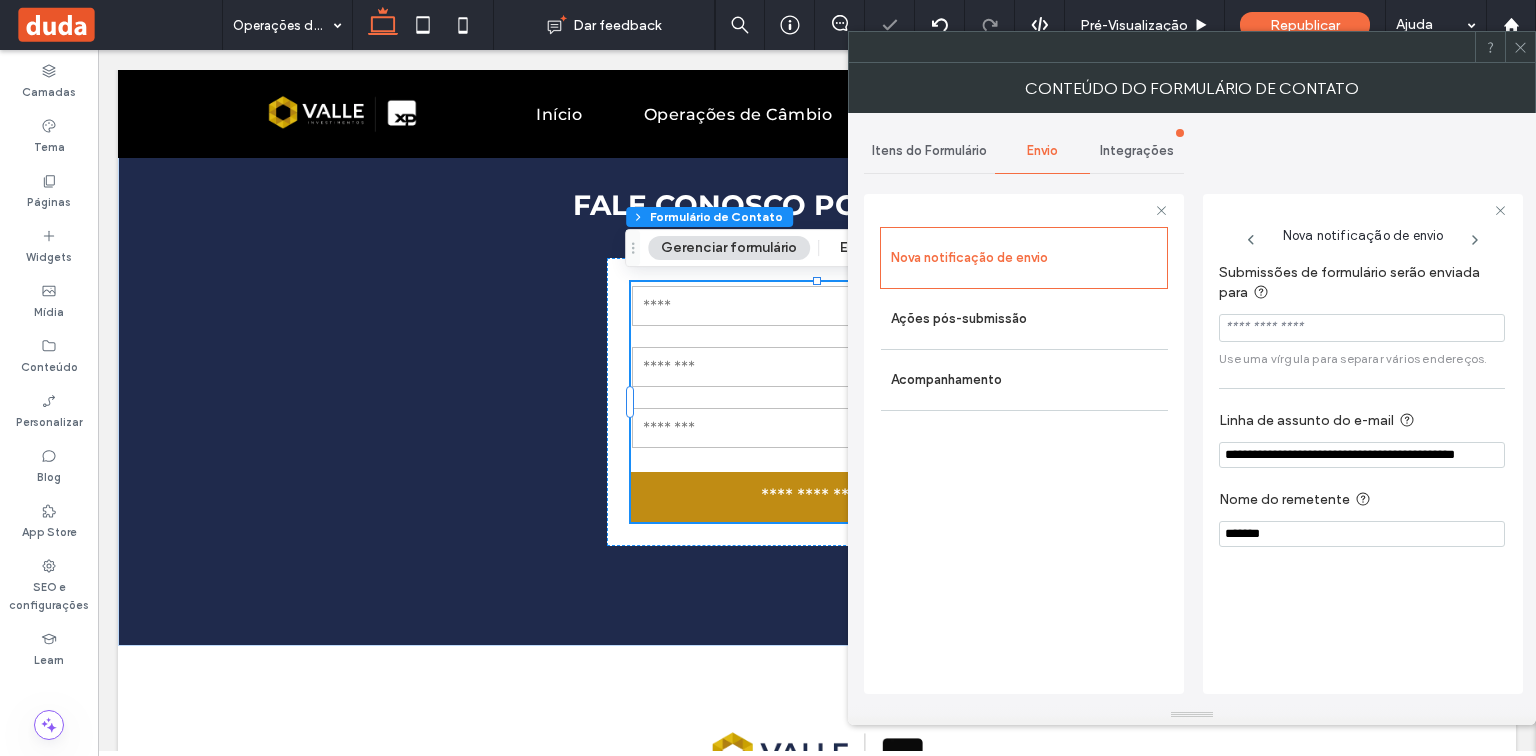 click on "Integrações" at bounding box center (1137, 151) 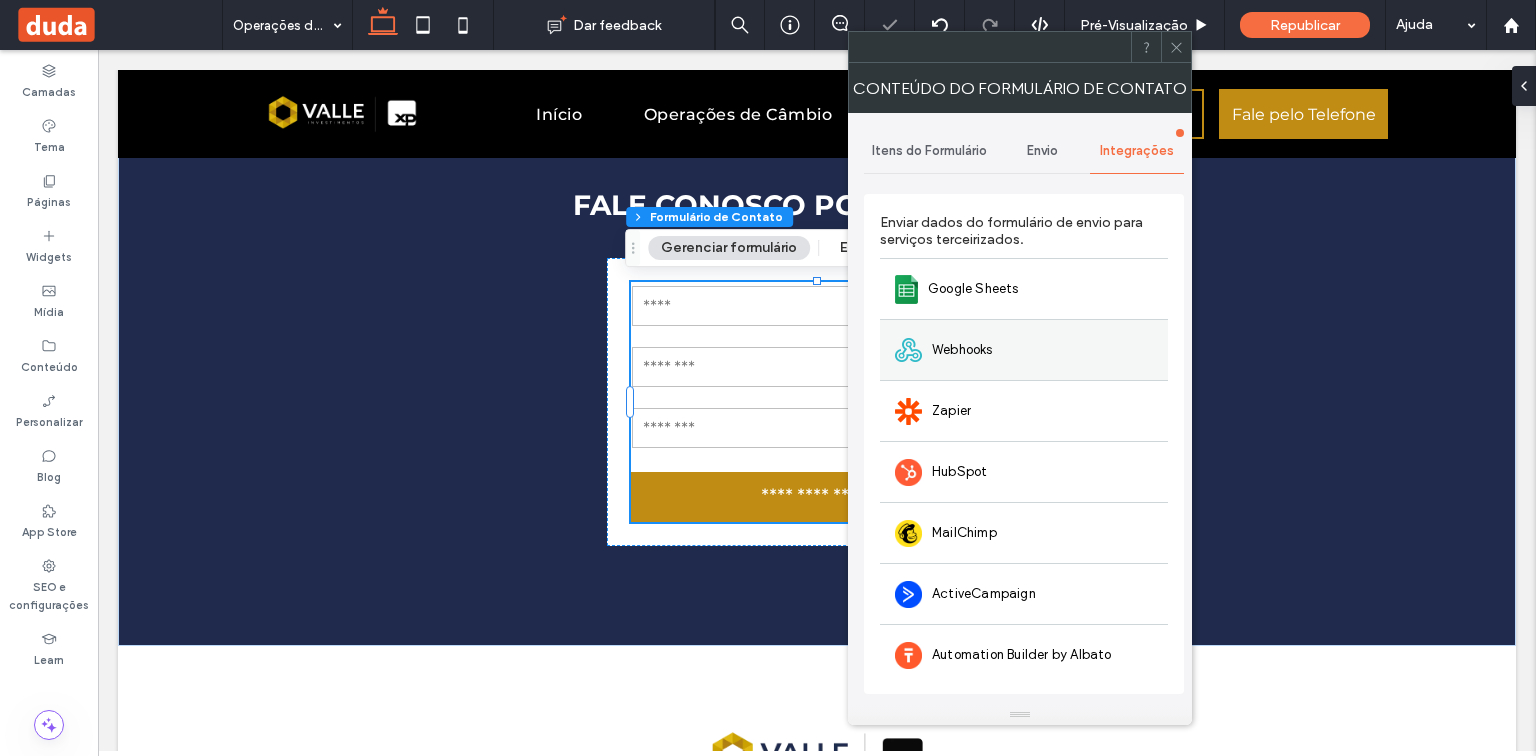 click on "Webhooks" at bounding box center [1024, 349] 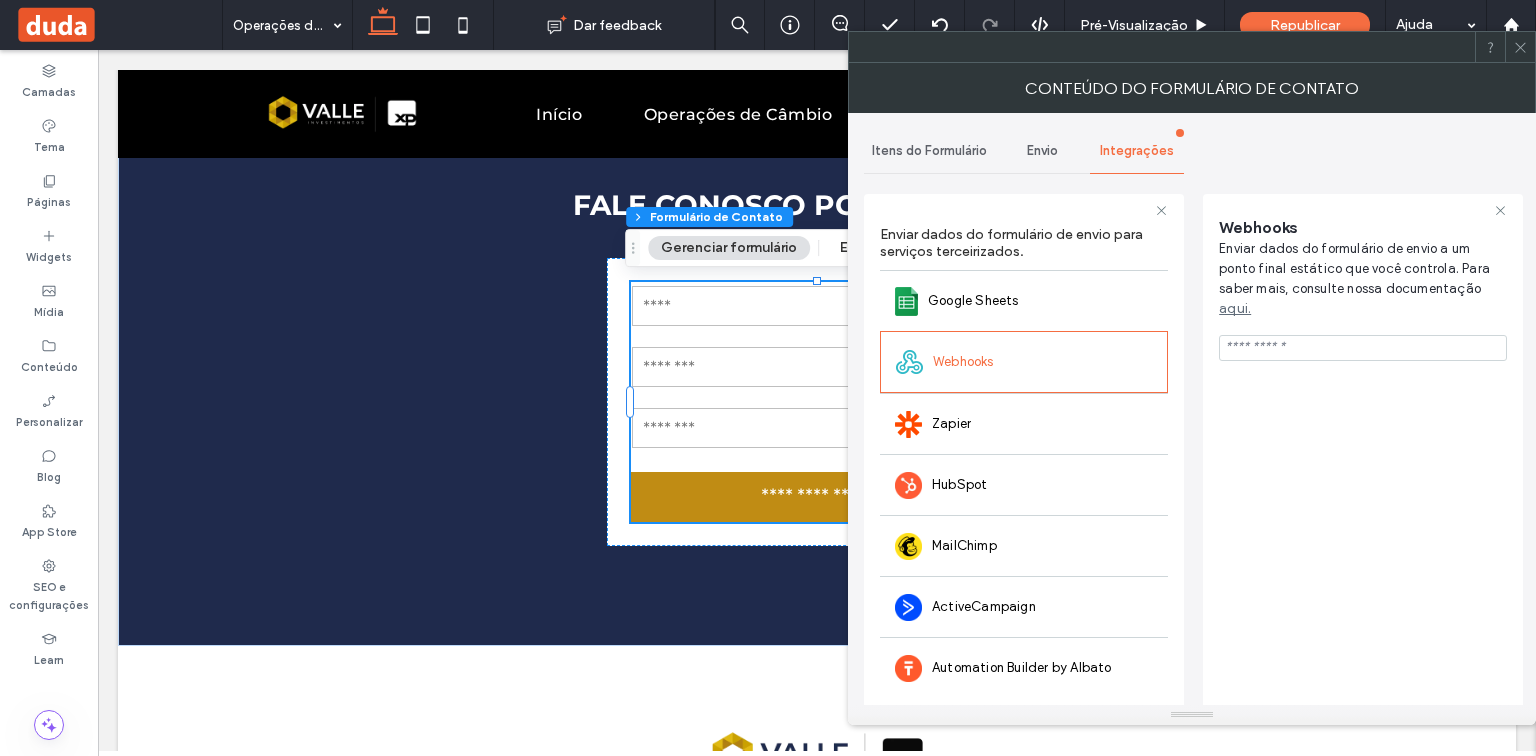 click at bounding box center [1363, 348] 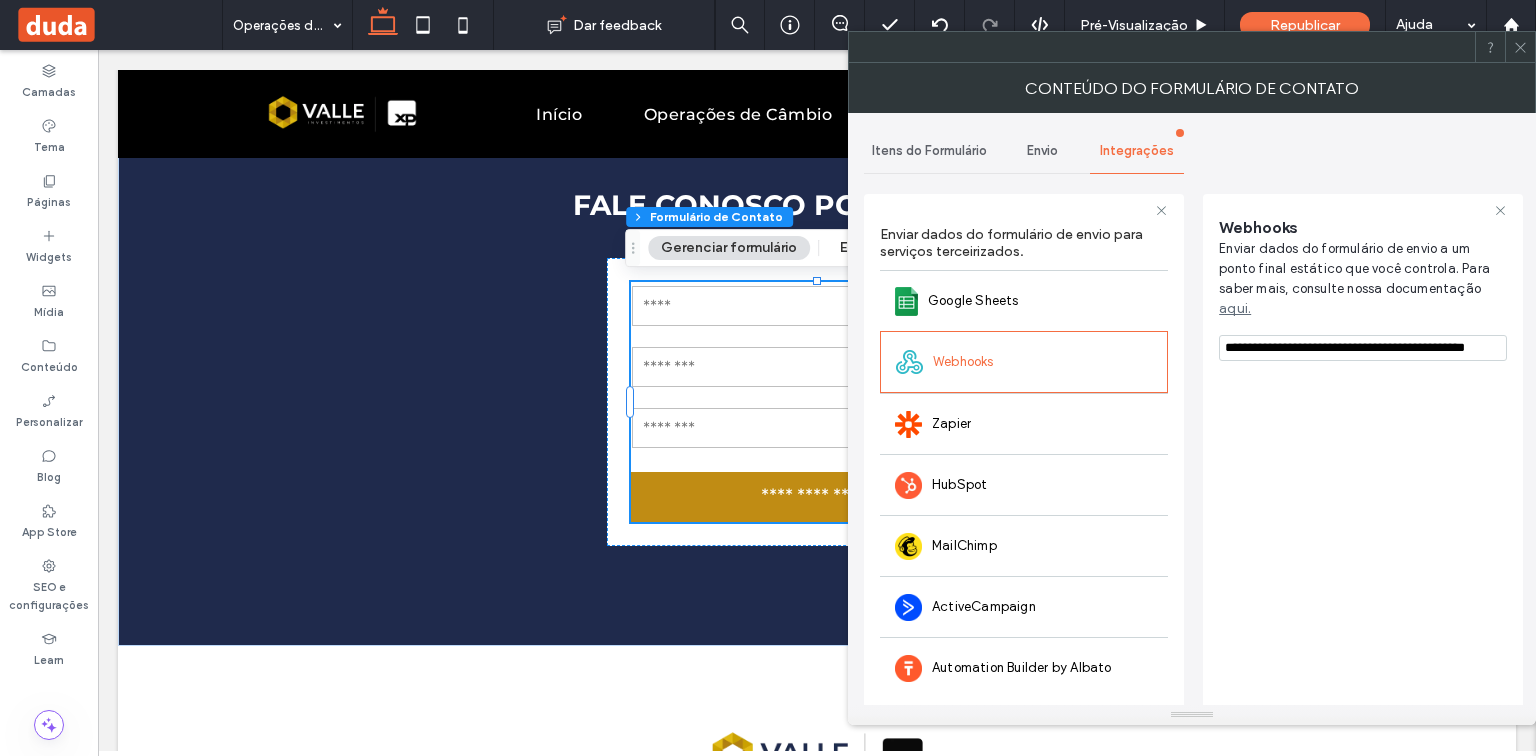 scroll, scrollTop: 0, scrollLeft: 17, axis: horizontal 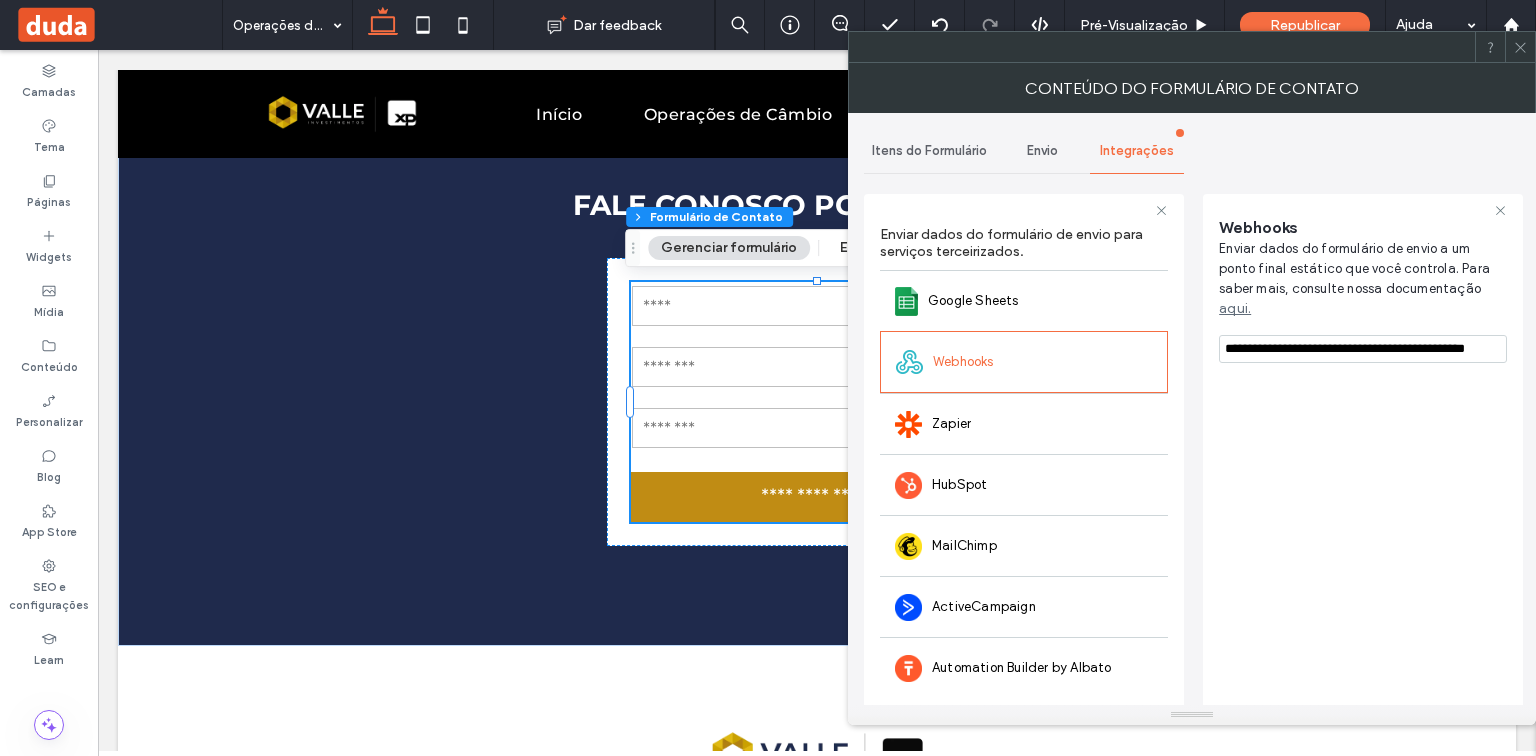 drag, startPoint x: 1308, startPoint y: 330, endPoint x: 1189, endPoint y: 332, distance: 119.01681 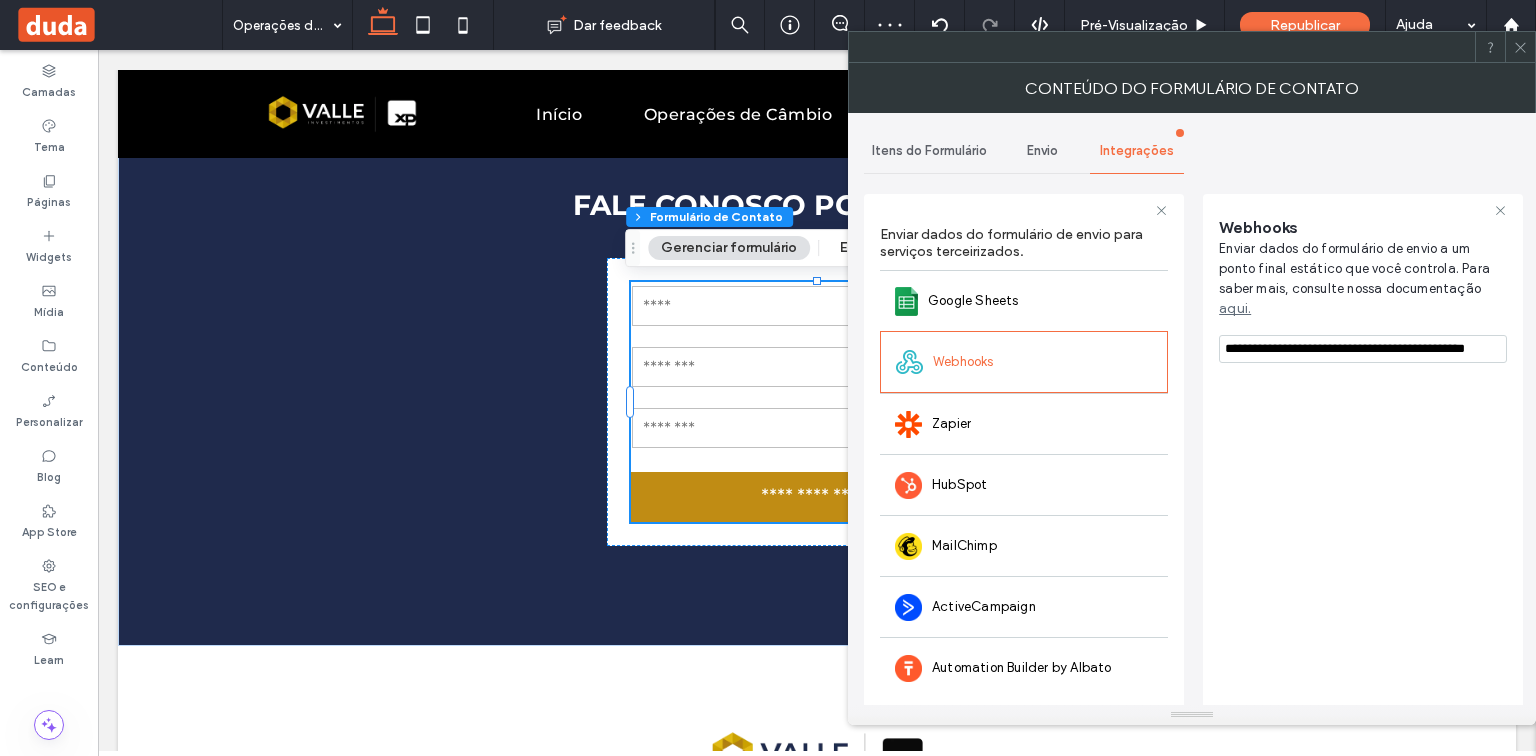 click on "Itens do Formulário" at bounding box center [929, 151] 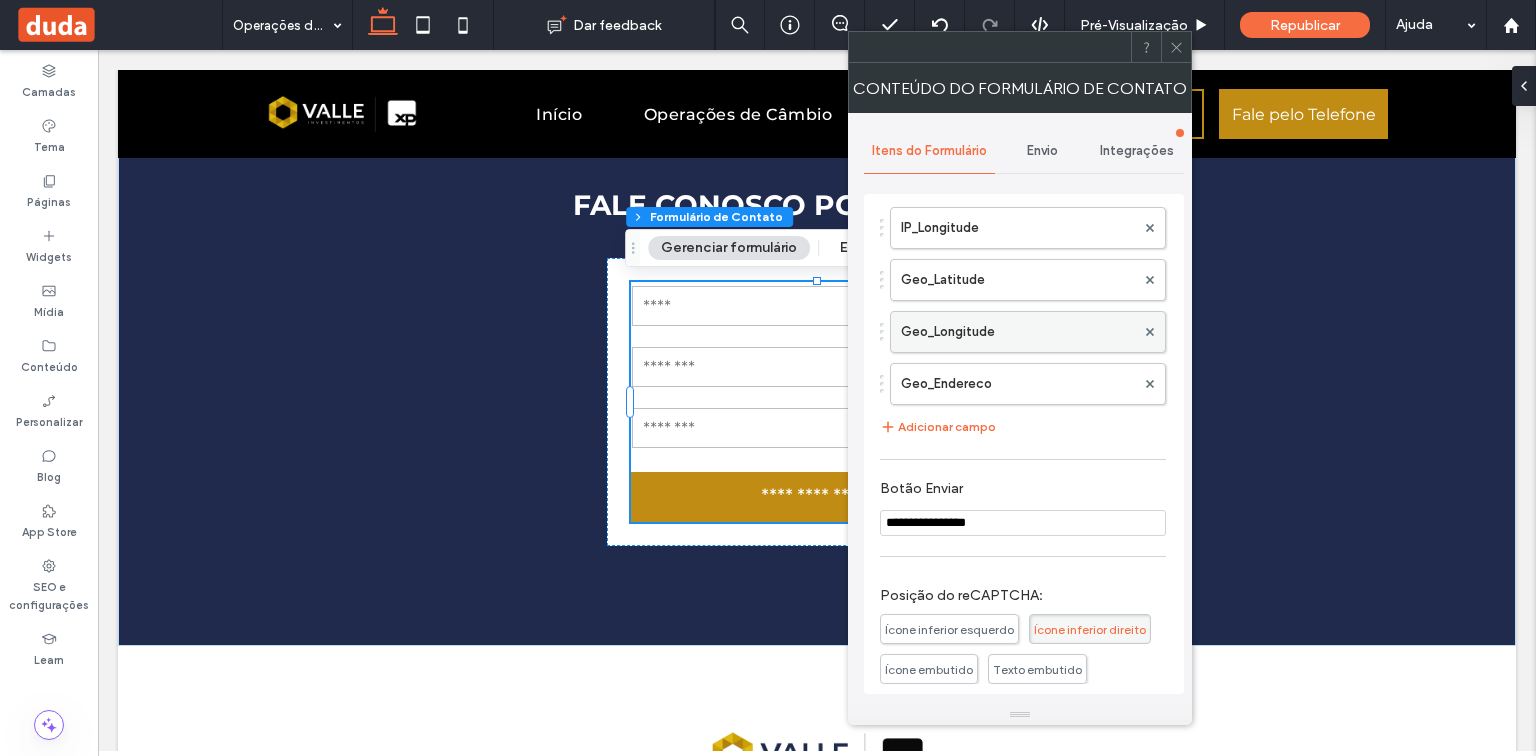 scroll, scrollTop: 1068, scrollLeft: 0, axis: vertical 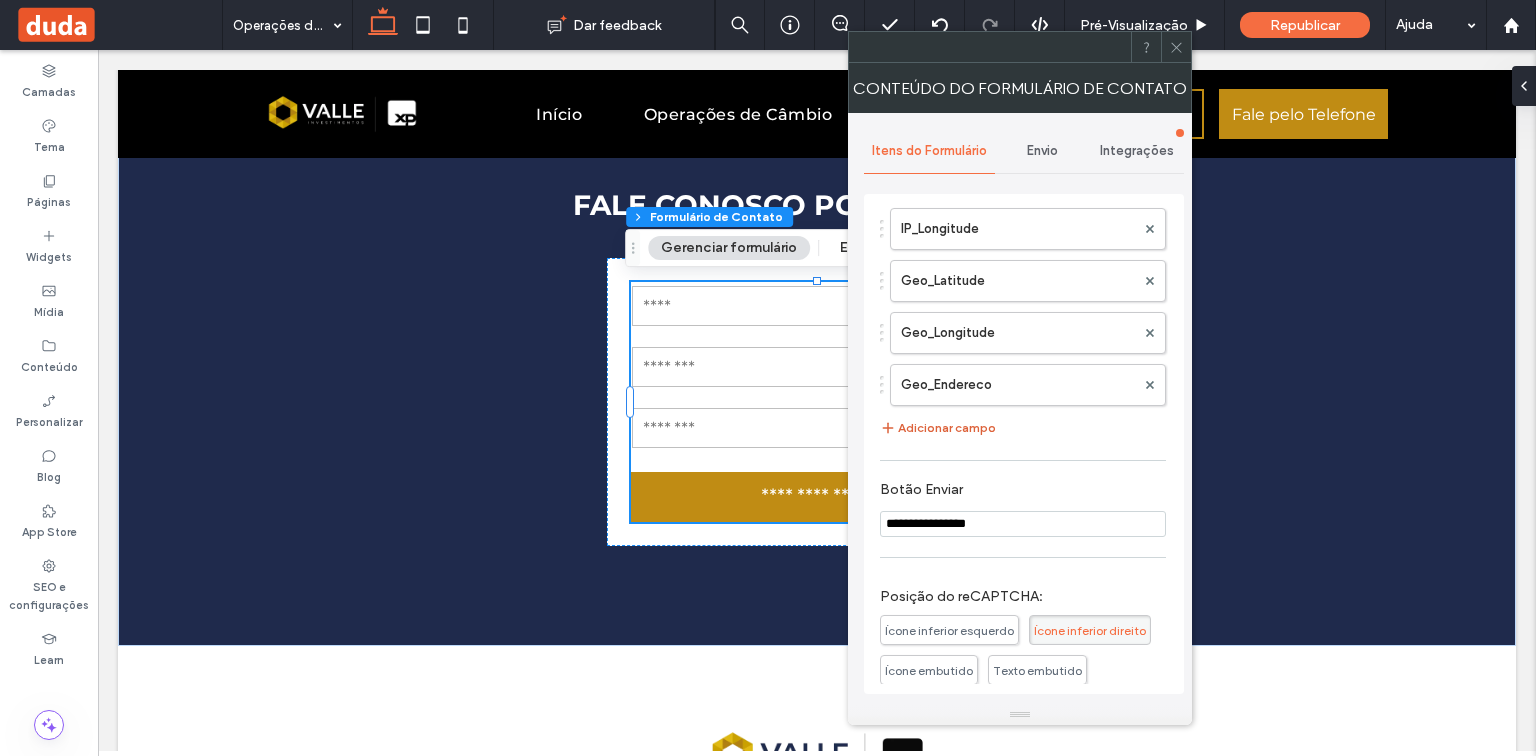 click on "Adicionar campo" at bounding box center (938, 428) 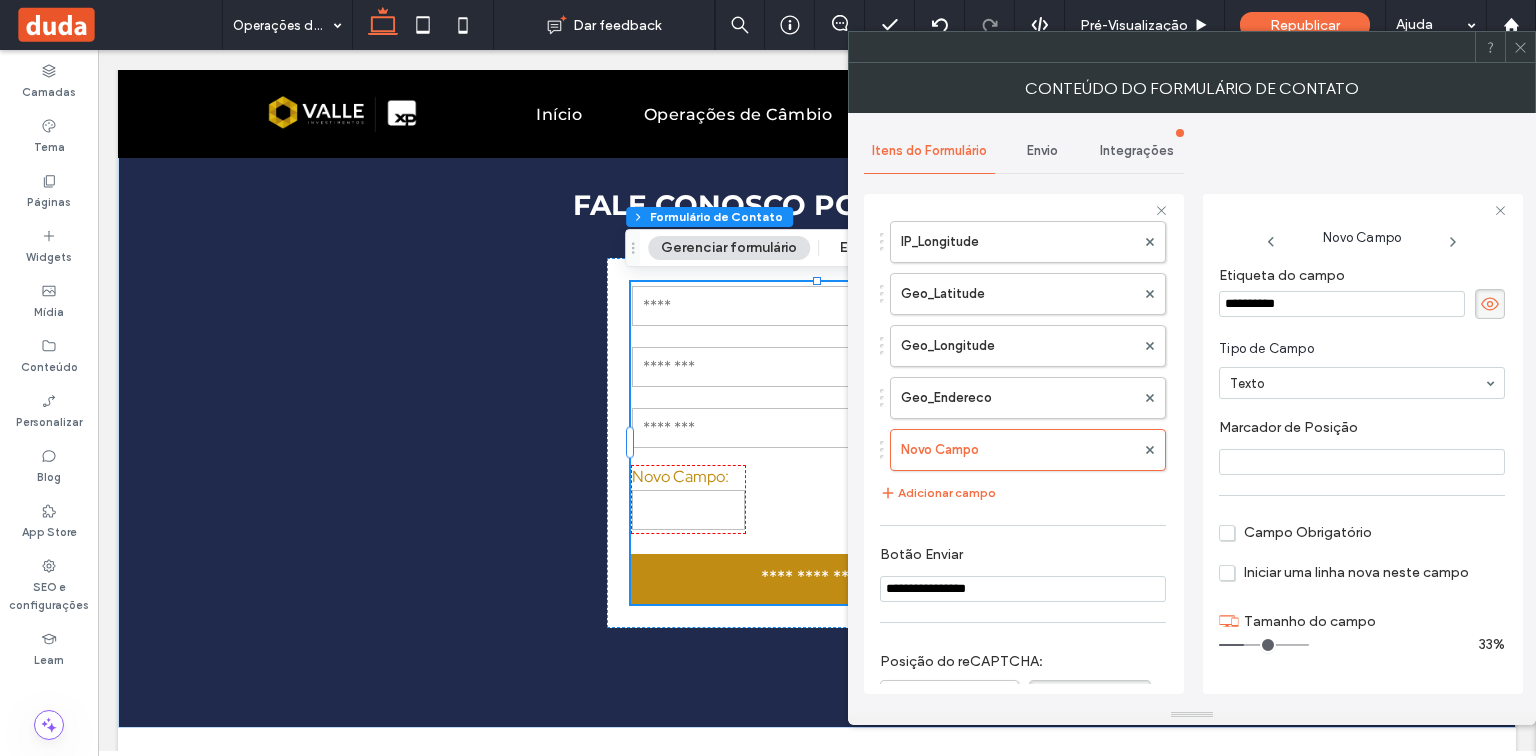 drag, startPoint x: 1332, startPoint y: 294, endPoint x: 1199, endPoint y: 300, distance: 133.13527 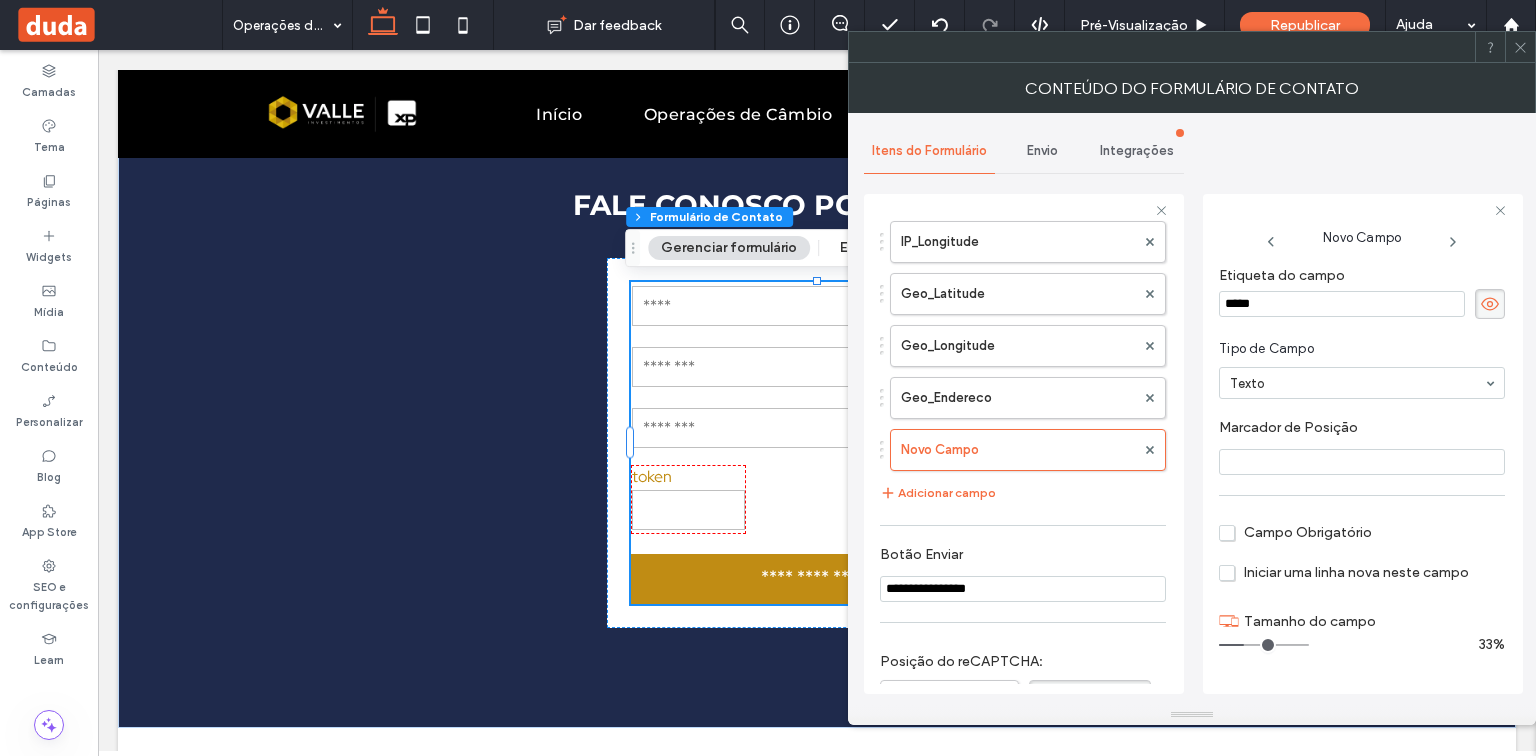 click at bounding box center (1362, 462) 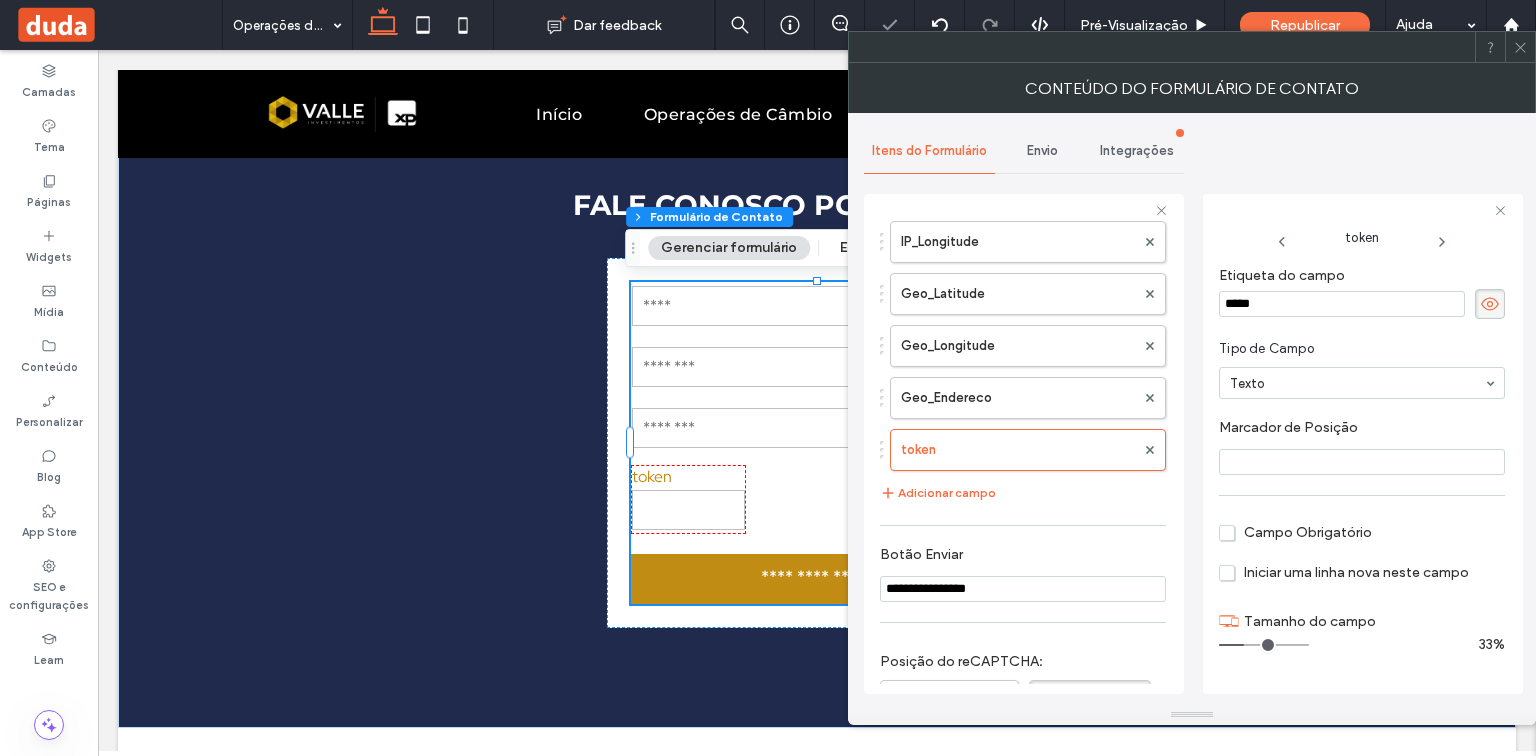 paste on "*****" 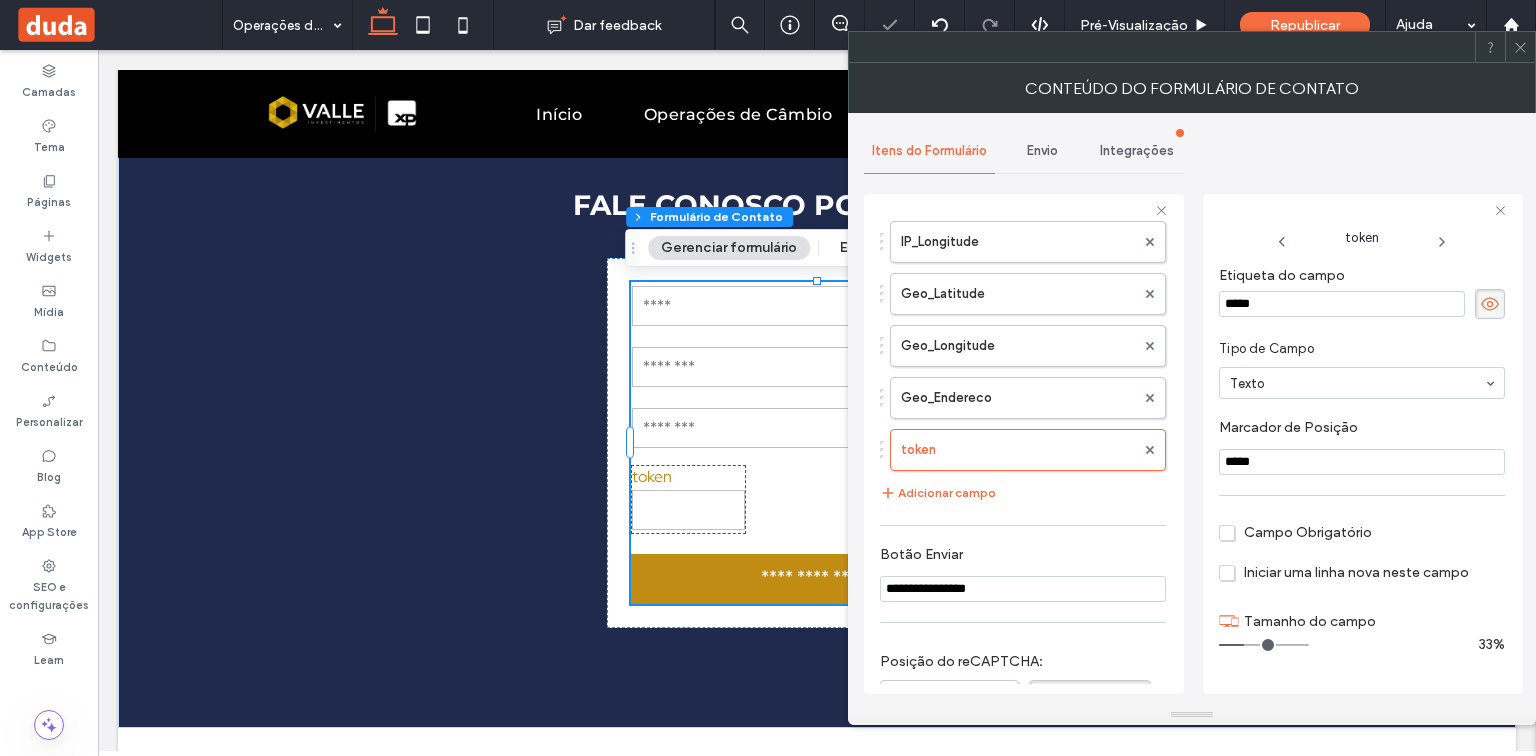 type on "*****" 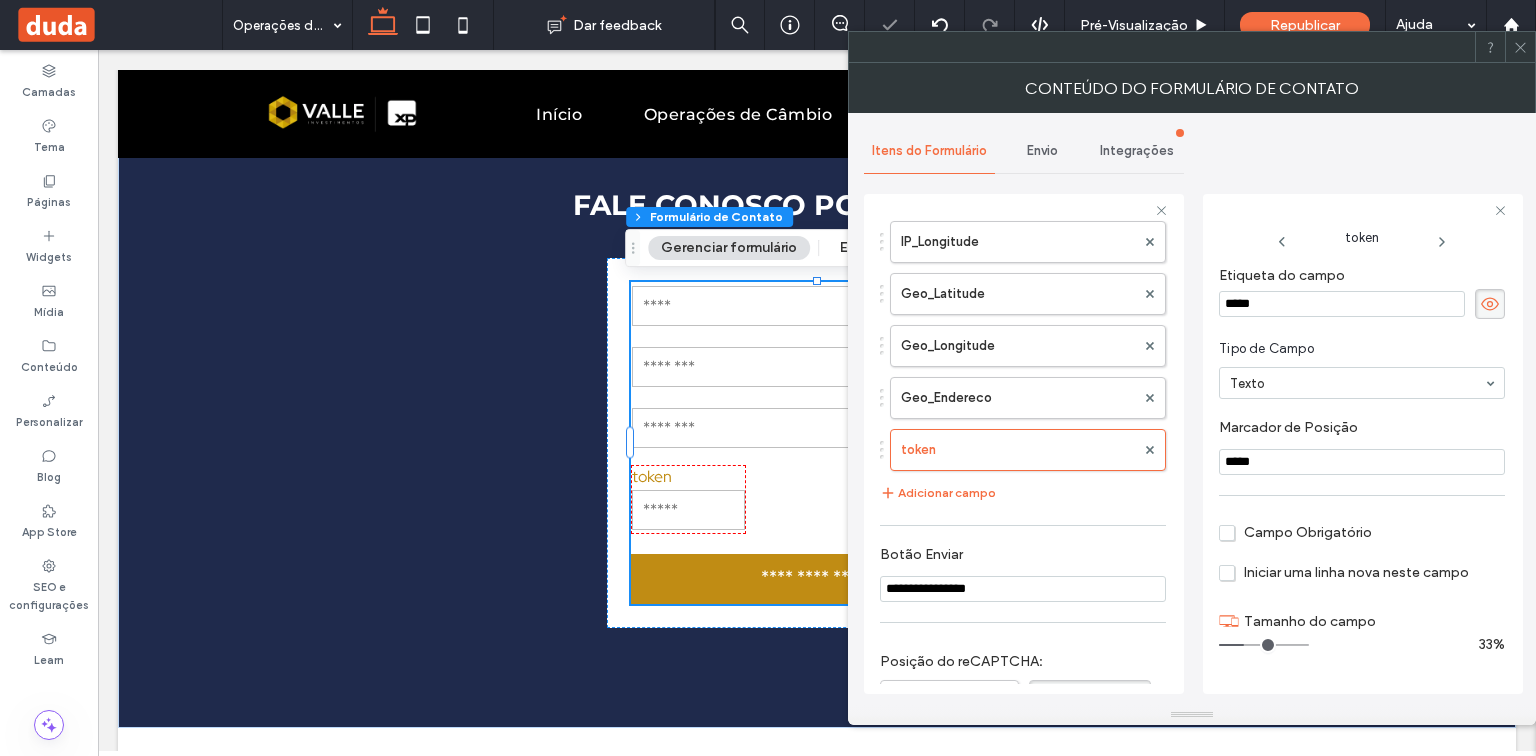 click on "Marcador de Posiçāo" at bounding box center [1358, 430] 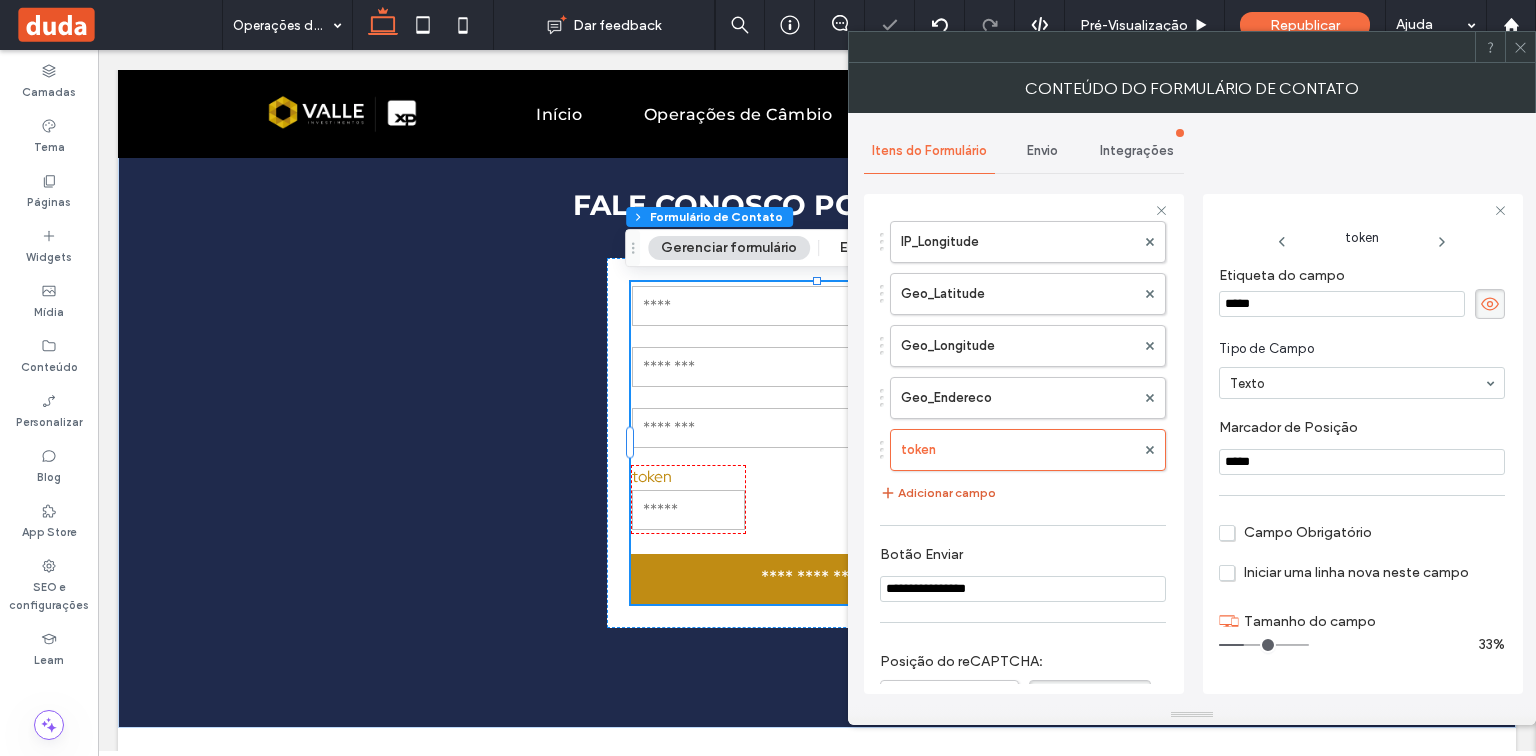 click on "Adicionar campo" at bounding box center (938, 493) 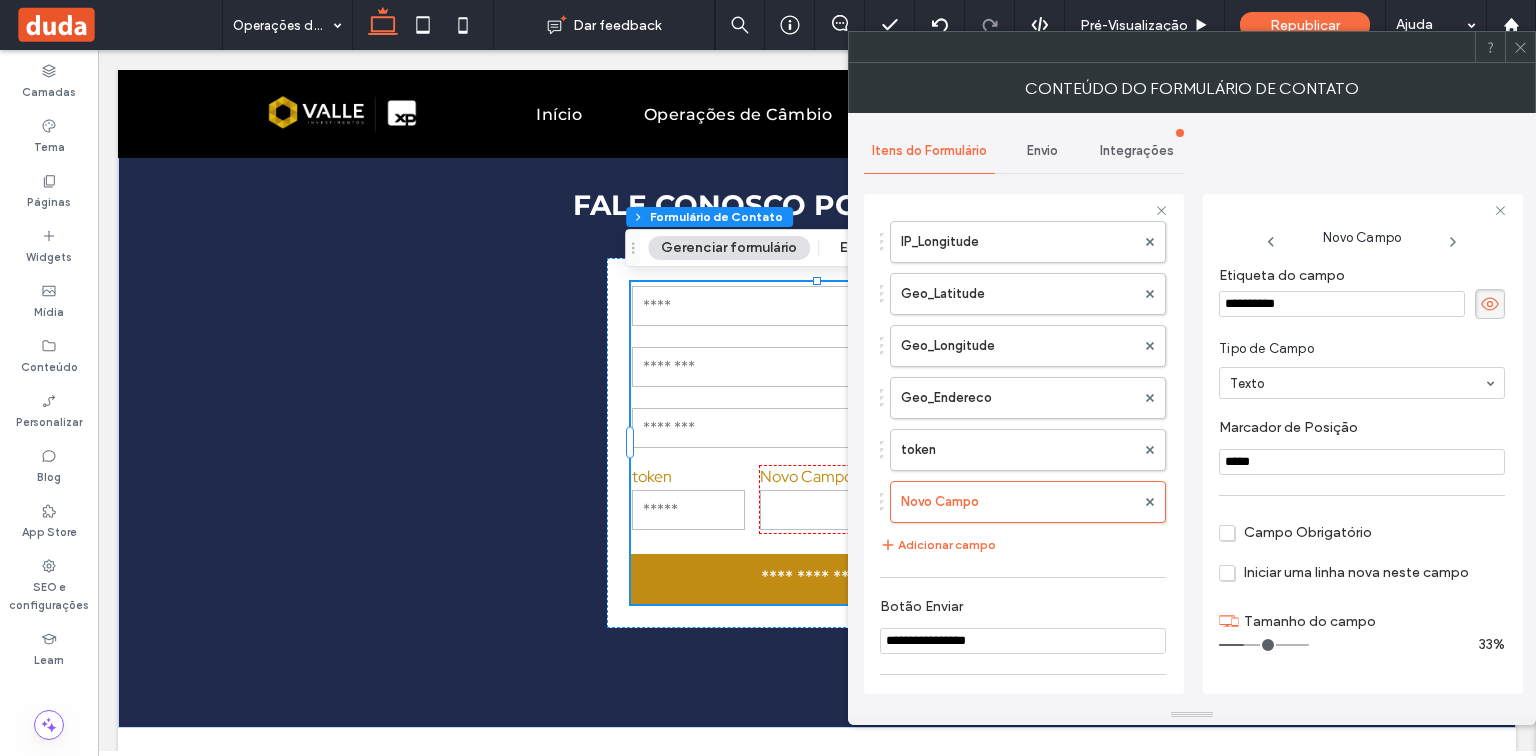 drag, startPoint x: 1336, startPoint y: 306, endPoint x: 1202, endPoint y: 306, distance: 134 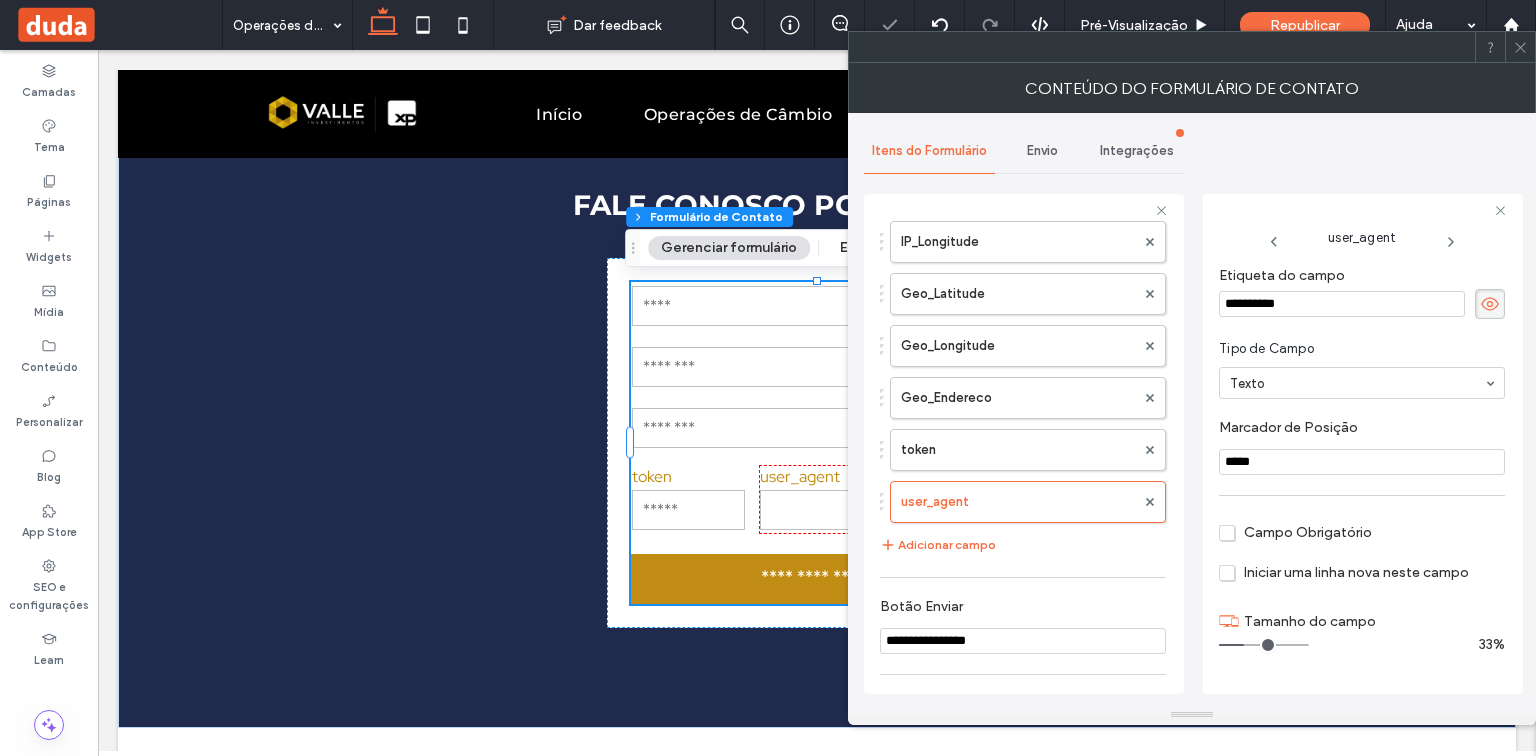 drag, startPoint x: 1280, startPoint y: 471, endPoint x: 1204, endPoint y: 470, distance: 76.00658 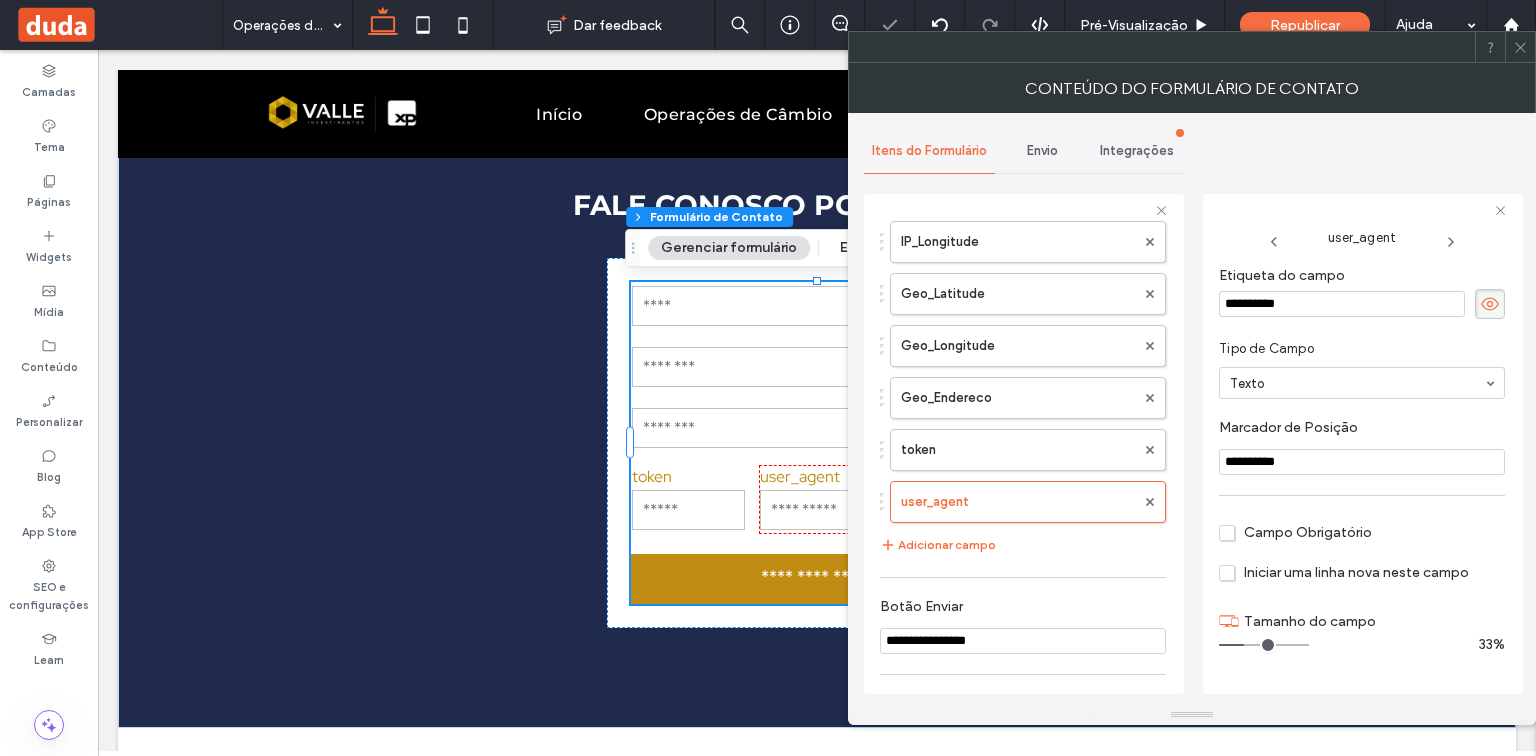 type on "**********" 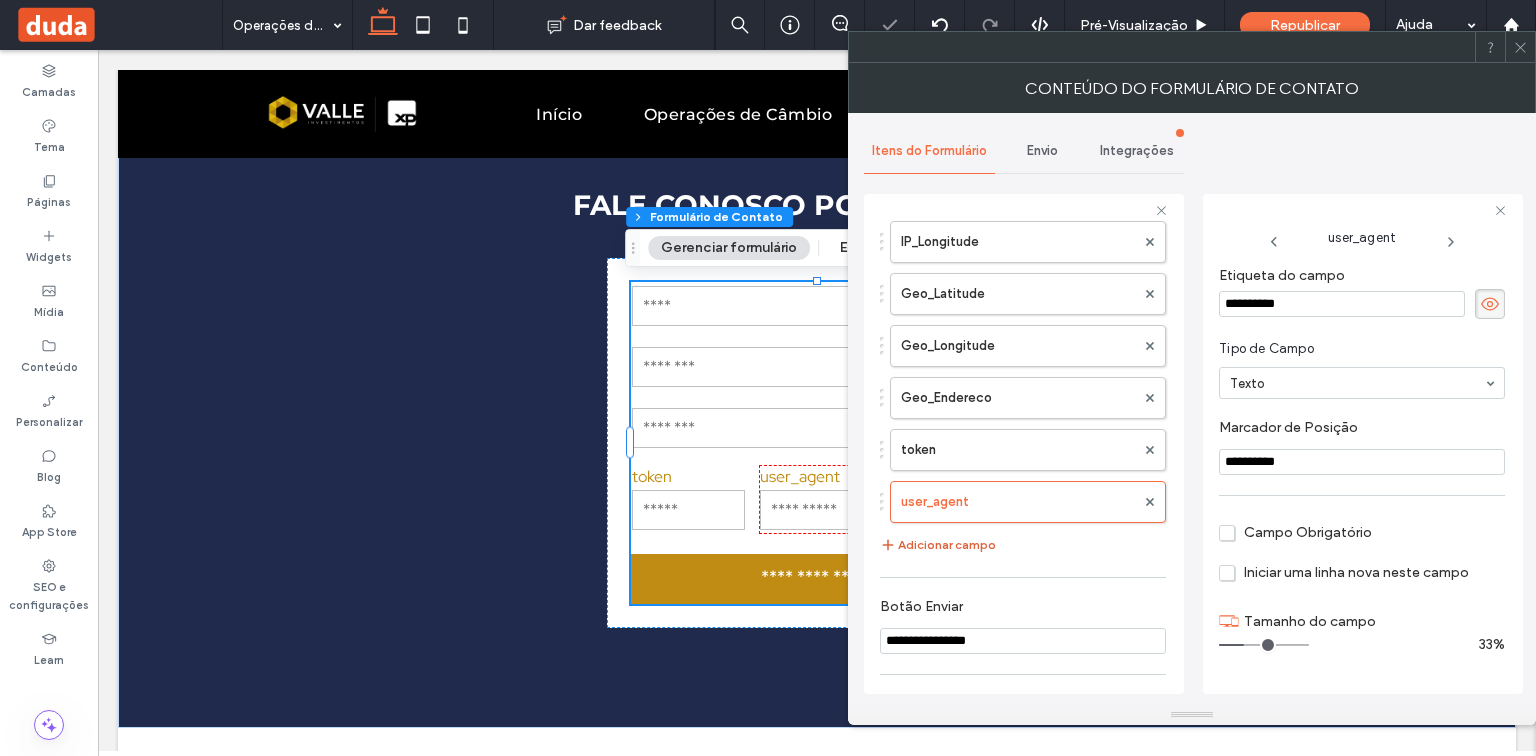 click on "Adicionar campo" at bounding box center [938, 545] 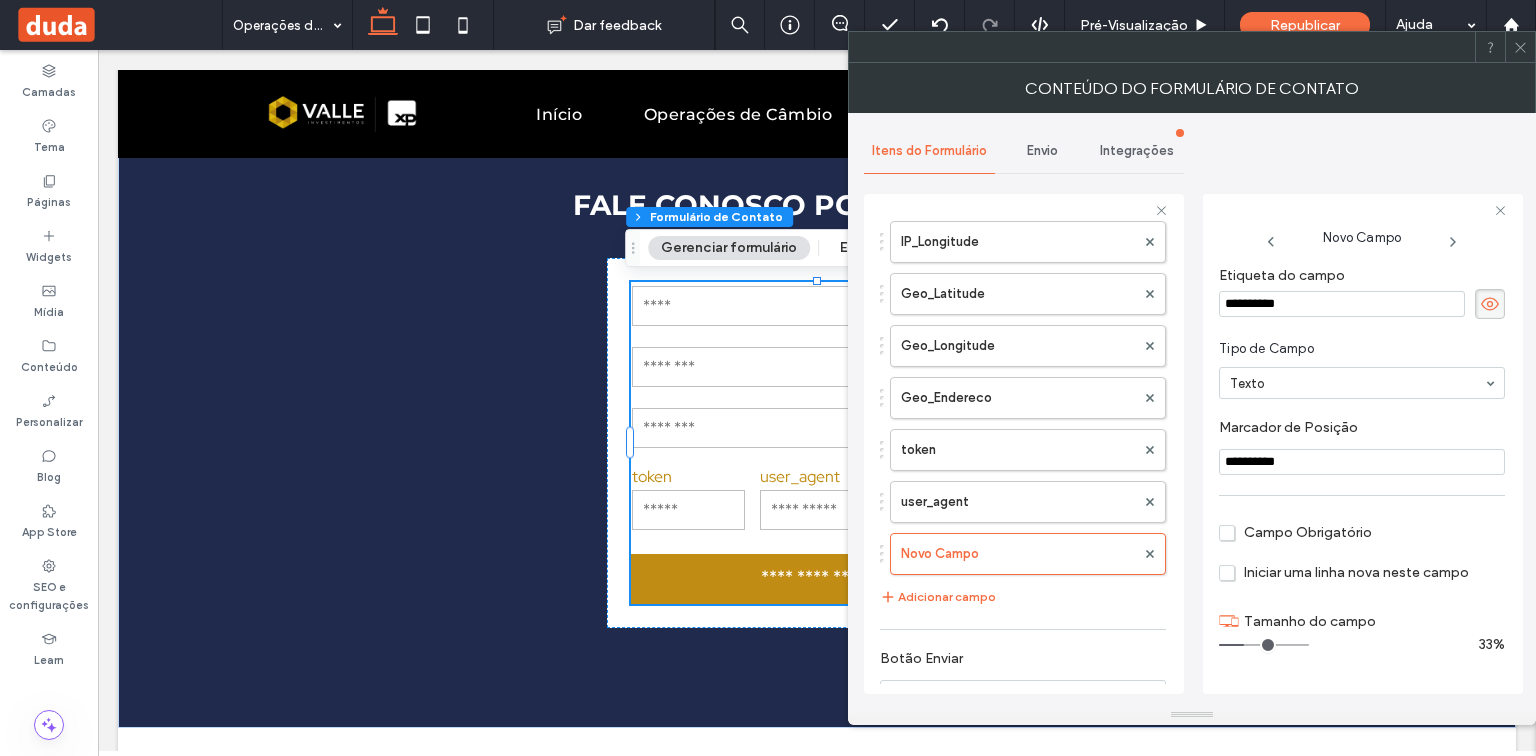 drag, startPoint x: 1328, startPoint y: 309, endPoint x: 1203, endPoint y: 355, distance: 133.19534 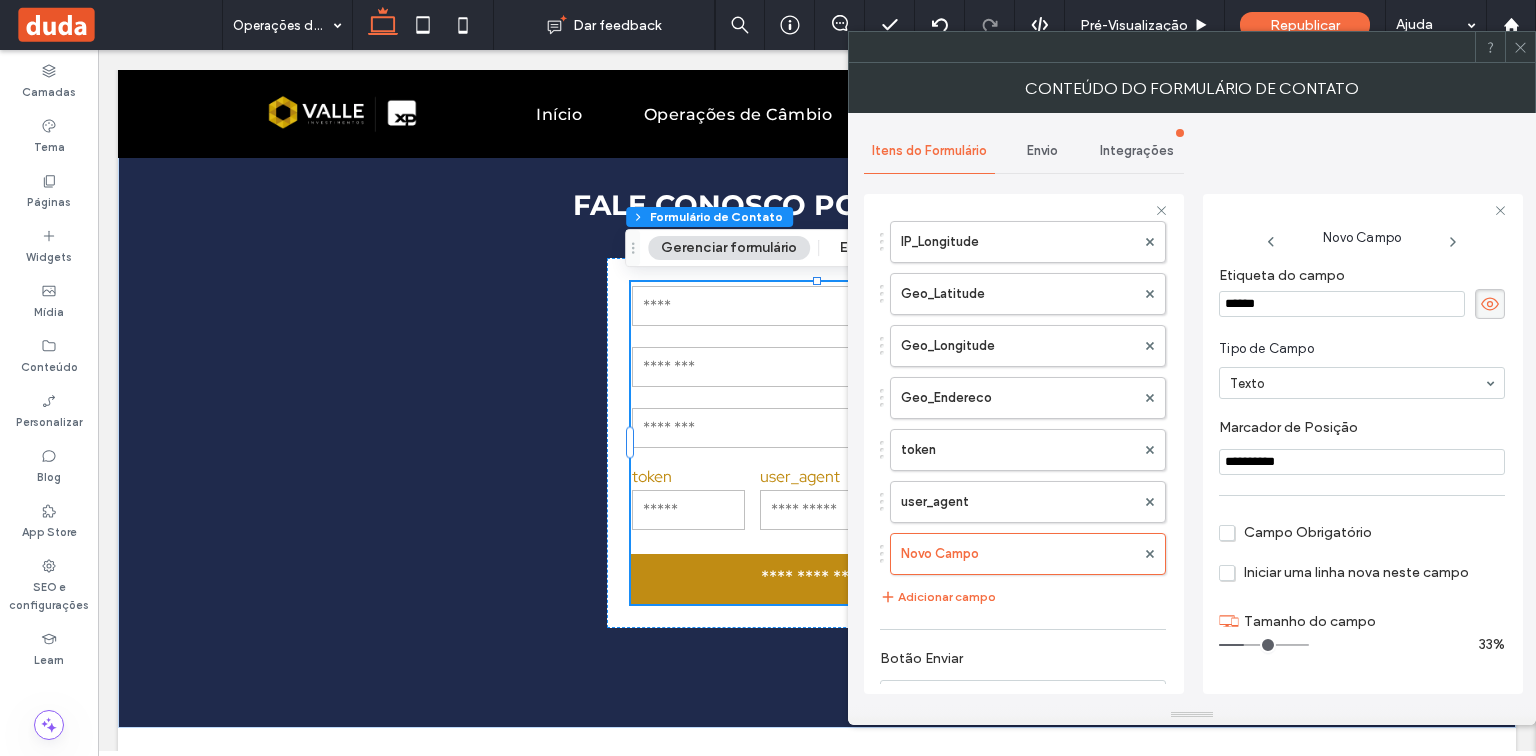 drag, startPoint x: 1327, startPoint y: 467, endPoint x: 1219, endPoint y: 468, distance: 108.00463 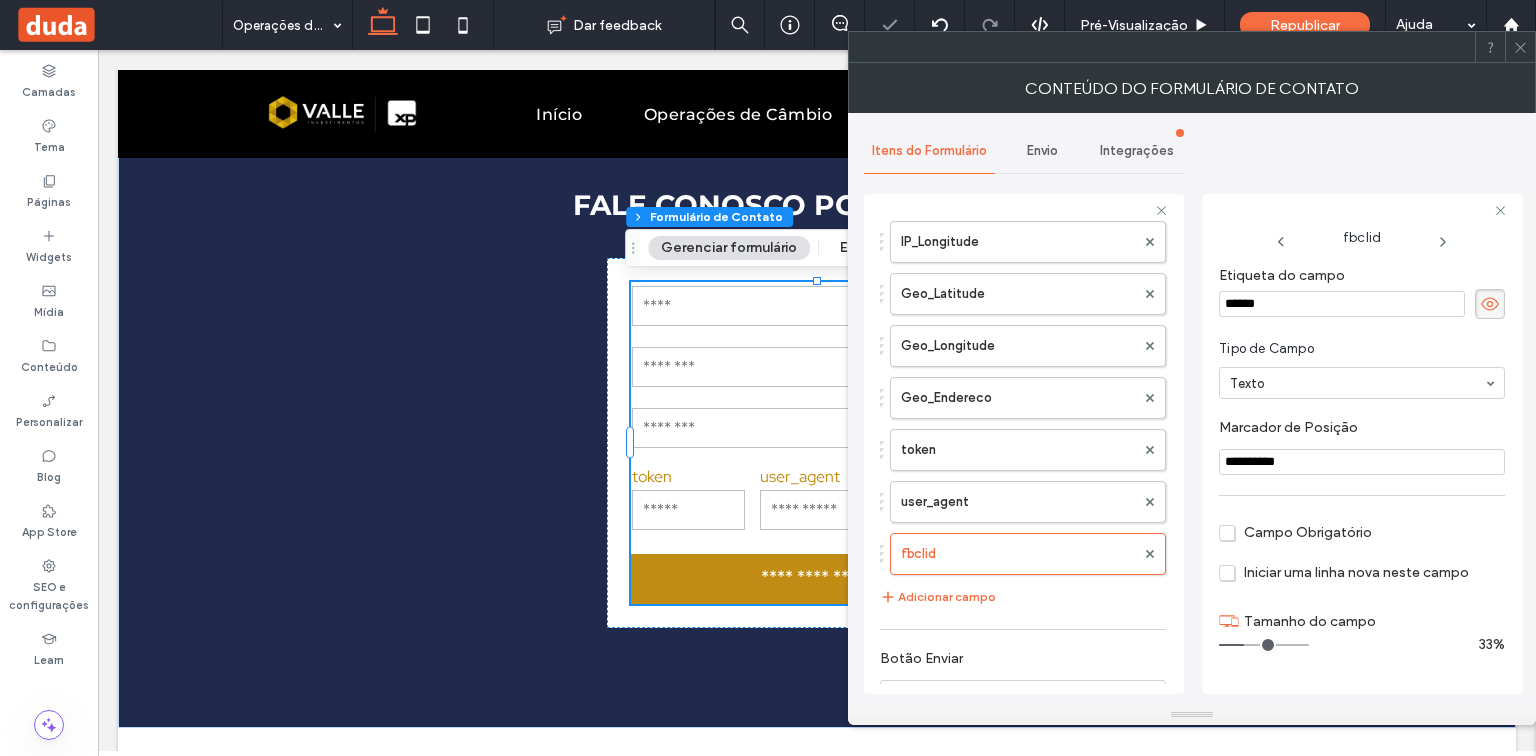 paste 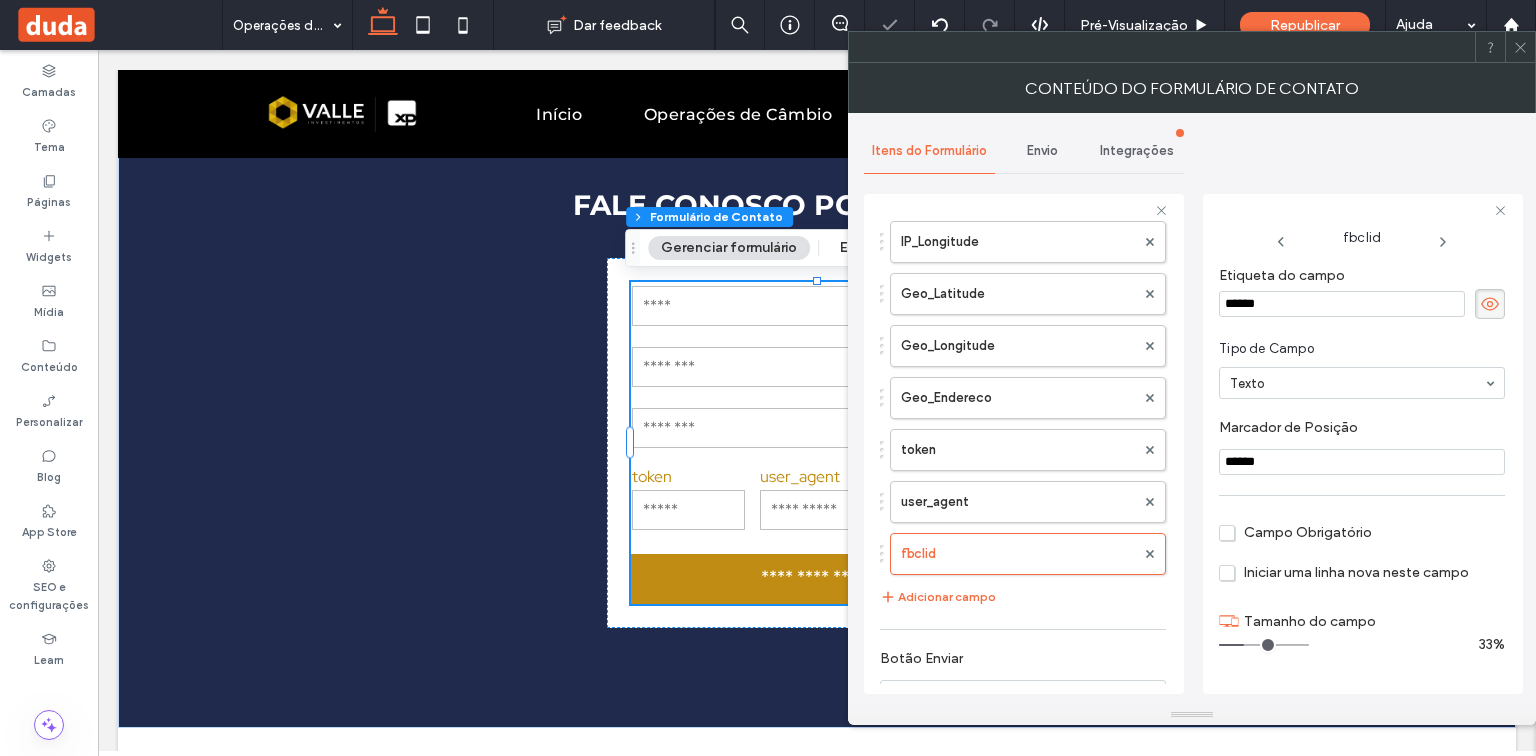 type on "******" 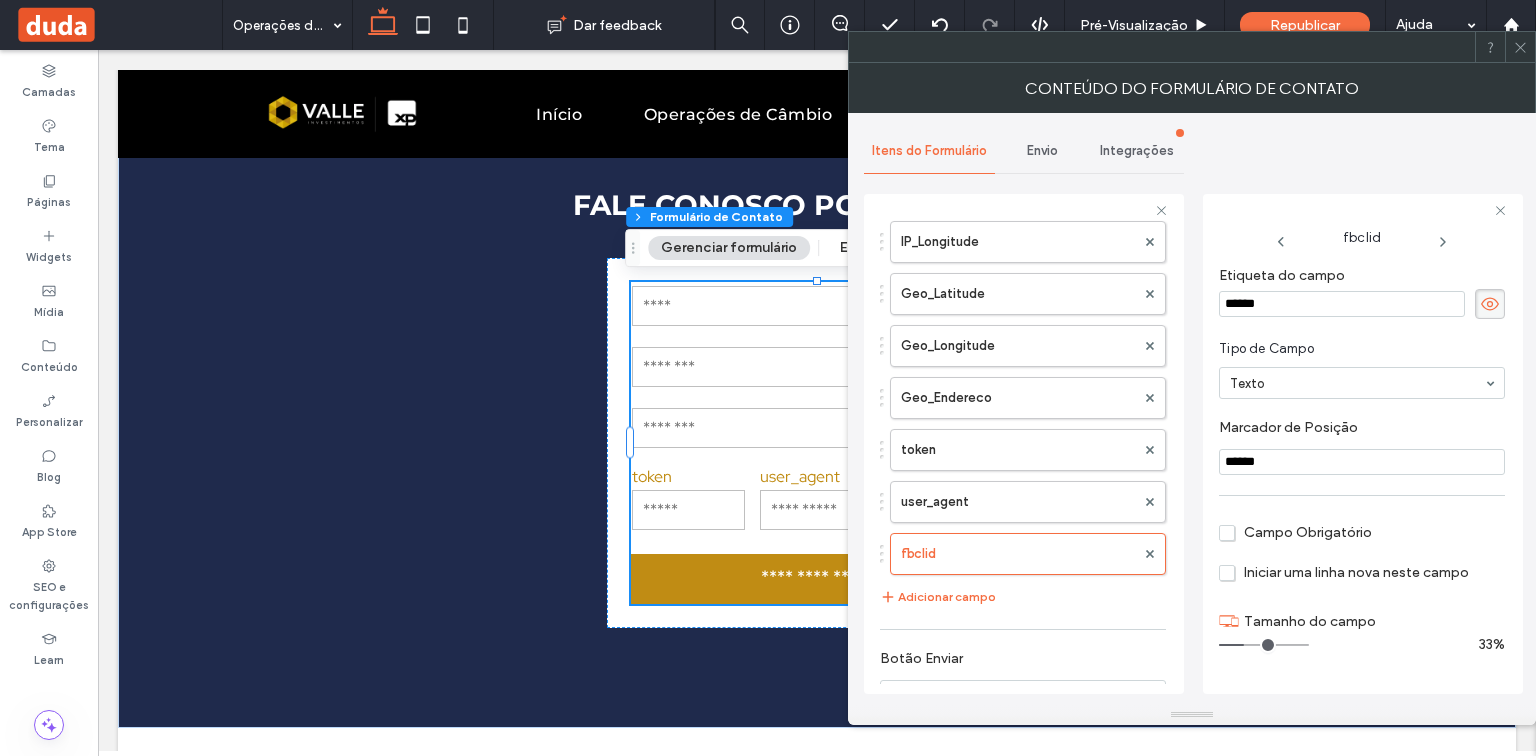 drag, startPoint x: 947, startPoint y: 589, endPoint x: 1006, endPoint y: 589, distance: 59 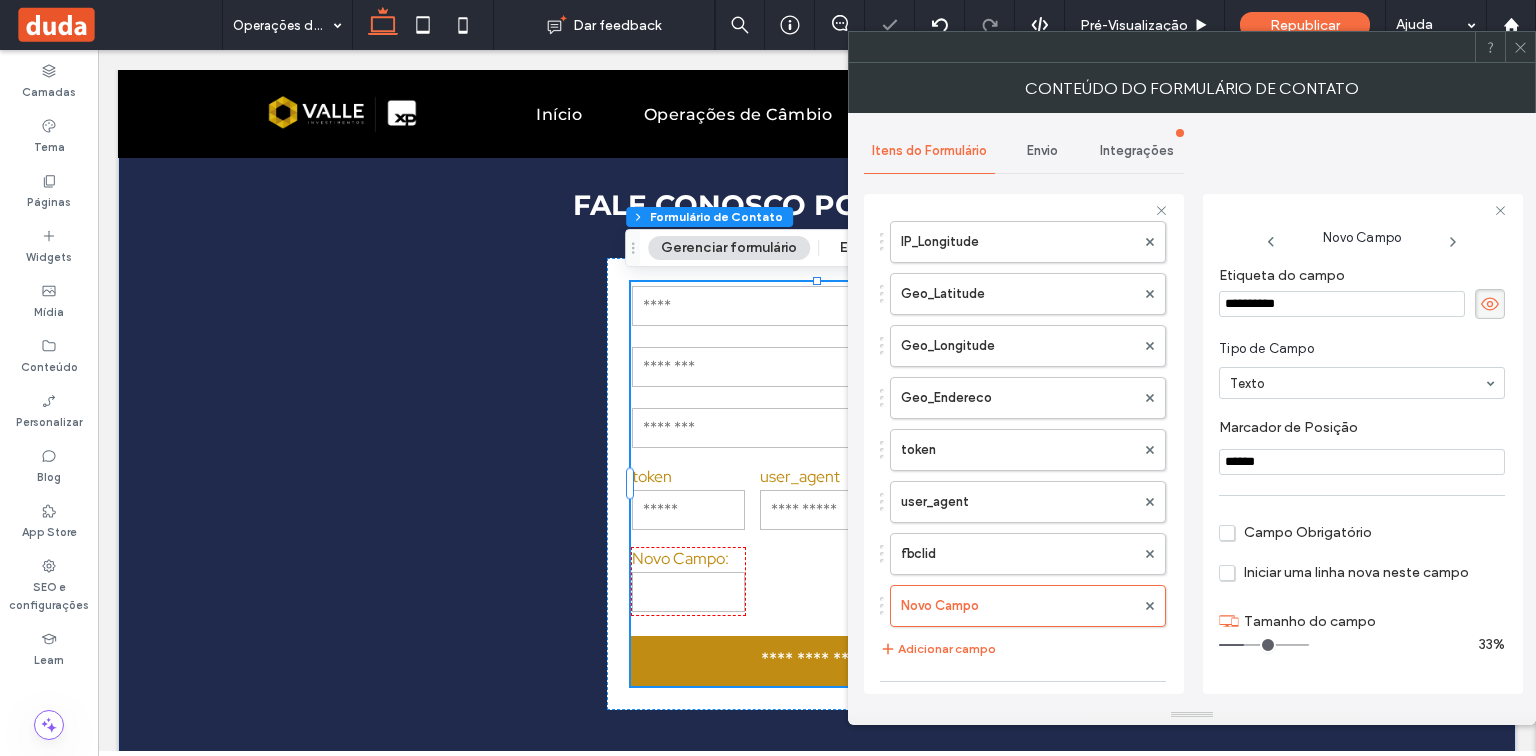 click on "**********" at bounding box center (1192, 409) 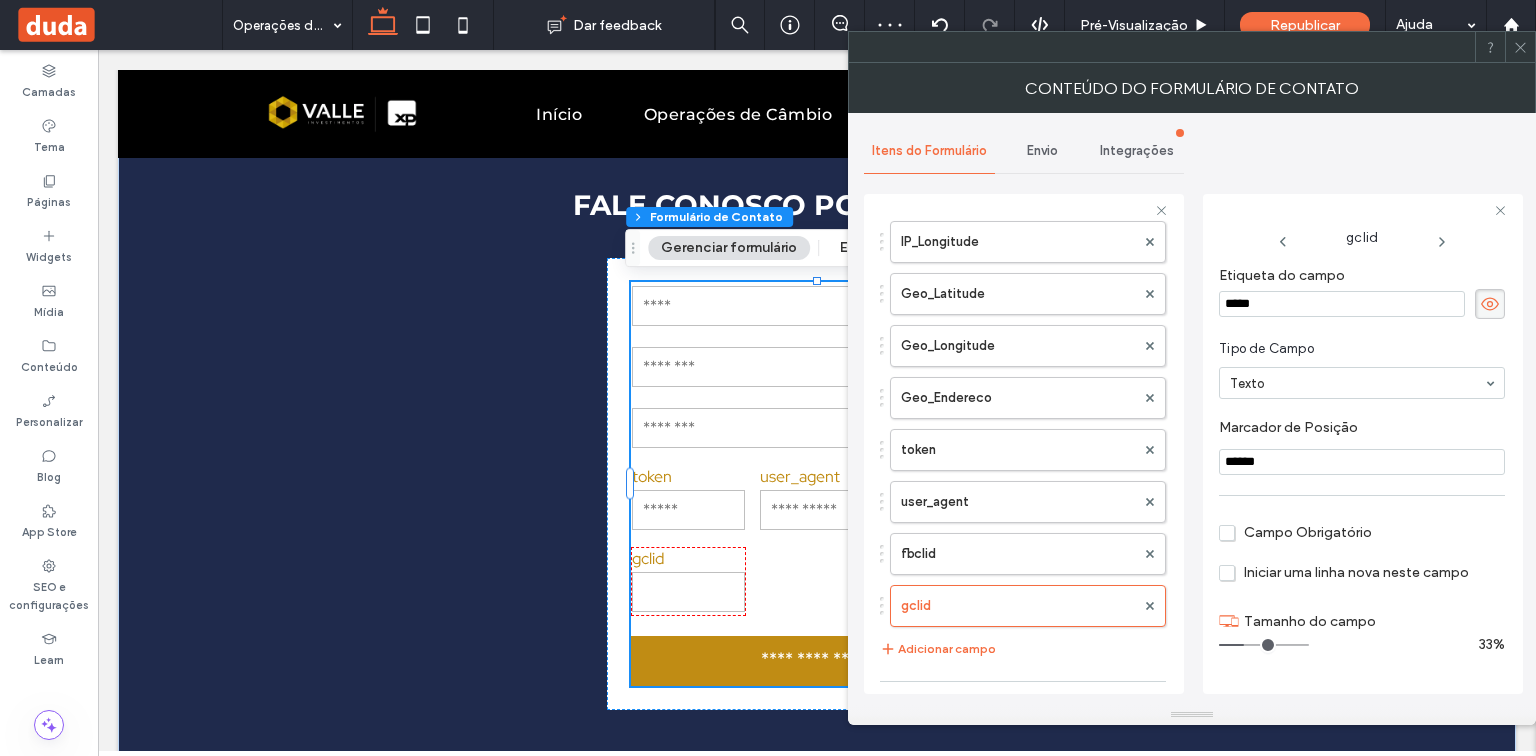 drag, startPoint x: 1299, startPoint y: 464, endPoint x: 1183, endPoint y: 459, distance: 116.10771 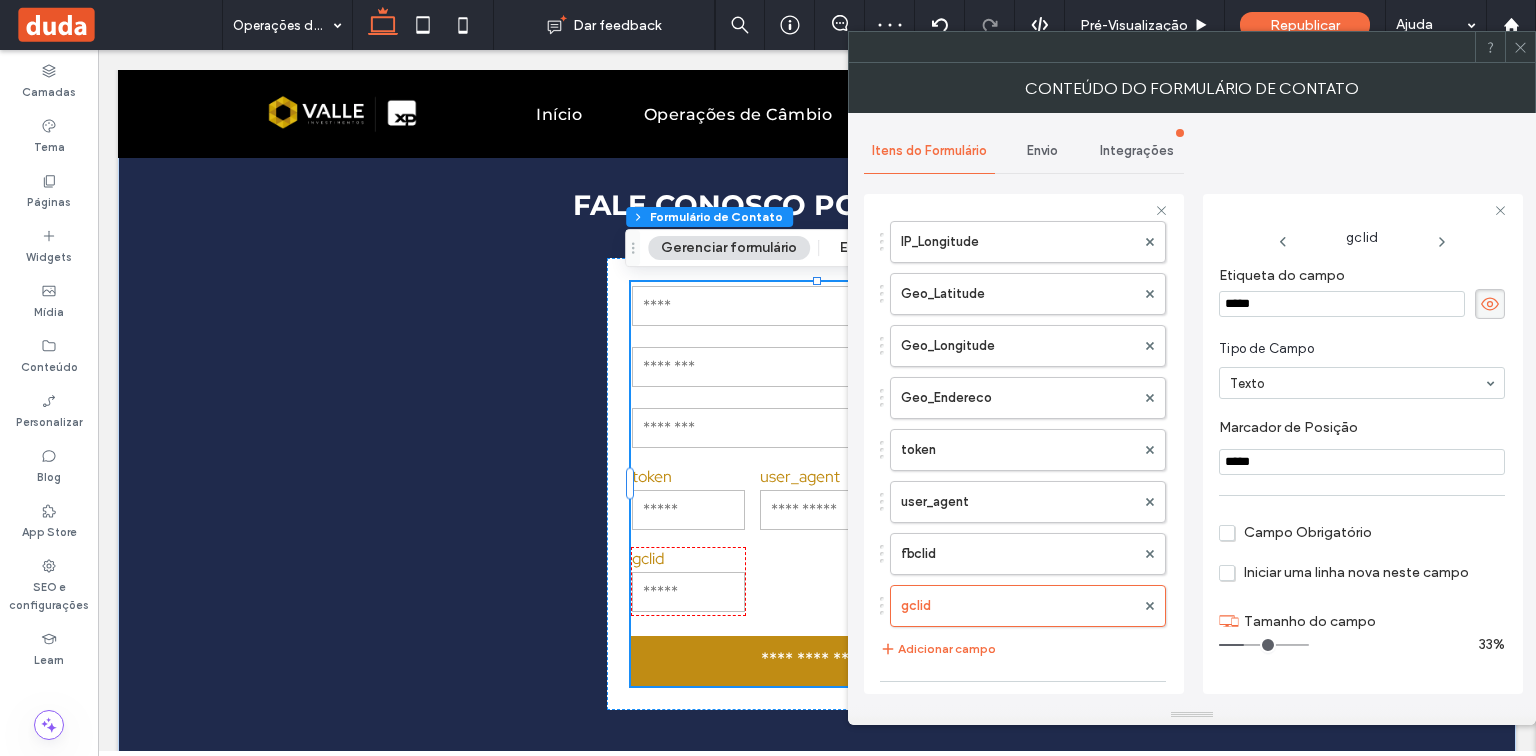type on "*****" 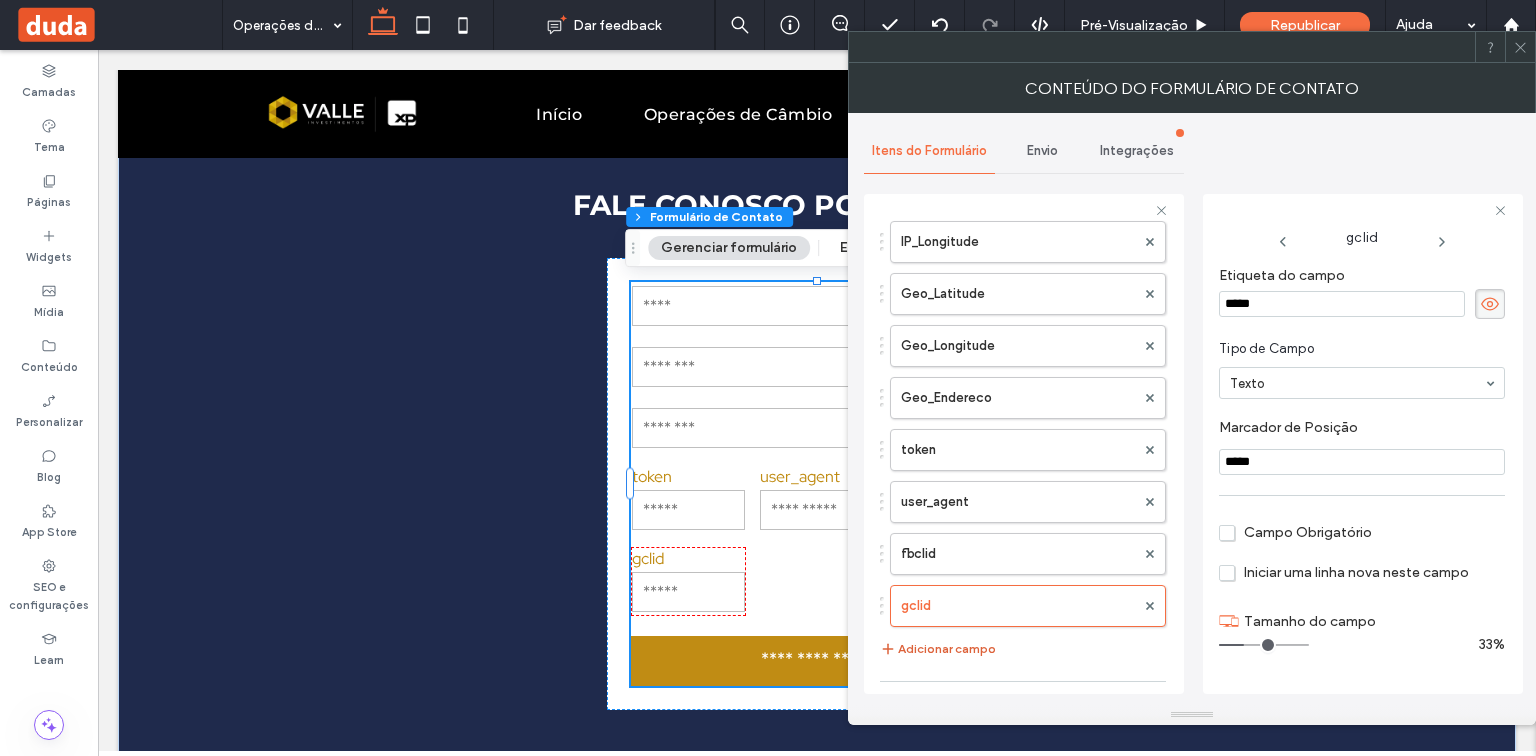 click on "Adicionar campo" at bounding box center [938, 649] 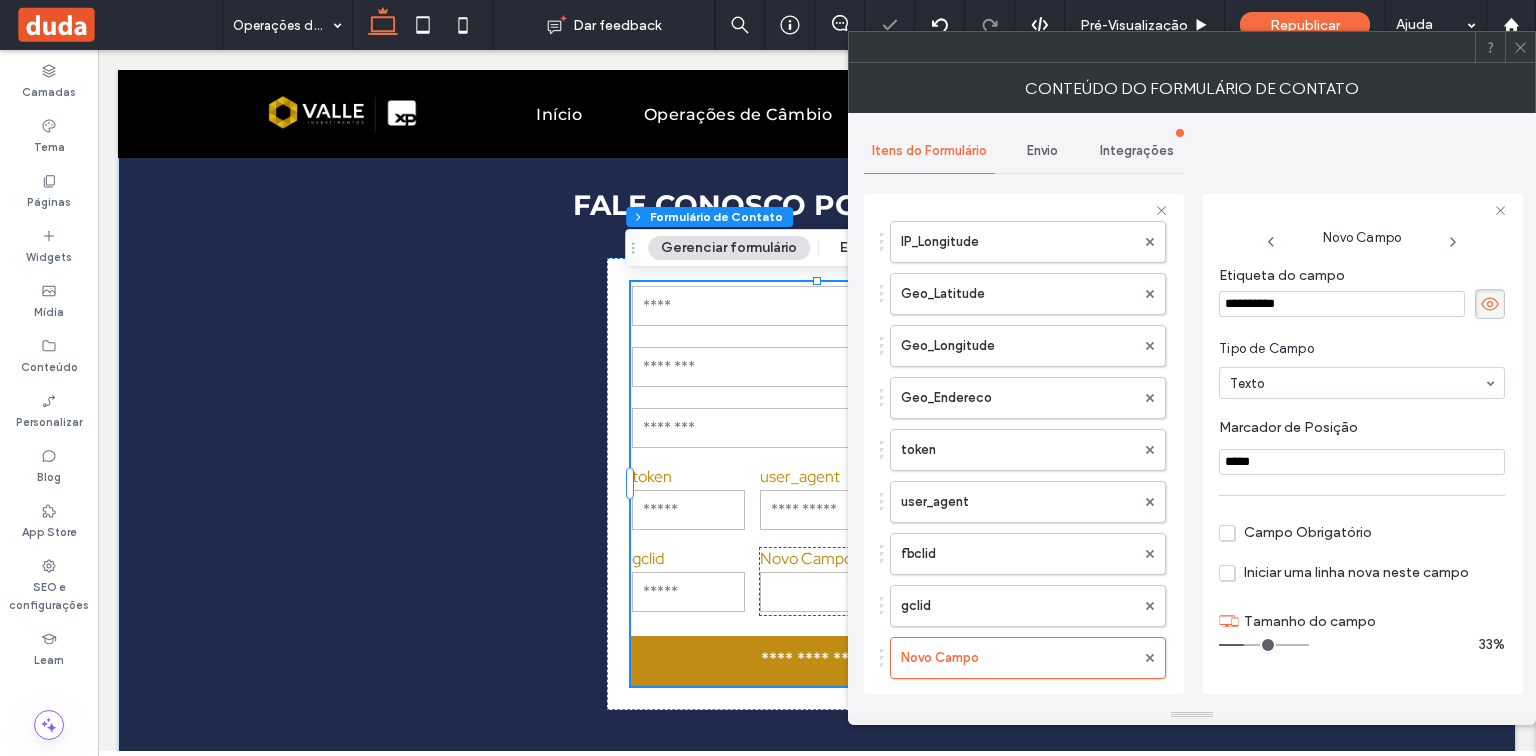 drag, startPoint x: 1329, startPoint y: 298, endPoint x: 1202, endPoint y: 300, distance: 127.01575 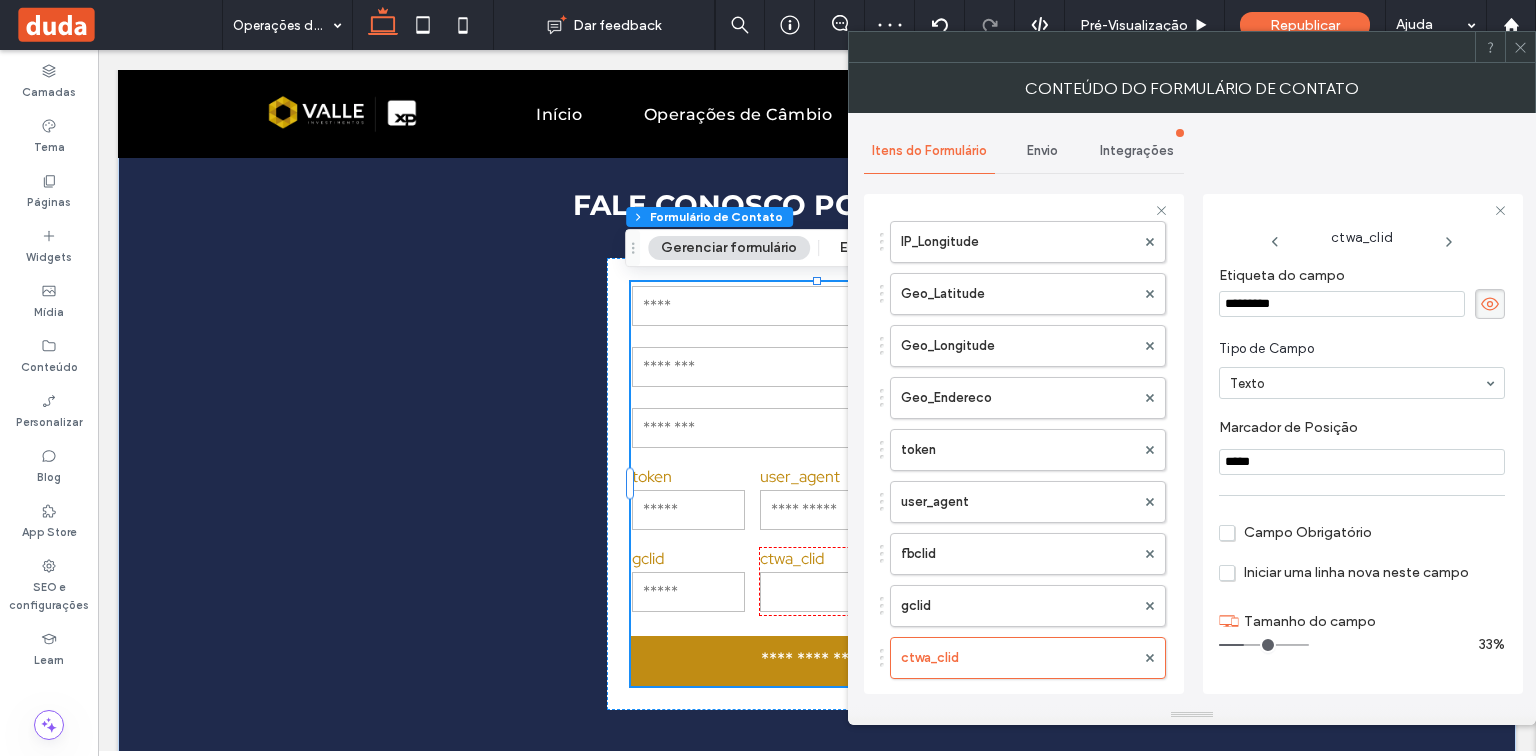 drag, startPoint x: 1295, startPoint y: 457, endPoint x: 1208, endPoint y: 458, distance: 87.005745 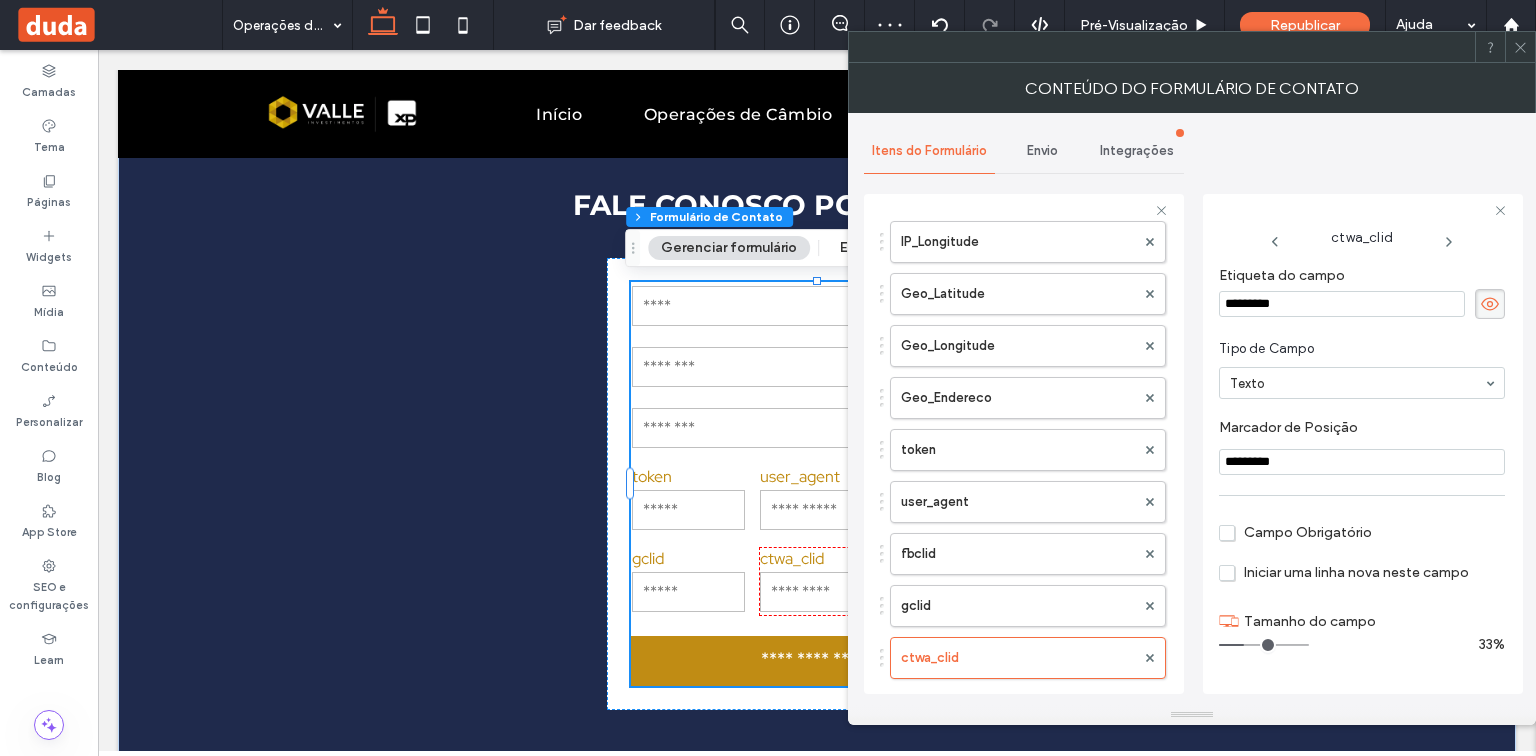 type on "*********" 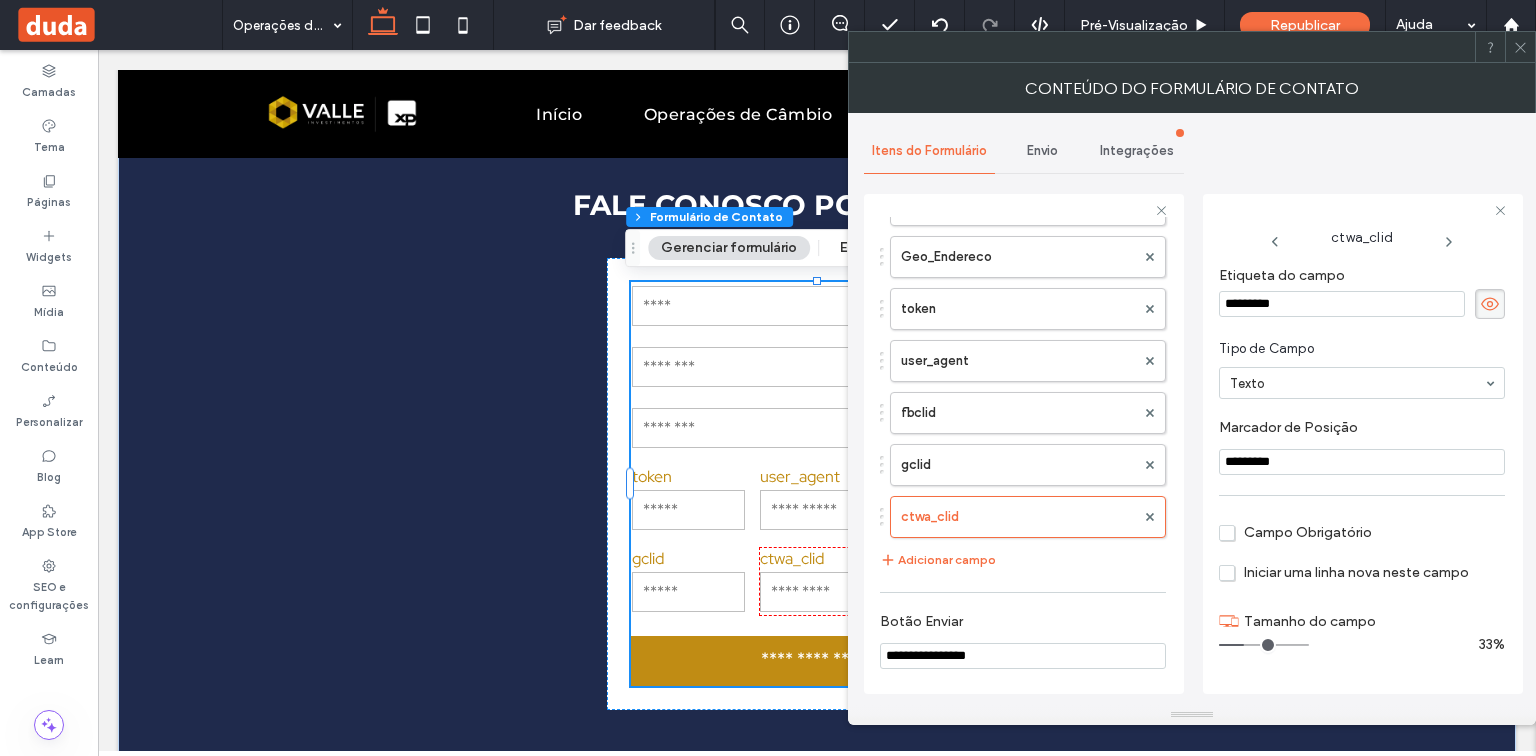 scroll, scrollTop: 1228, scrollLeft: 0, axis: vertical 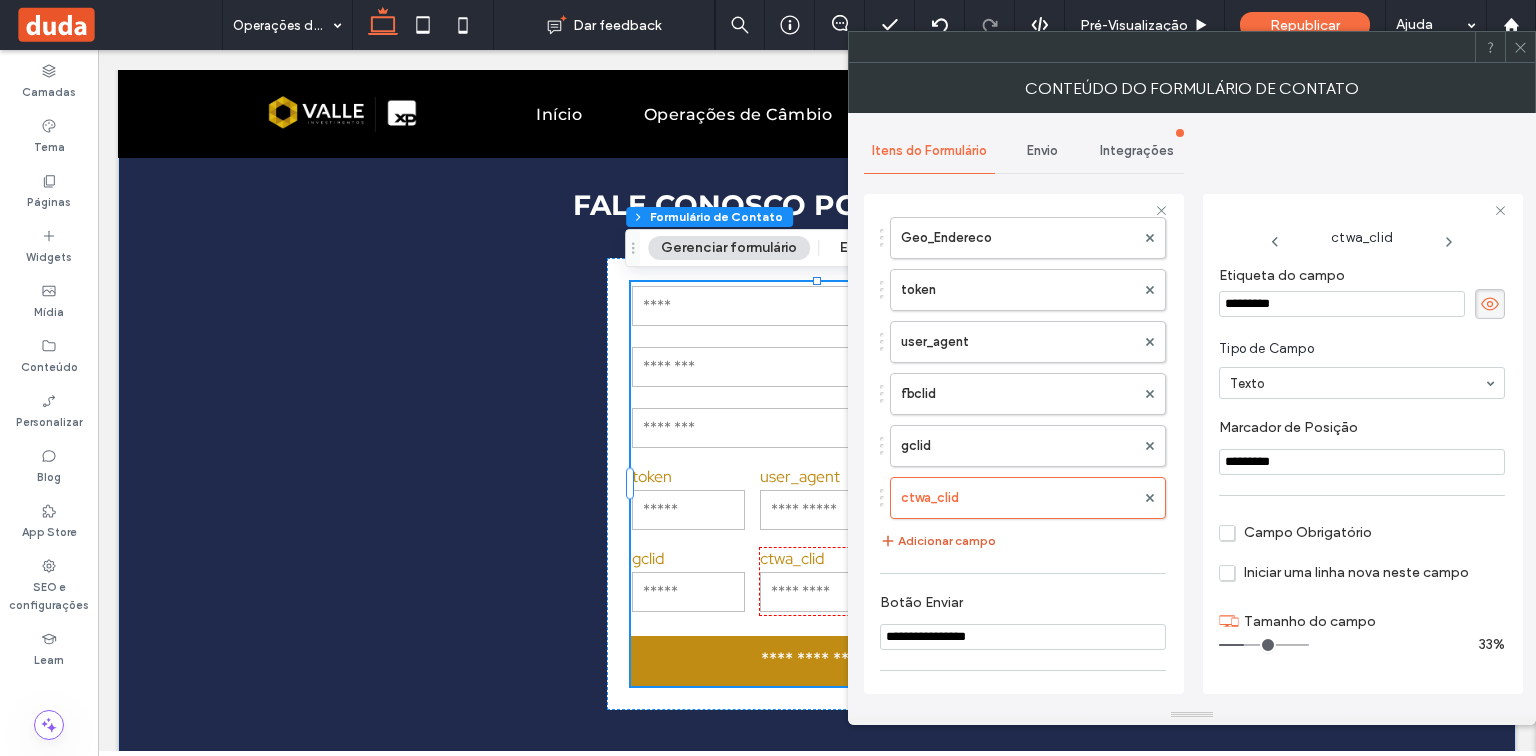 click on "Adicionar campo" at bounding box center [938, 541] 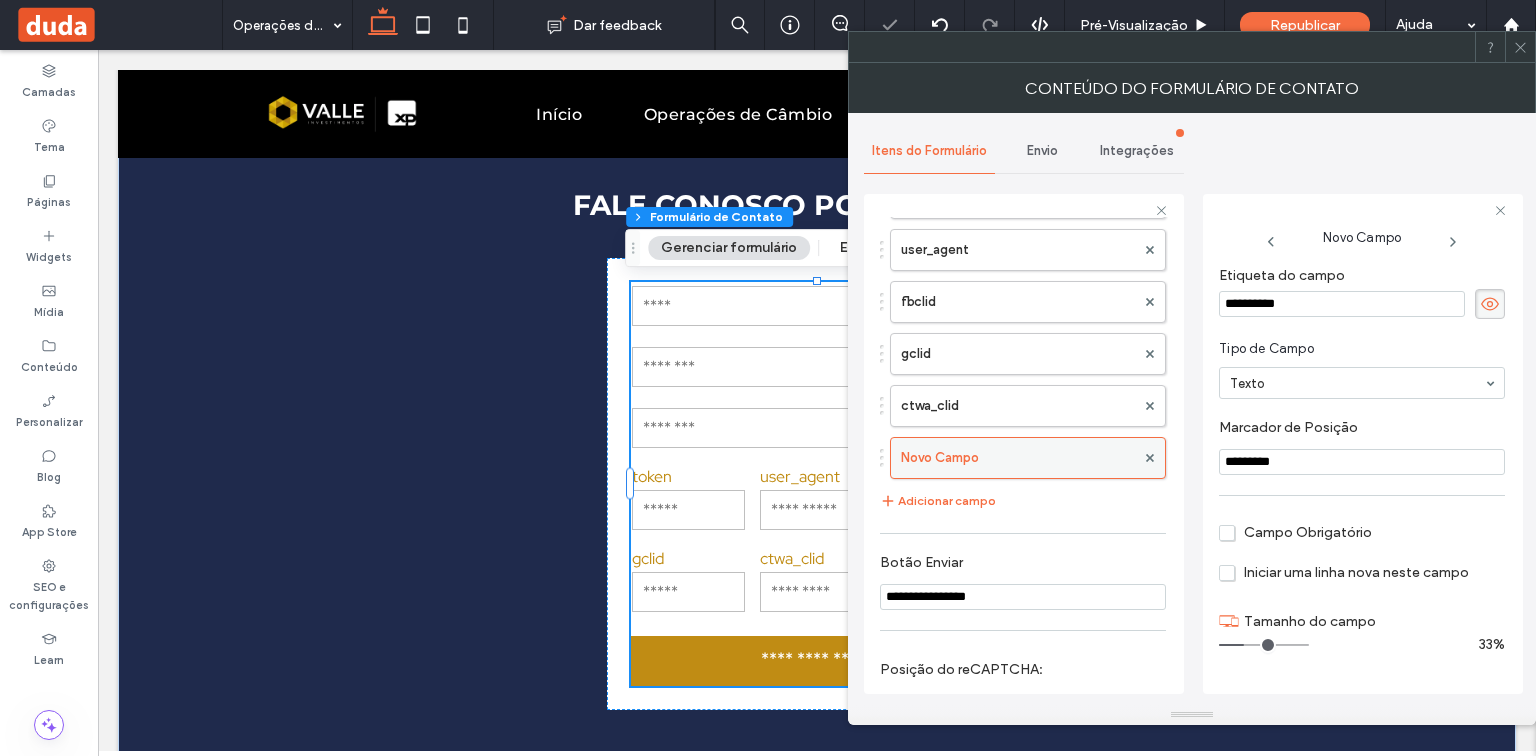 scroll, scrollTop: 1388, scrollLeft: 0, axis: vertical 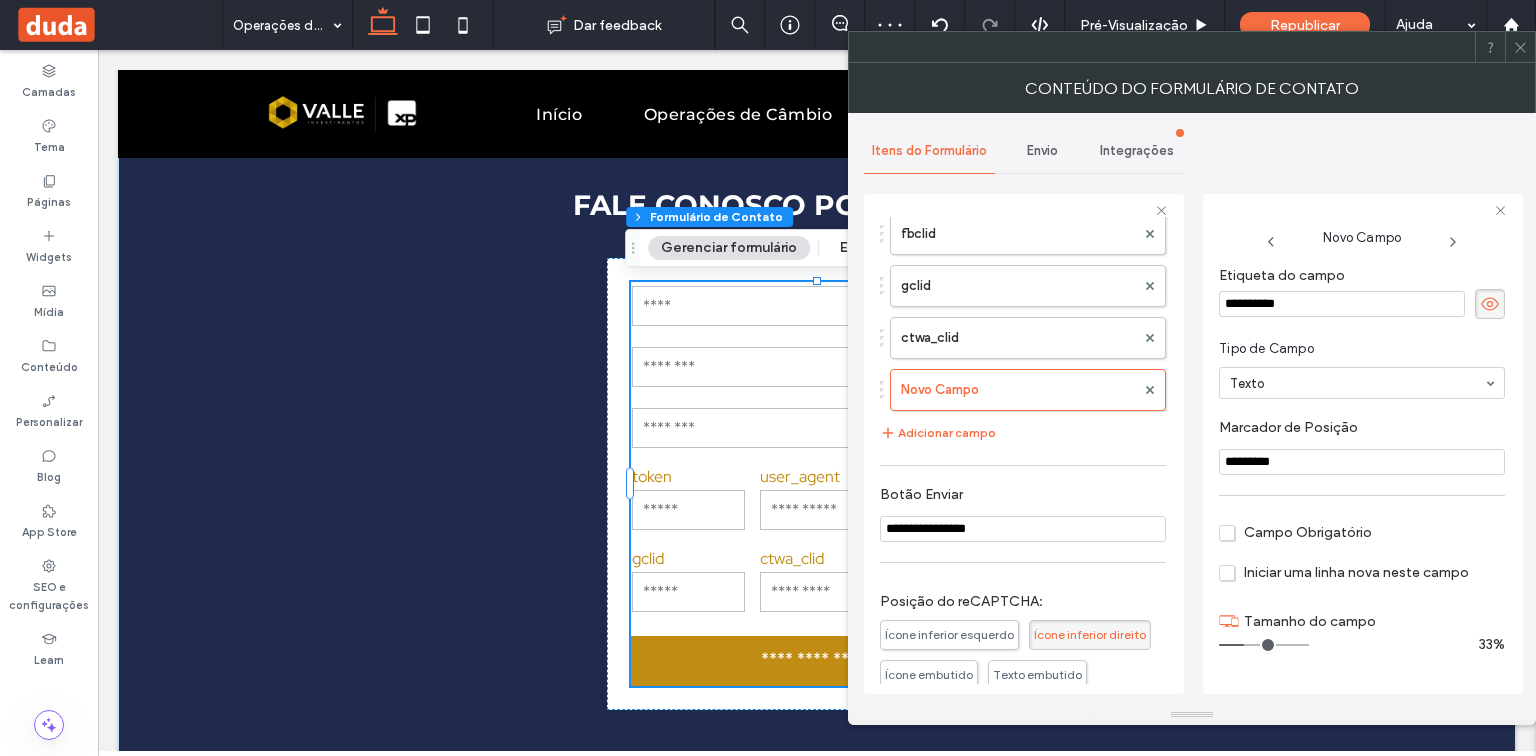 drag, startPoint x: 1328, startPoint y: 300, endPoint x: 1200, endPoint y: 302, distance: 128.01562 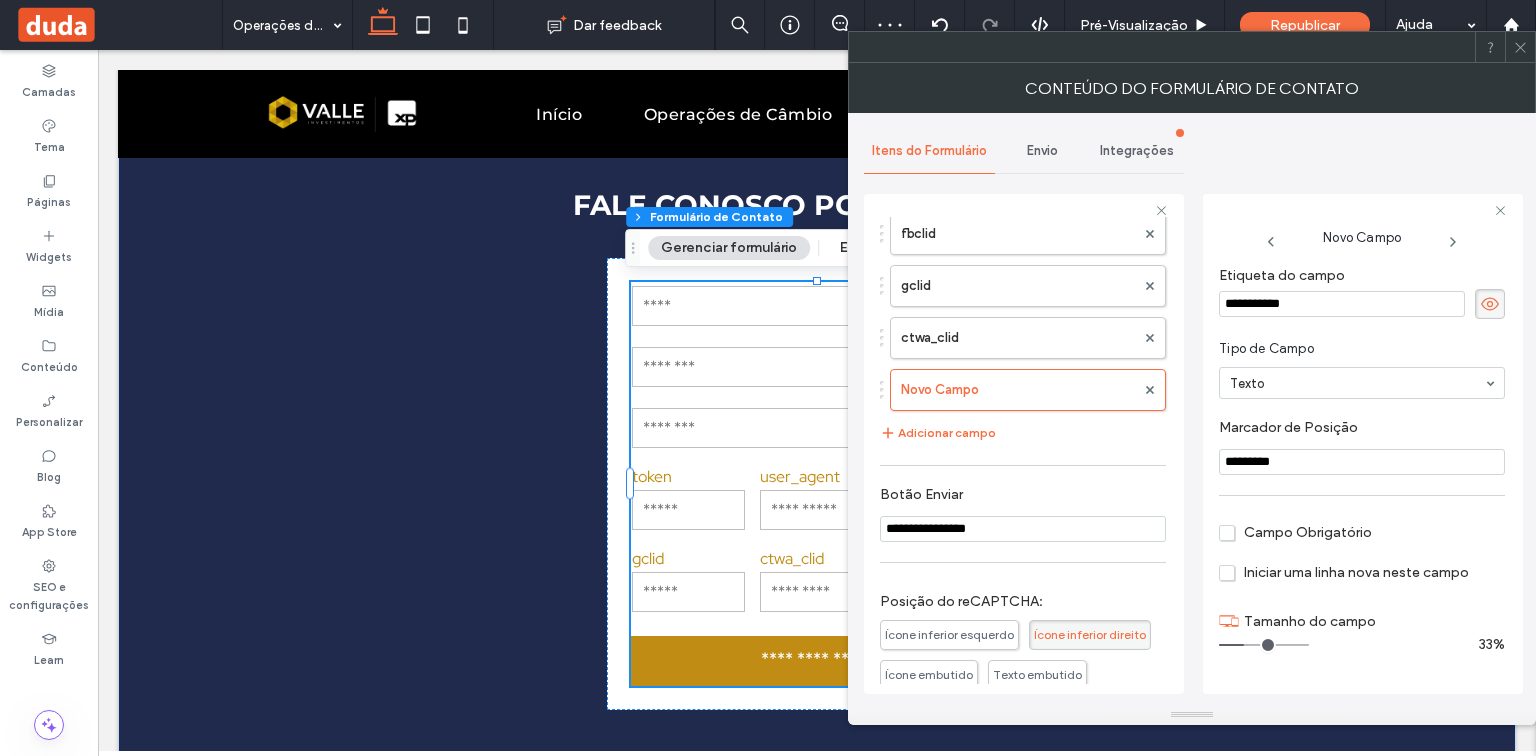 type on "**********" 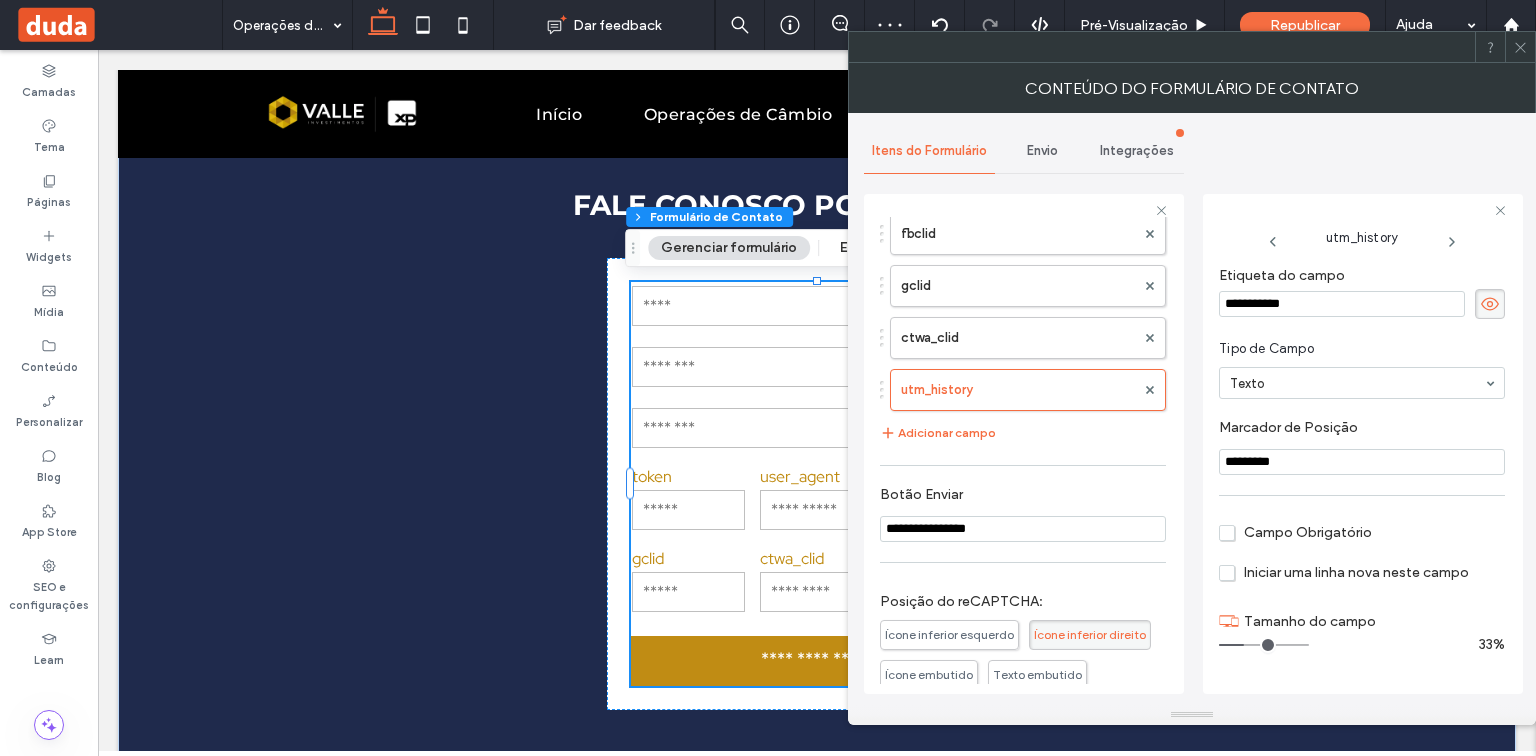 drag, startPoint x: 1278, startPoint y: 457, endPoint x: 1220, endPoint y: 460, distance: 58.077534 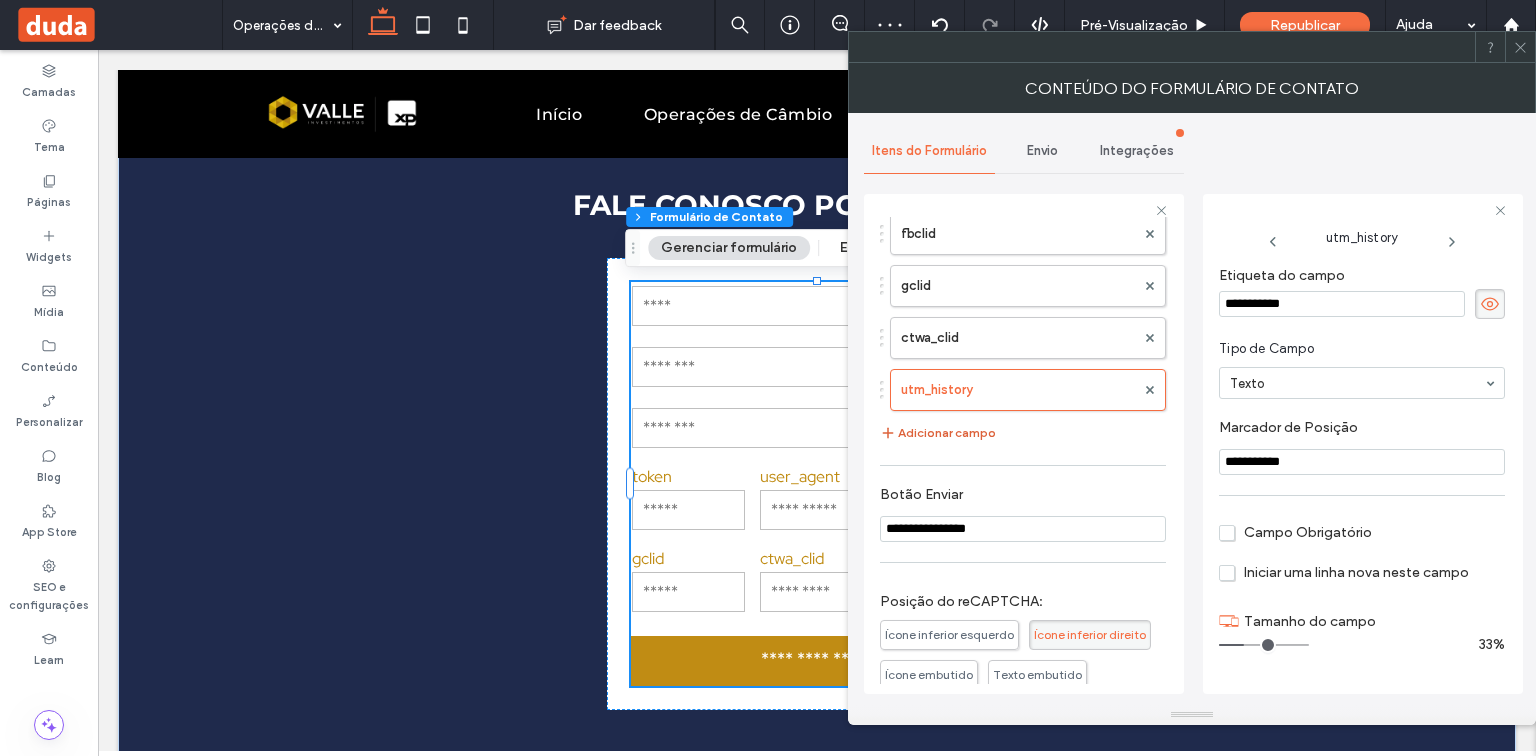 type on "**********" 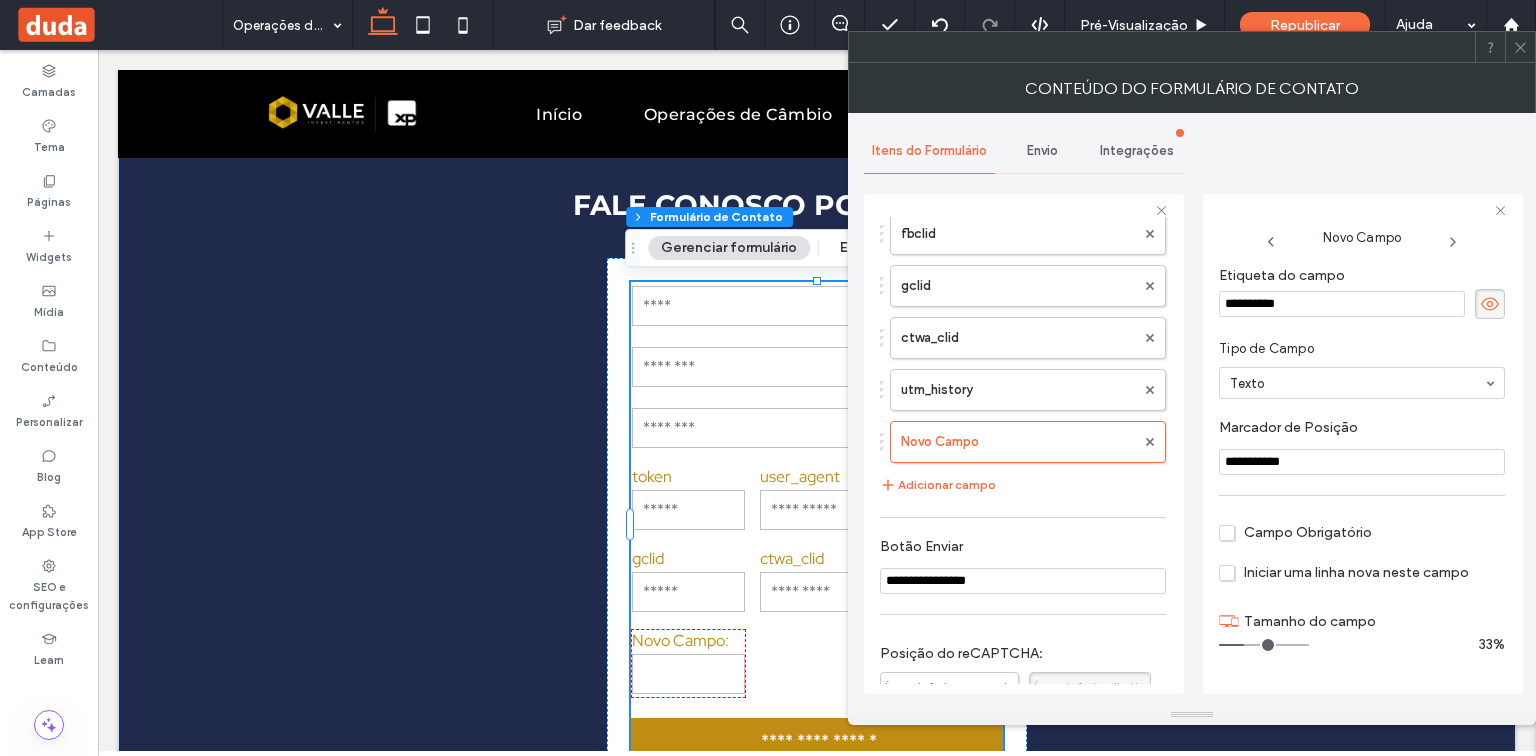 drag, startPoint x: 1322, startPoint y: 304, endPoint x: 1216, endPoint y: 314, distance: 106.47065 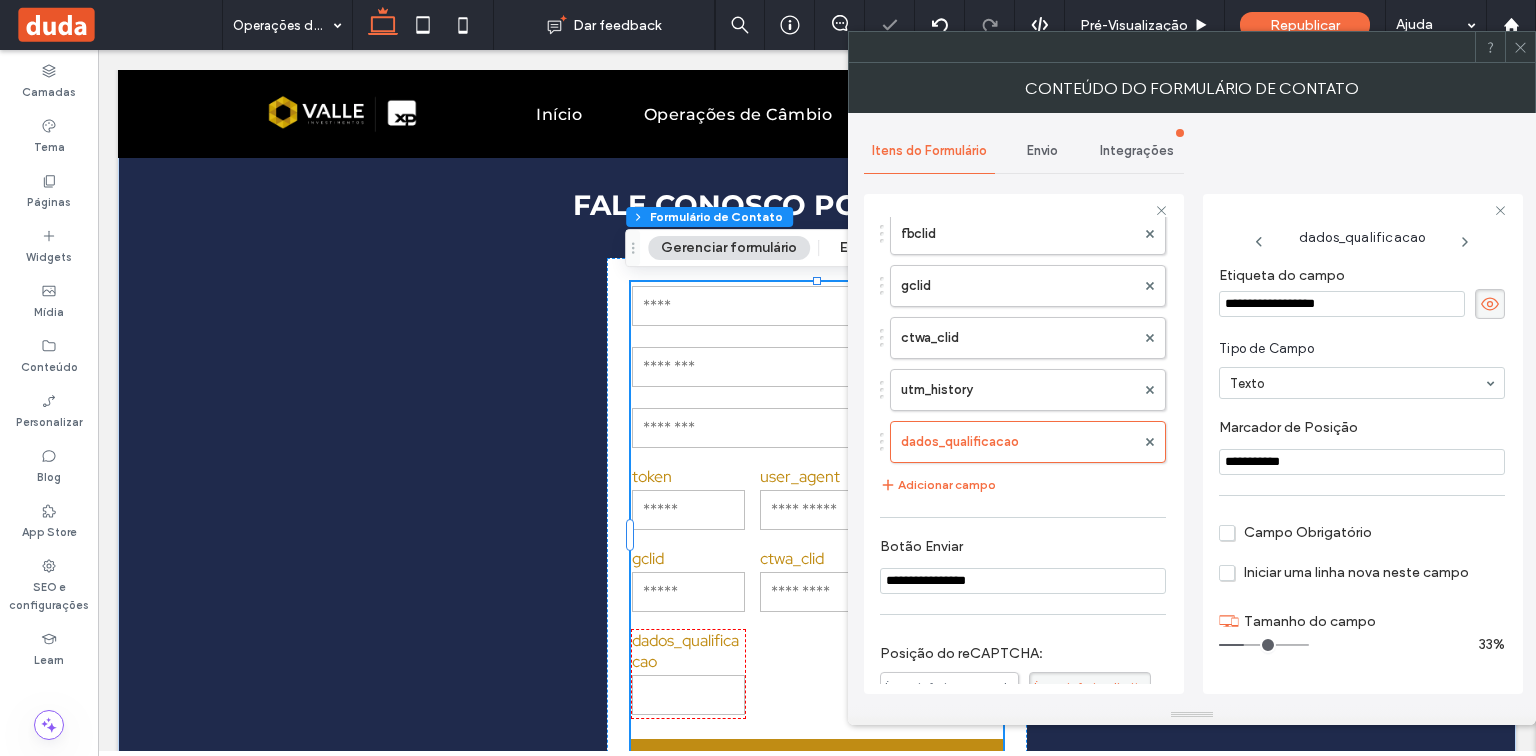 drag, startPoint x: 1301, startPoint y: 460, endPoint x: 1225, endPoint y: 460, distance: 76 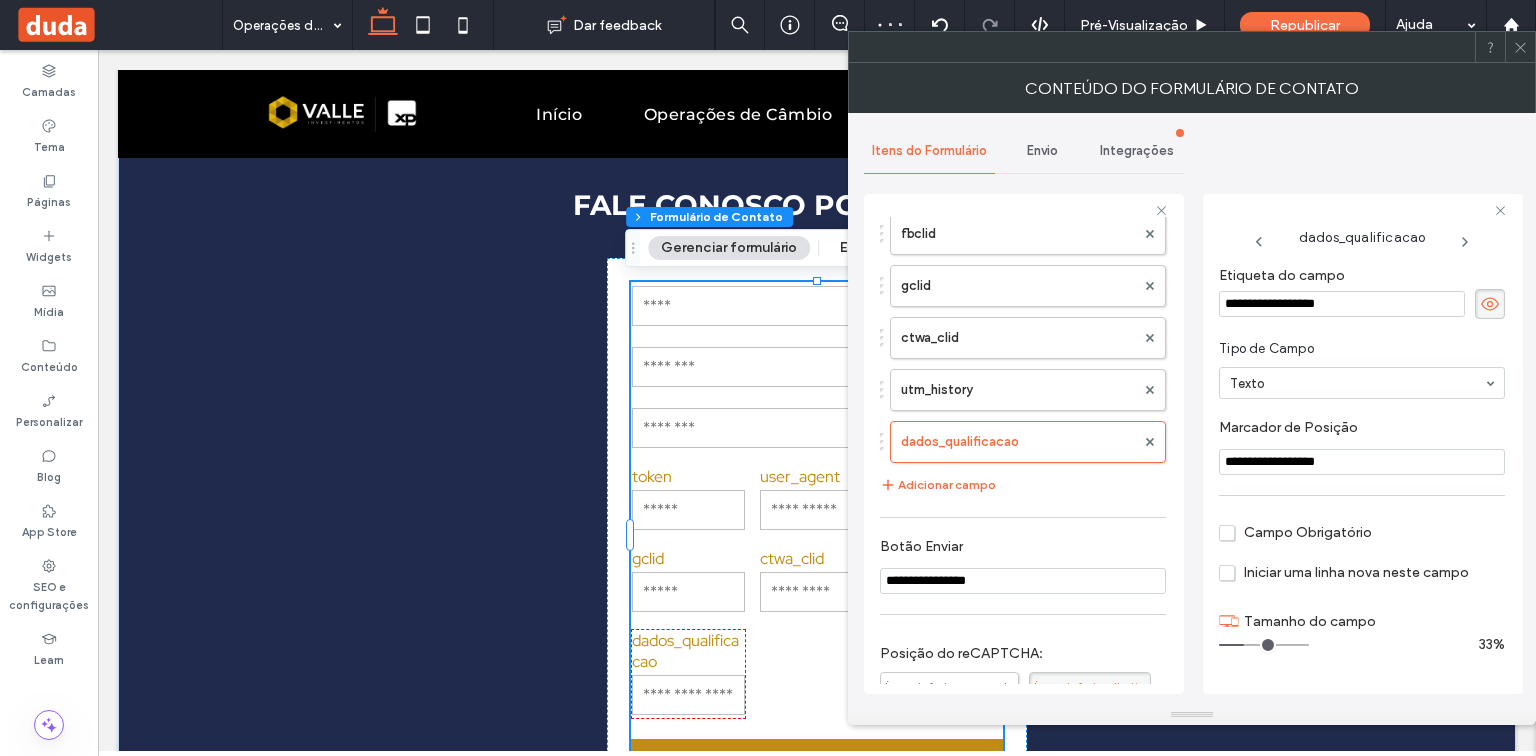 type on "**********" 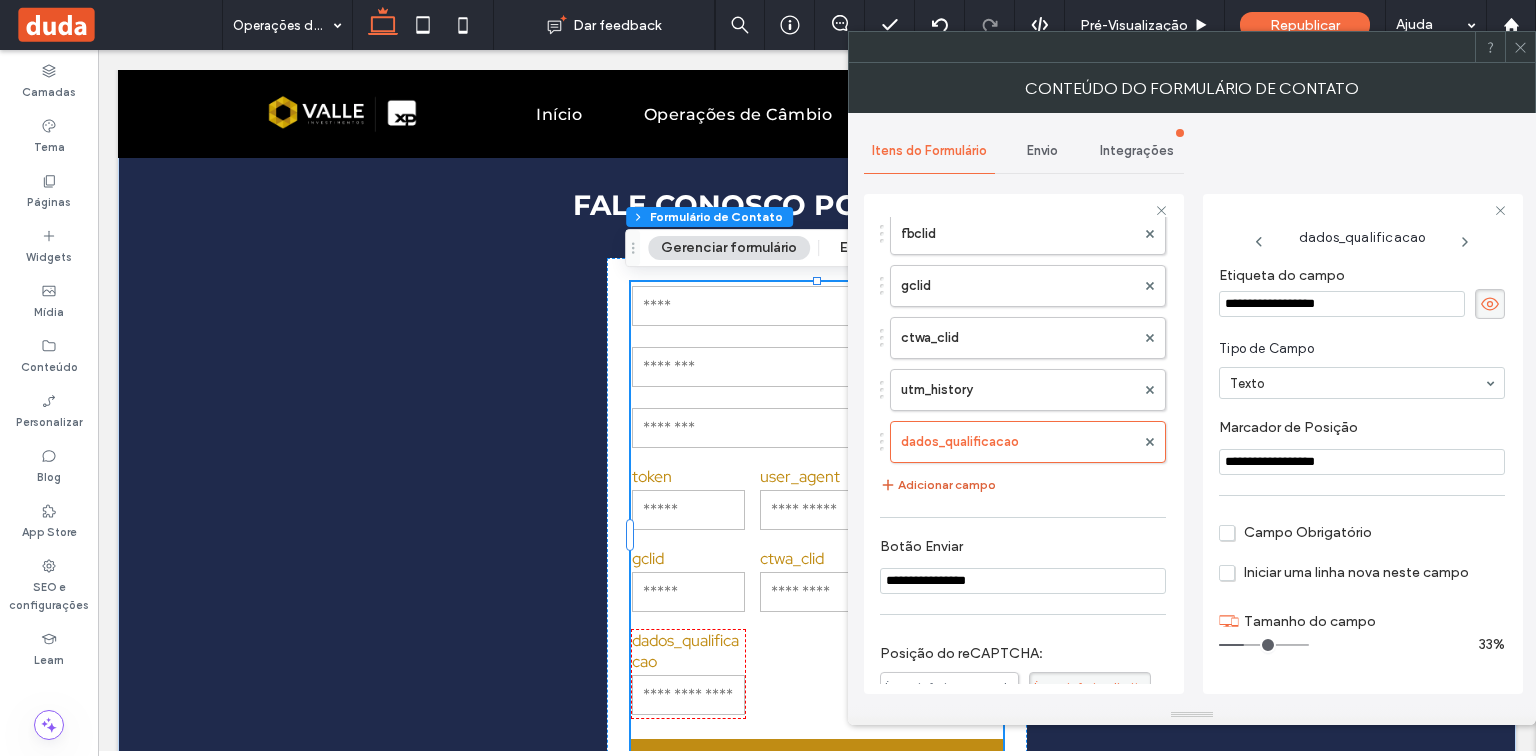click on "Adicionar campo" at bounding box center [938, 485] 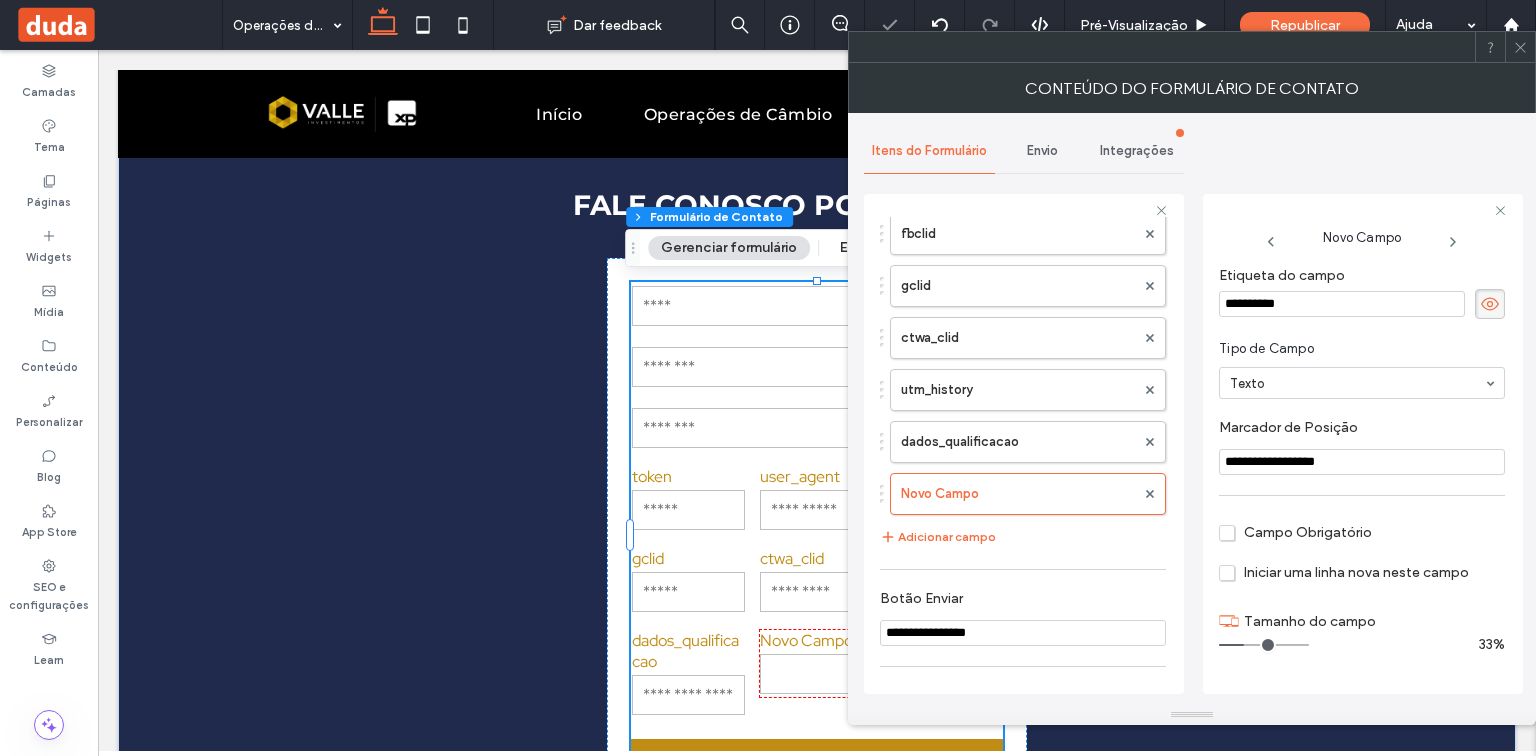 drag, startPoint x: 1339, startPoint y: 304, endPoint x: 1185, endPoint y: 307, distance: 154.02922 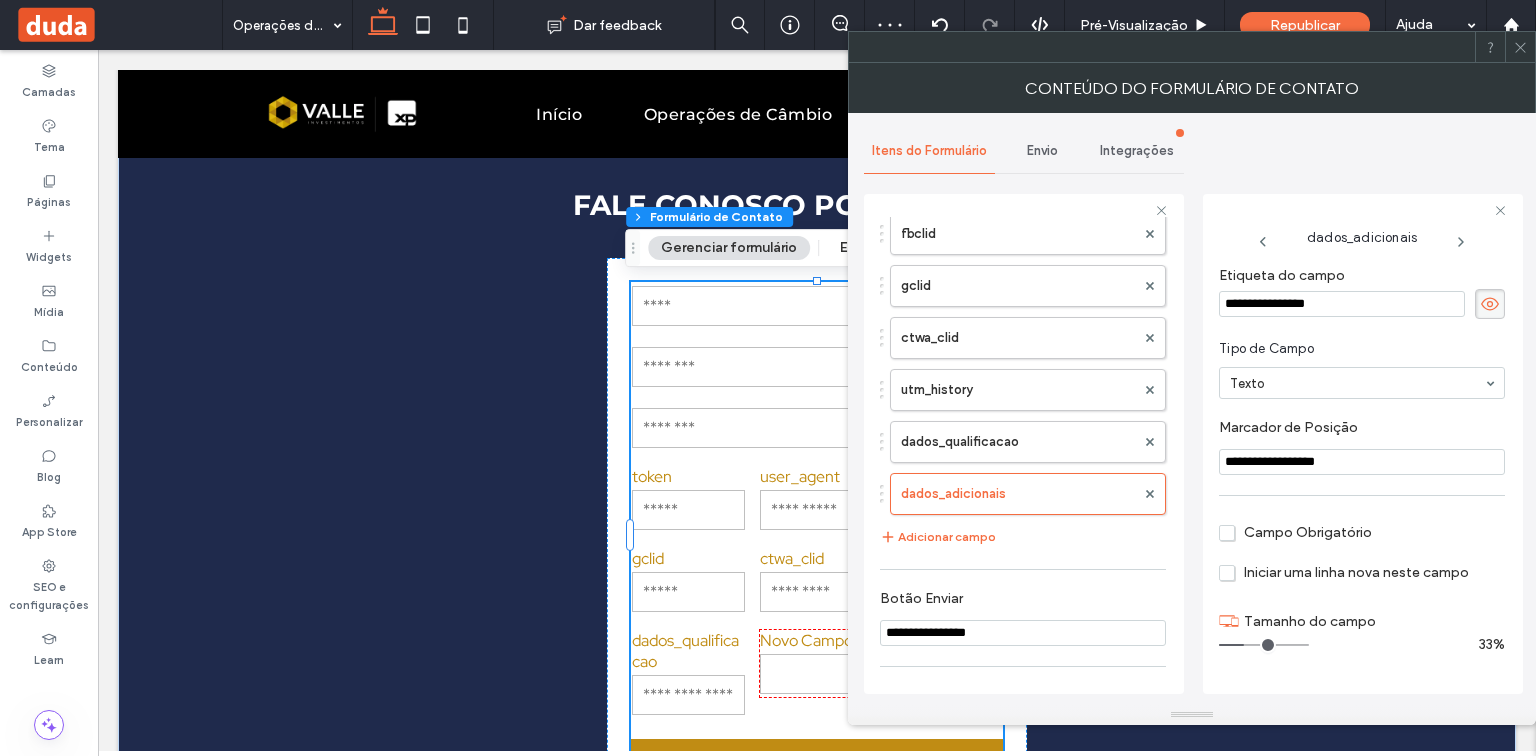 drag, startPoint x: 1220, startPoint y: 458, endPoint x: 1156, endPoint y: 458, distance: 64 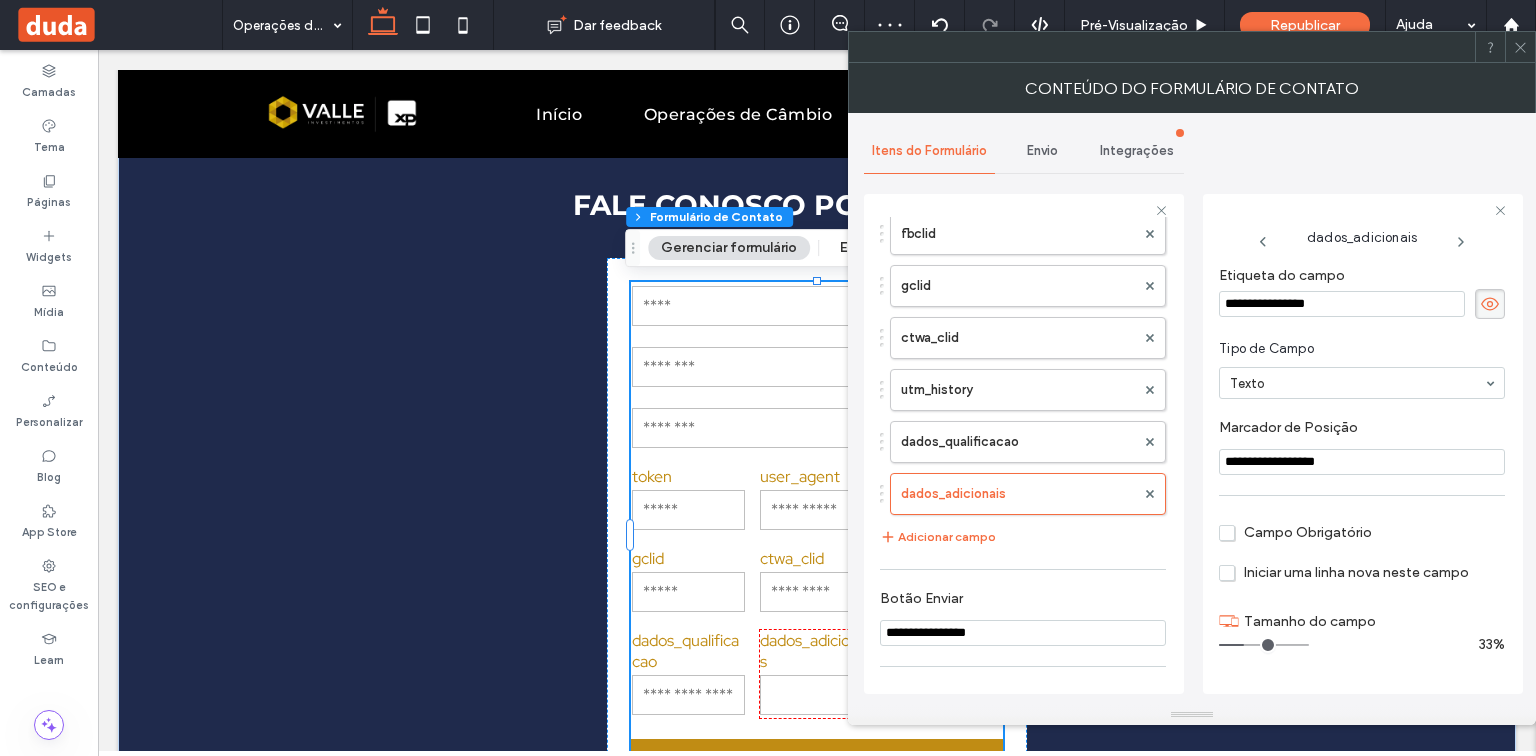 paste 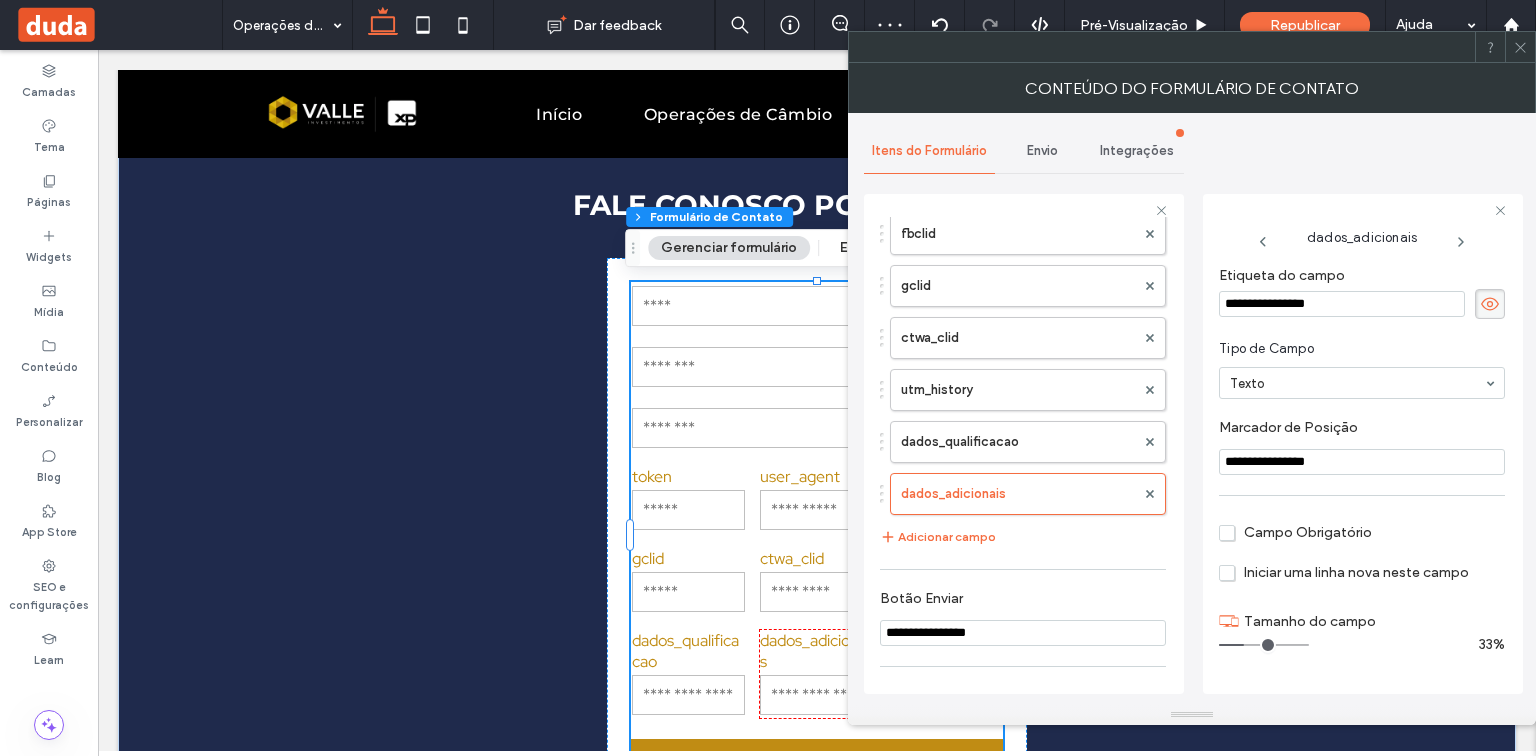type on "**********" 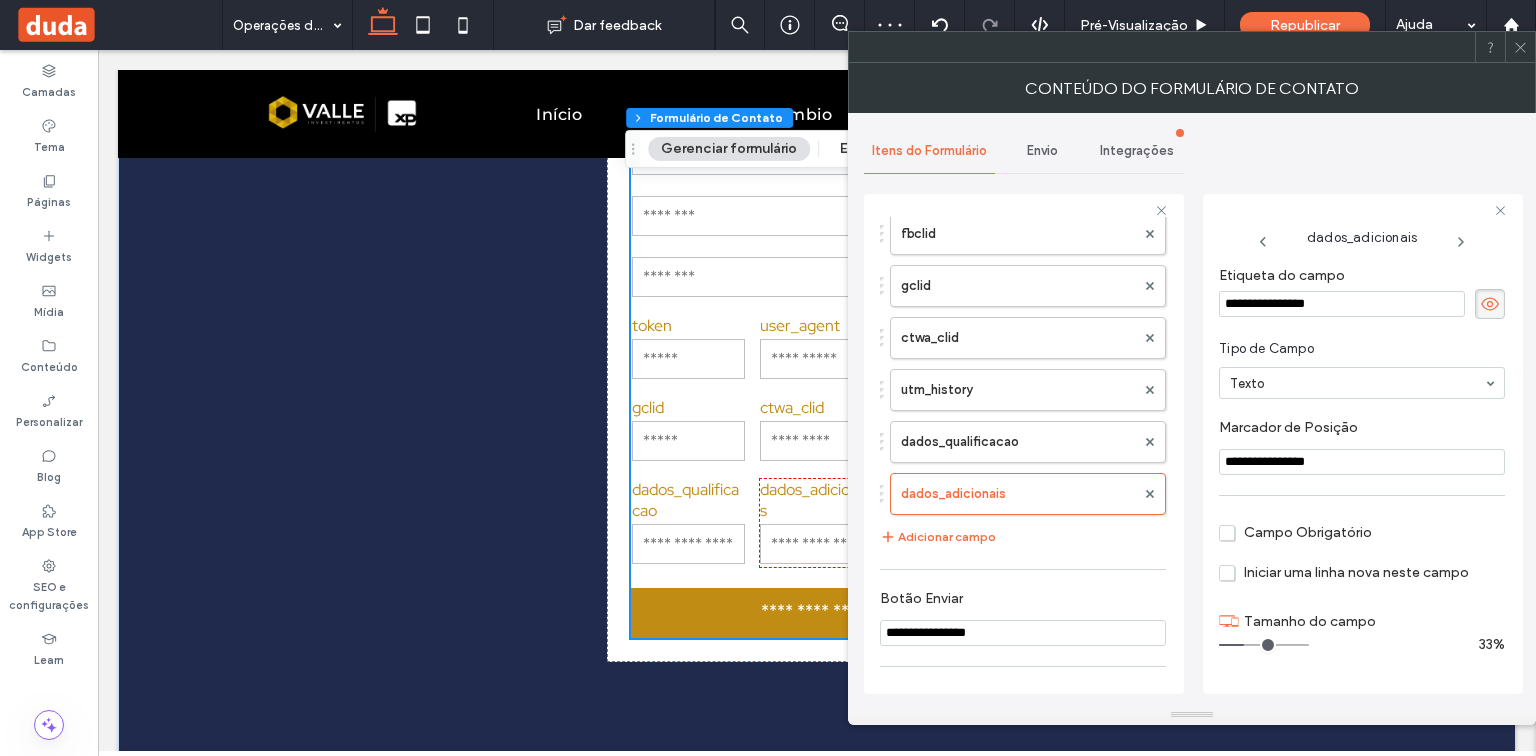 scroll, scrollTop: 6080, scrollLeft: 0, axis: vertical 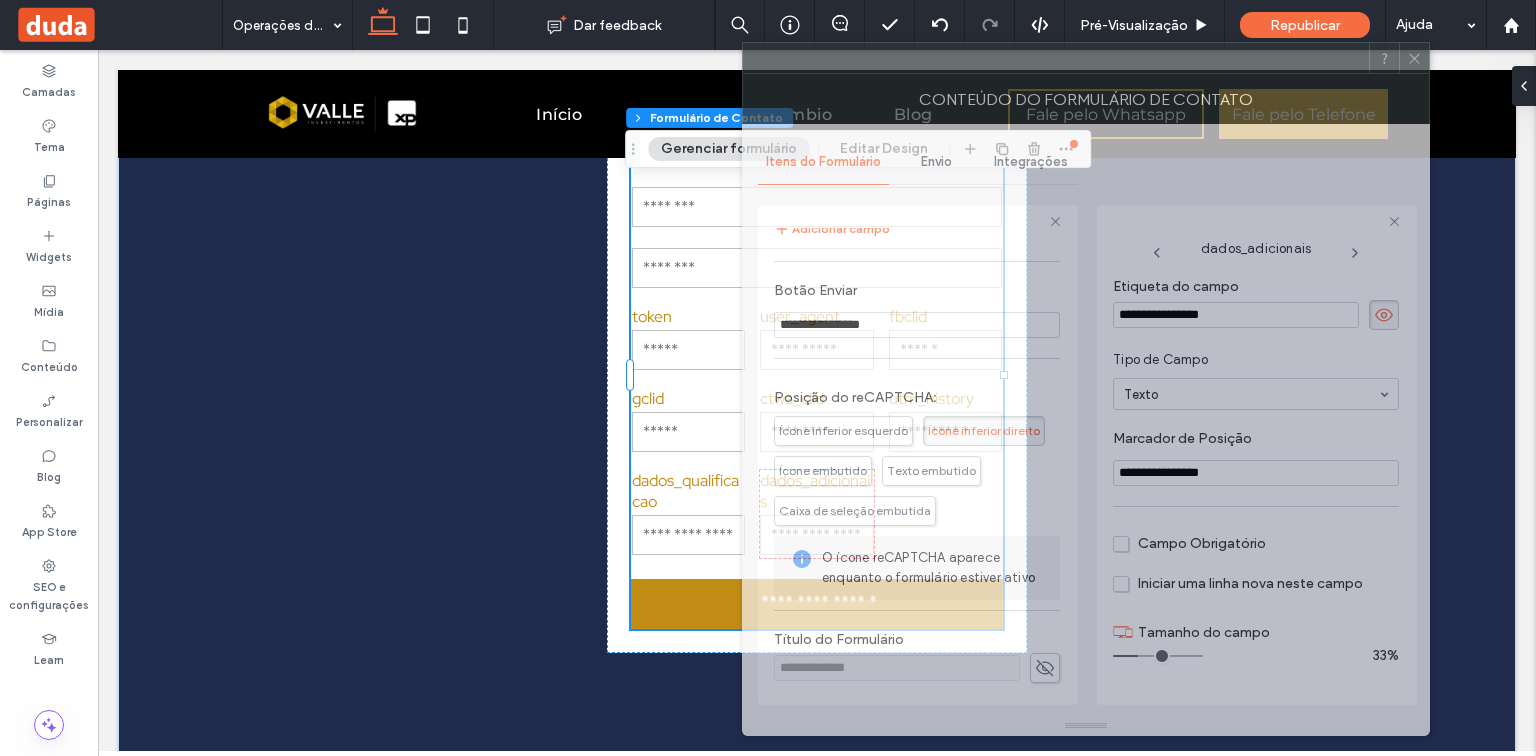 drag, startPoint x: 1363, startPoint y: 58, endPoint x: 1157, endPoint y: 72, distance: 206.47517 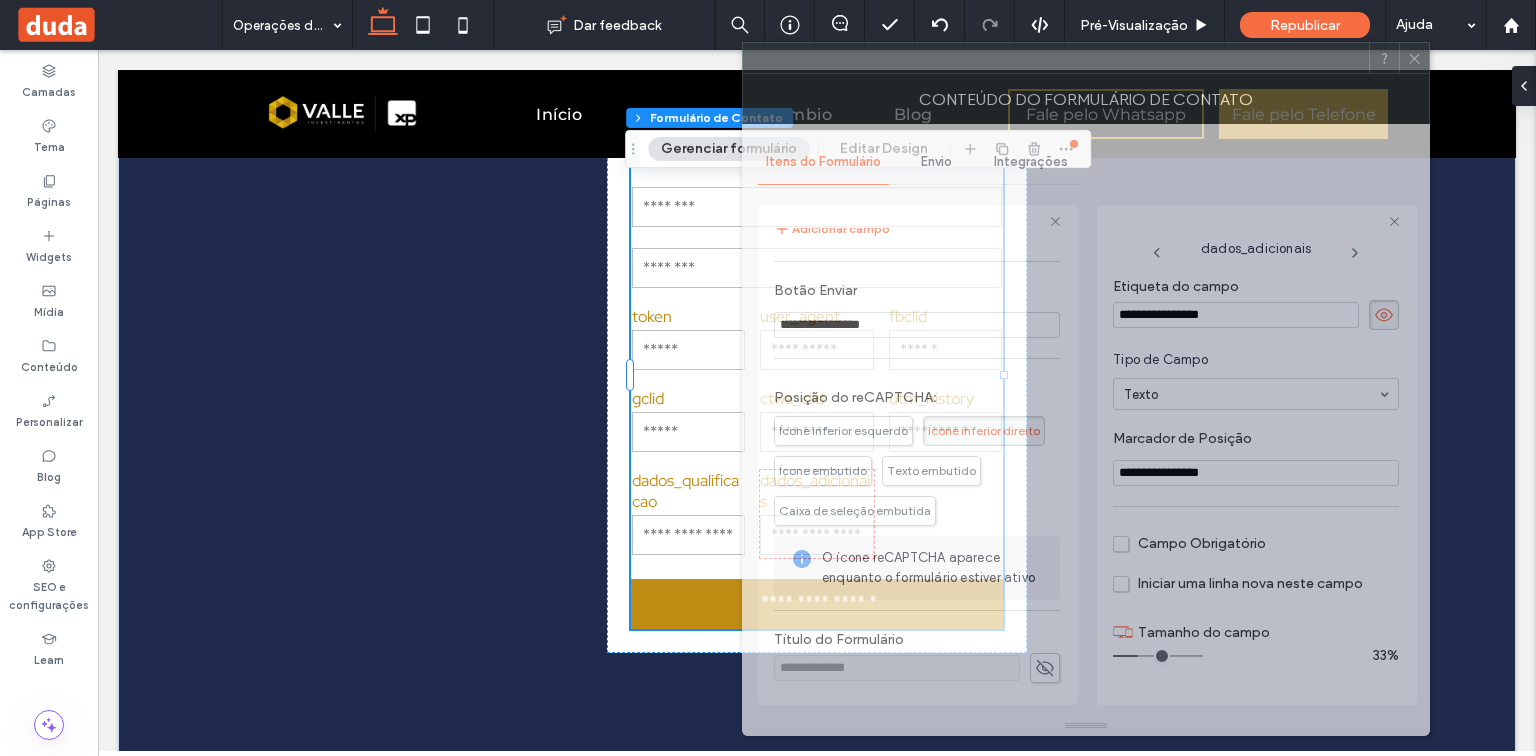 click at bounding box center [1056, 58] 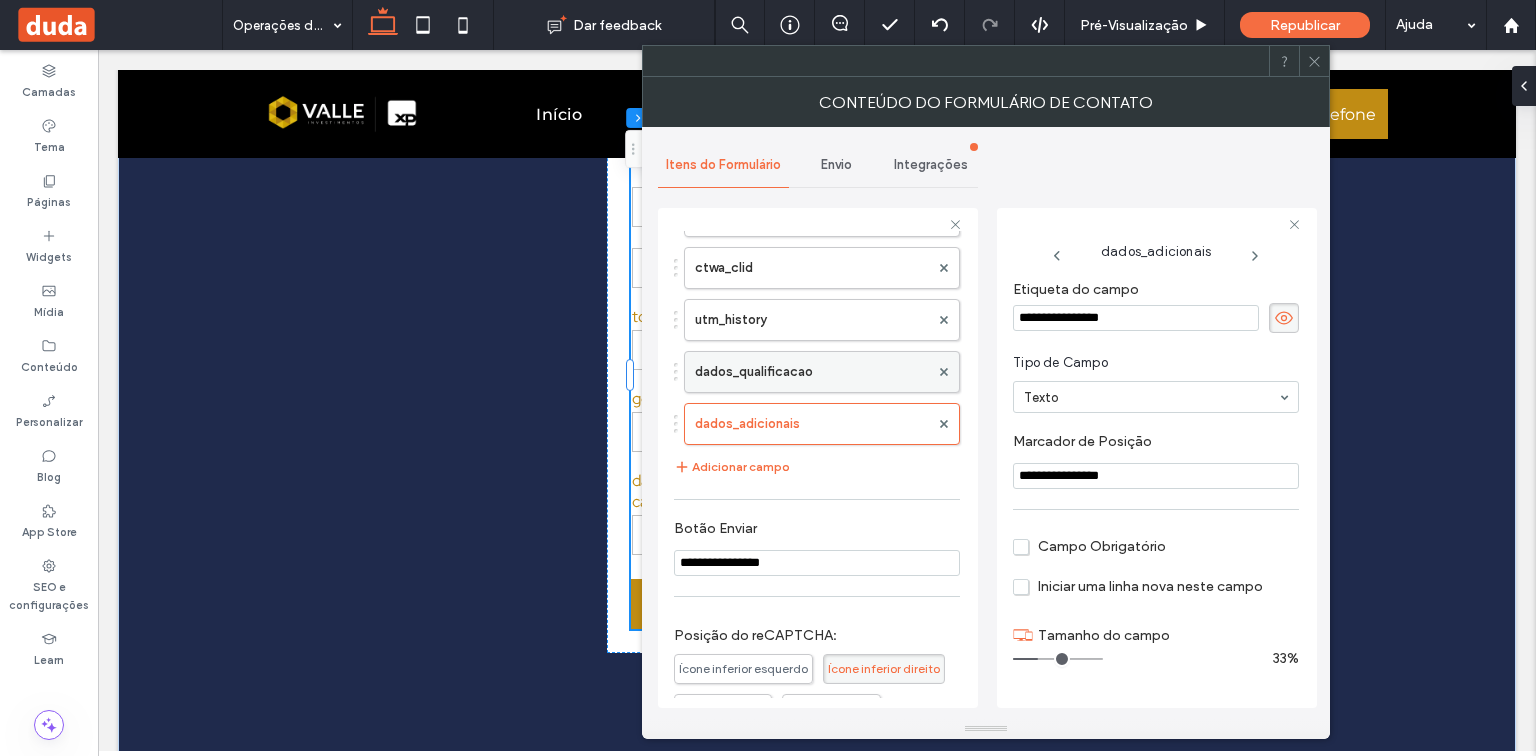 scroll, scrollTop: 1413, scrollLeft: 0, axis: vertical 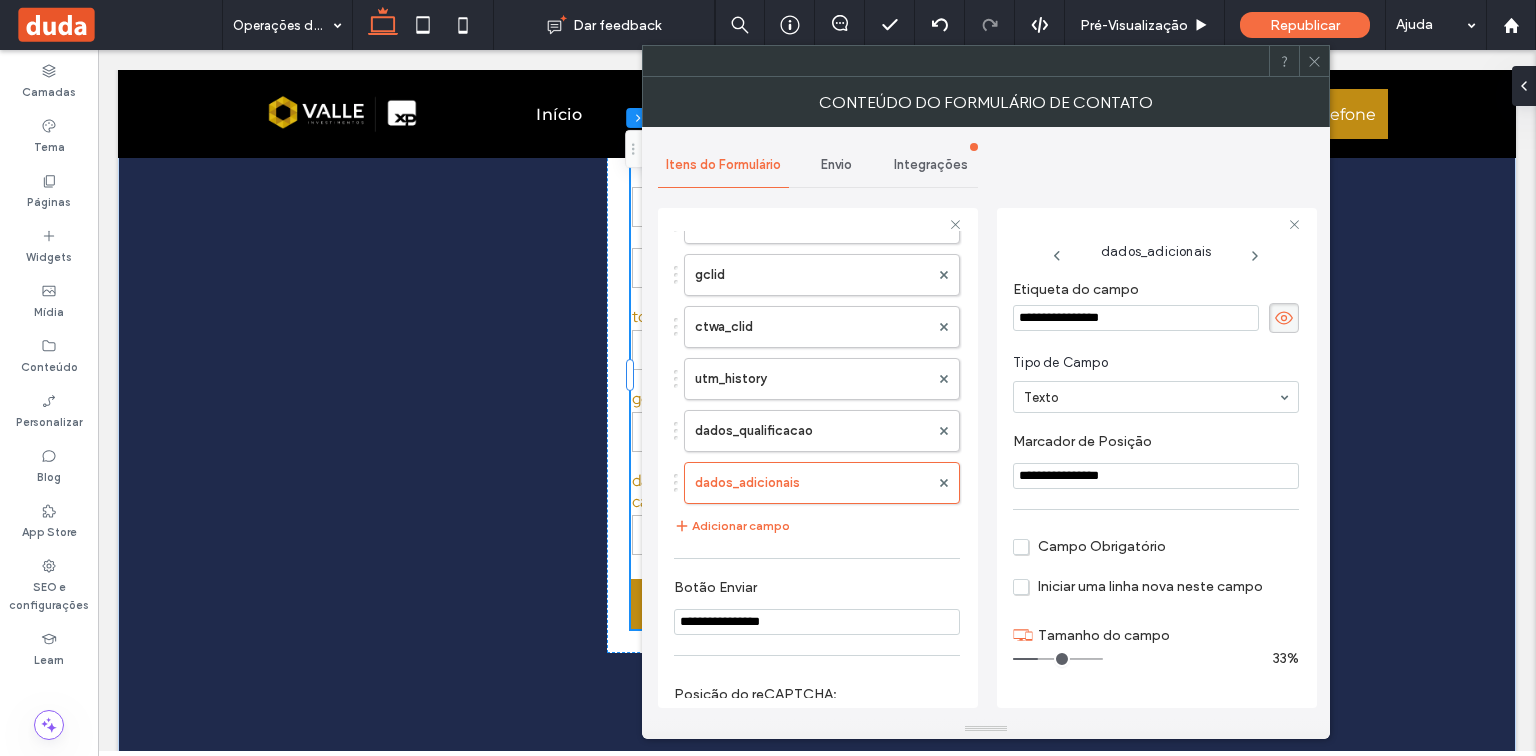 click 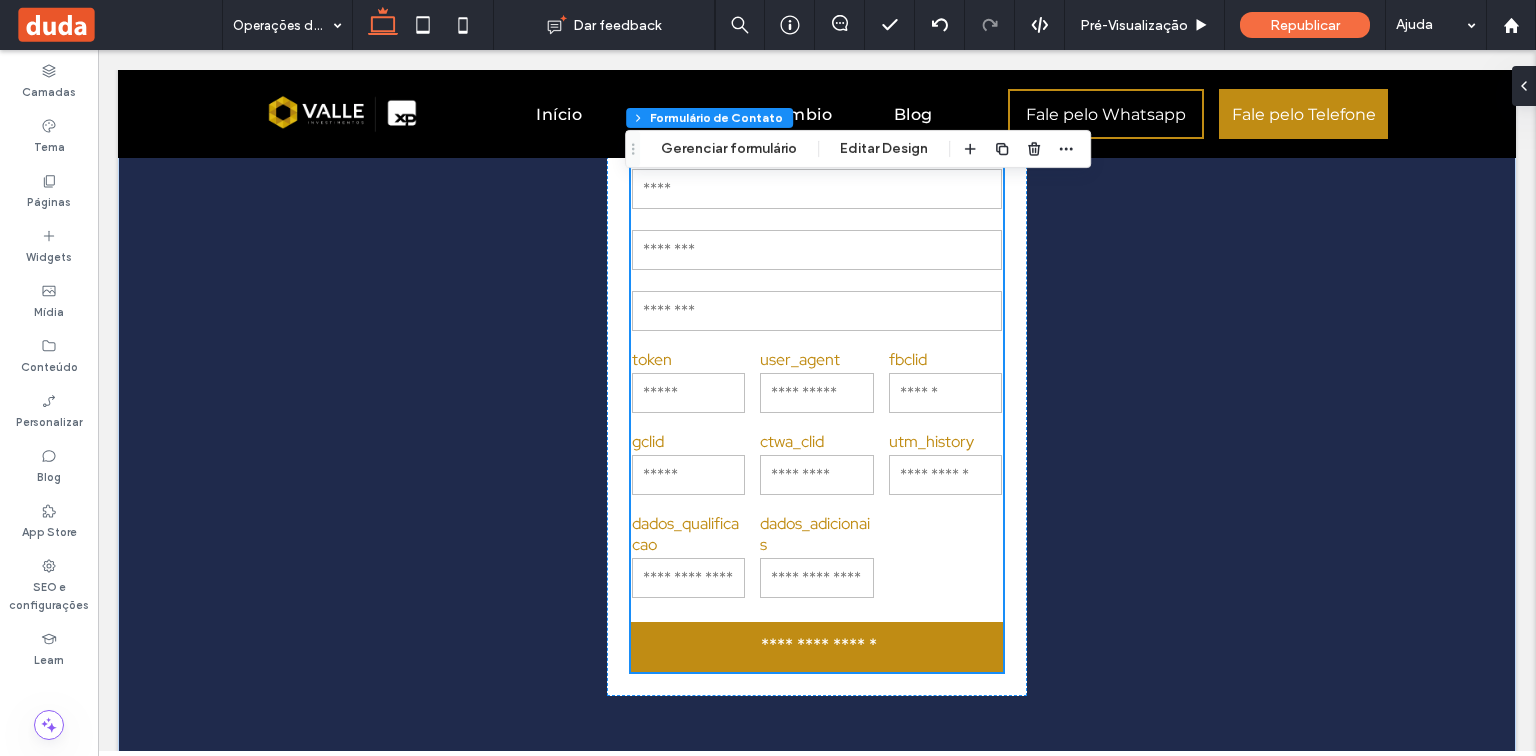 scroll, scrollTop: 6000, scrollLeft: 0, axis: vertical 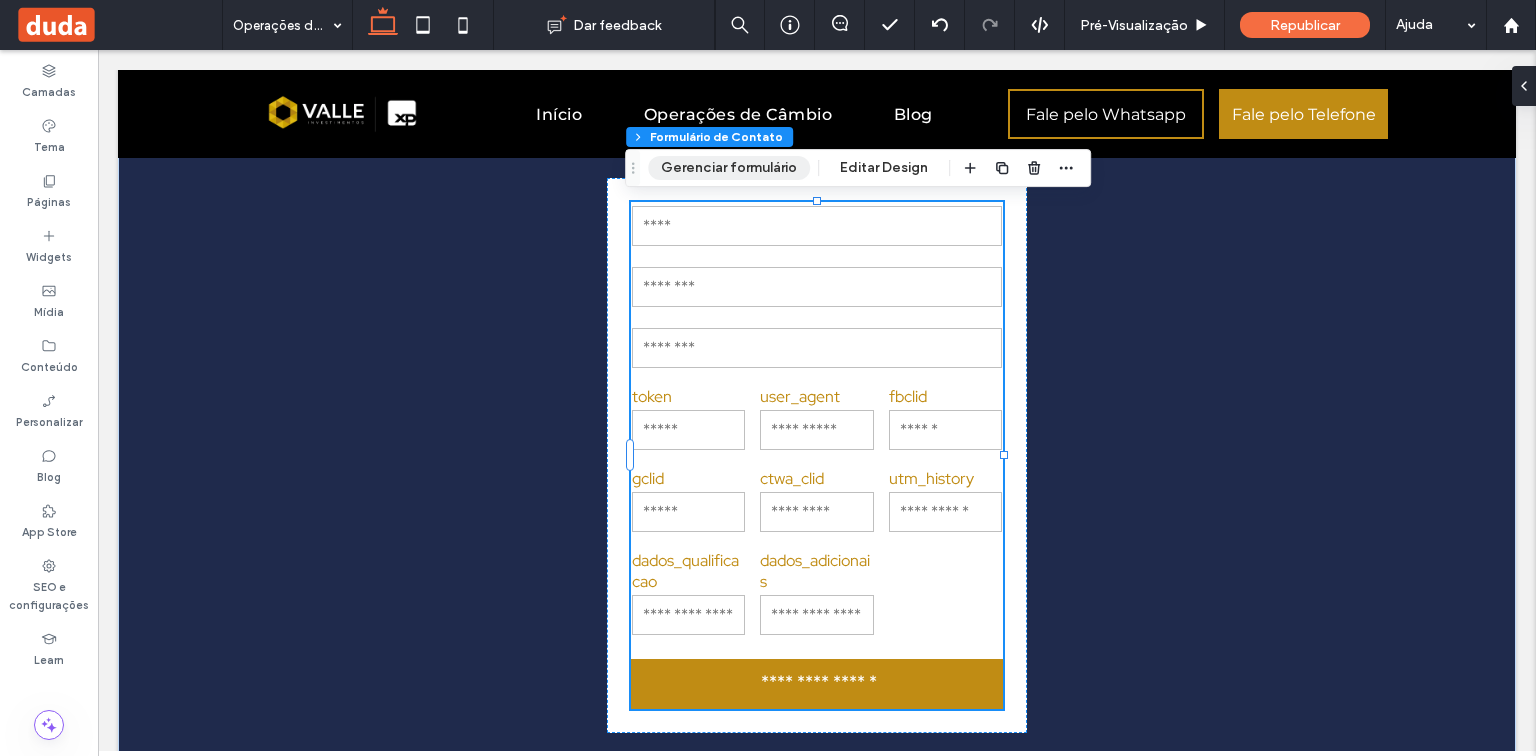 drag, startPoint x: 735, startPoint y: 167, endPoint x: 783, endPoint y: 237, distance: 84.87638 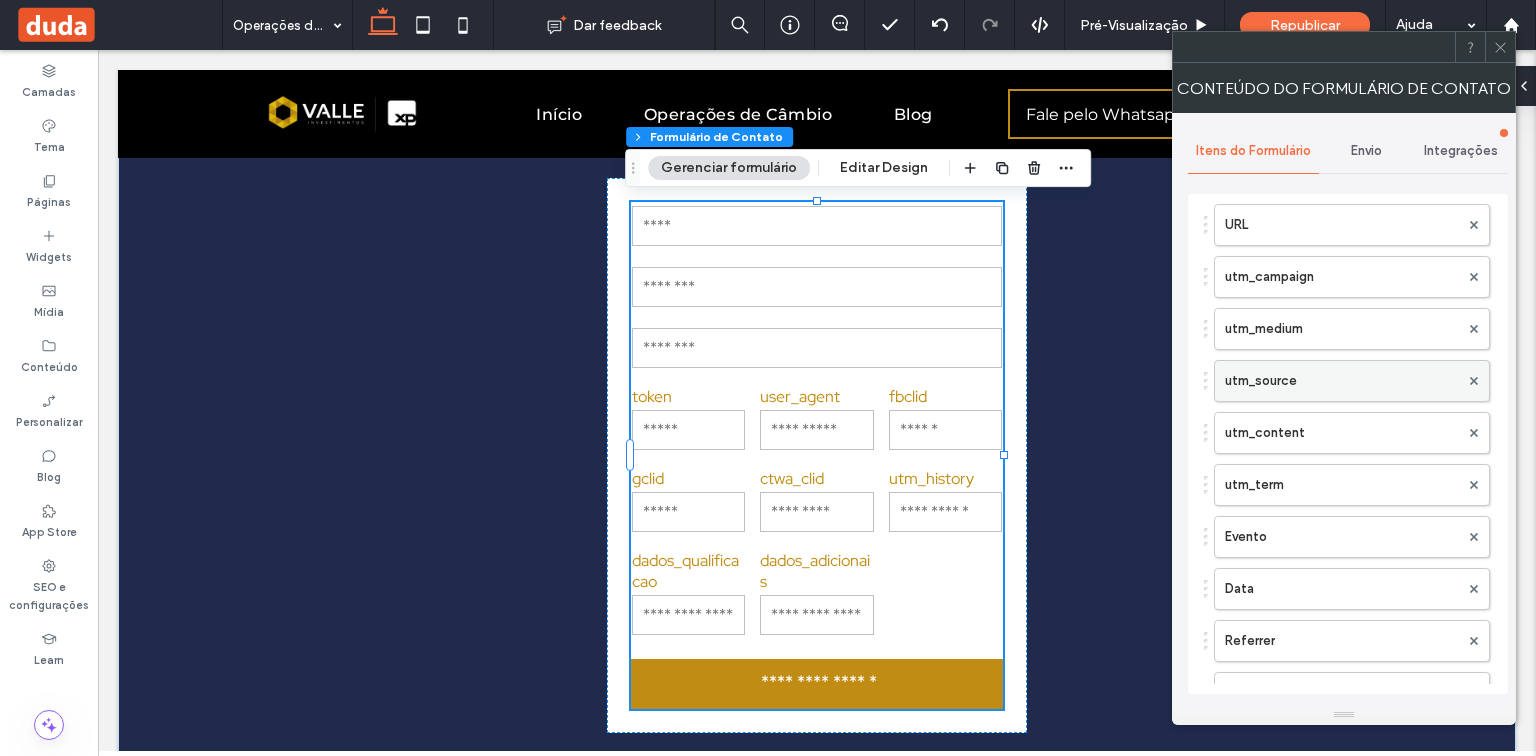 scroll, scrollTop: 720, scrollLeft: 0, axis: vertical 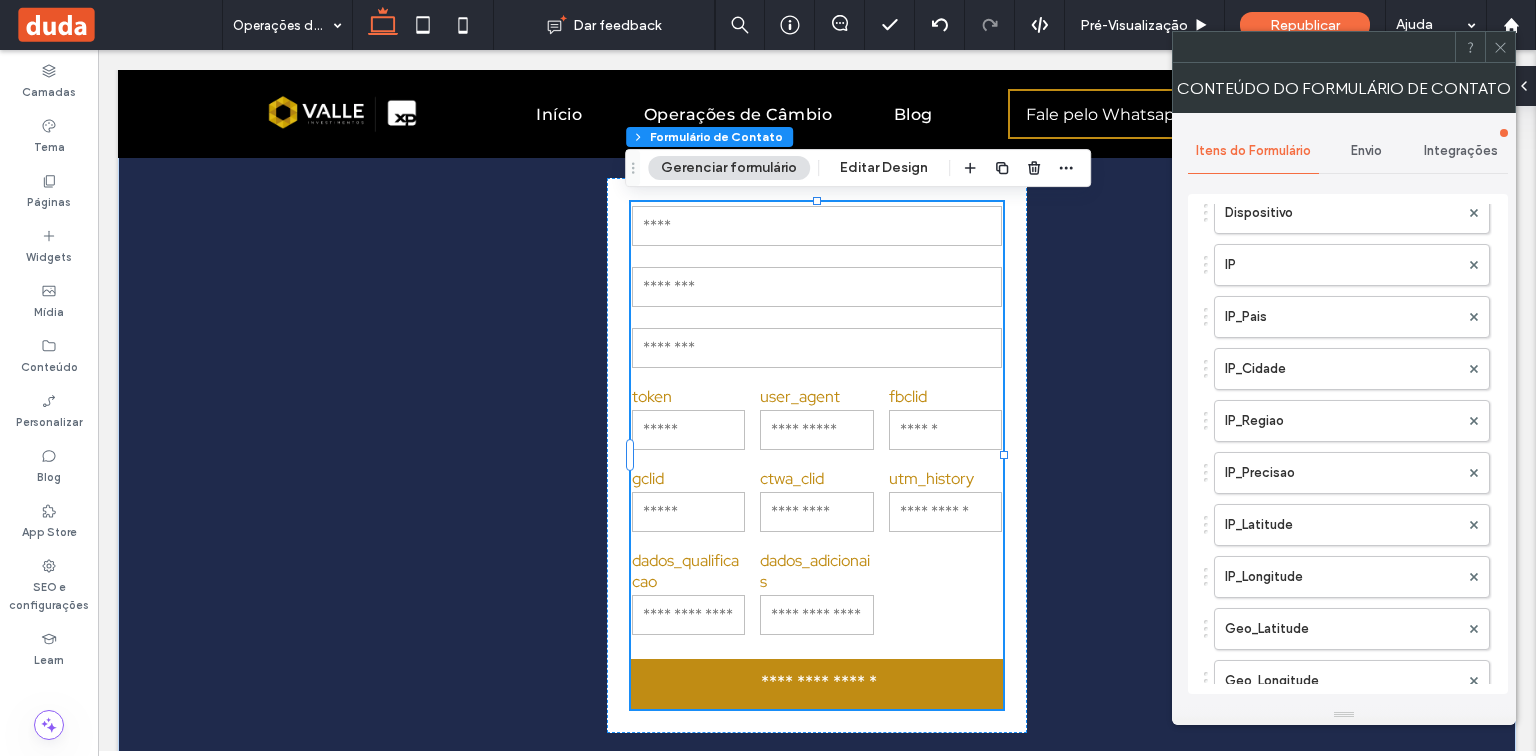 click 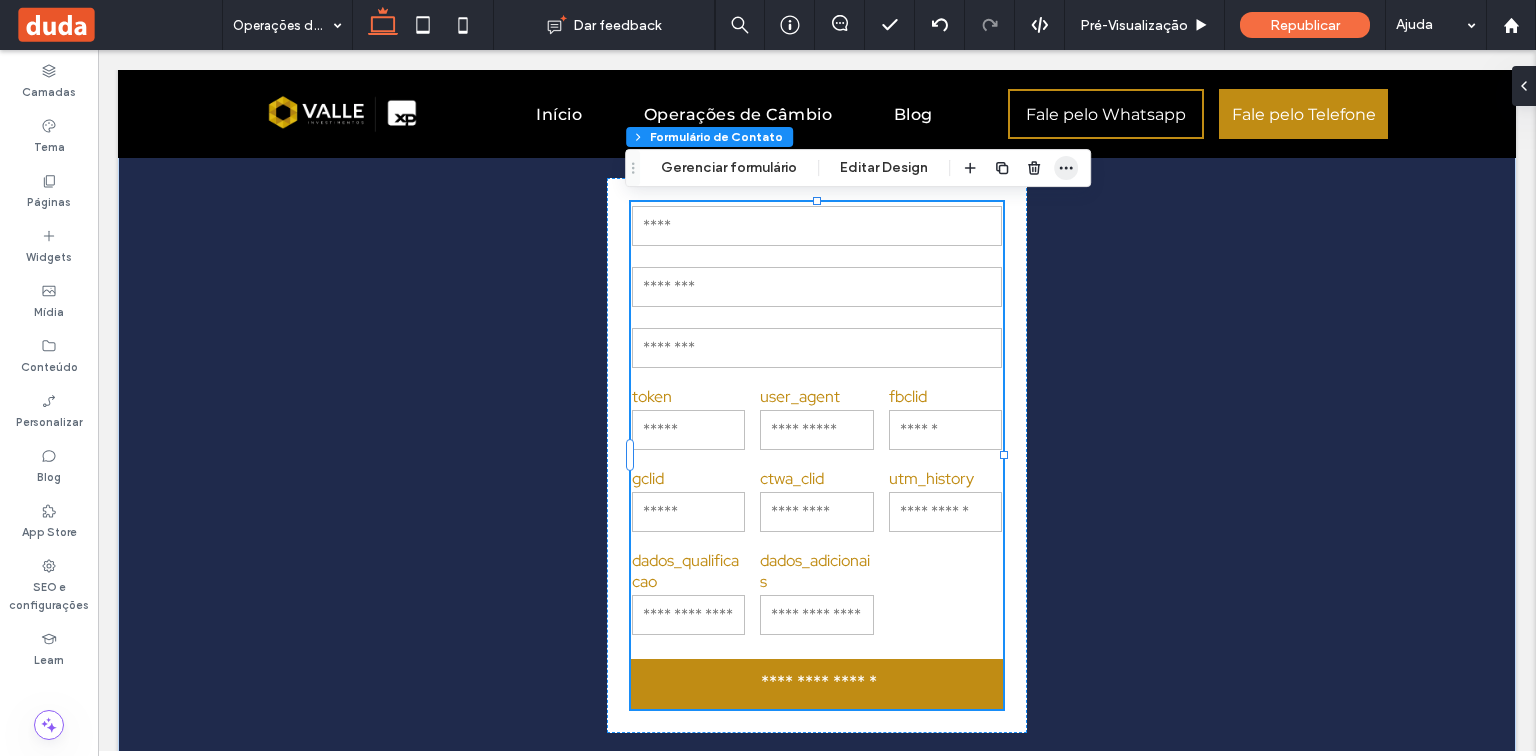 click 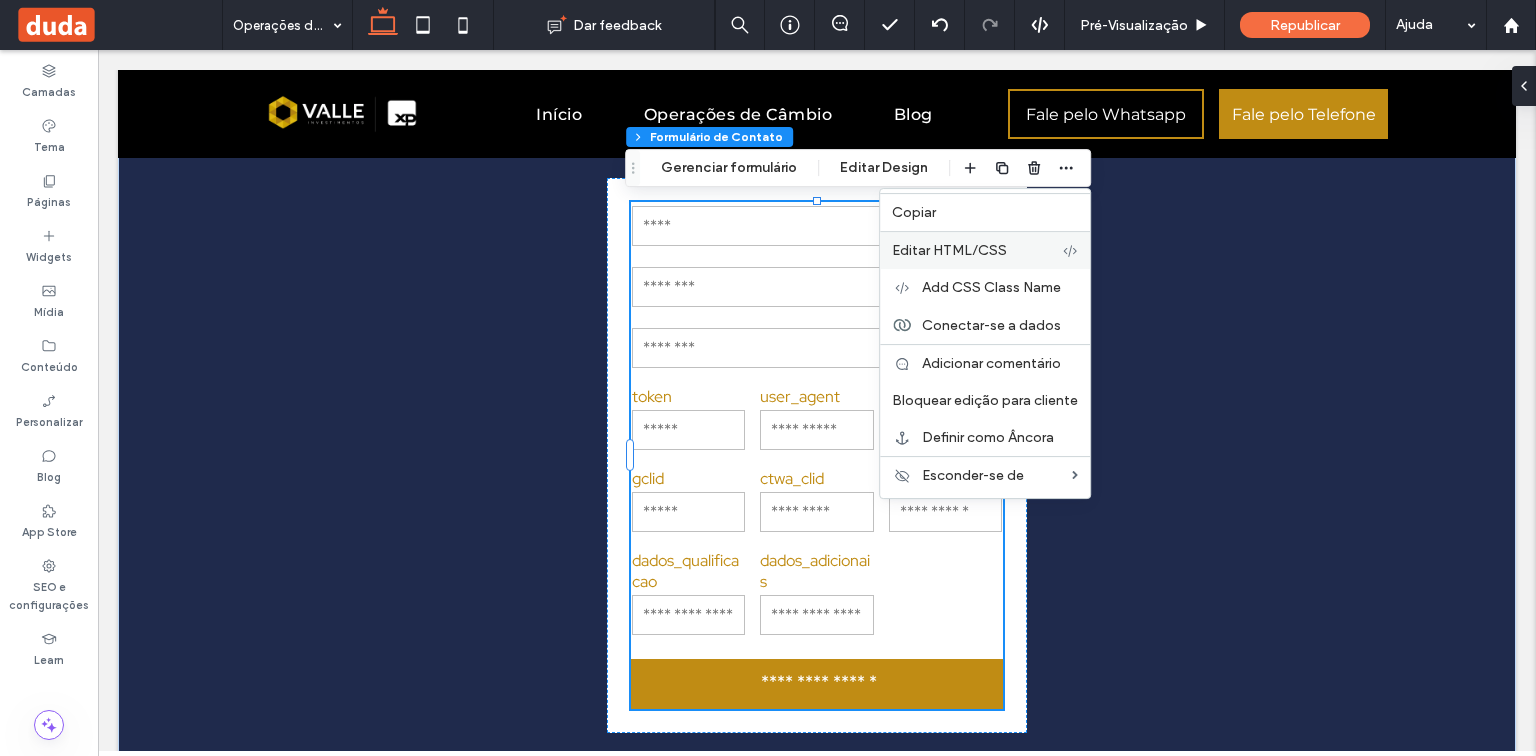 click on "Editar HTML/CSS" at bounding box center [977, 250] 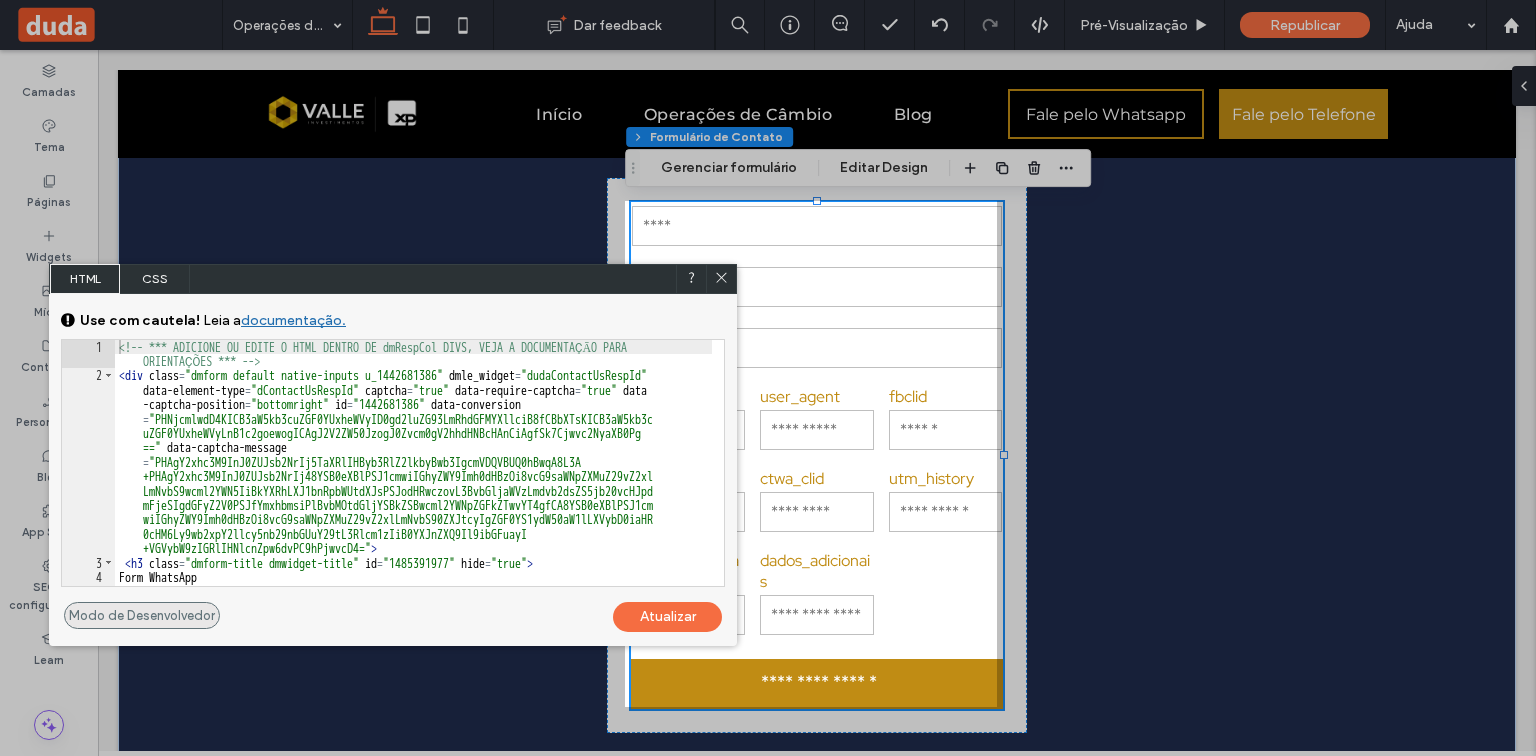 click on "Modo de Desenvolvedor" at bounding box center (142, 615) 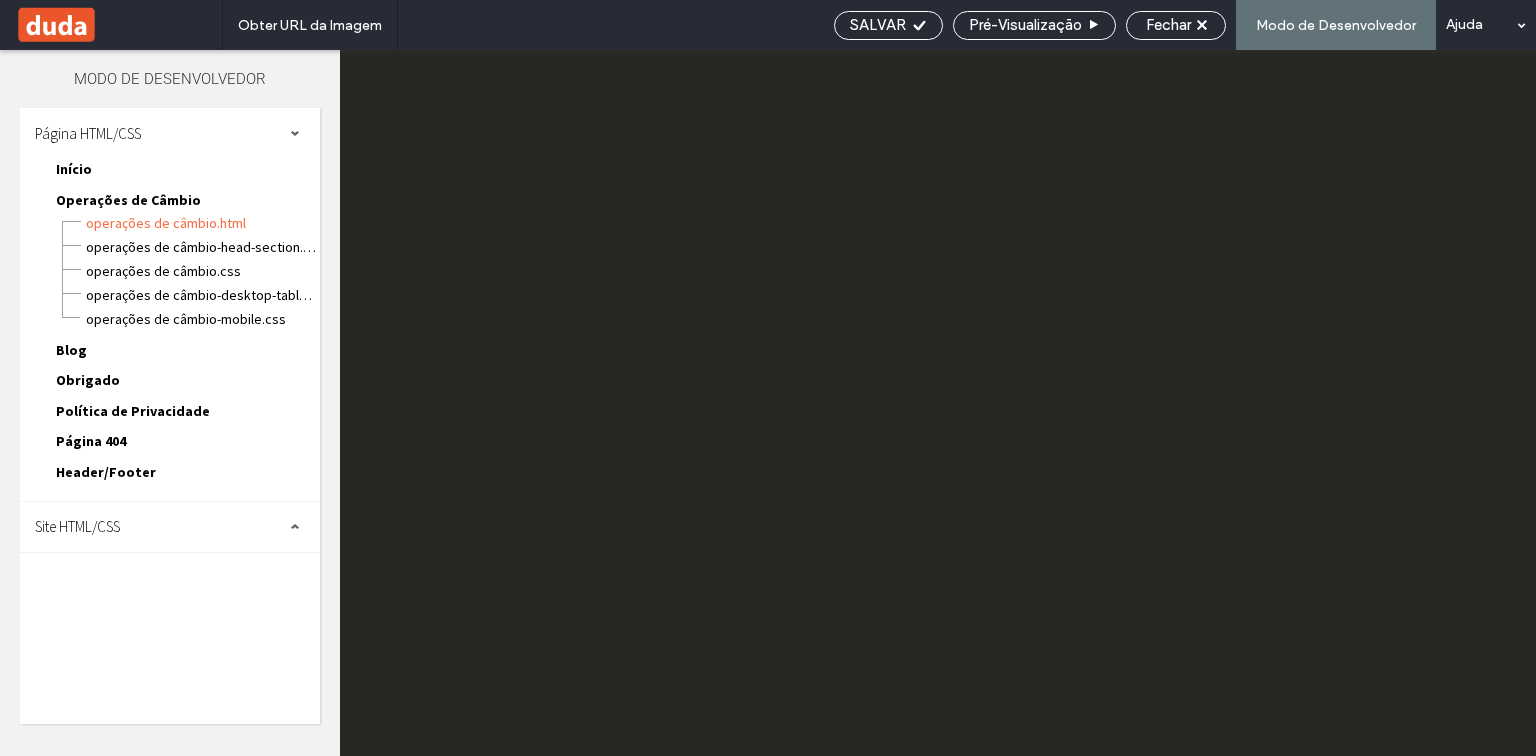 scroll, scrollTop: 0, scrollLeft: 0, axis: both 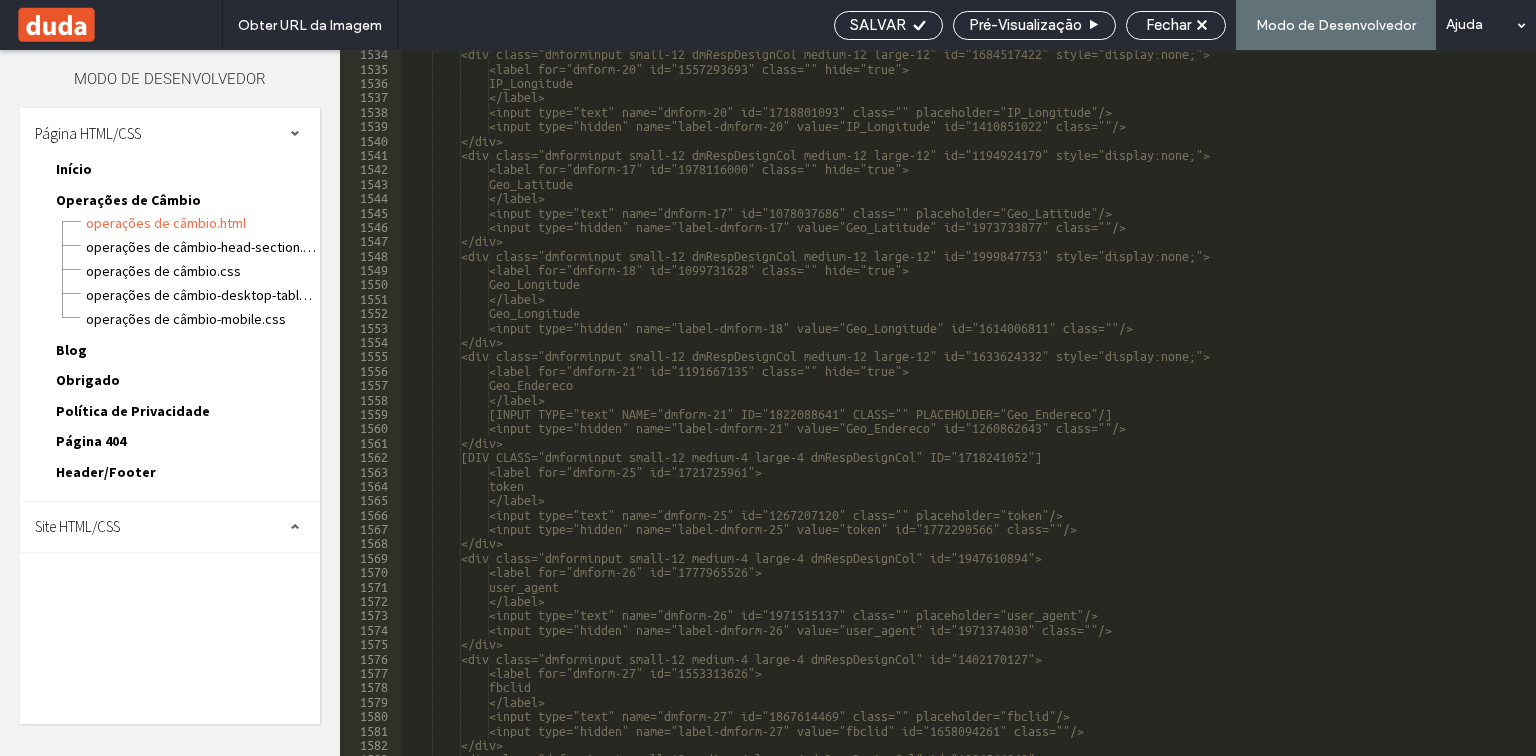 click on "<div class="dmforminput small-12 dmRespDesignCol medium-12 large-12" id="1684517422" style="display:none;">                  <label for="dmform-20" id="1557293693" class="" hide="true">                 IP_Longitude                  </label>                  <input type="text" name="dmform-20" id="1718801093" class="" placeholder="IP_Longitude"/>                  <input type="hidden" name="label-dmform-20" value="IP_Longitude" id="1410851022" class=""/>               </div>               <div class="dmforminput small-12 dmRespDesignCol medium-12 large-12" id="1194924179" style="display:none;">                  <label for="dmform-17" id="1978116000" class="" hide="true">                 Geo_Latitude                  </label>                  <input type="text" name="dmform-17" id="1078037686" class="" placeholder="Geo_Latitude"/>                  <input type="hidden" name="label-dmform-17" value="Geo_Latitude" id="1973733877" class=""/>               </div>" at bounding box center (1132, 412) 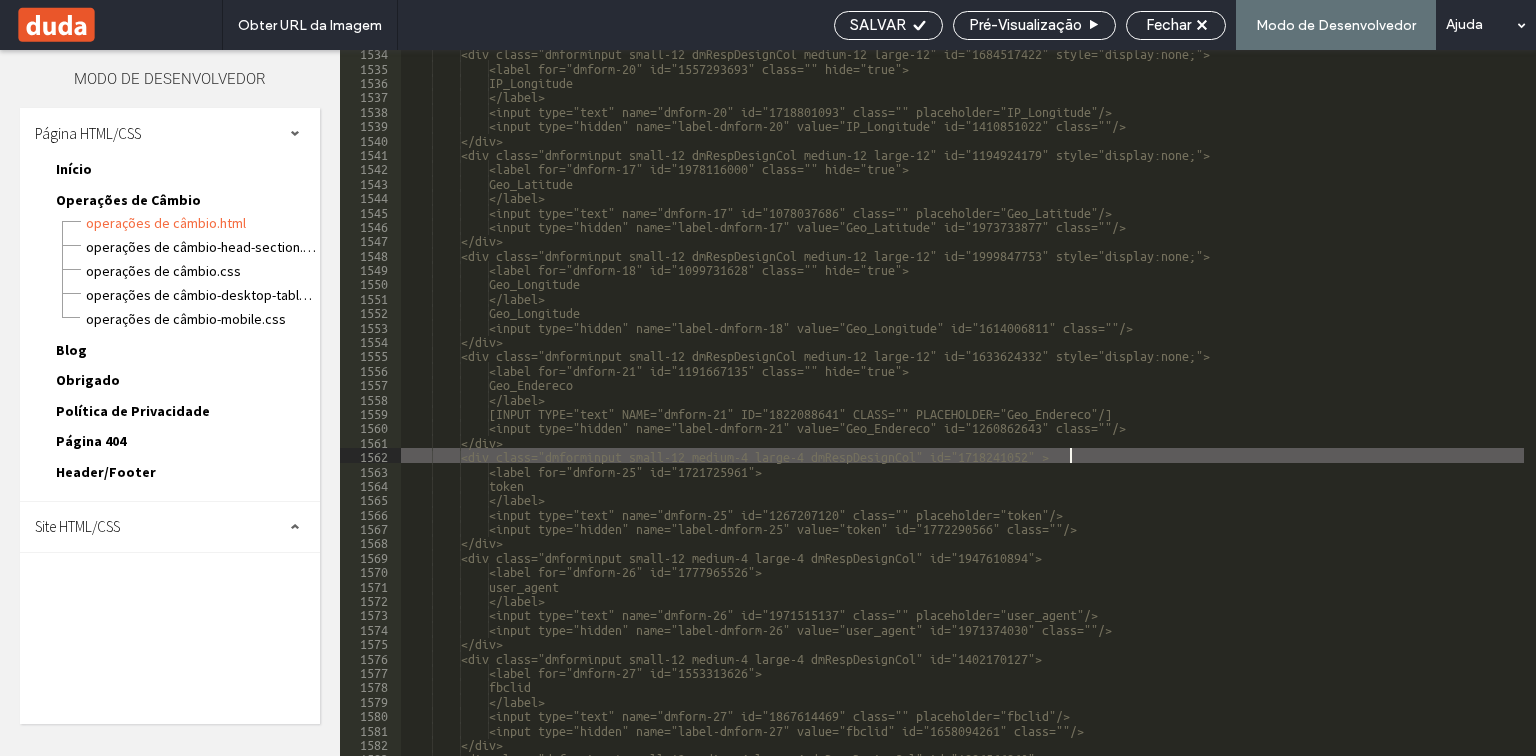 paste 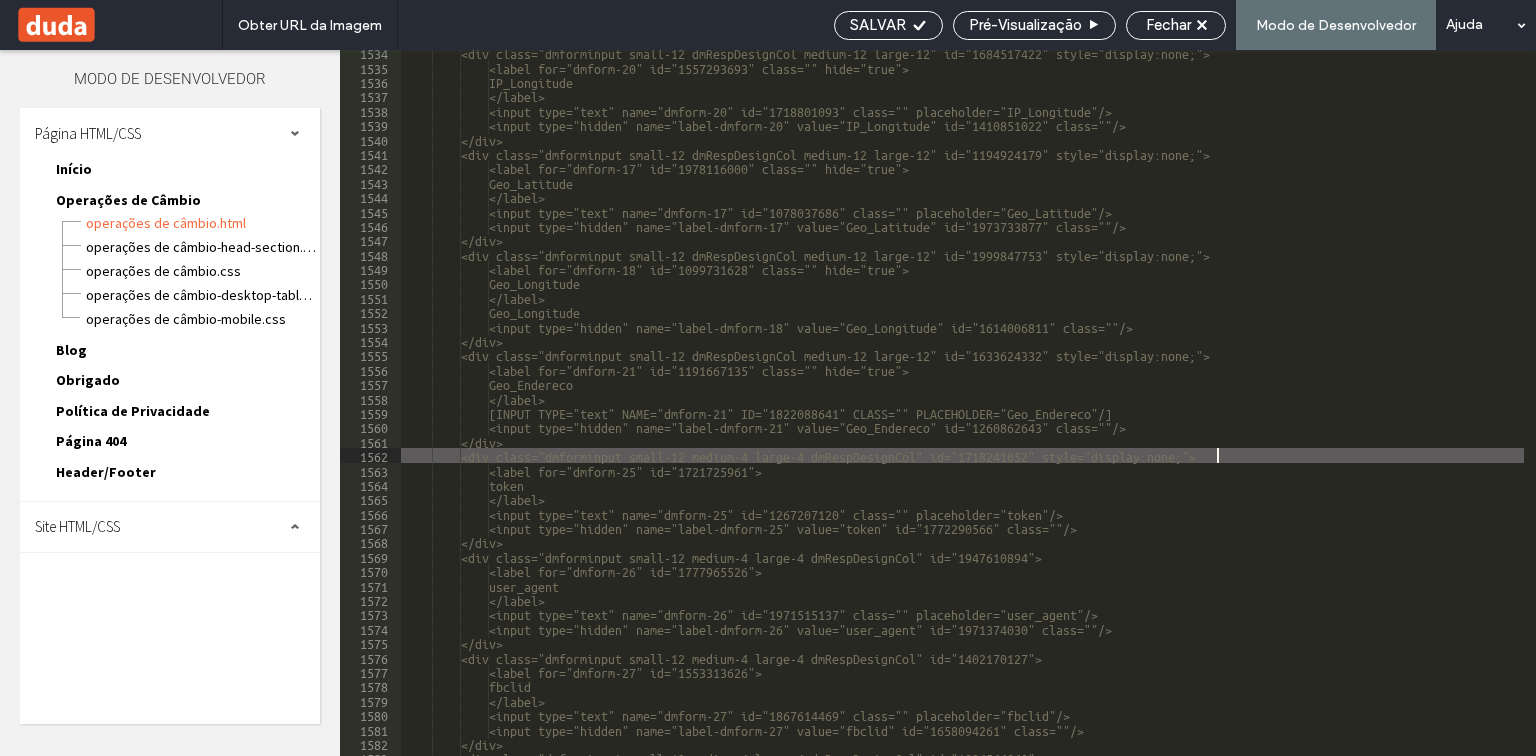 click on "<div class="dmforminput small-12 dmRespDesignCol medium-12 large-12" id="1684517422" style="display:none;">                  <label for="dmform-20" id="1557293693" class="" hide="true">                 IP_Longitude                  </label>                  <input type="text" name="dmform-20" id="1718801093" class="" placeholder="IP_Longitude"/>                  <input type="hidden" name="label-dmform-20" value="IP_Longitude" id="1410851022" class=""/>               </div>               <div class="dmforminput small-12 dmRespDesignCol medium-12 large-12" id="1194924179" style="display:none;">                  <label for="dmform-17" id="1978116000" class="" hide="true">                 Geo_Latitude                  </label>                  <input type="text" name="dmform-17" id="1078037686" class="" placeholder="Geo_Latitude"/>                  <input type="hidden" name="label-dmform-17" value="Geo_Latitude" id="1973733877" class=""/>               </div>" at bounding box center [1132, 412] 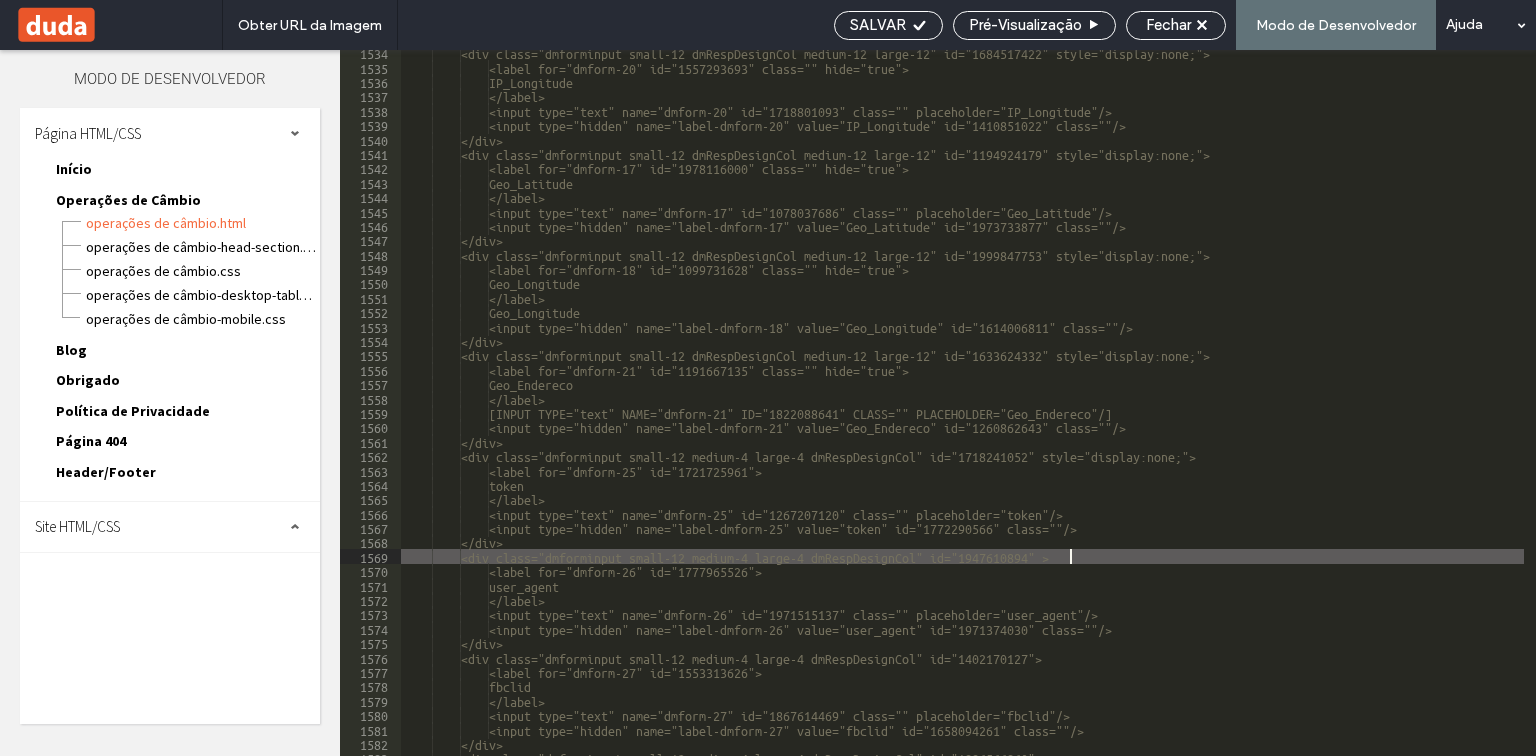 paste 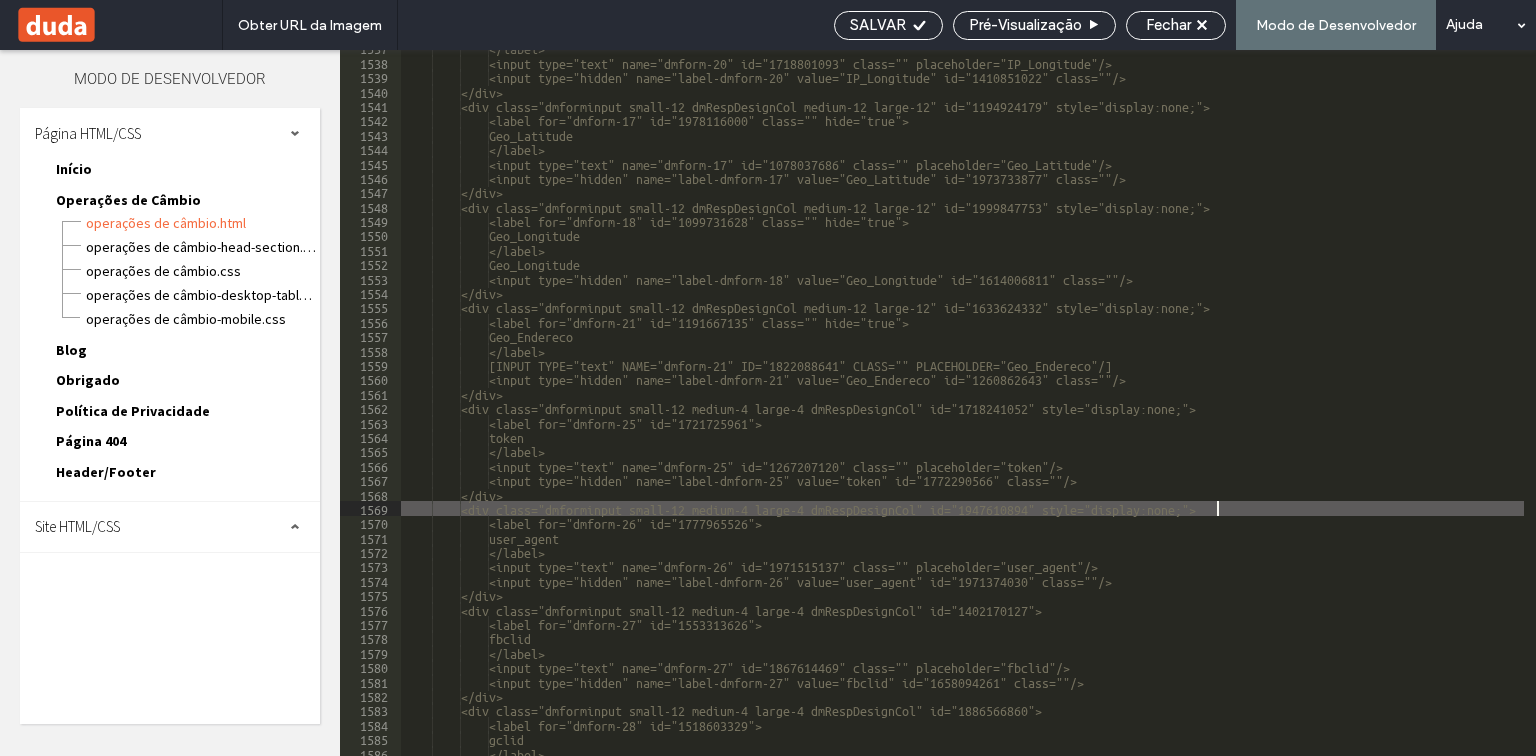 scroll, scrollTop: 26433, scrollLeft: 0, axis: vertical 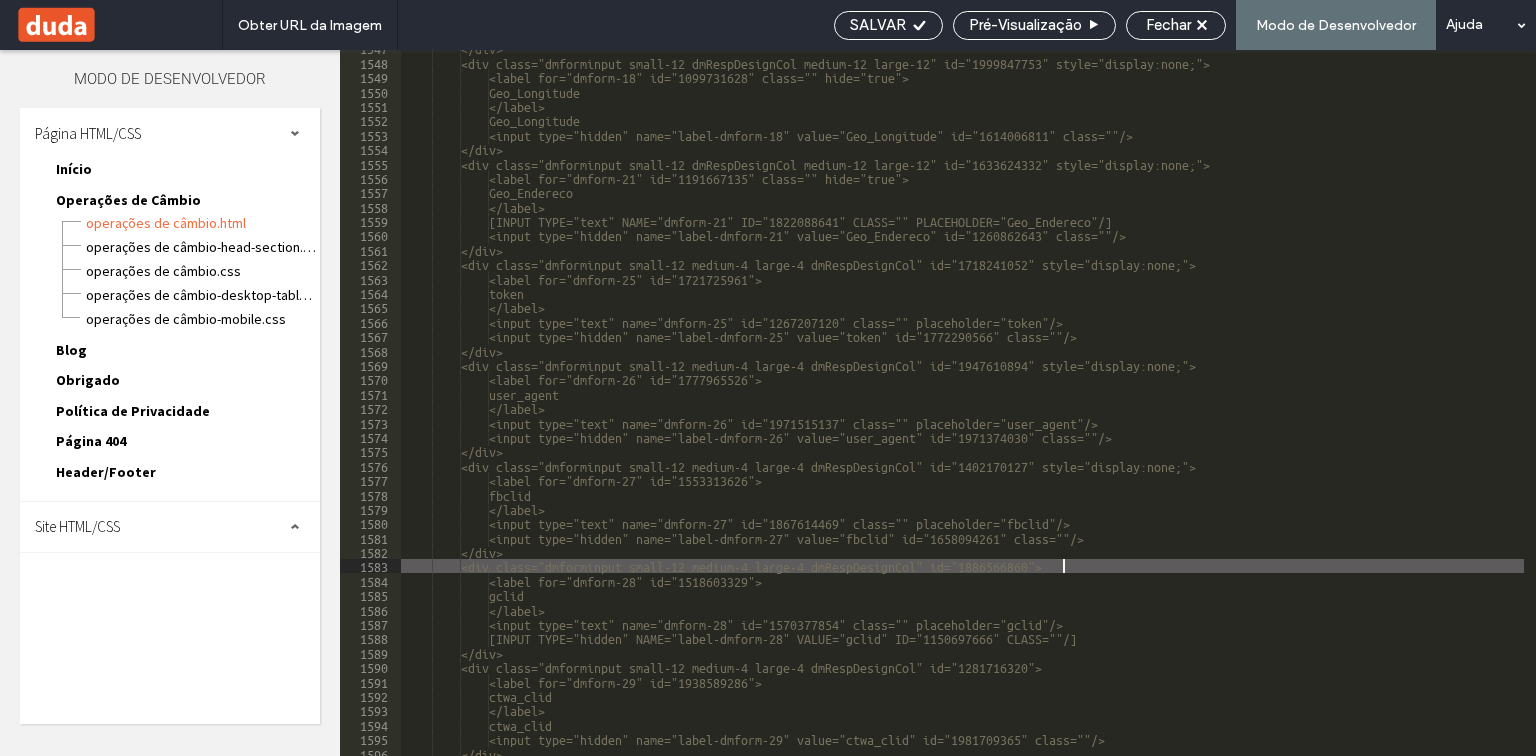 click on "</div>               <div class="dmforminput small-12 dmRespDesignCol medium-12 large-12" id="1999847753" style="display:none;">                  <label for="dmform-18" id="1099731628" class="" hide="true">                 Geo_Longitude                  </label>                  <input type="text" name="dmform-18" id="1768534214" class="" placeholder="Geo_Longitude"/>                  <input type="hidden" name="label-dmform-18" value="Geo_Longitude" id="1614006811" class=""/>               </div>               <div class="dmforminput small-12 dmRespDesignCol medium-12 large-12" id="1633624332" style="display:none;">                  <label for="dmform-21" id="1191667135" class="" hide="true">                 Geo_Endereco                  </label>                  <input type="text" name="dmform-21" id="1822088641" class="" placeholder="Geo_Endereco"/>                  <input type="hidden" name="label-dmform-21" value="Geo_Endereco" id="1260862643" class=""/>               </div>" at bounding box center [1132, 407] 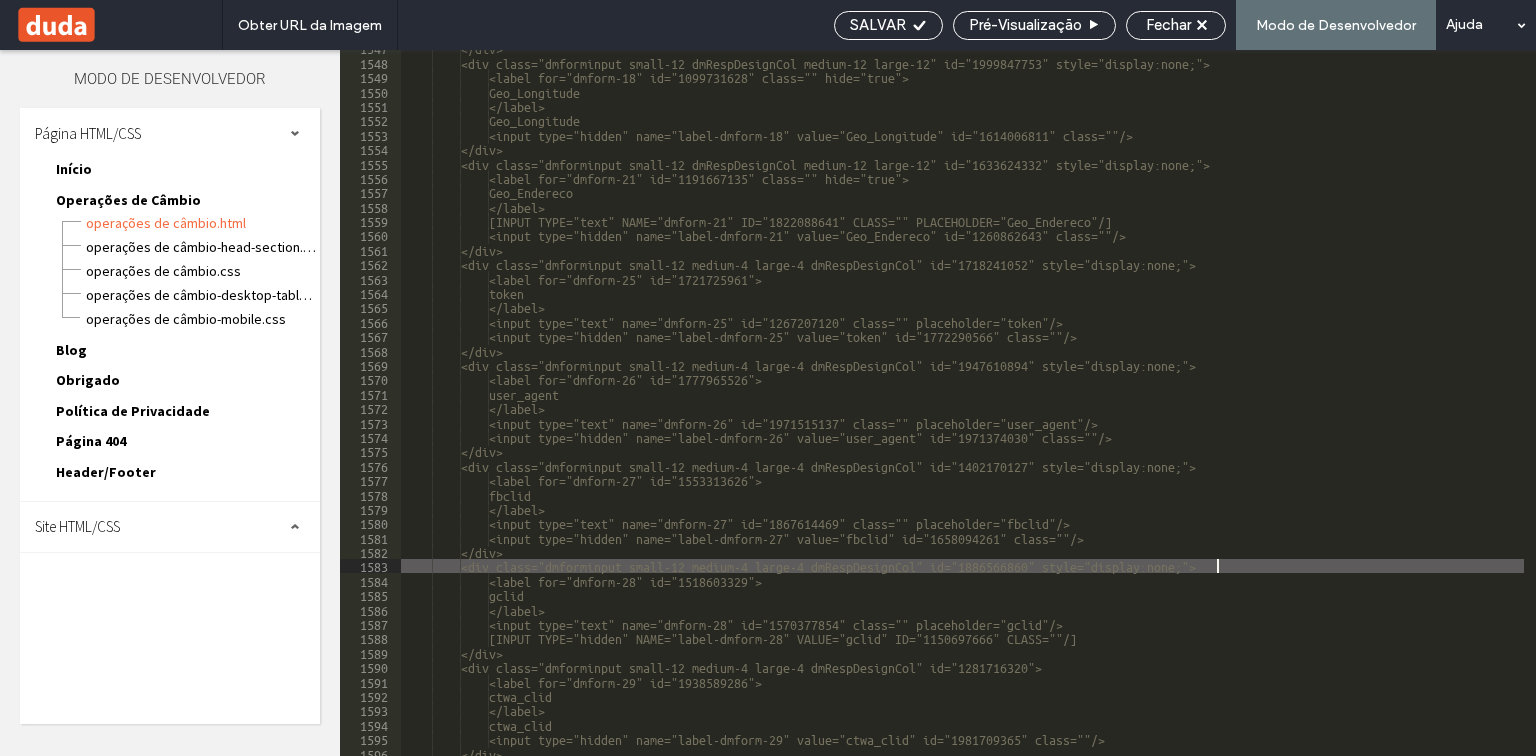 scroll, scrollTop: 26673, scrollLeft: 0, axis: vertical 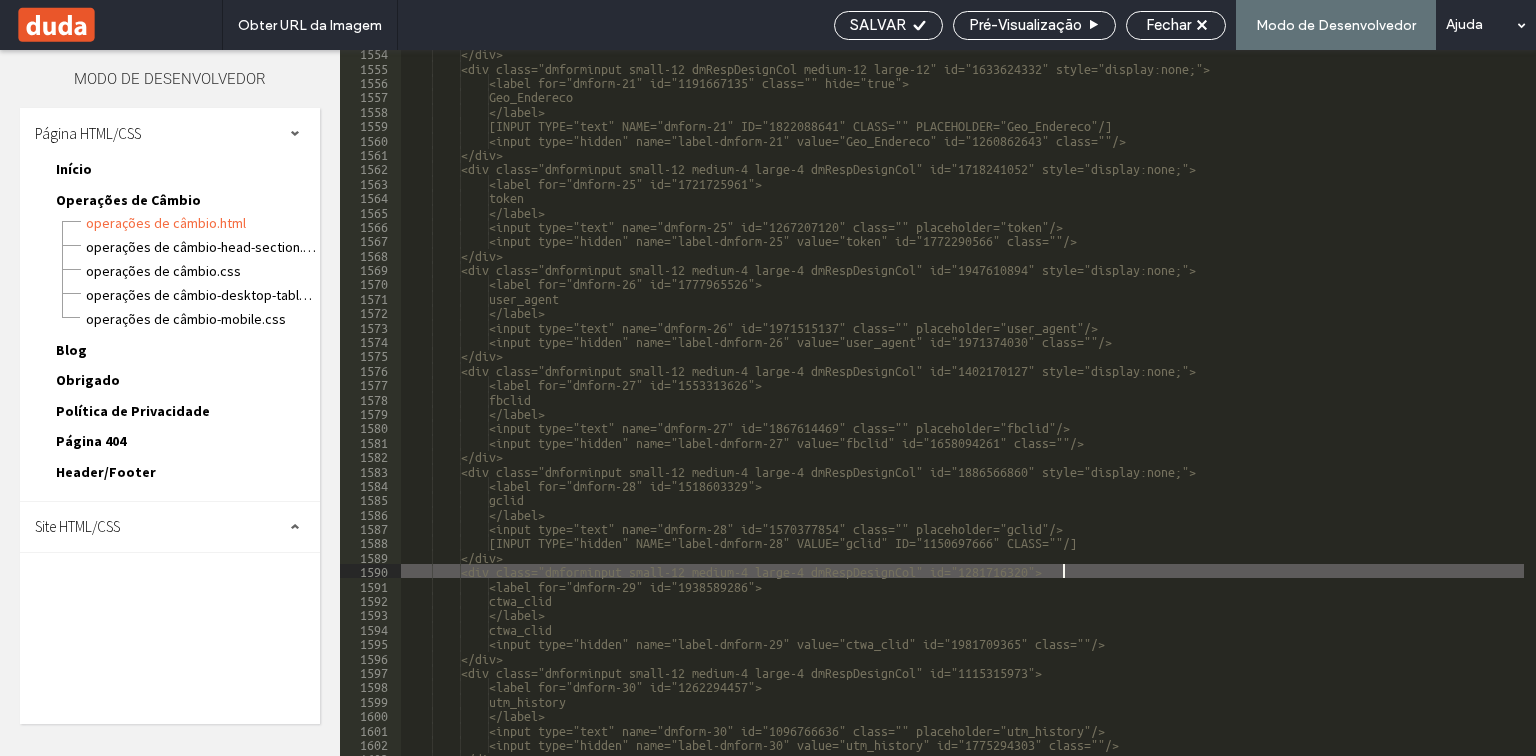 click on "</div>               <div class="dmforminput small-12 dmRespDesignCol medium-12 large-12" id="1633624332" style="display:none;">                  <label for="dmform-21" id="1191667135" class="" hide="true">                 Geo_Endereco                  </label>                  <input type="text" name="dmform-21" id="1822088641" class="" placeholder="Geo_Endereco"/>                  <input type="hidden" name="label-dmform-21" value="Geo_Endereco" id="1260862643" class=""/>               </div>               <div class="dmforminput small-12 medium-4 large-4 dmRespDesignCol" id="1718241052" style="display:none;">                  <label for="dmform-25" id="1721725961">                 token                  </label>                  <input type="text" name="dmform-25" id="1267207120" class="" placeholder="token"/>                  <input type="hidden" name="label-dmform-25" value="token" id="1772290566" class=""/>               </div>                                          user_agent" at bounding box center [1132, 412] 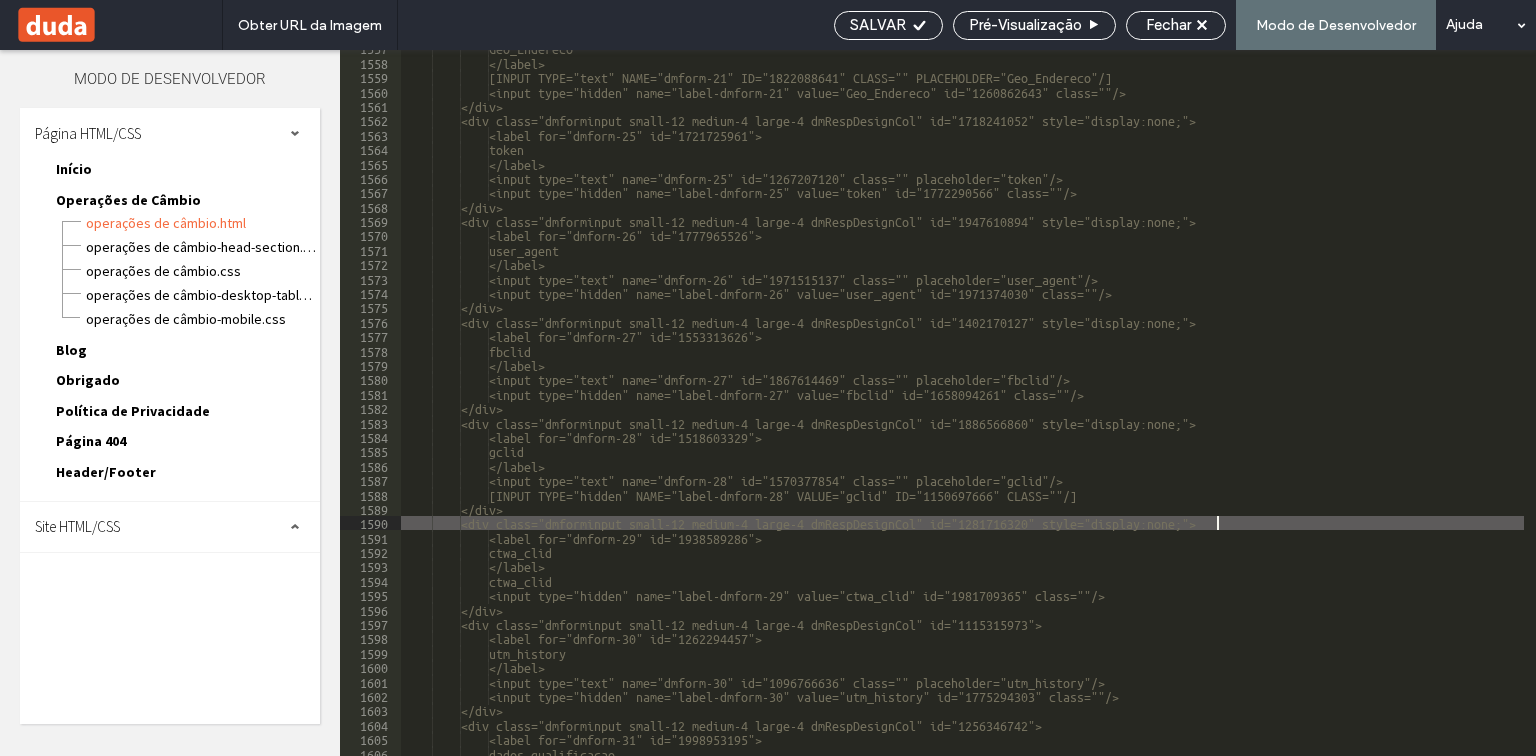 scroll, scrollTop: 26769, scrollLeft: 0, axis: vertical 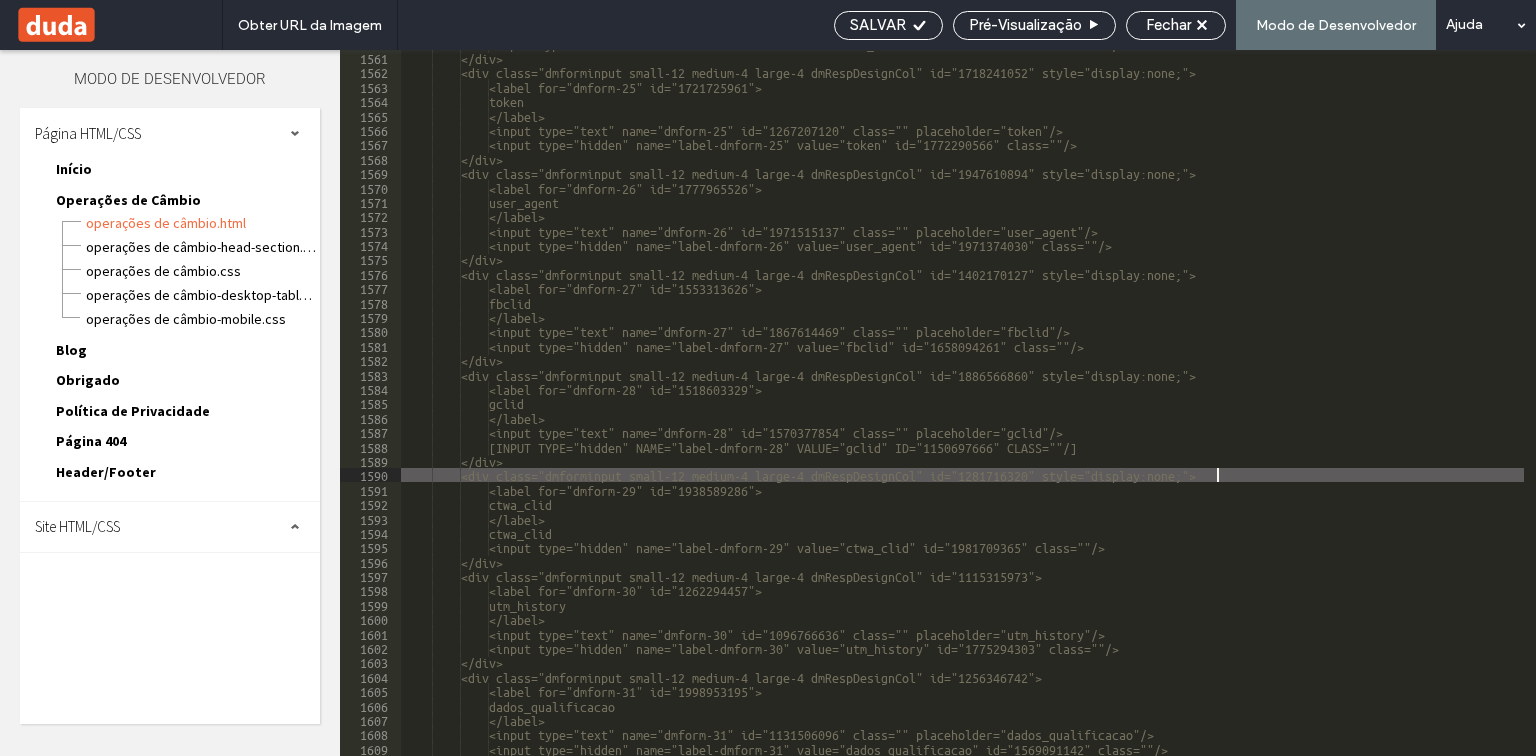 click on "<input type="hidden" name="label-dmform-21" value="Geo_Endereco" id="1260862643" class=""/>               </div>               <div class="dmforminput small-12 medium-4 large-4 dmRespDesignCol" id="1718241052" style="display:none;">                  <label for="dmform-25" id="1721725961">                 token                  </label>                  <input type="text" name="dmform-25" id="1267207120" class="" placeholder="token"/>                  <input type="hidden" name="label-dmform-25" value="token" id="1772290566" class=""/>               </div>               <div class="dmforminput small-12 medium-4 large-4 dmRespDesignCol" id="1947610894" style="display:none;">                  <label for="dmform-26" id="1777965526">                 user_agent                  </label>                  <input type="text" name="dmform-26" id="1971515137" class="" placeholder="user_agent"/>                  <input type="hidden" name="label-dmform-26" value="user_agent" id="1971374030" class=""/>" at bounding box center [1132, 403] 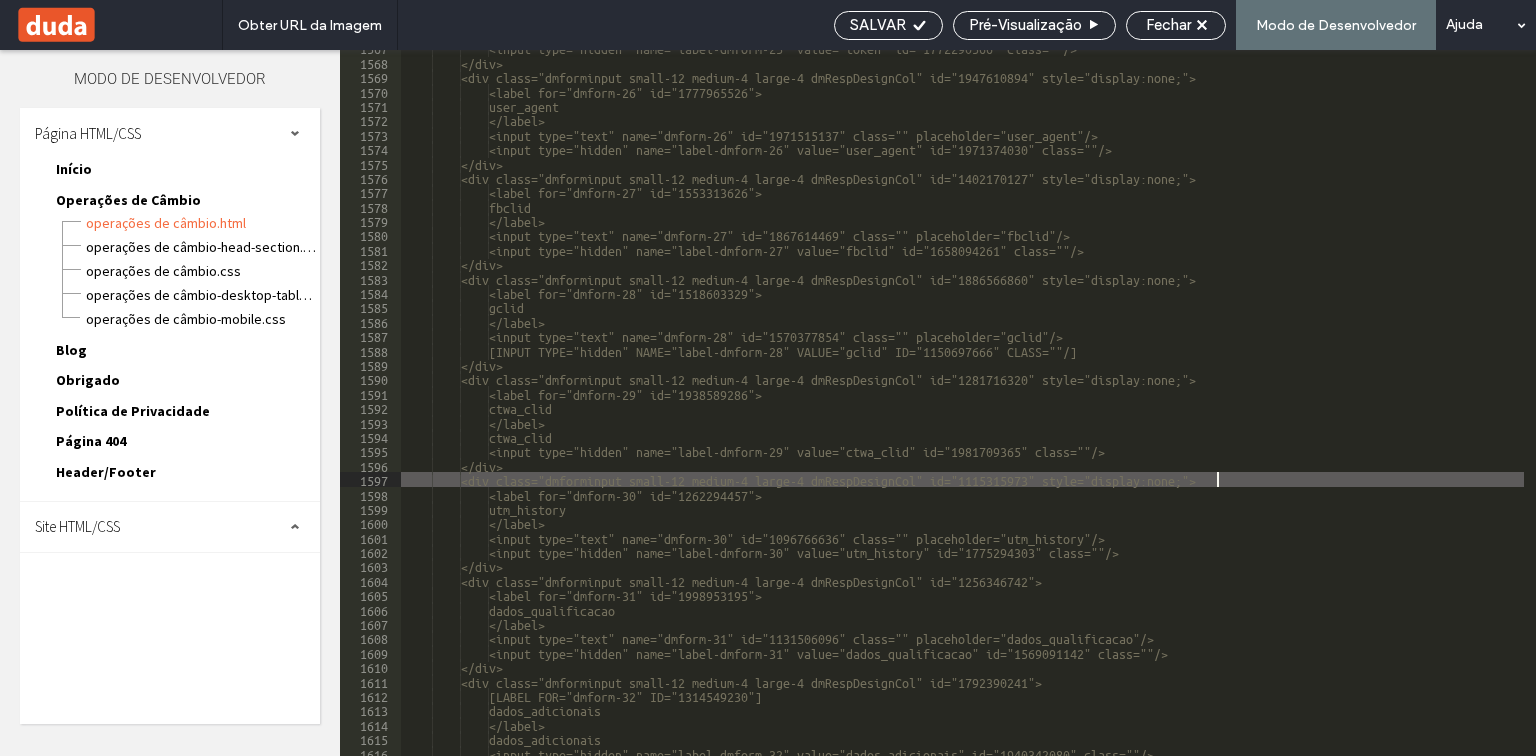 scroll, scrollTop: 26865, scrollLeft: 0, axis: vertical 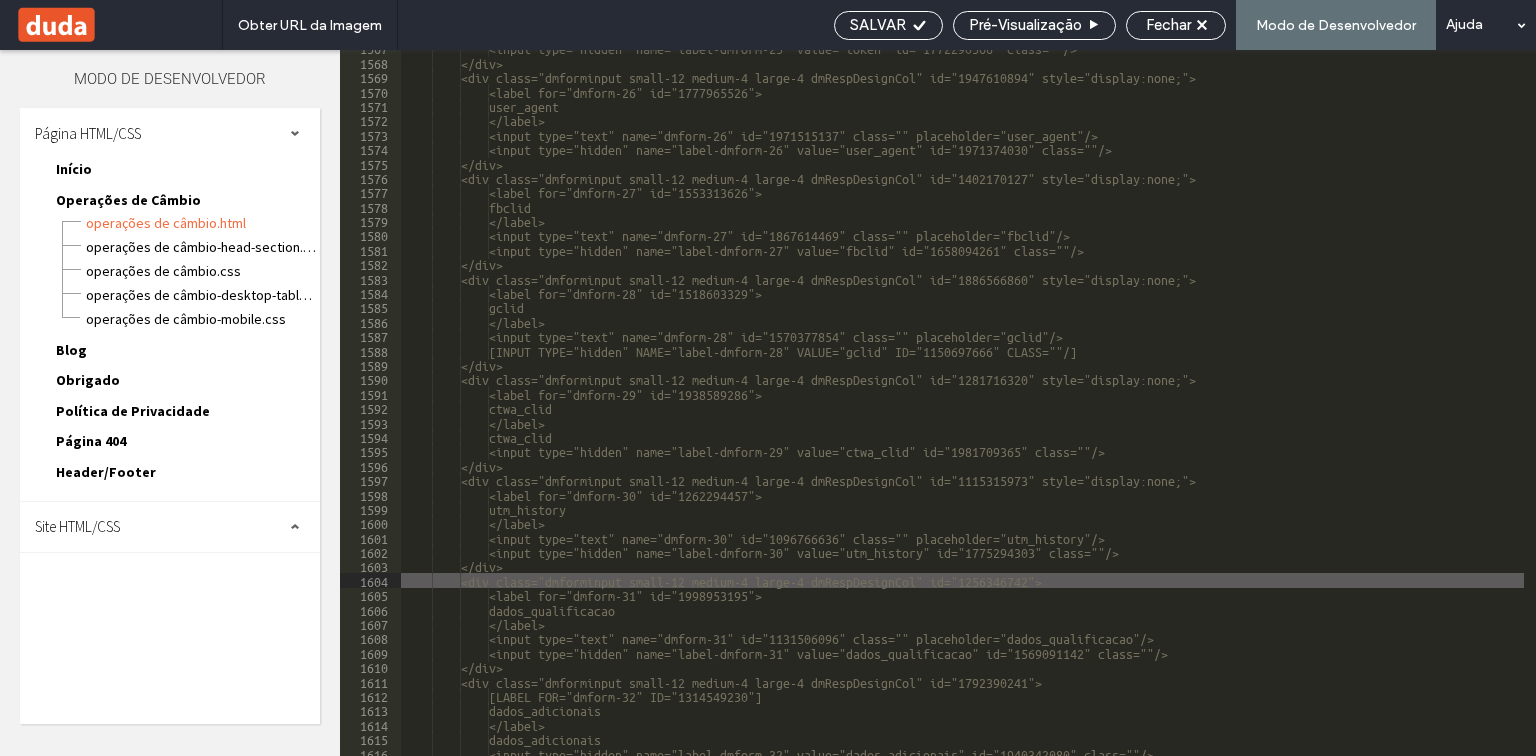 click on "<input type="hidden" name="label-dmform-25" value="token" id="1772290566" class=""/>               </div>               <div class="dmforminput small-12 medium-4 large-4 dmRespDesignCol" id="1947610894" style="display:none;">                  <label for="dmform-26" id="1777965526">                 user_agent                  </label>                  <input type="text" name="dmform-26" id="1971515137" class="" placeholder="user_agent"/>                  <input type="hidden" name="label-dmform-26" value="user_agent" id="1971374030" class=""/>               </div>               <div class="dmforminput small-12 medium-4 large-4 dmRespDesignCol" id="1402170127" style="display:none;">                  <label for="dmform-27" id="1553313626">                 fbclid                  </label>                  <input type="text" name="dmform-27" id="1867614469" class="" placeholder="fbclid"/>                  <input type="hidden" name="label-dmform-27" value="fbclid" id="1658094261" class=""/>" at bounding box center [1132, 407] 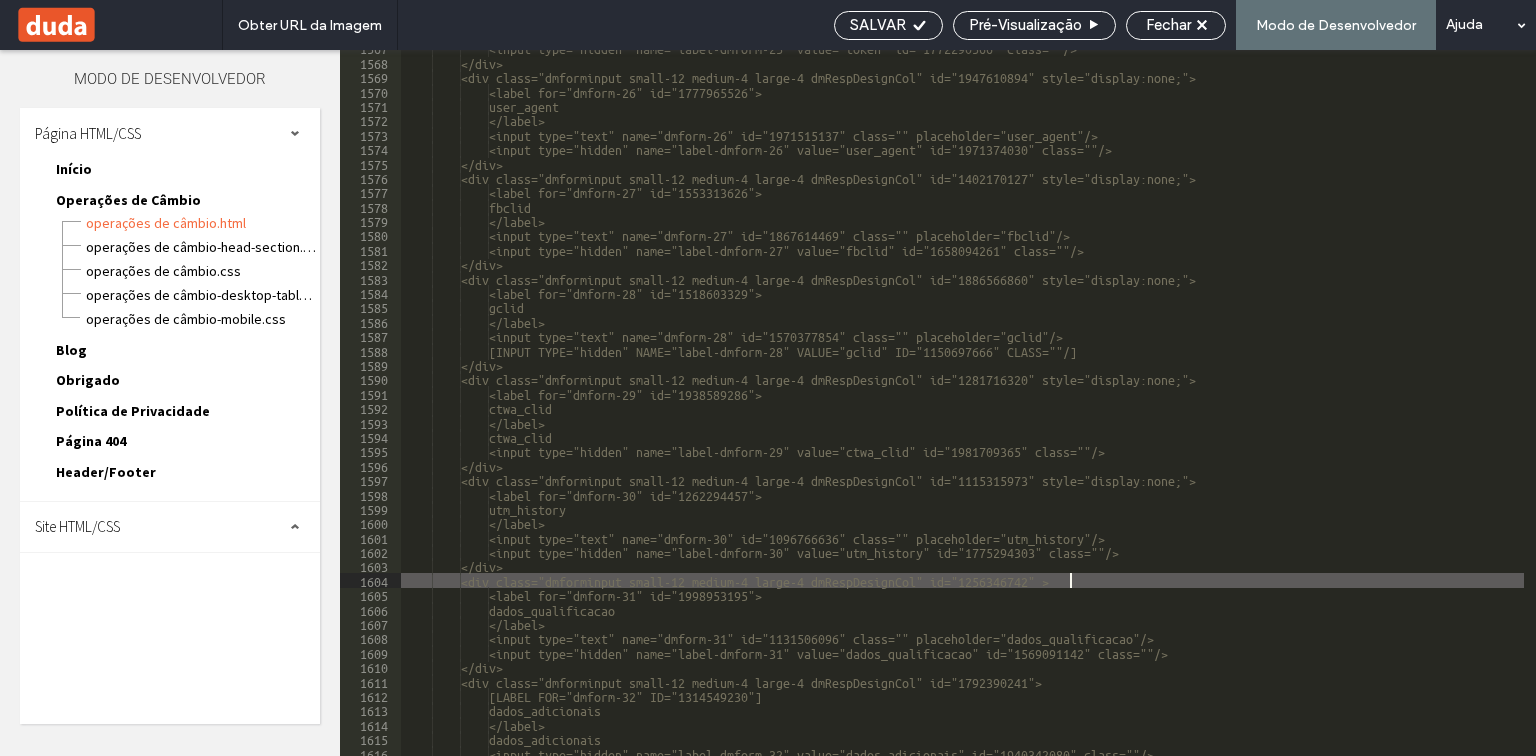 paste 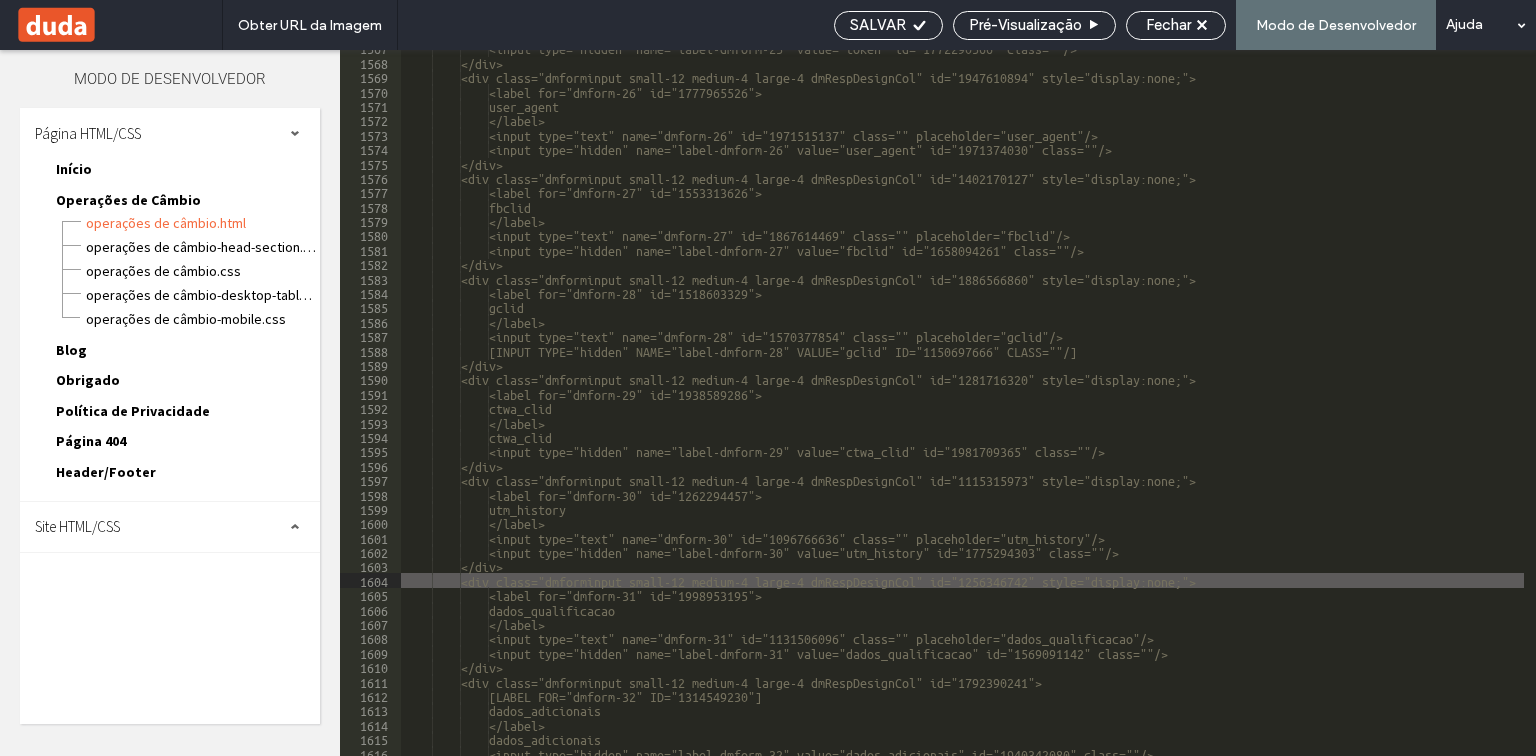 scroll, scrollTop: 26913, scrollLeft: 0, axis: vertical 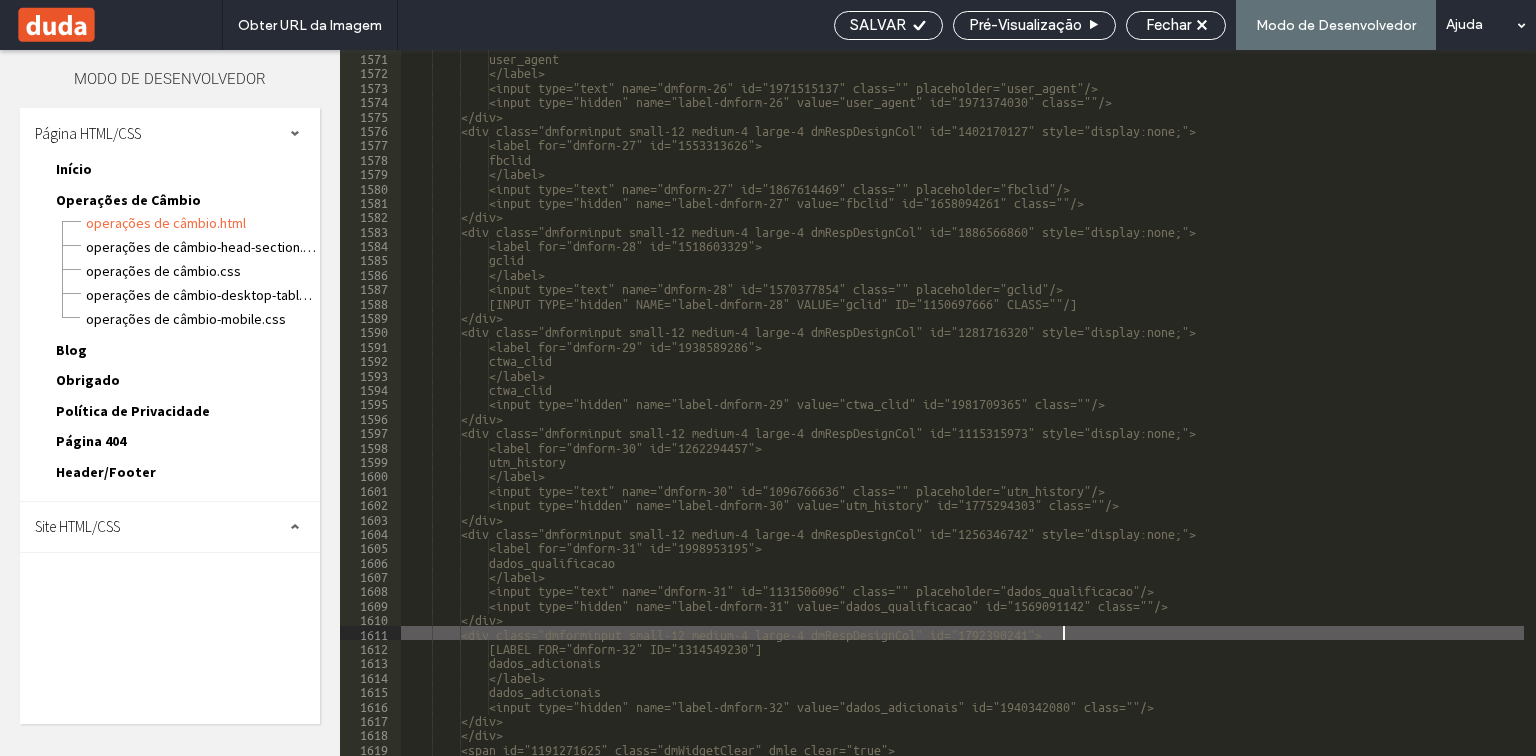 click on "<label for="dmform-26" id="1777965526">                 user_agent                  </label>                  <input type="text" name="dmform-26" id="1971515137" class="" placeholder="user_agent"/>                  <input type="hidden" name="label-dmform-26" value="user_agent" id="1971374030" class=""/>               </div>               <div class="dmforminput small-12 medium-4 large-4 dmRespDesignCol" id="1402170127" style="display:none;">                  <label for="dmform-27" id="1553313626">                 fbclid                  </label>                  <input type="text" name="dmform-27" id="1867614469" class="" placeholder="fbclid"/>                  <input type="hidden" name="label-dmform-27" value="fbclid" id="1658094261" class=""/>               </div>               <div class="dmforminput small-12 medium-4 large-4 dmRespDesignCol" id="1886566860" style="display:none;">                  <label for="dmform-28" id="1518603329">                 gclid                  </label>" at bounding box center [1132, 403] 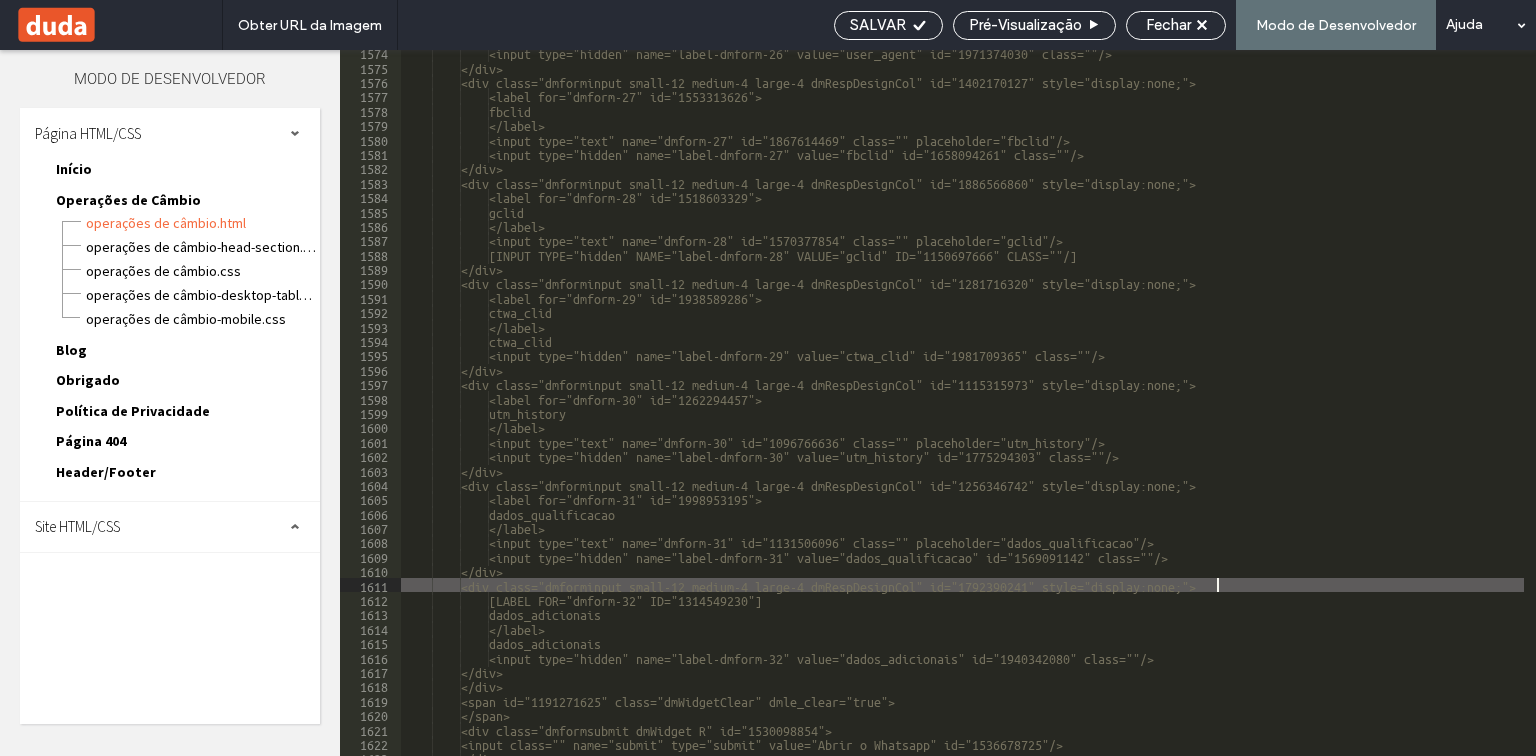 scroll, scrollTop: 27009, scrollLeft: 0, axis: vertical 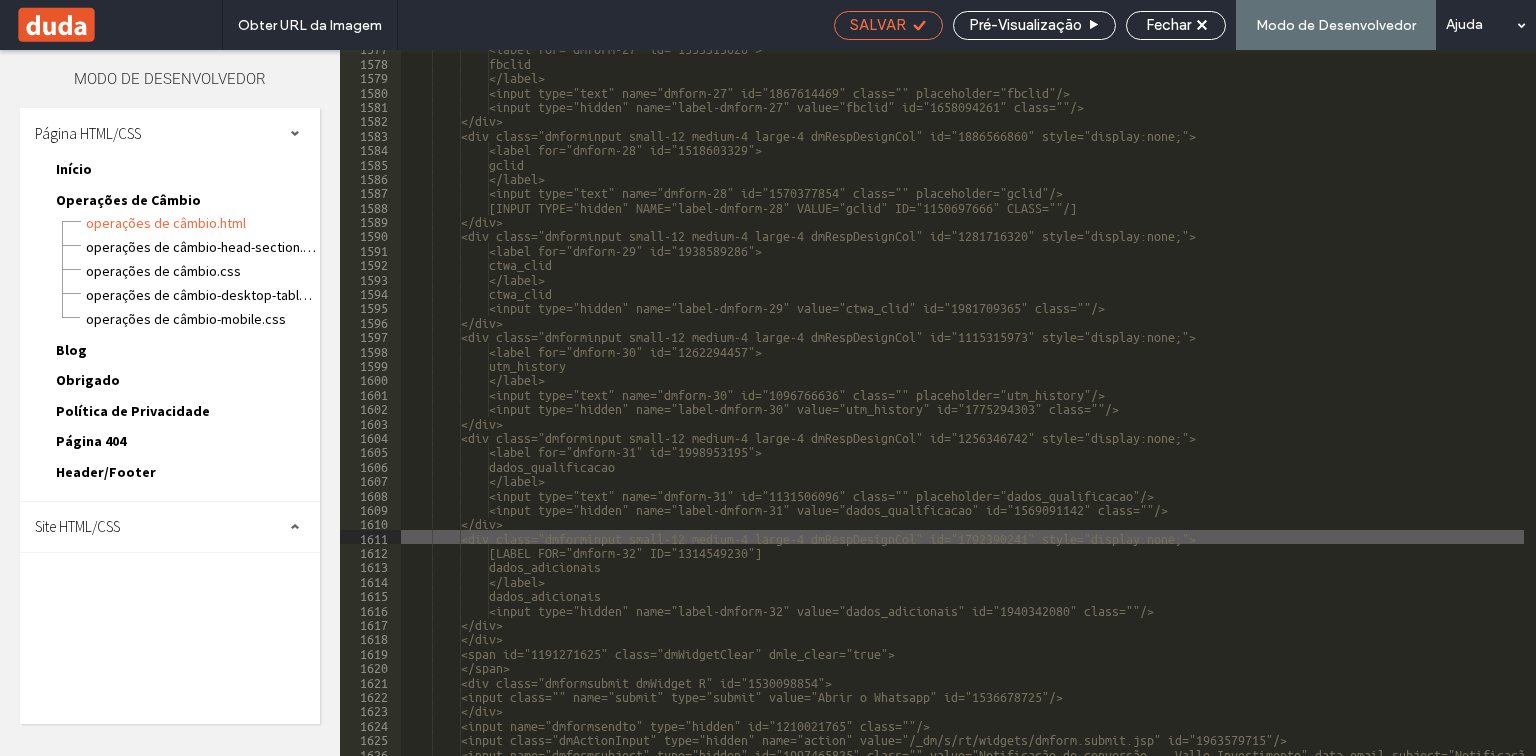 click on "SALVAR" at bounding box center (888, 25) 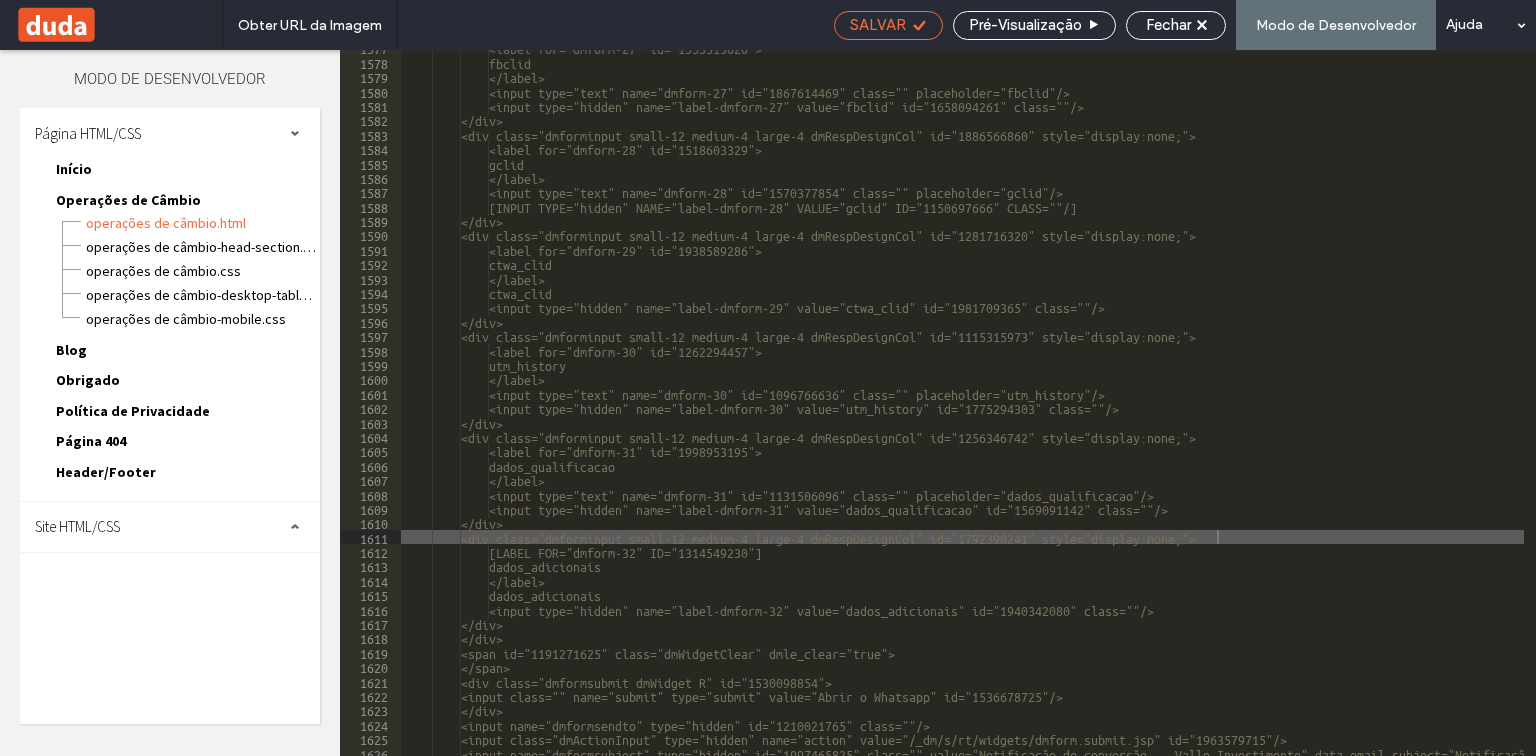 click on "SALVAR" at bounding box center [878, 25] 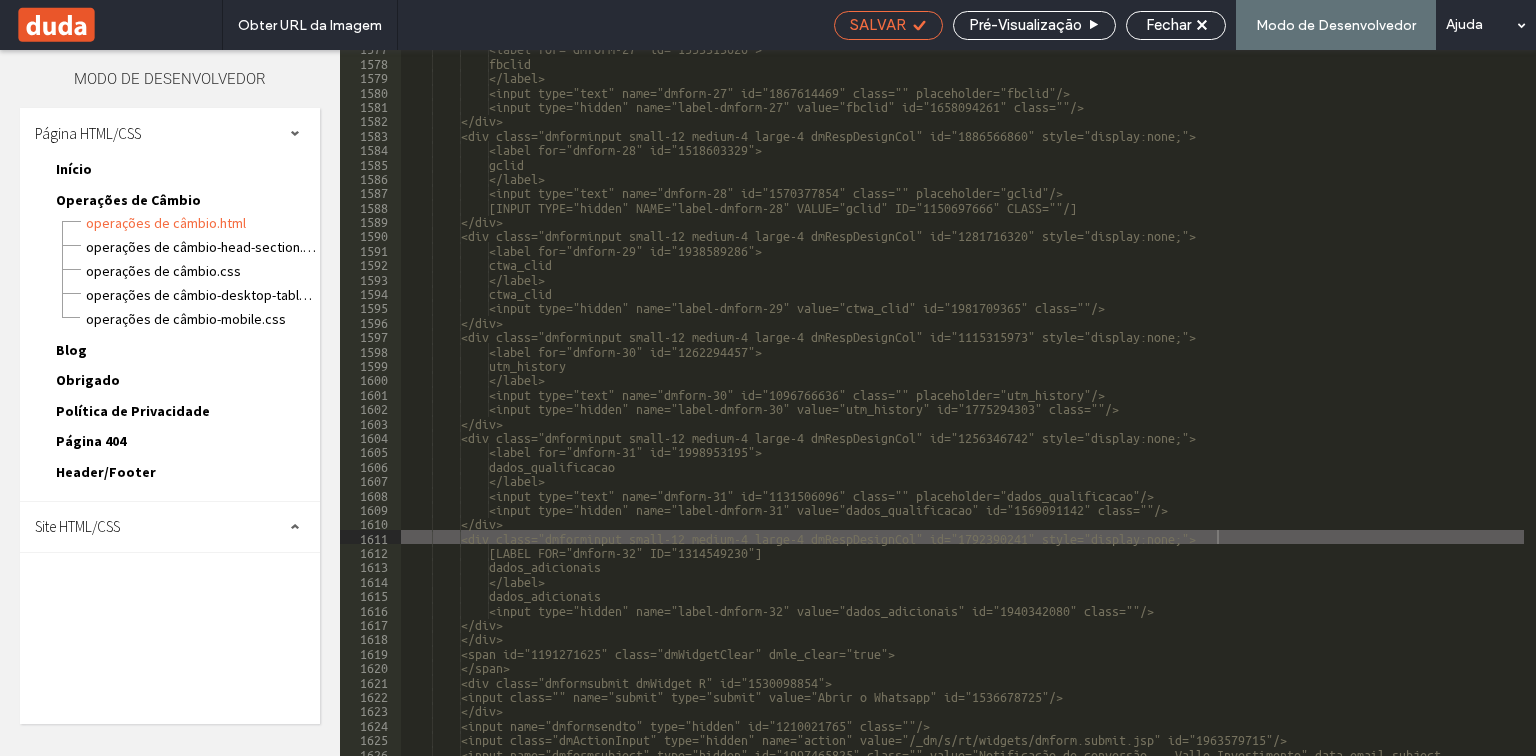 scroll, scrollTop: 29558, scrollLeft: 0, axis: vertical 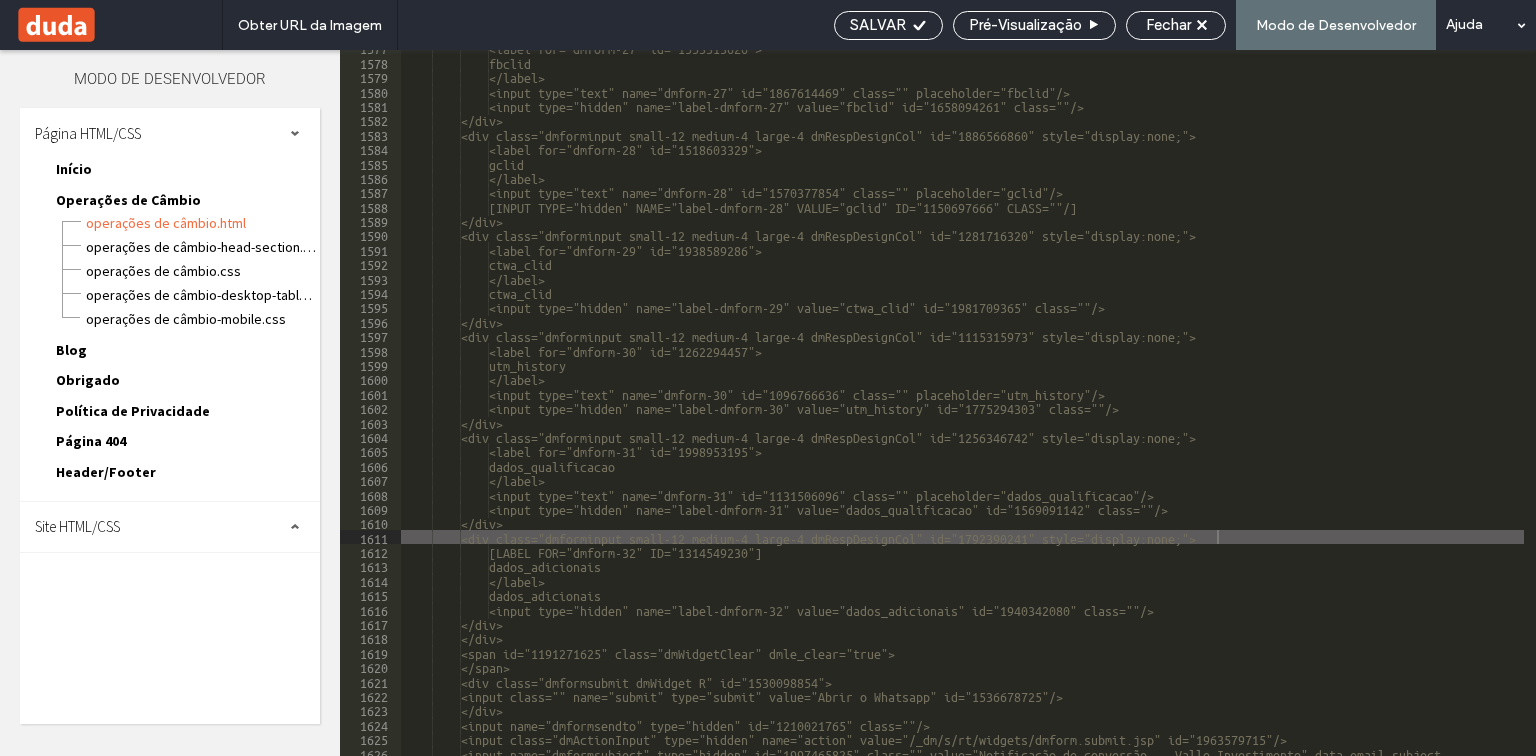 click at bounding box center [768, 378] 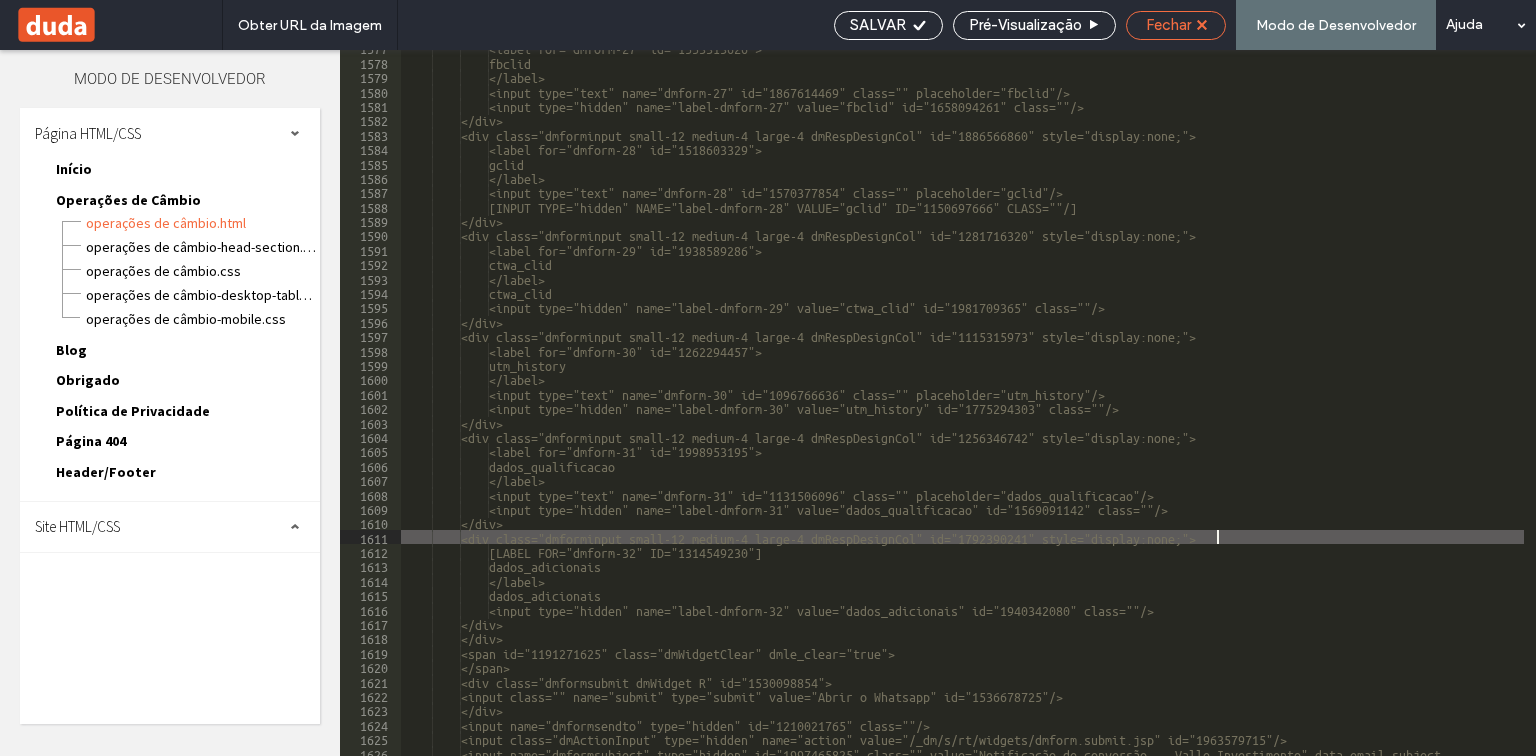 click on "Fechar" at bounding box center (1168, 25) 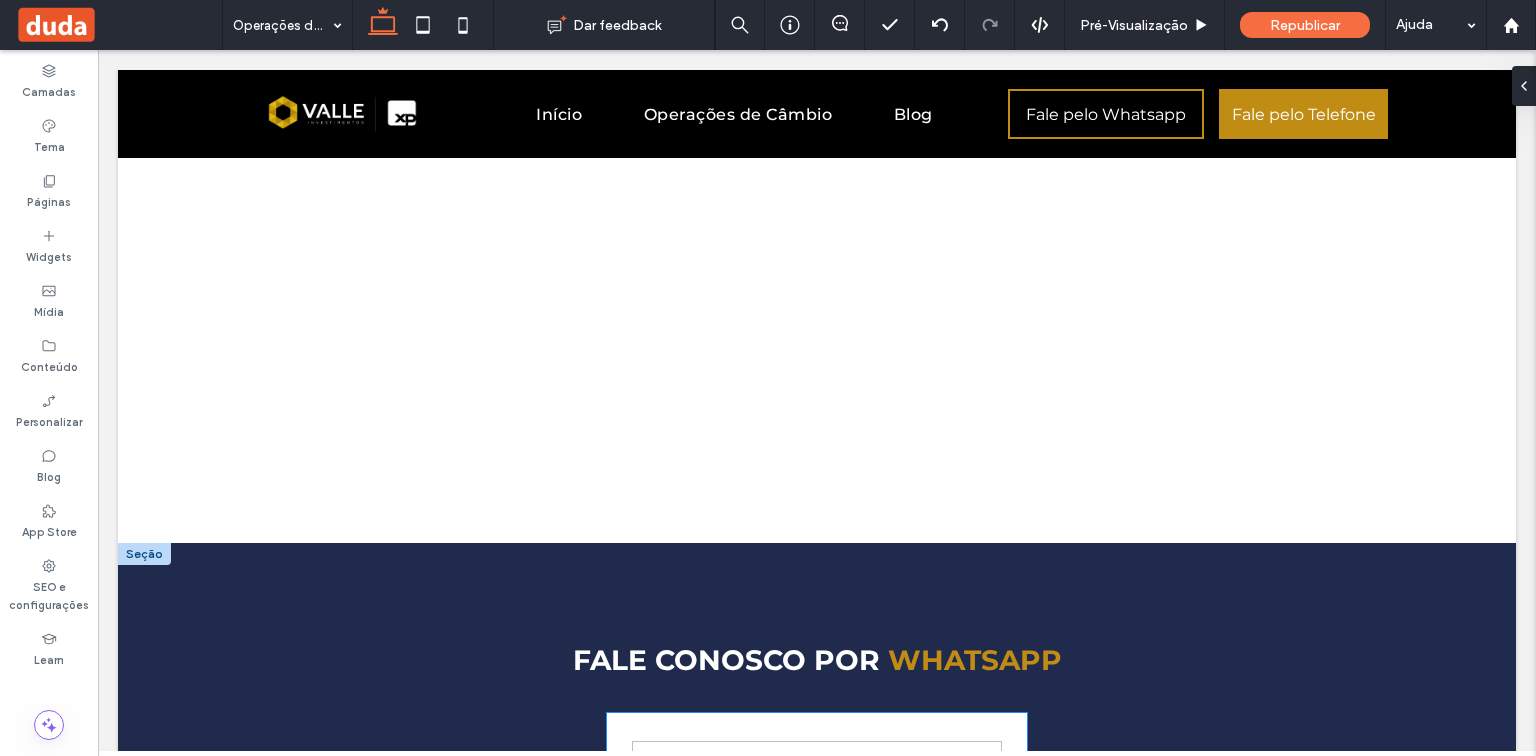 scroll, scrollTop: 5840, scrollLeft: 0, axis: vertical 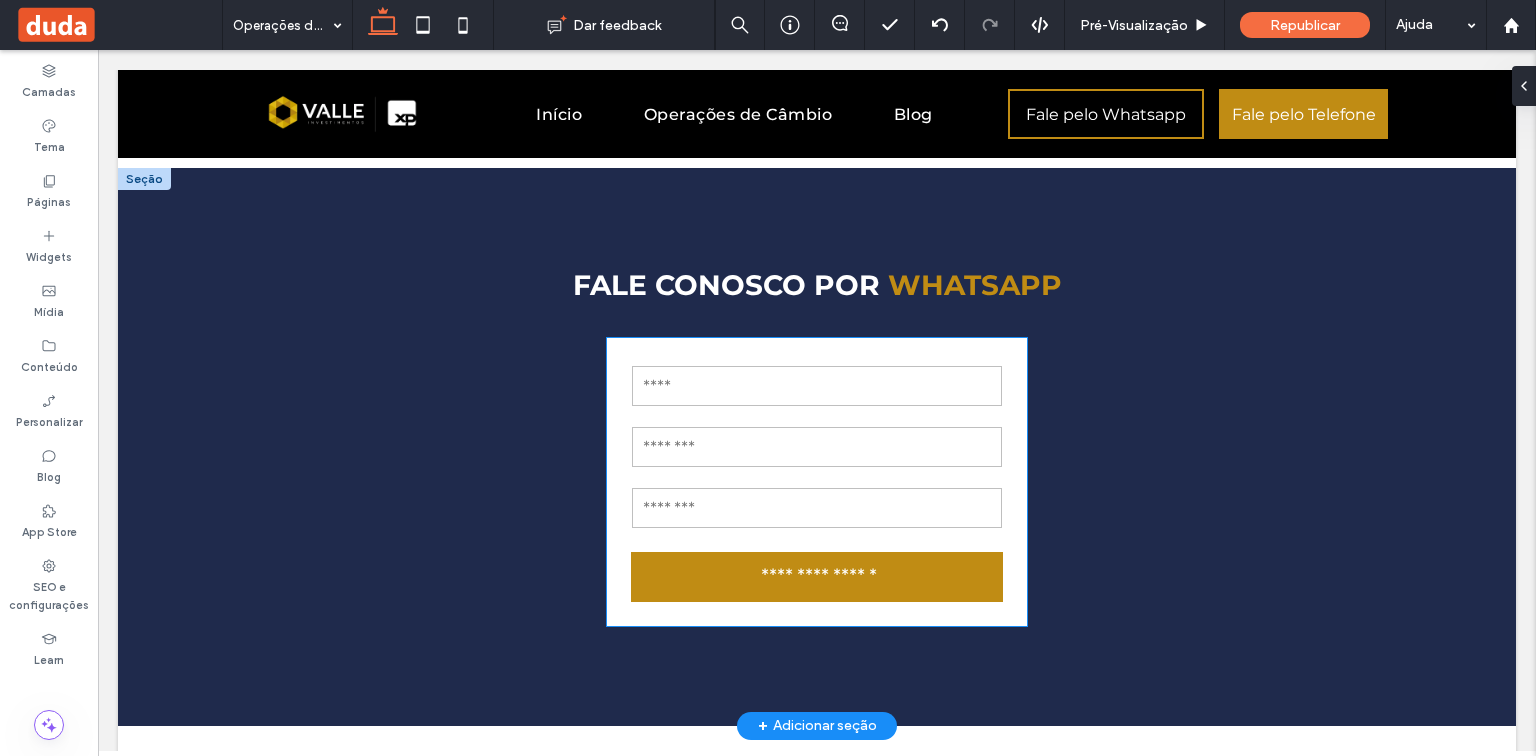 click on "Nome" at bounding box center (817, 385) 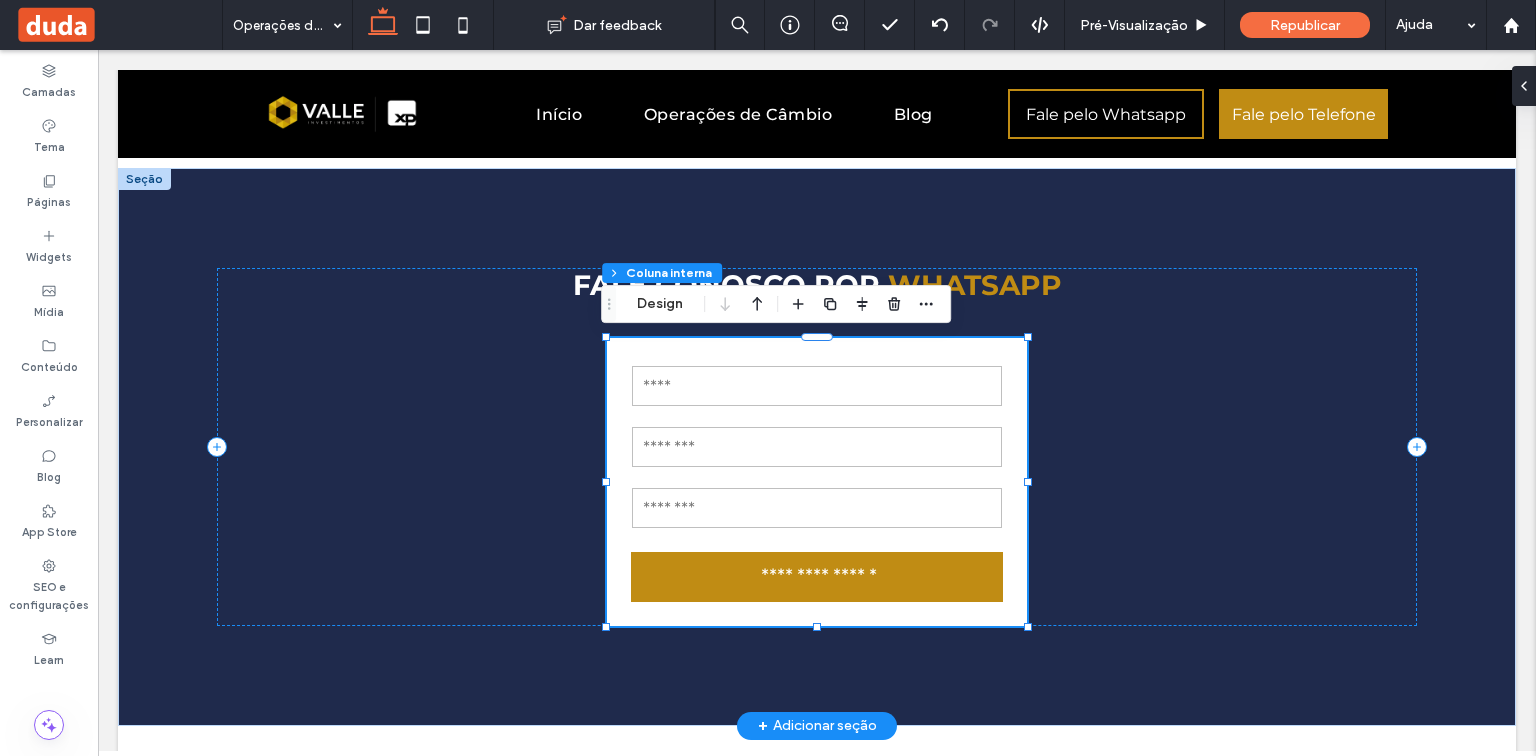 click on "Nome" at bounding box center [817, 385] 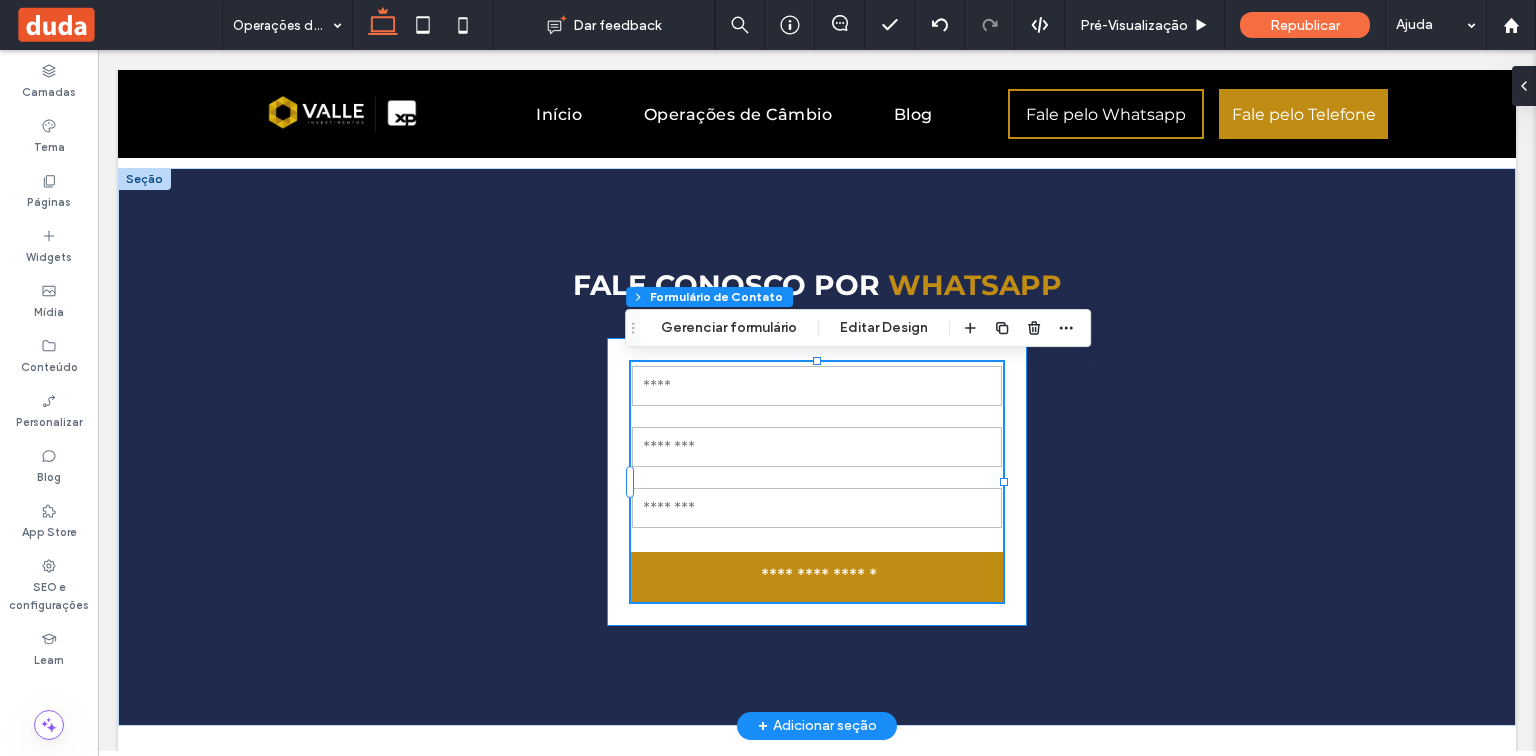 type on "*" 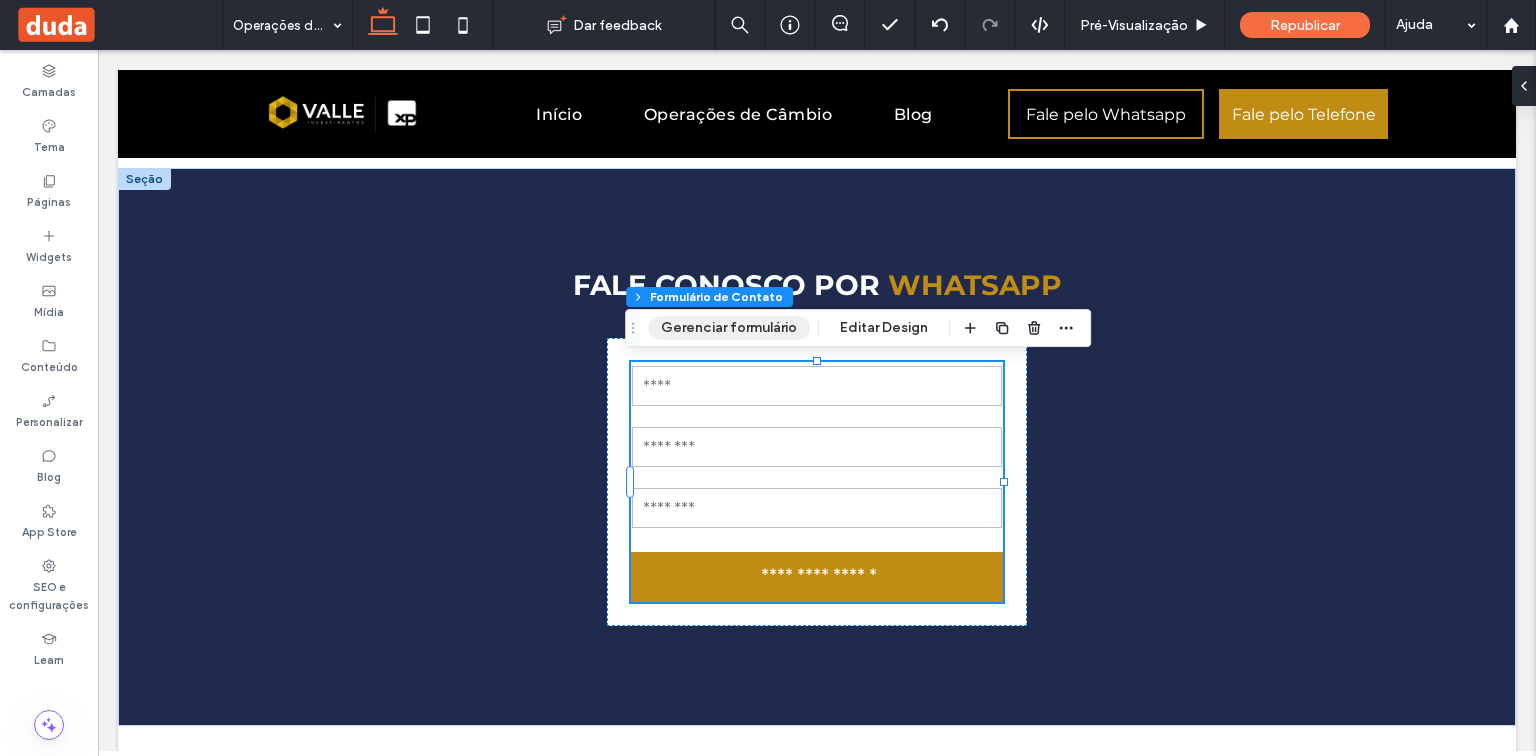 click on "Gerenciar formulário" at bounding box center (729, 328) 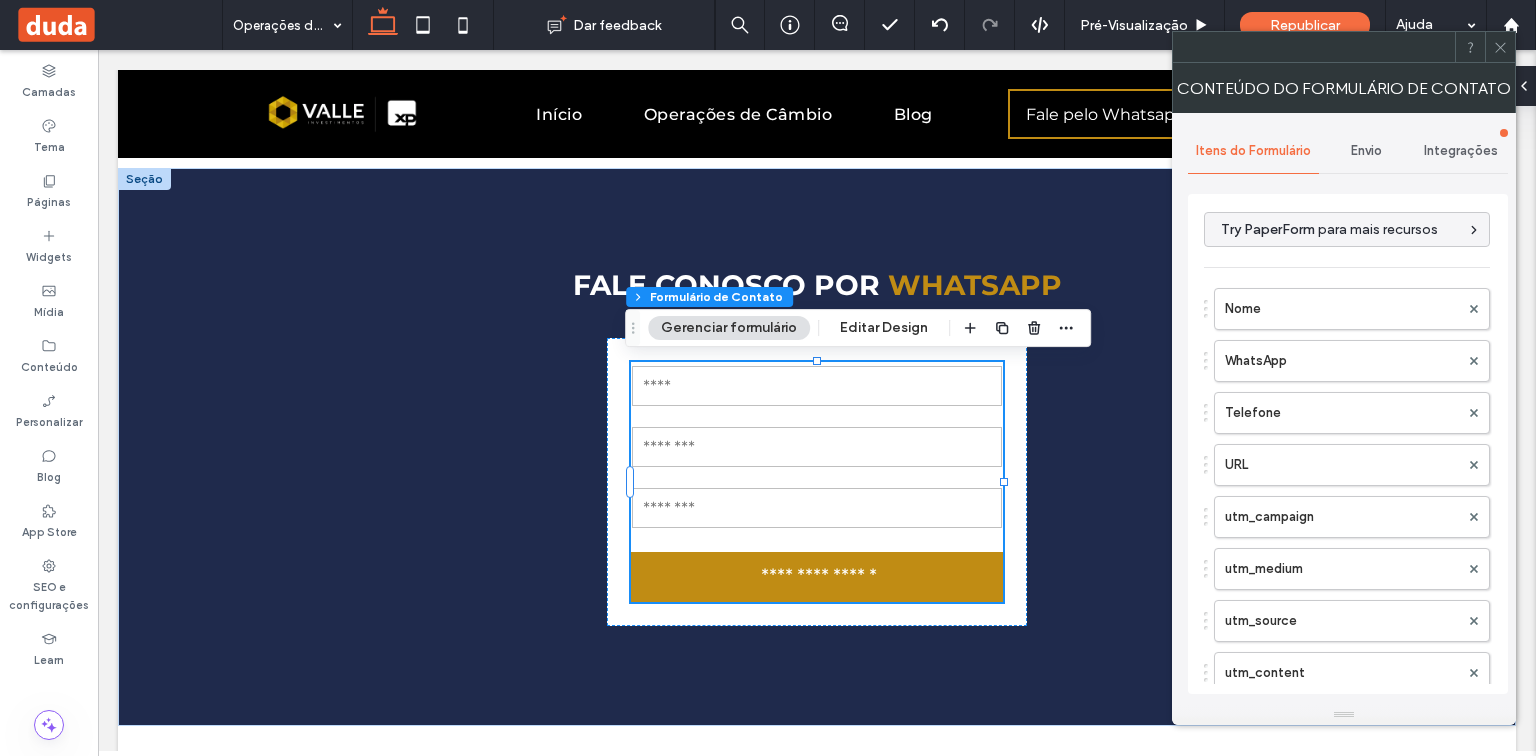 click on "Integrações" at bounding box center [1461, 151] 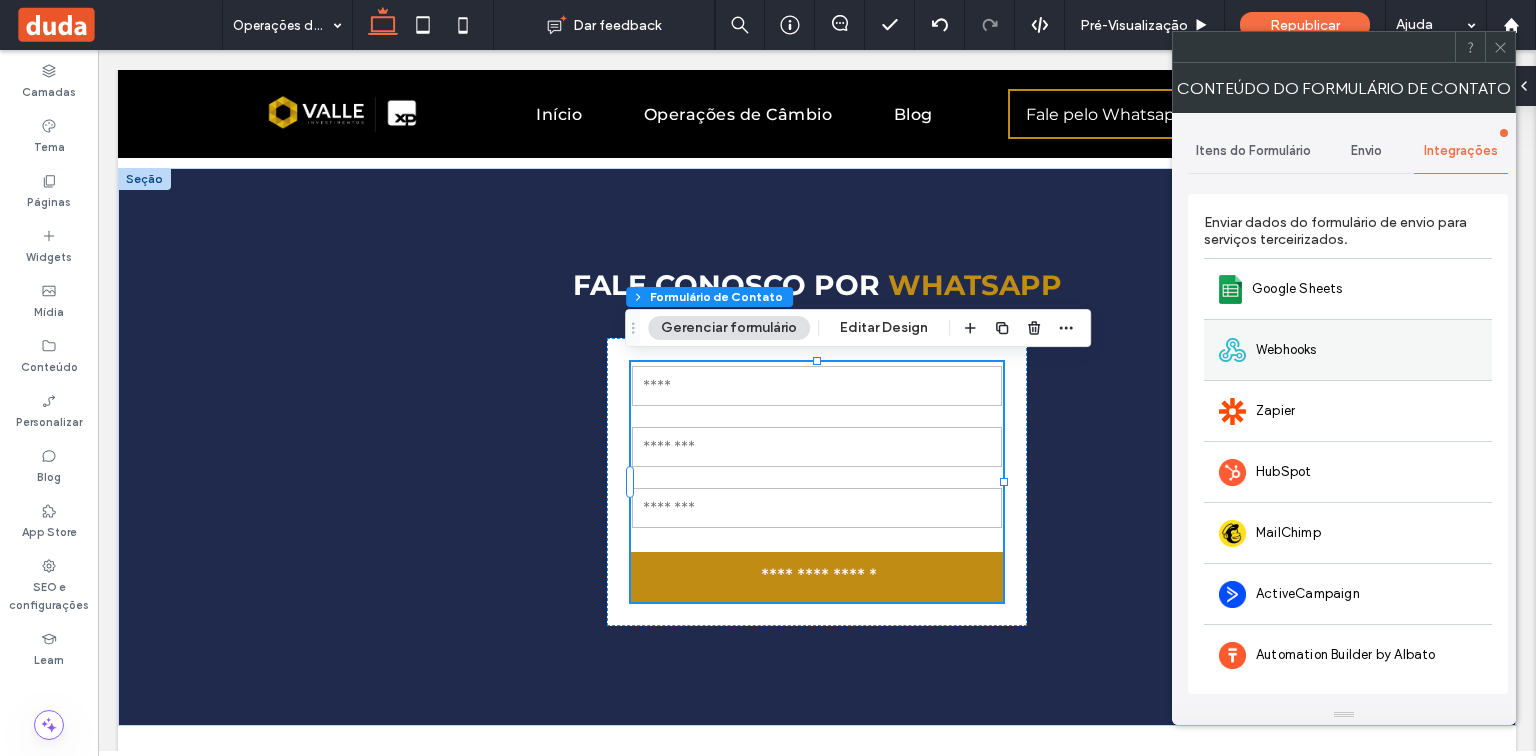 click on "Webhooks" at bounding box center [1286, 350] 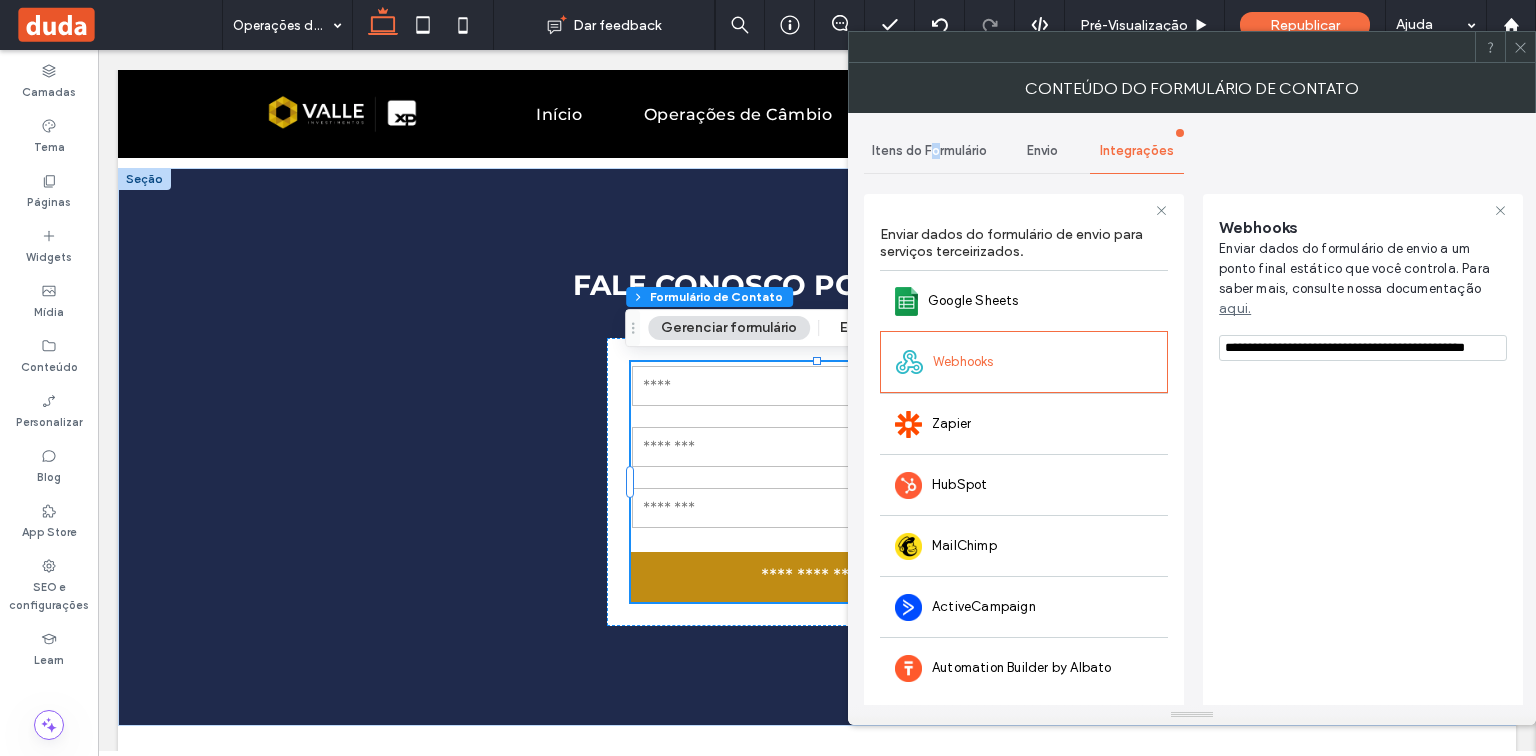 click on "Itens do Formulário" at bounding box center (929, 151) 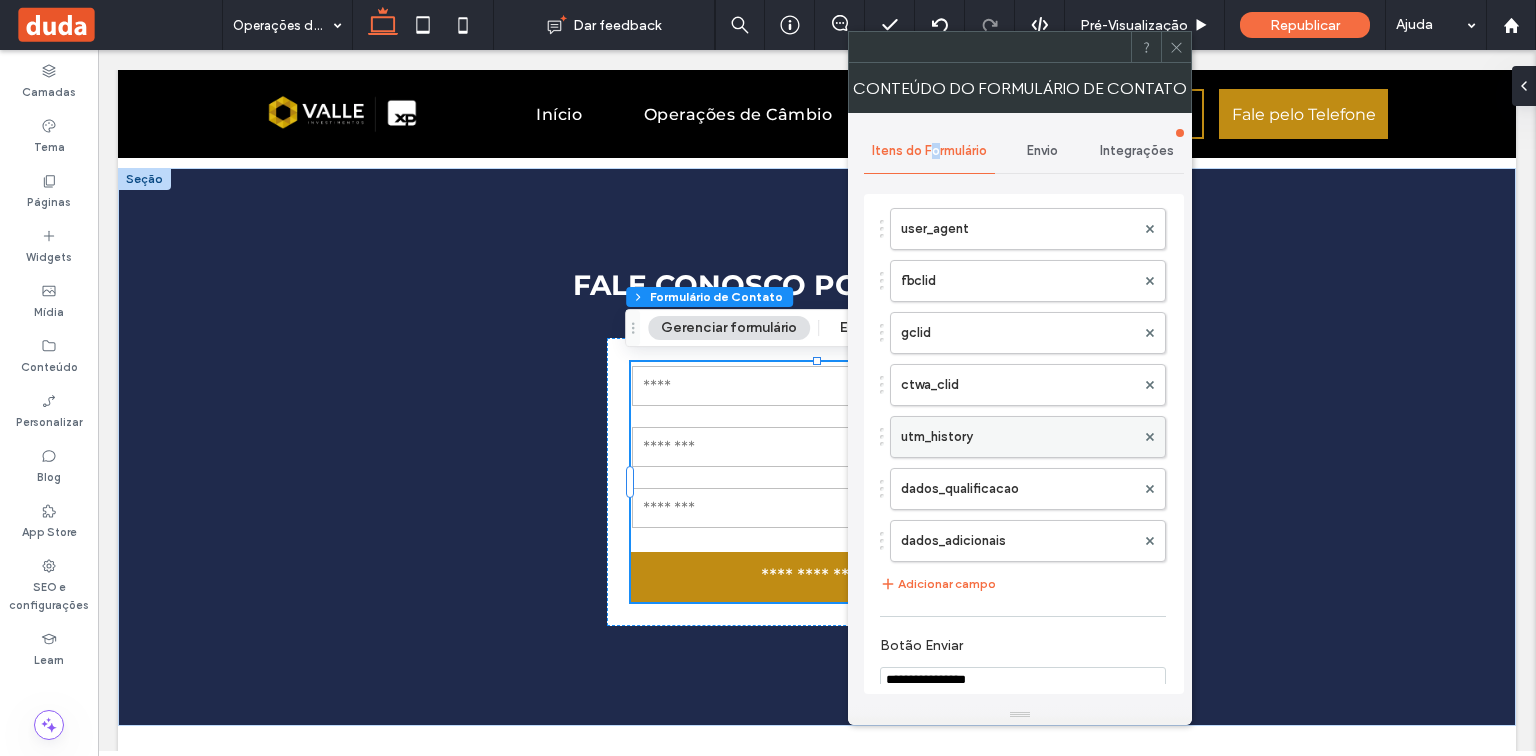 scroll, scrollTop: 1320, scrollLeft: 0, axis: vertical 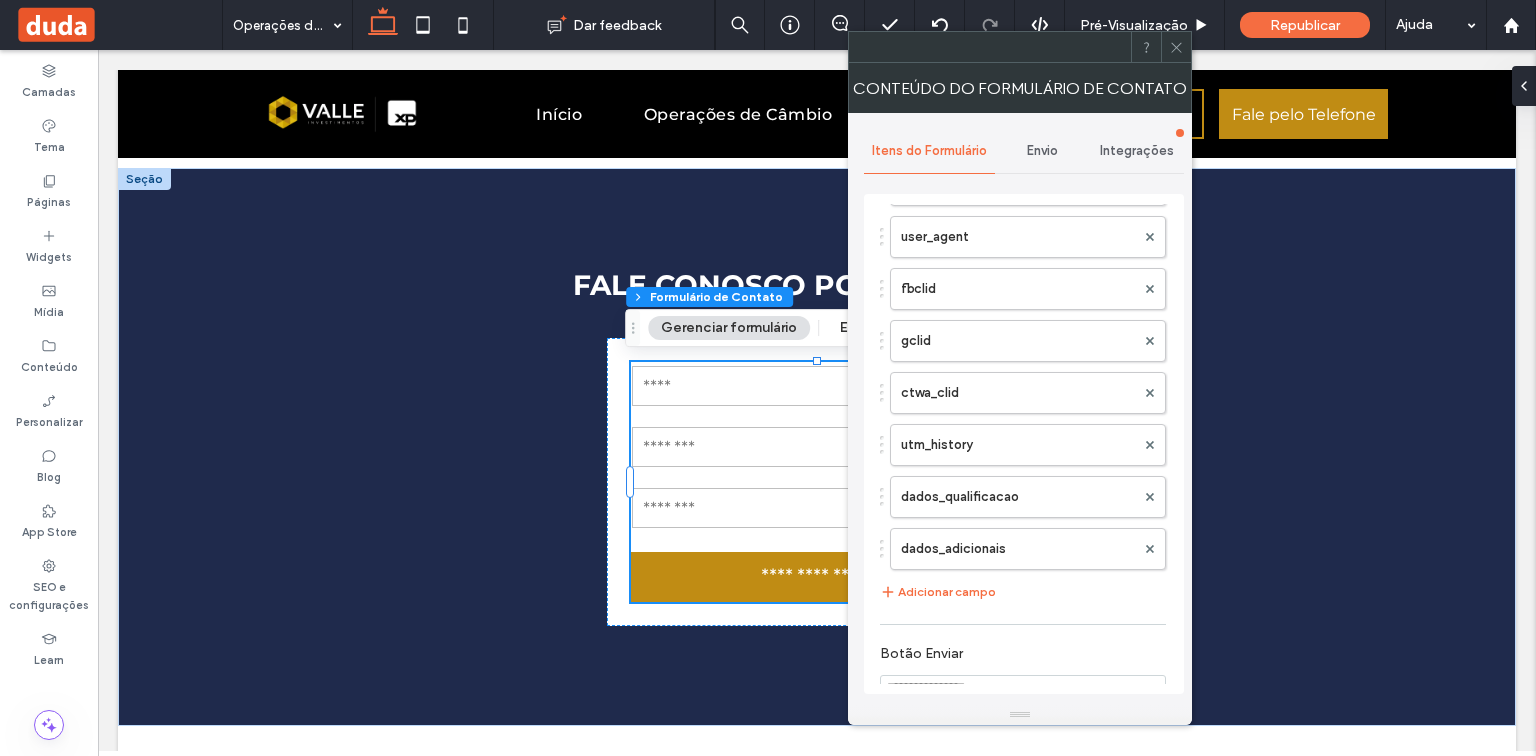 click 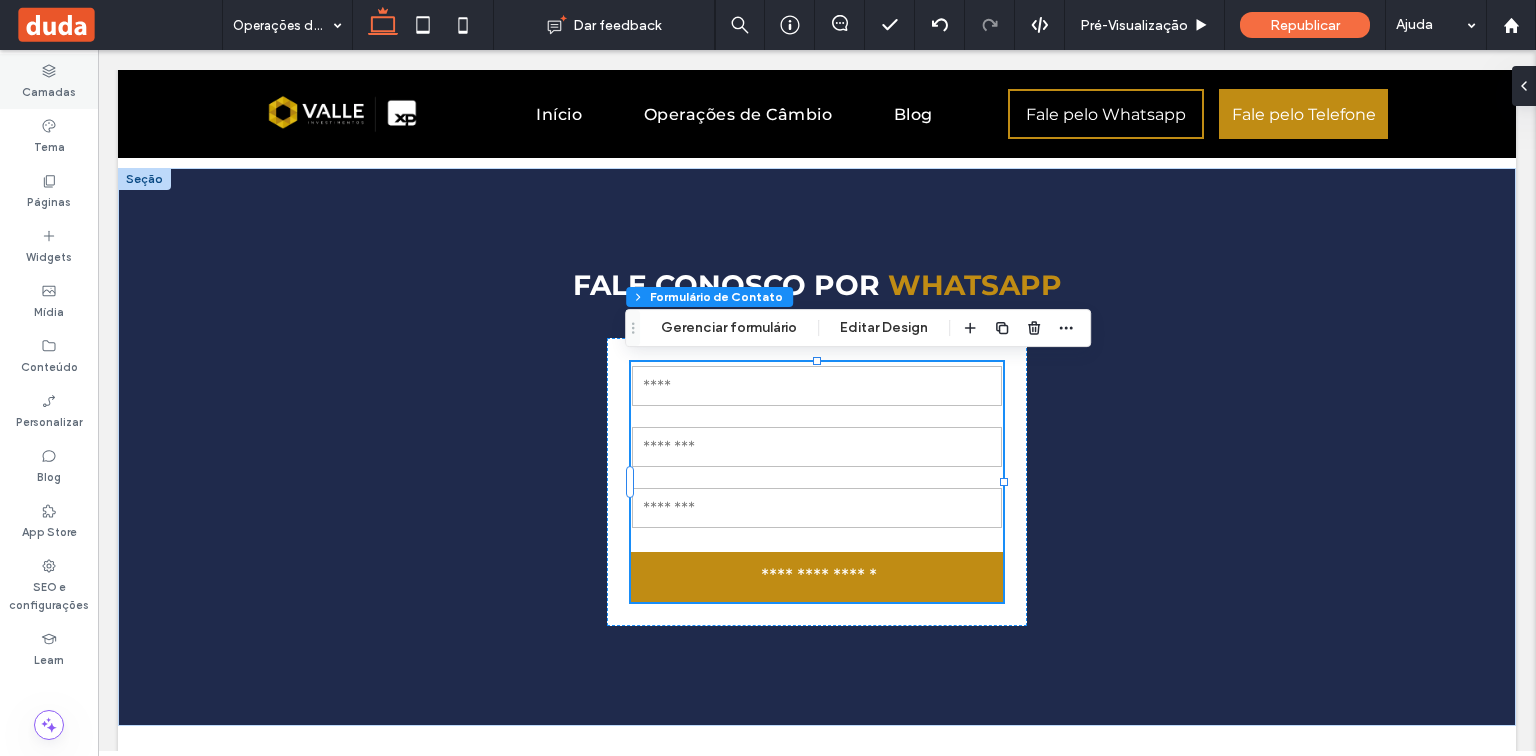 click 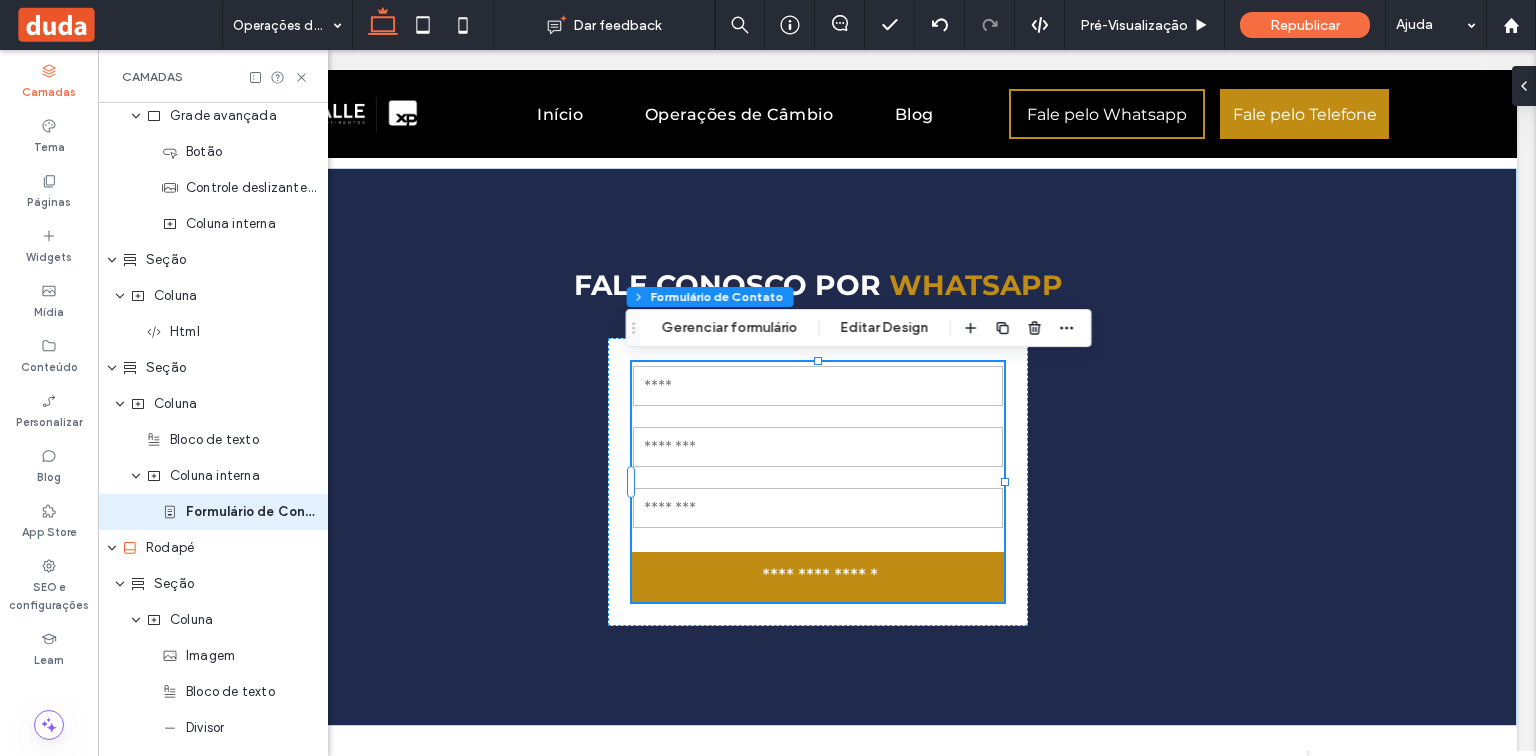scroll, scrollTop: 8187, scrollLeft: 0, axis: vertical 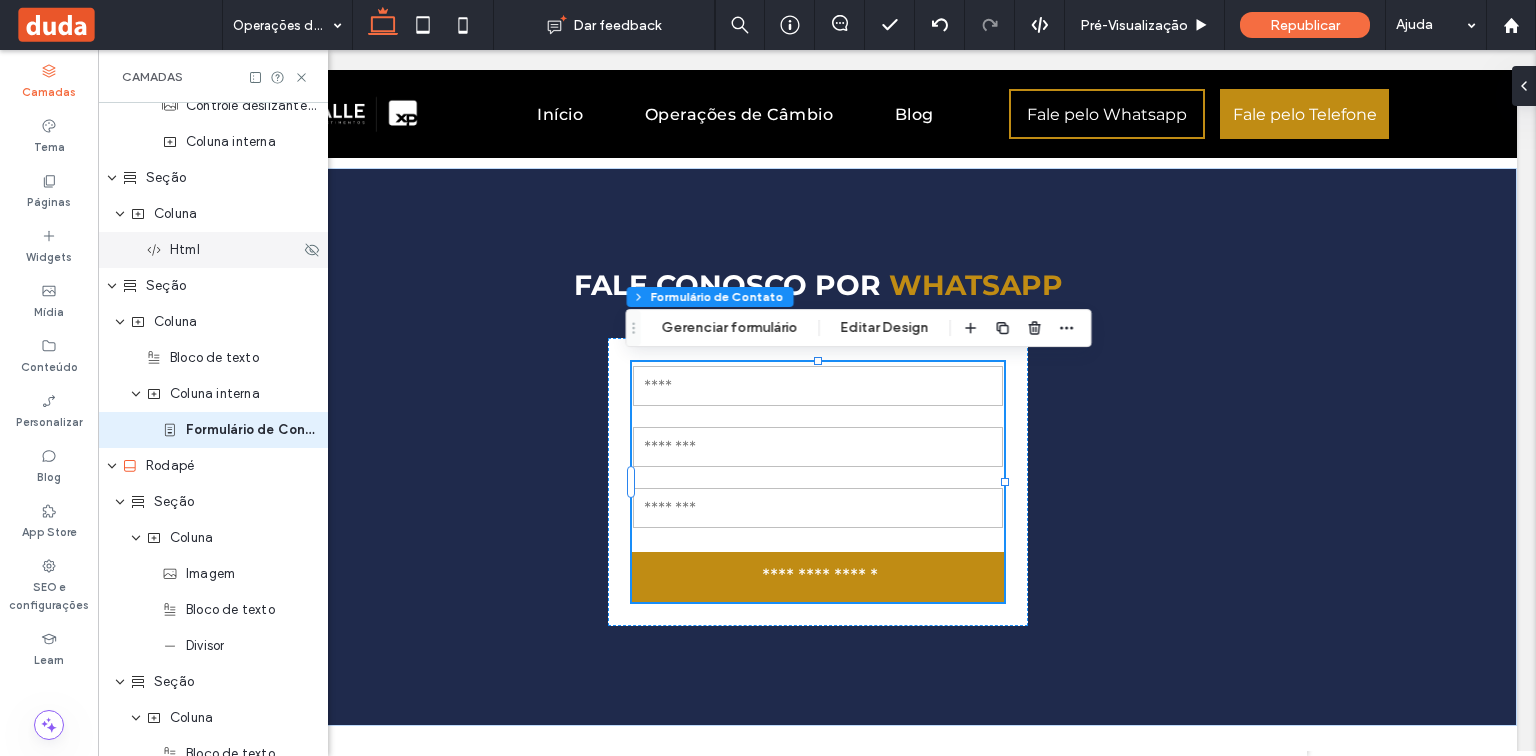 drag, startPoint x: 46, startPoint y: 176, endPoint x: 307, endPoint y: 240, distance: 268.7322 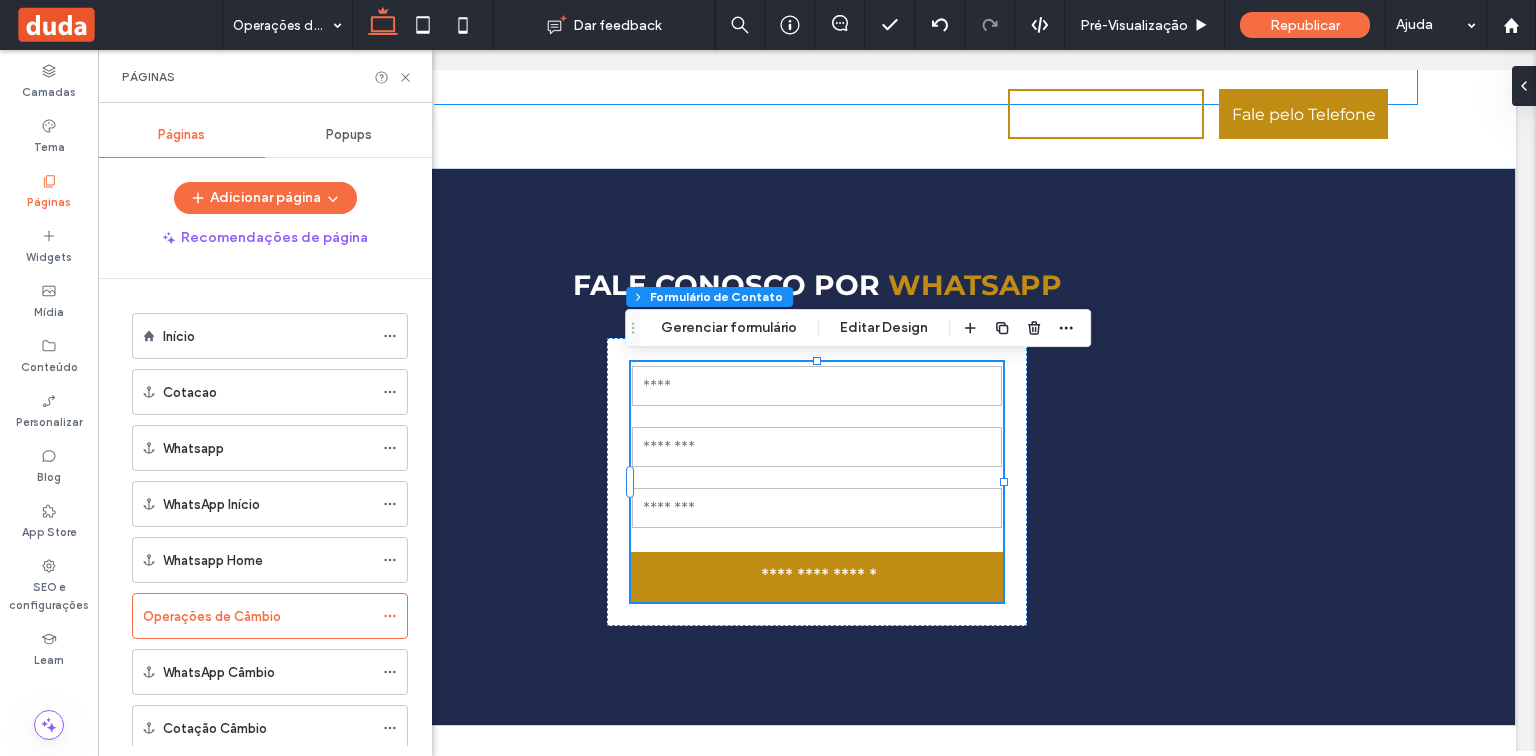 scroll, scrollTop: 0, scrollLeft: 0, axis: both 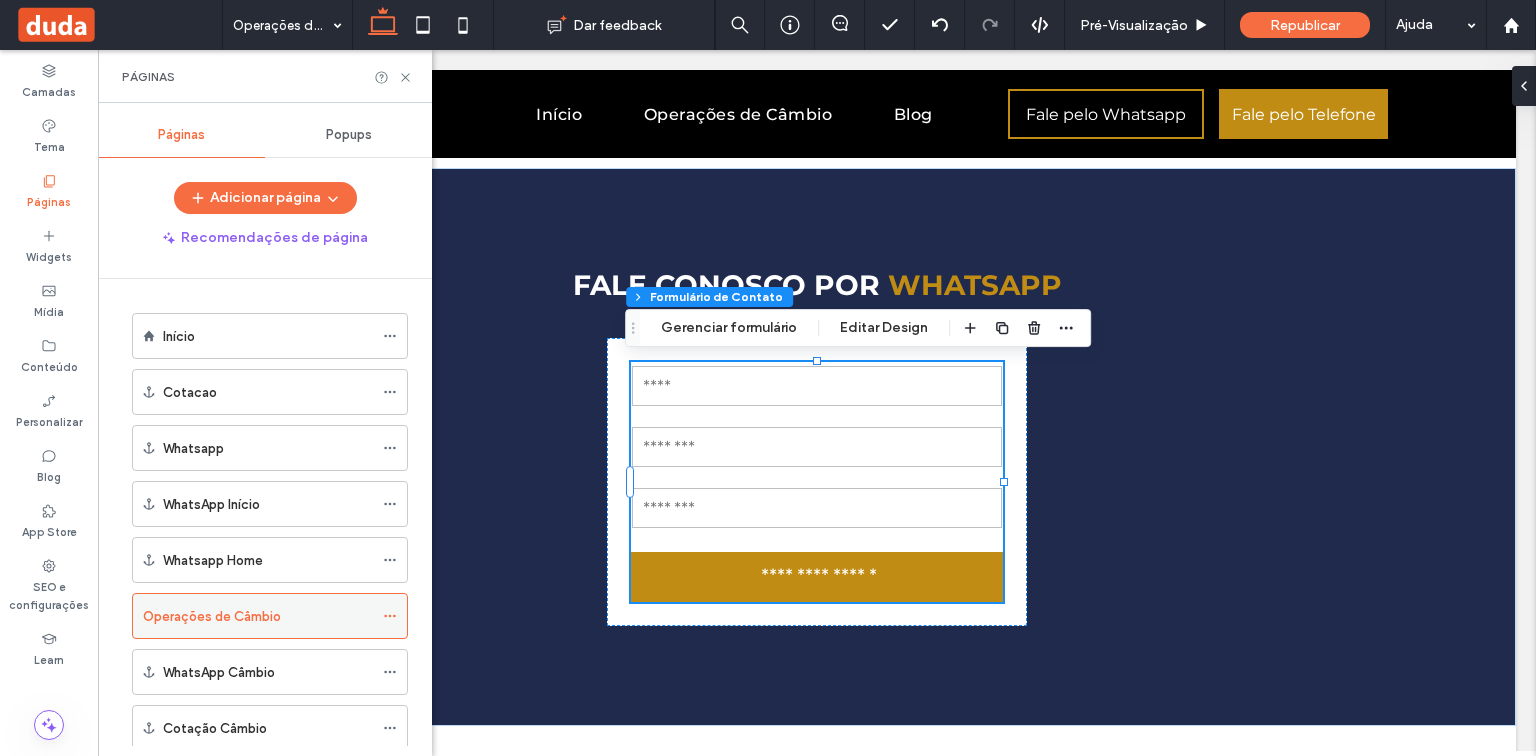 click 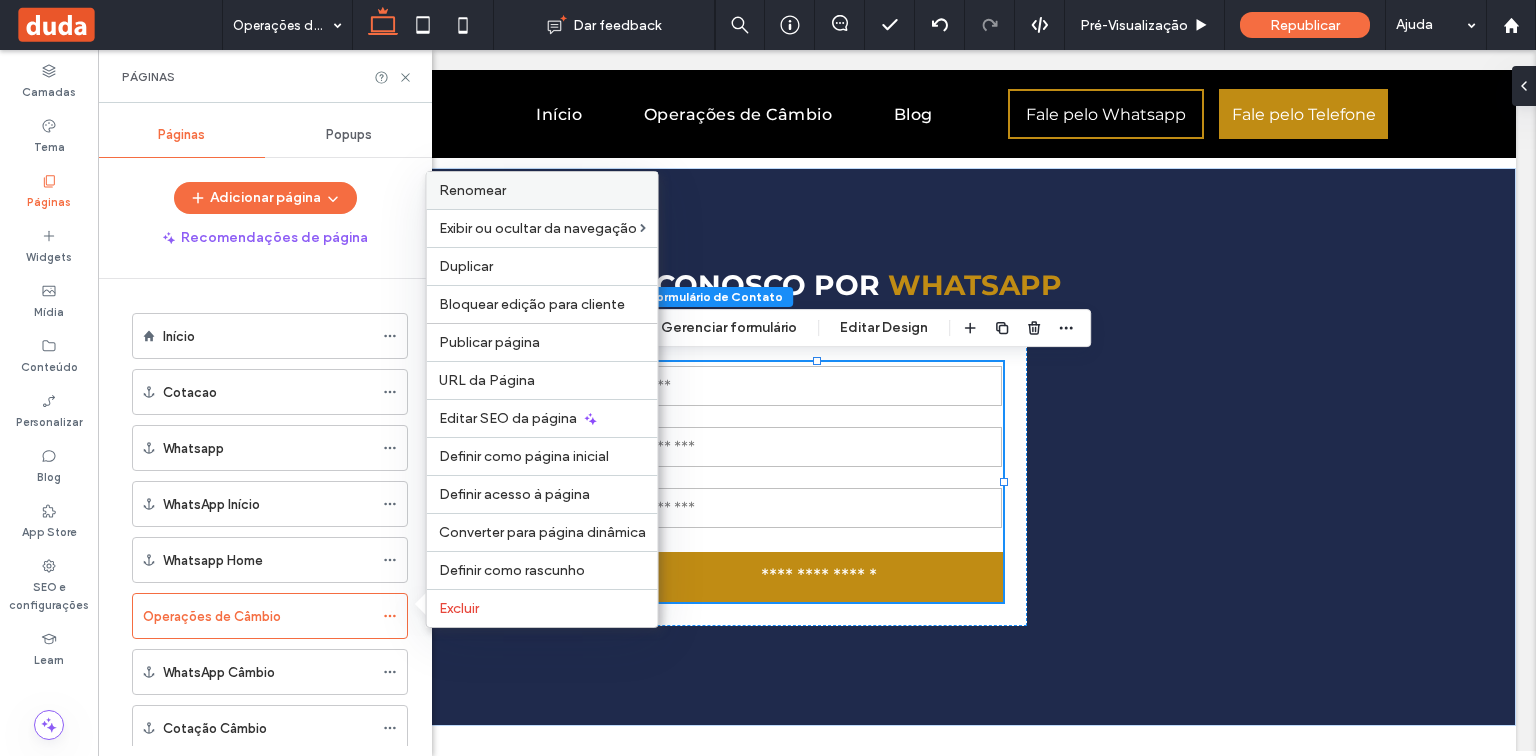 click on "Renomear" at bounding box center (542, 190) 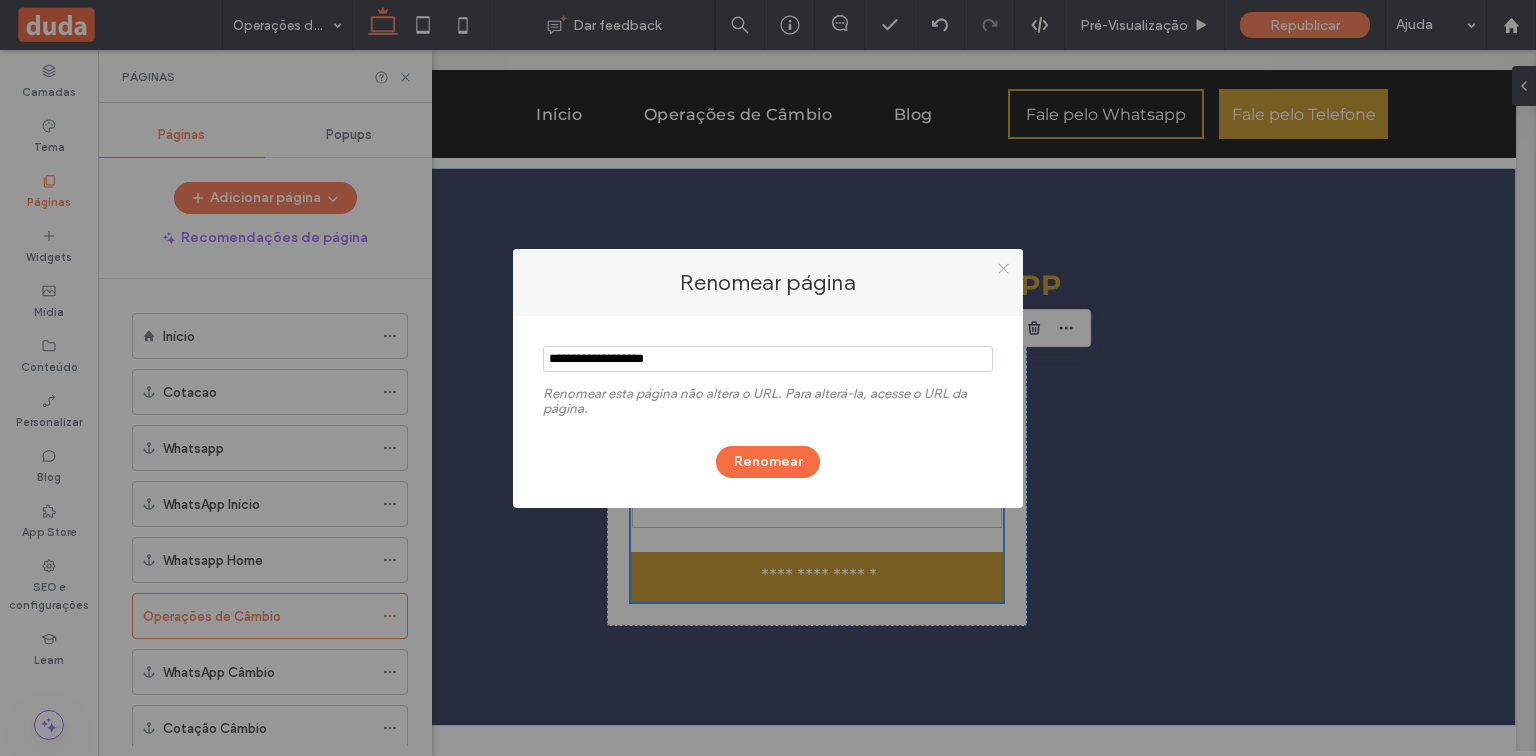 click 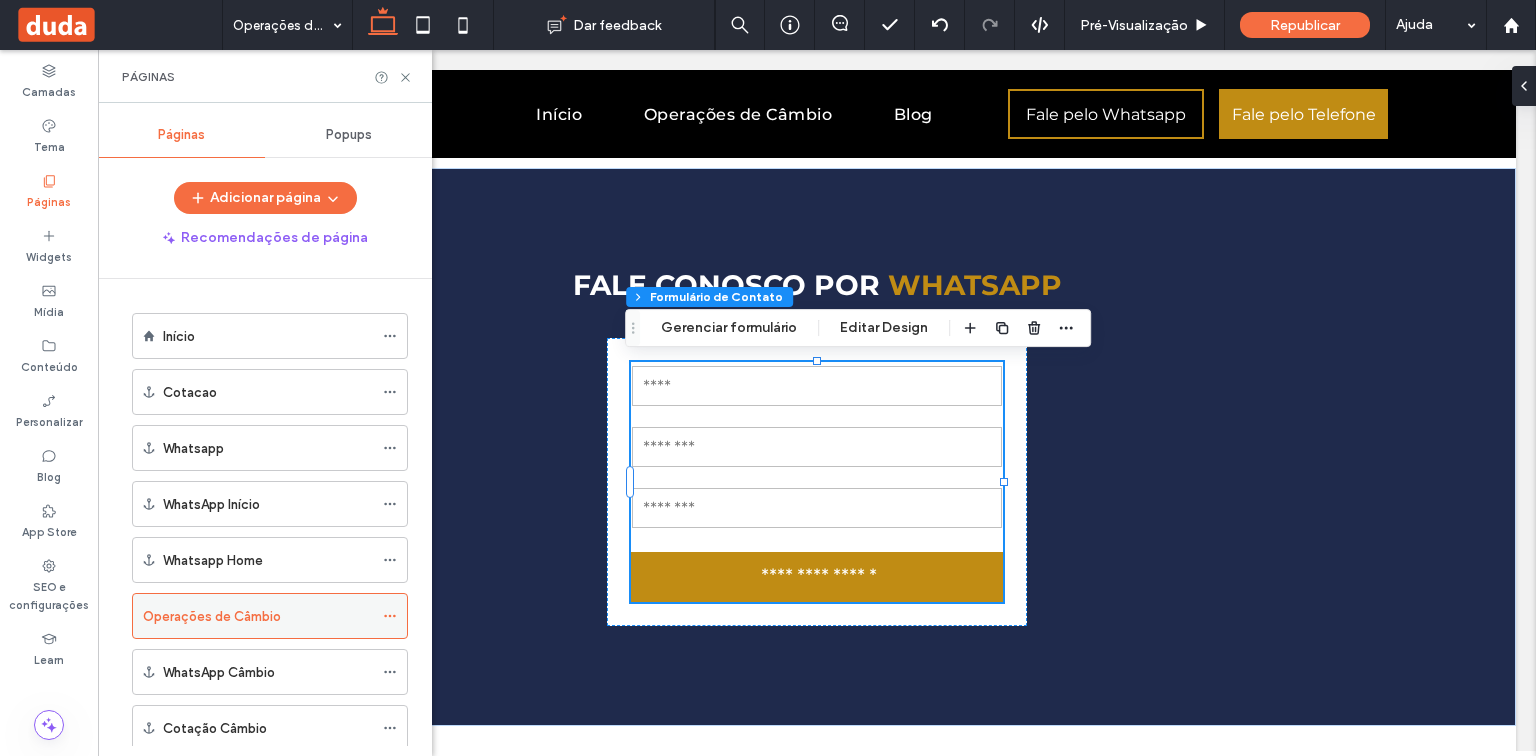 click 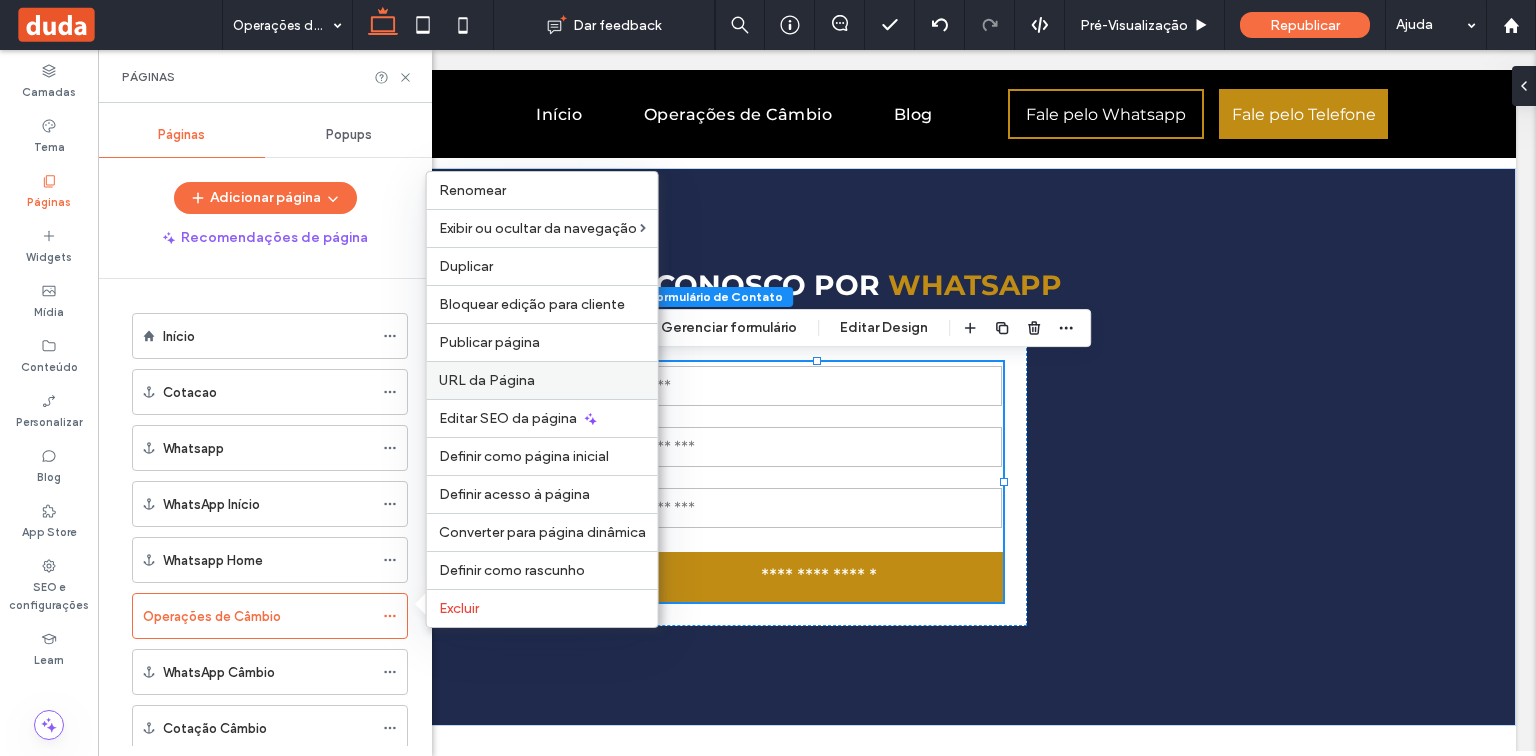 click on "URL da Página" at bounding box center (542, 380) 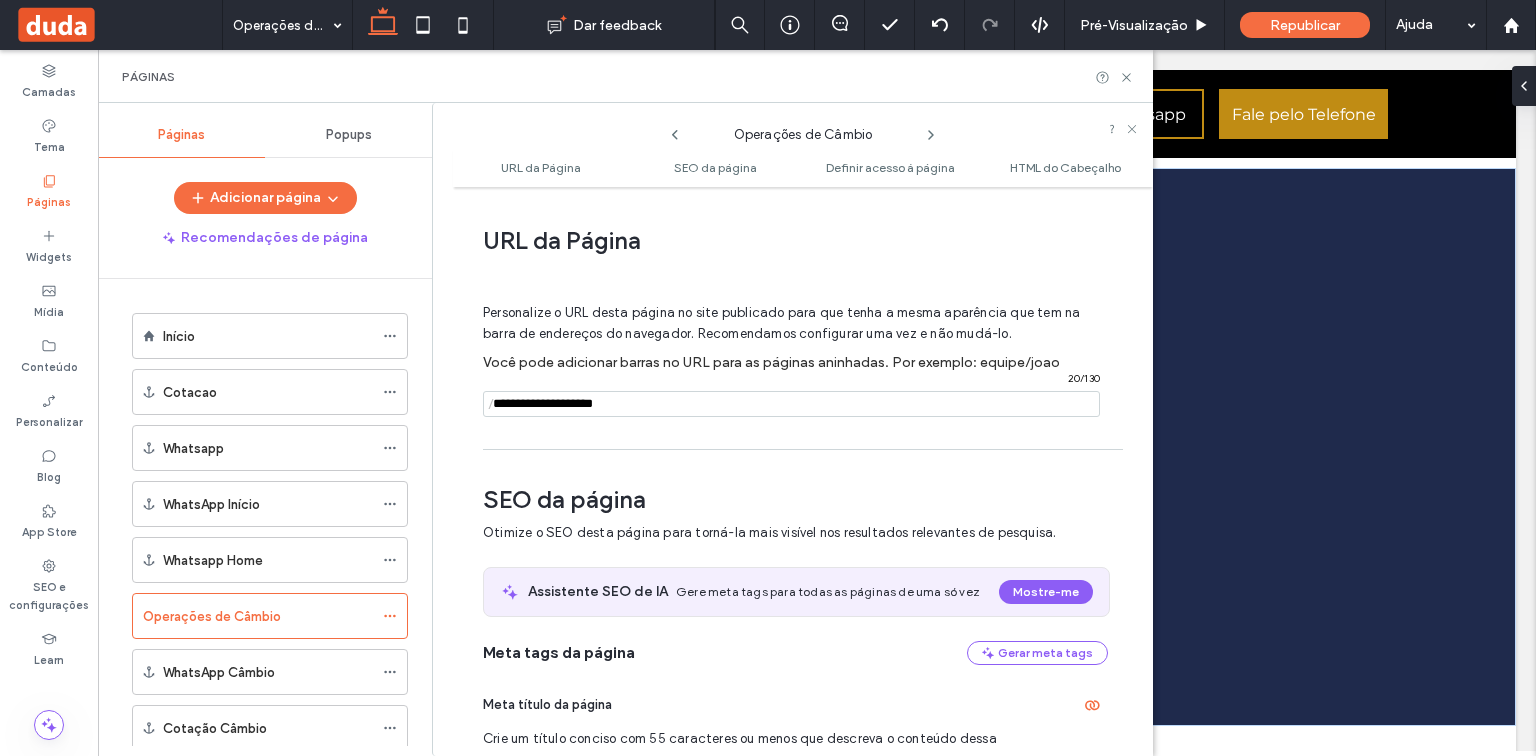 scroll, scrollTop: 10, scrollLeft: 0, axis: vertical 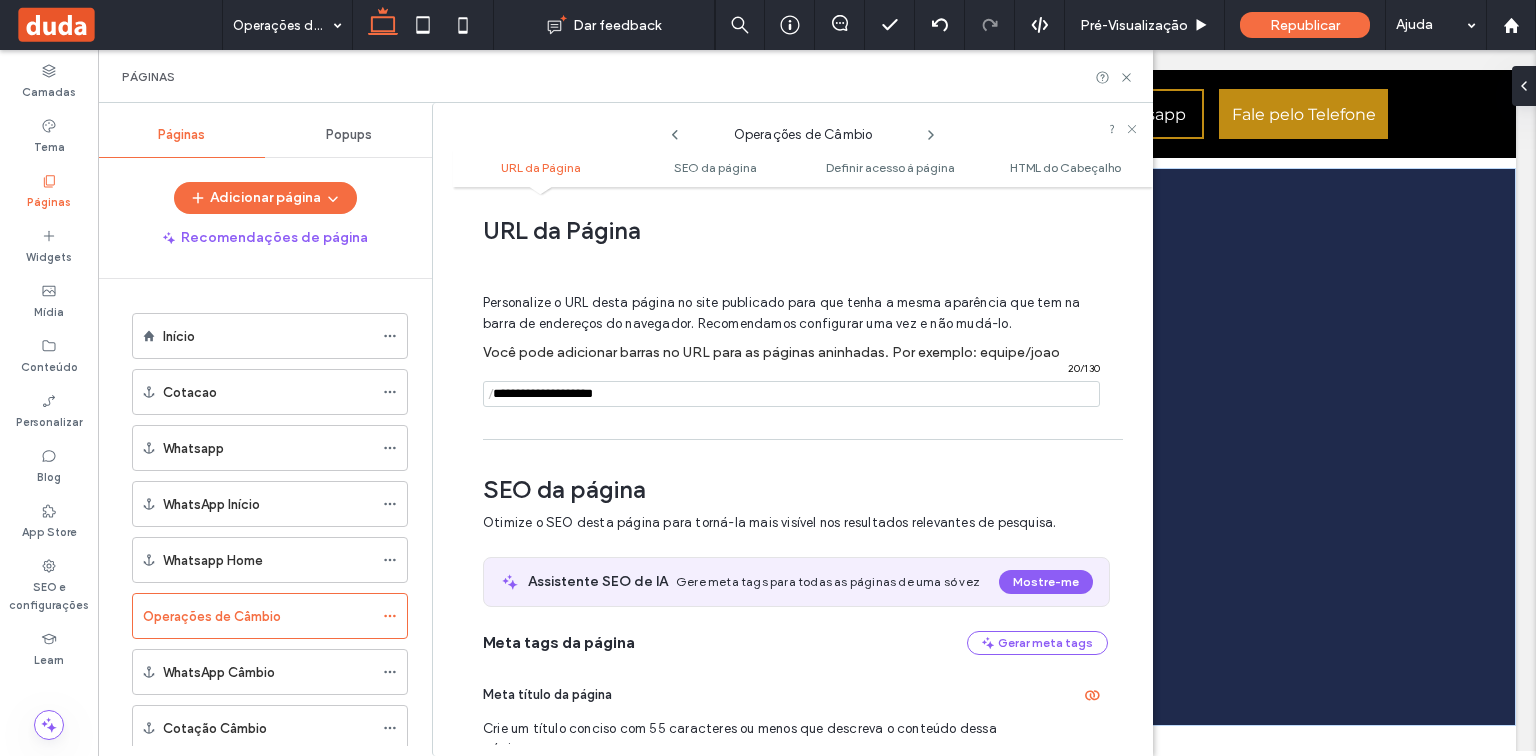 drag, startPoint x: 698, startPoint y: 393, endPoint x: 472, endPoint y: 396, distance: 226.01991 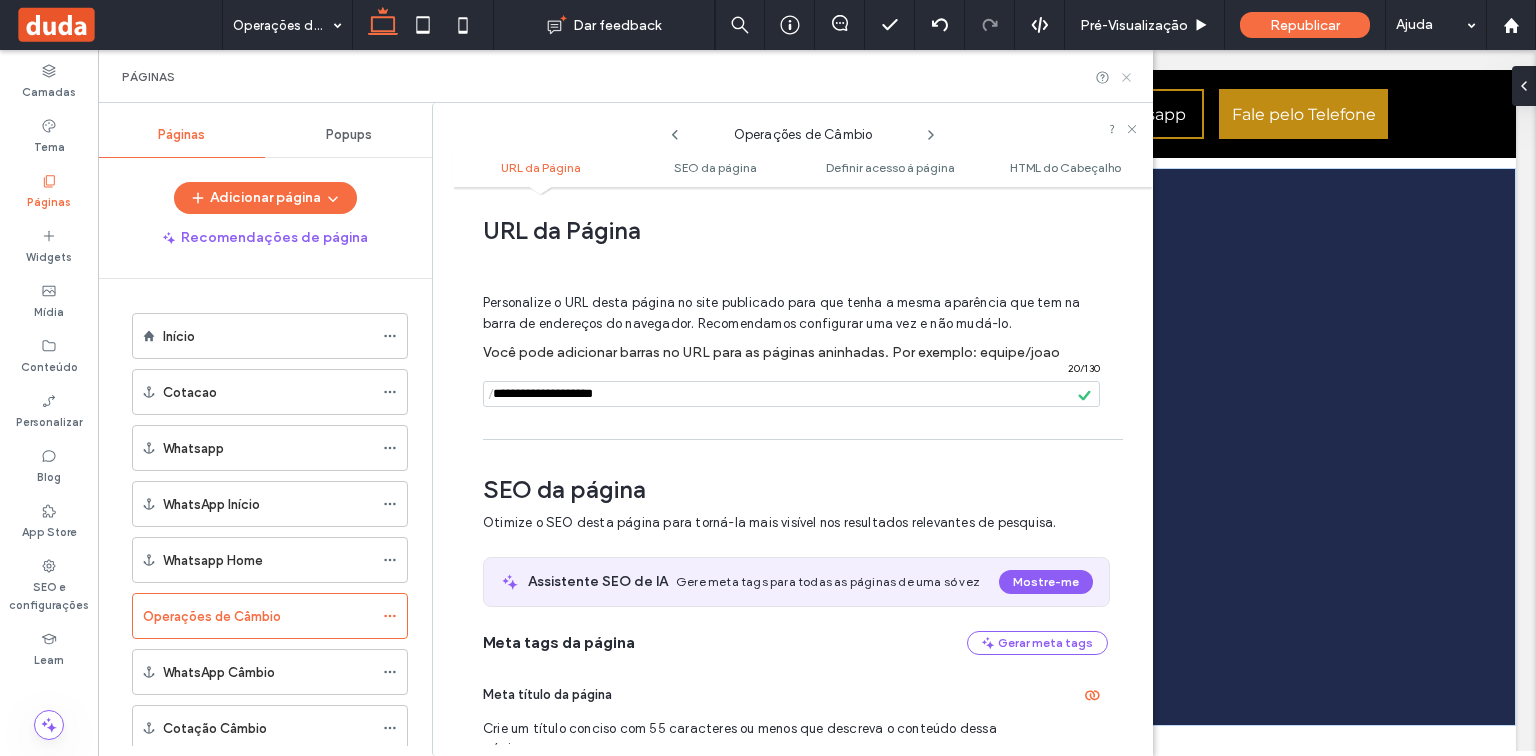 click 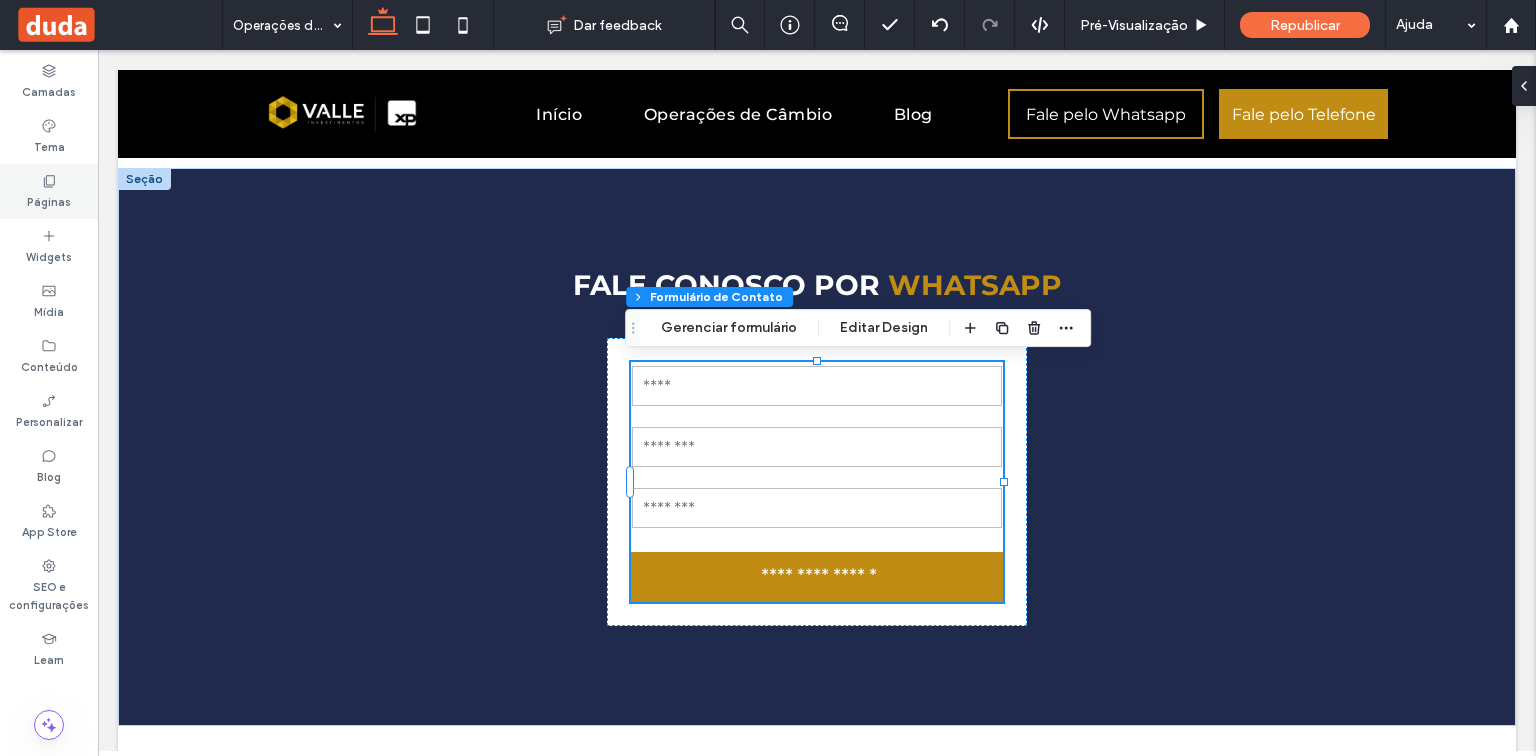 click 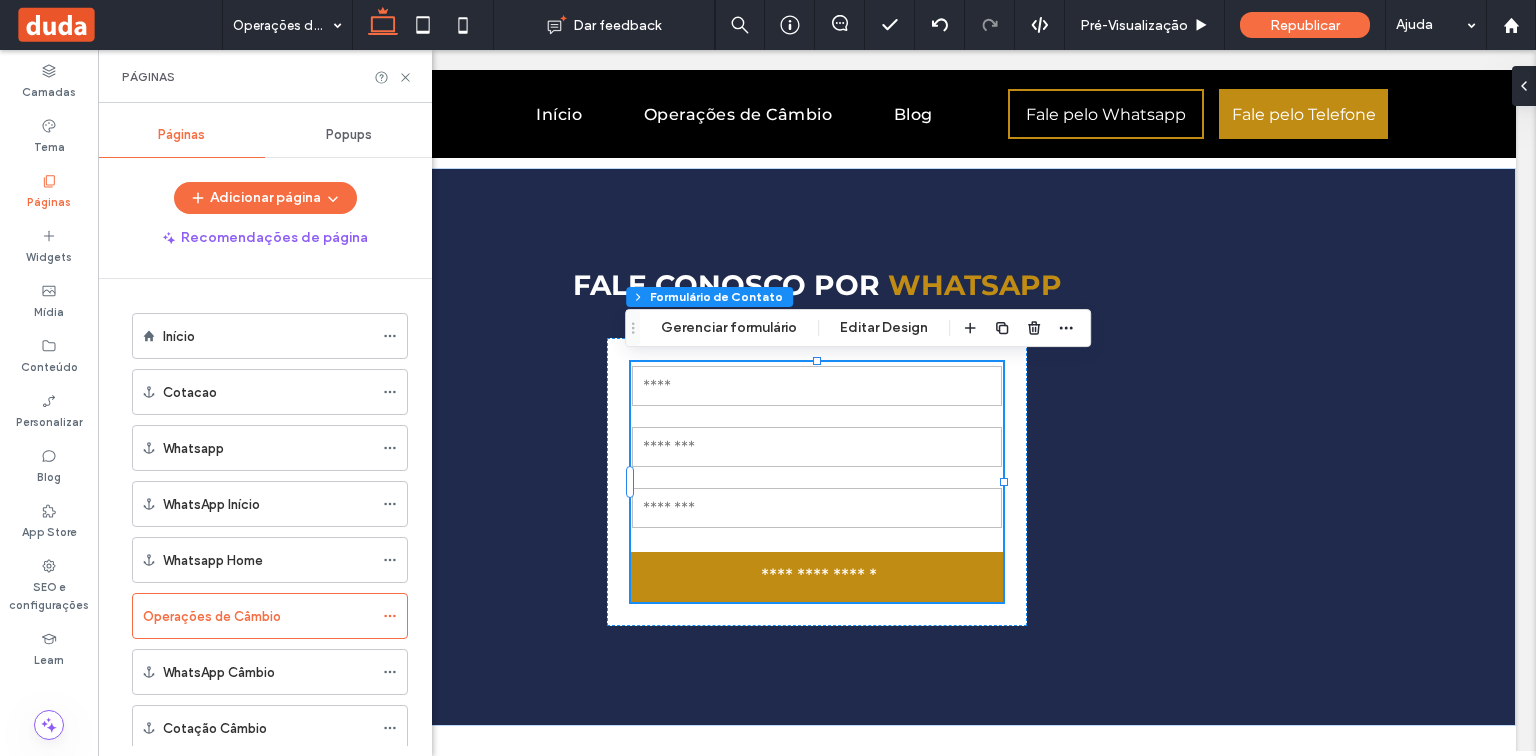 click on "Início" at bounding box center [268, 336] 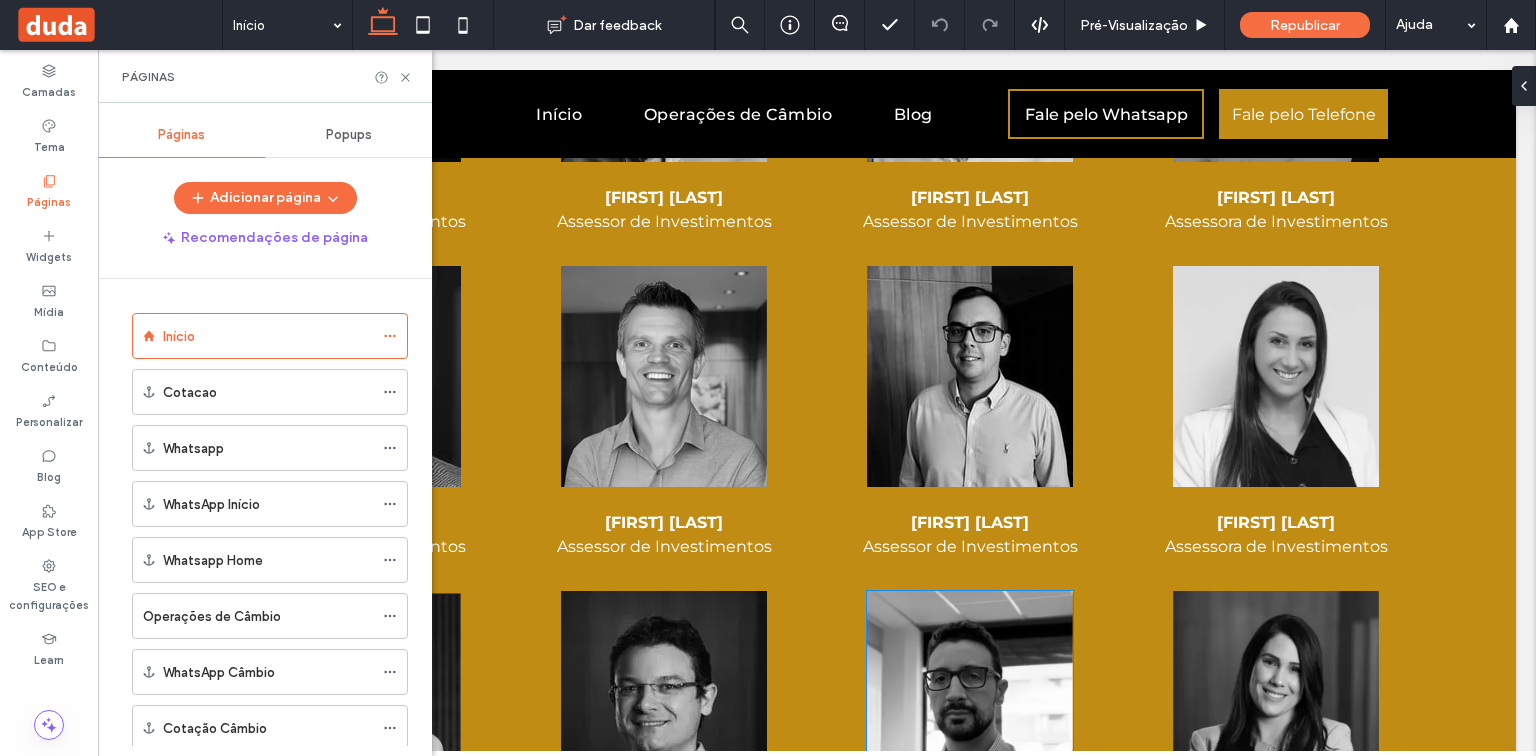 scroll, scrollTop: 3600, scrollLeft: 0, axis: vertical 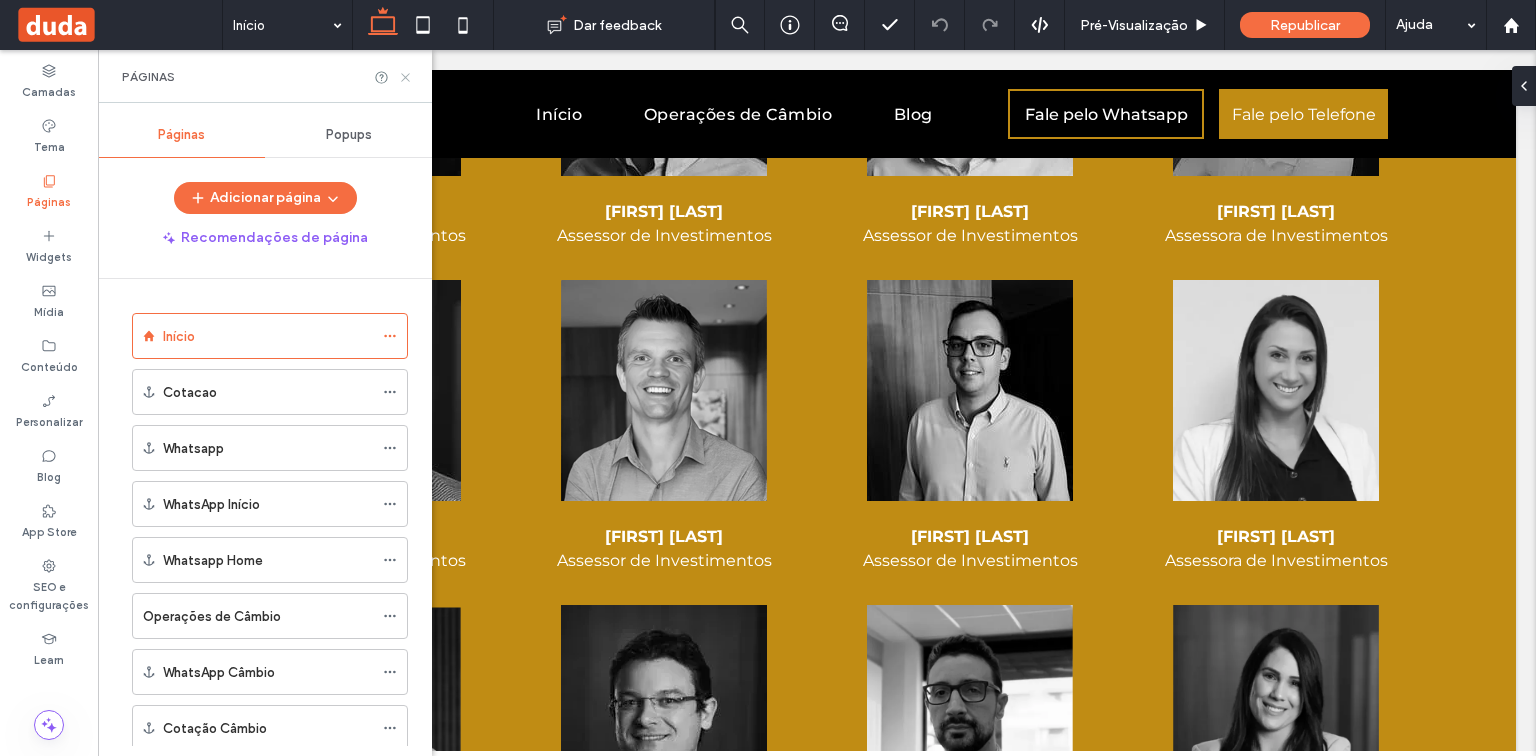 click 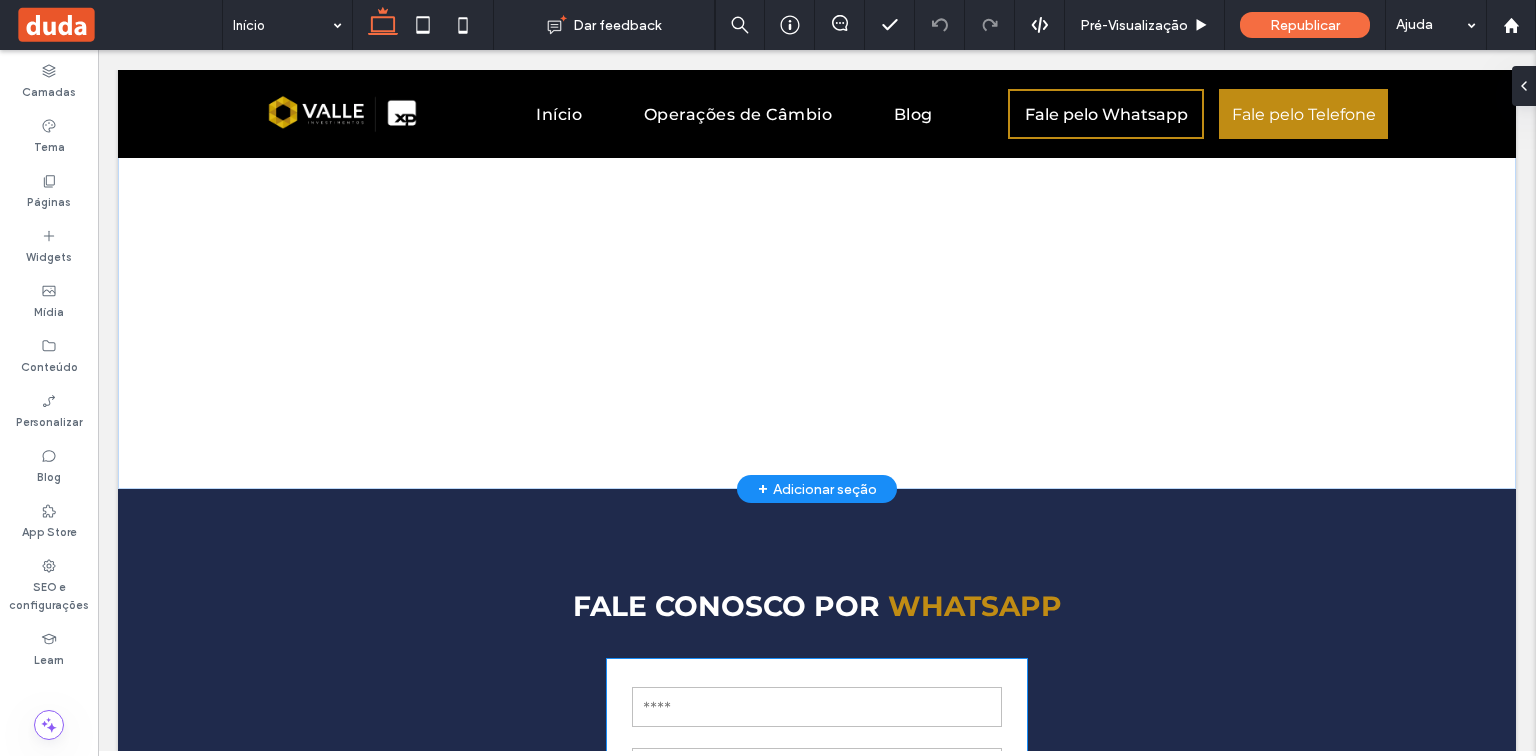 scroll, scrollTop: 7120, scrollLeft: 0, axis: vertical 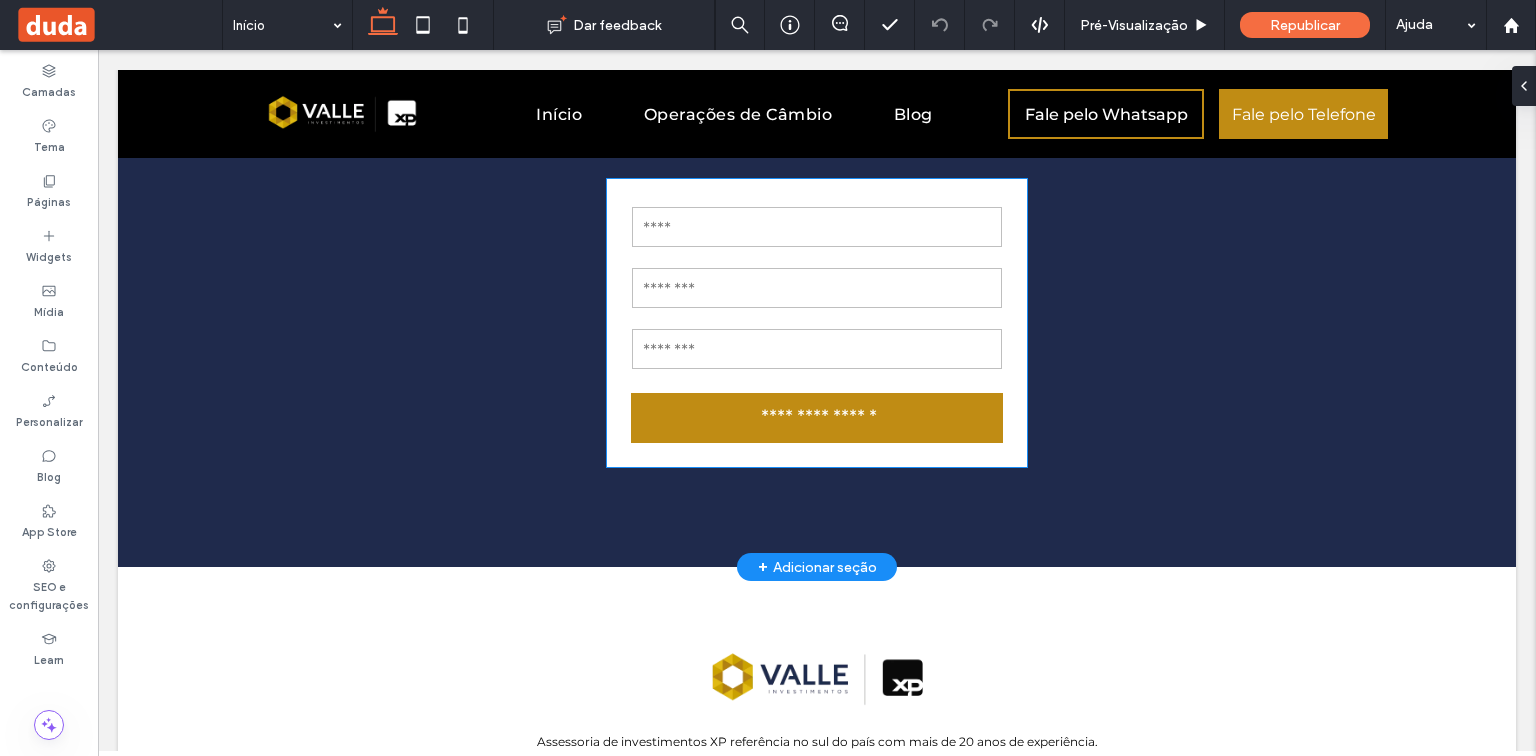 click on "WhatsApp" at bounding box center [817, 288] 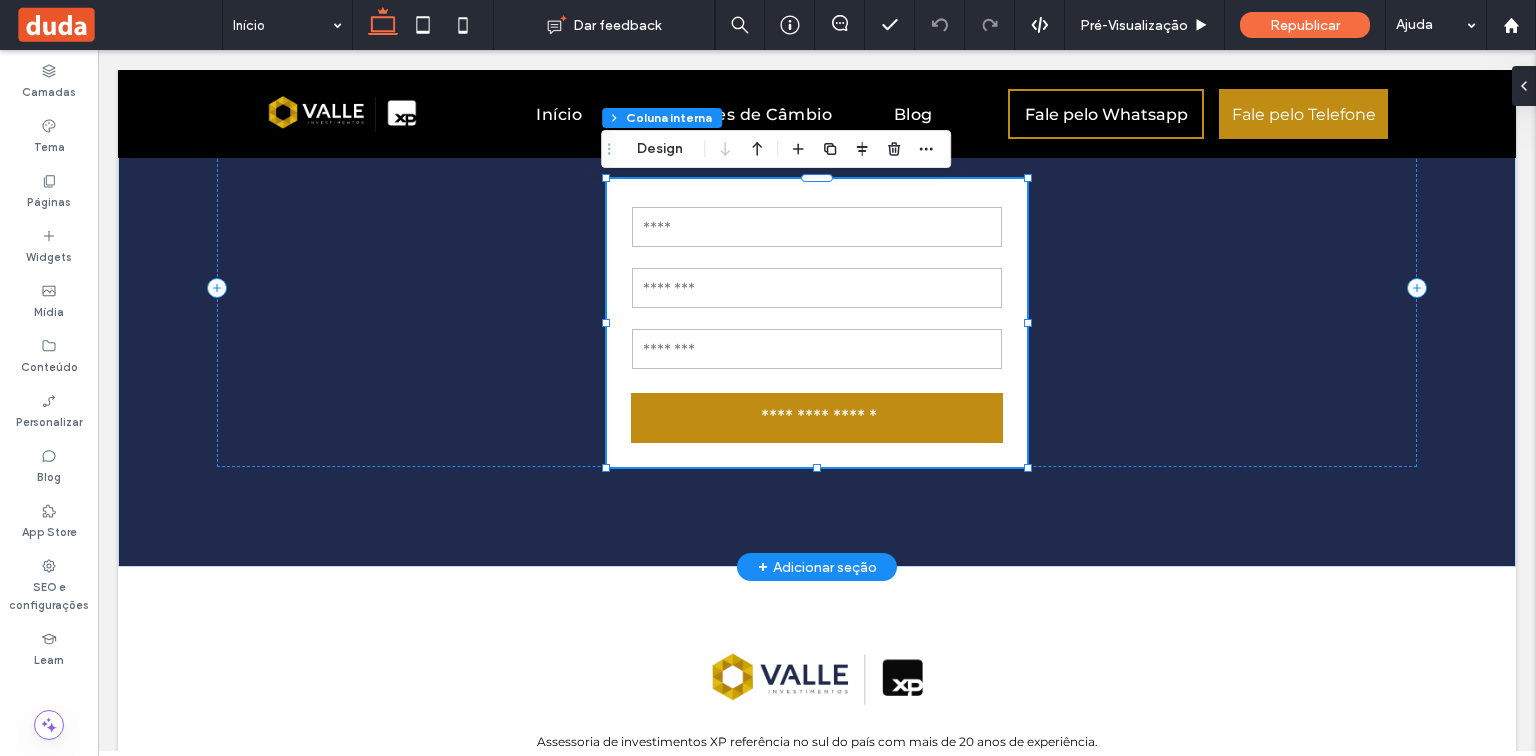 type on "**" 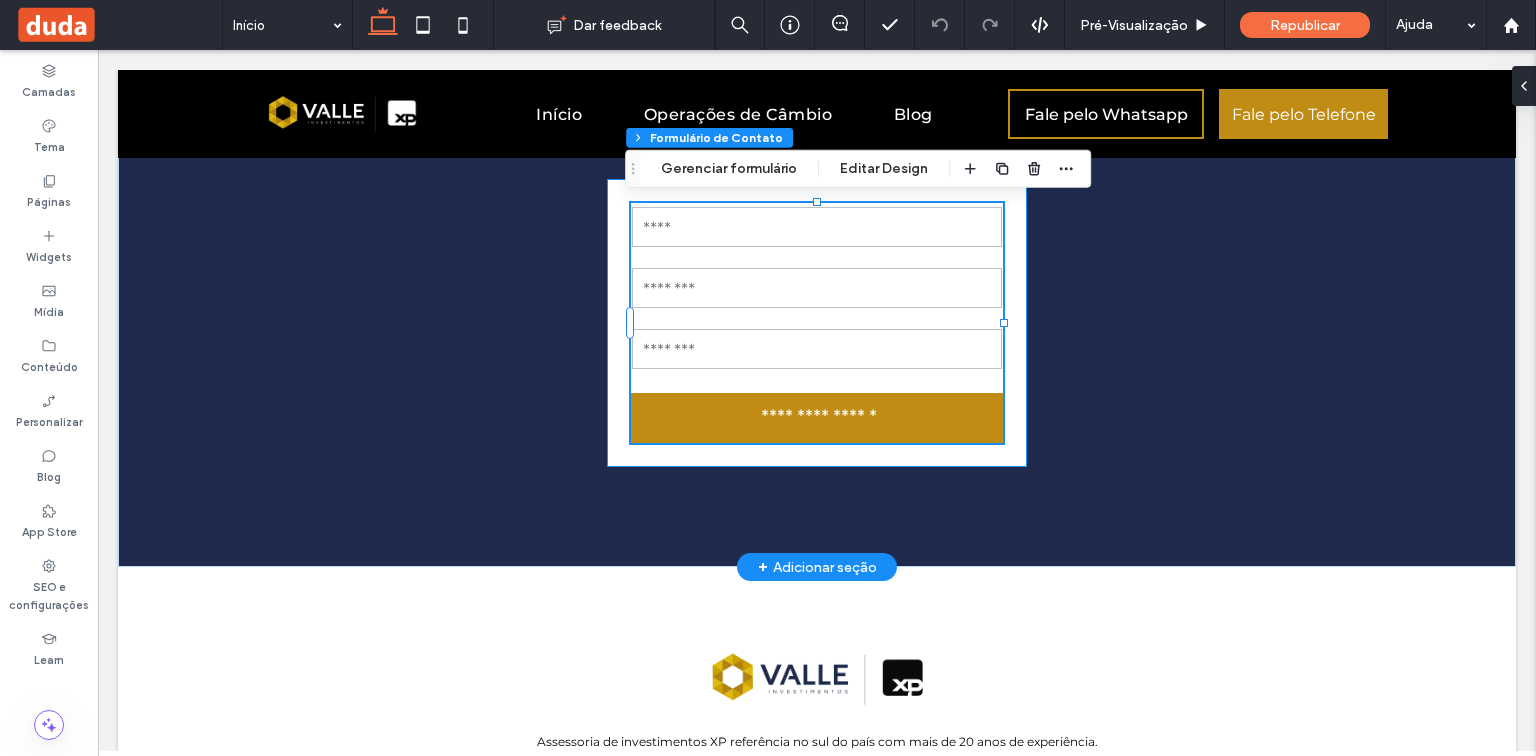 type on "*" 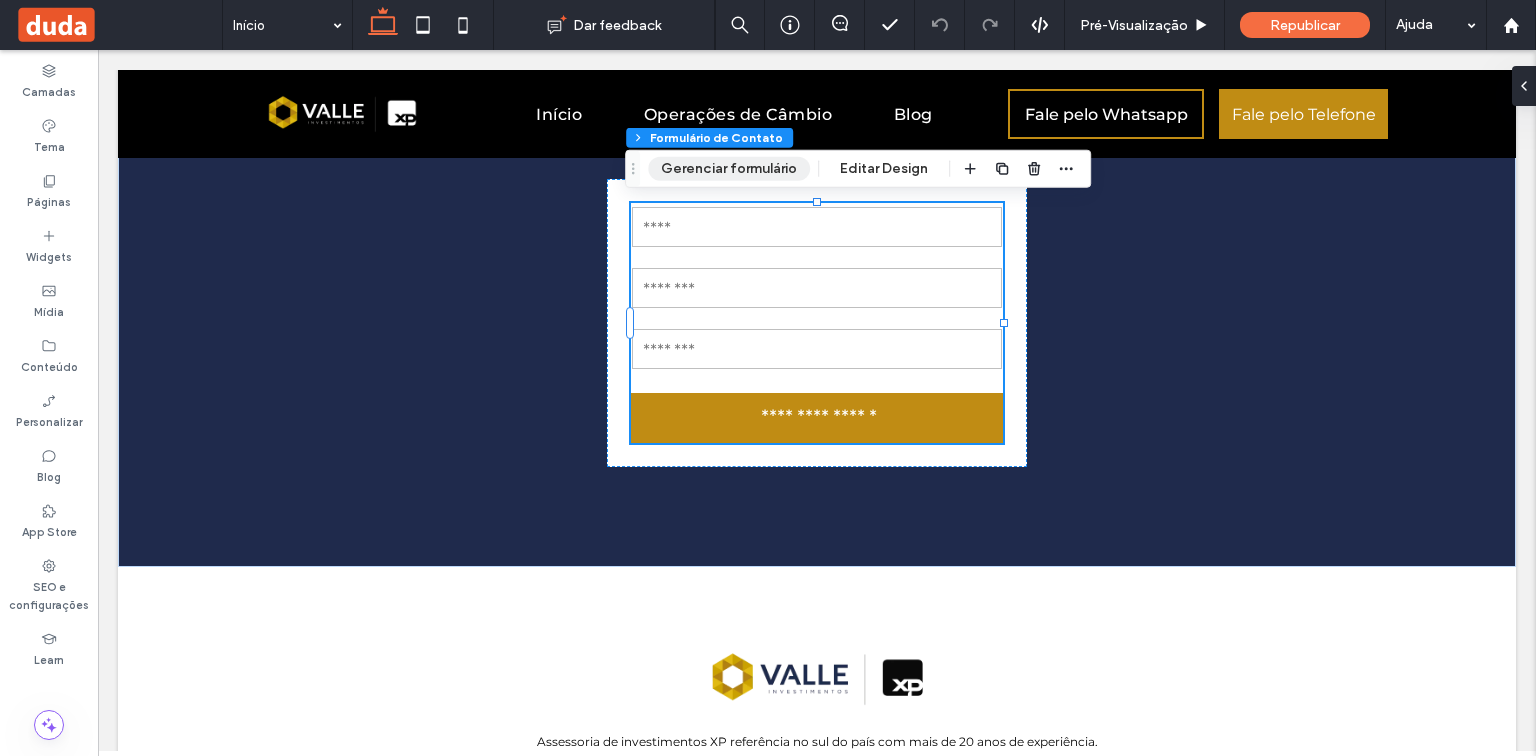 click on "Gerenciar formulário" at bounding box center [729, 169] 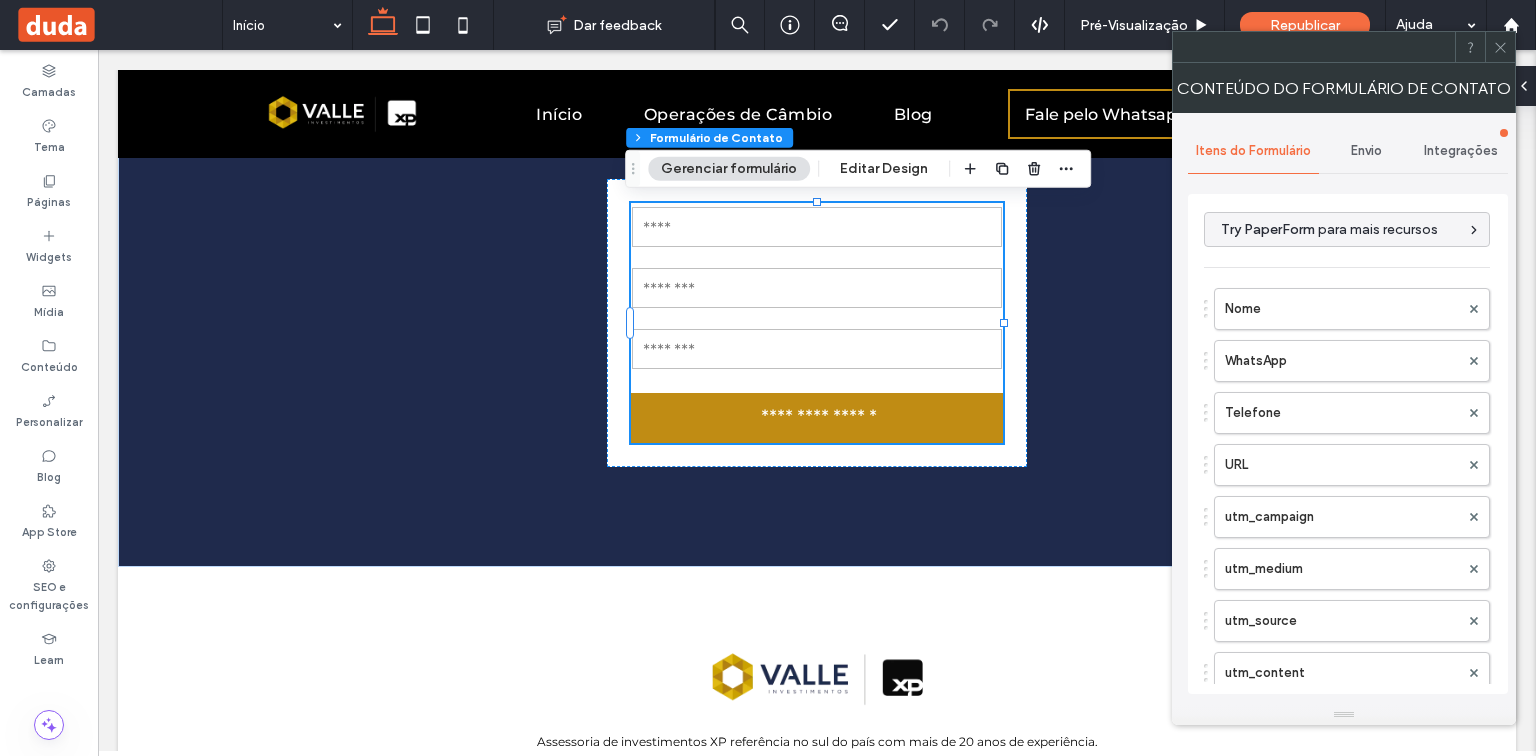click on "Integrações" at bounding box center (1461, 151) 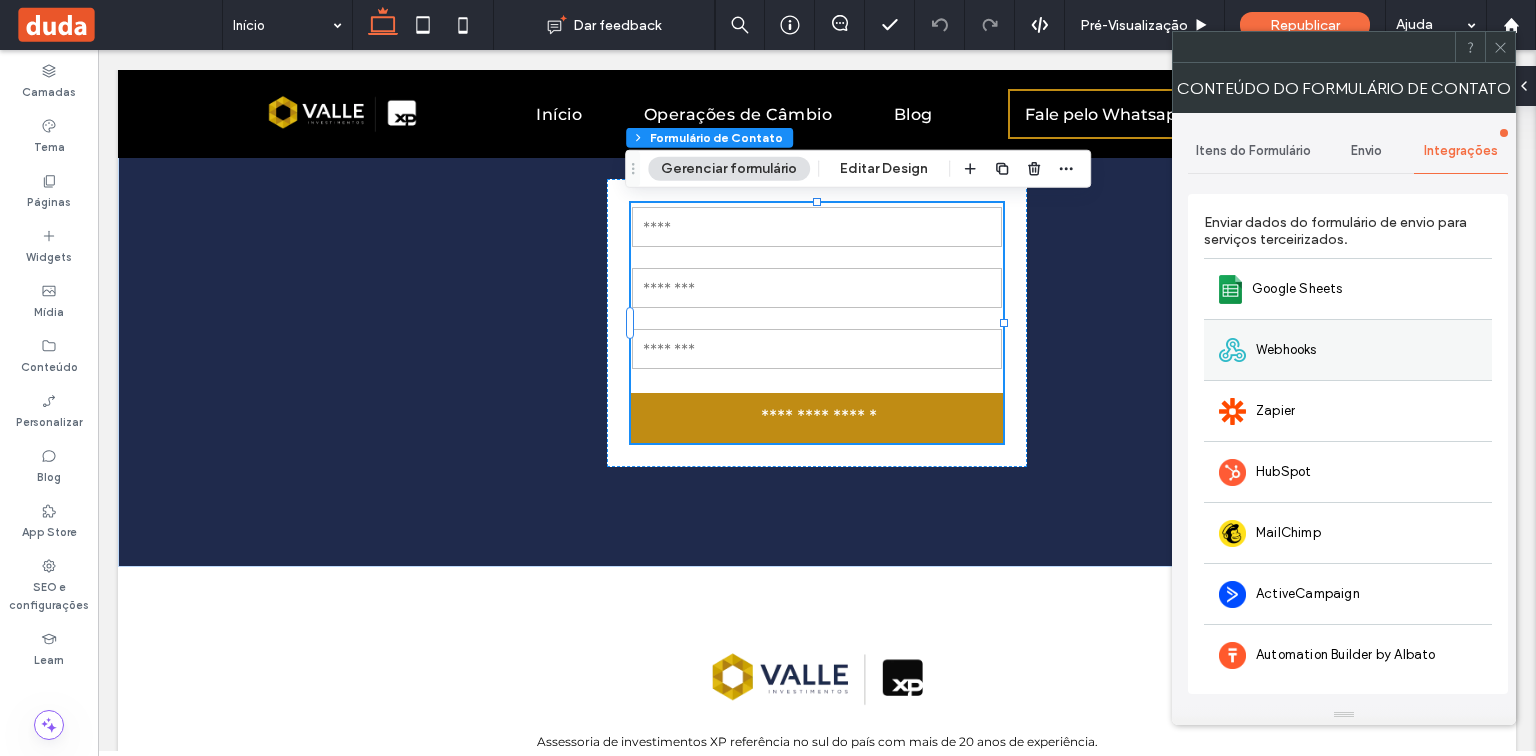click on "Webhooks" at bounding box center [1286, 350] 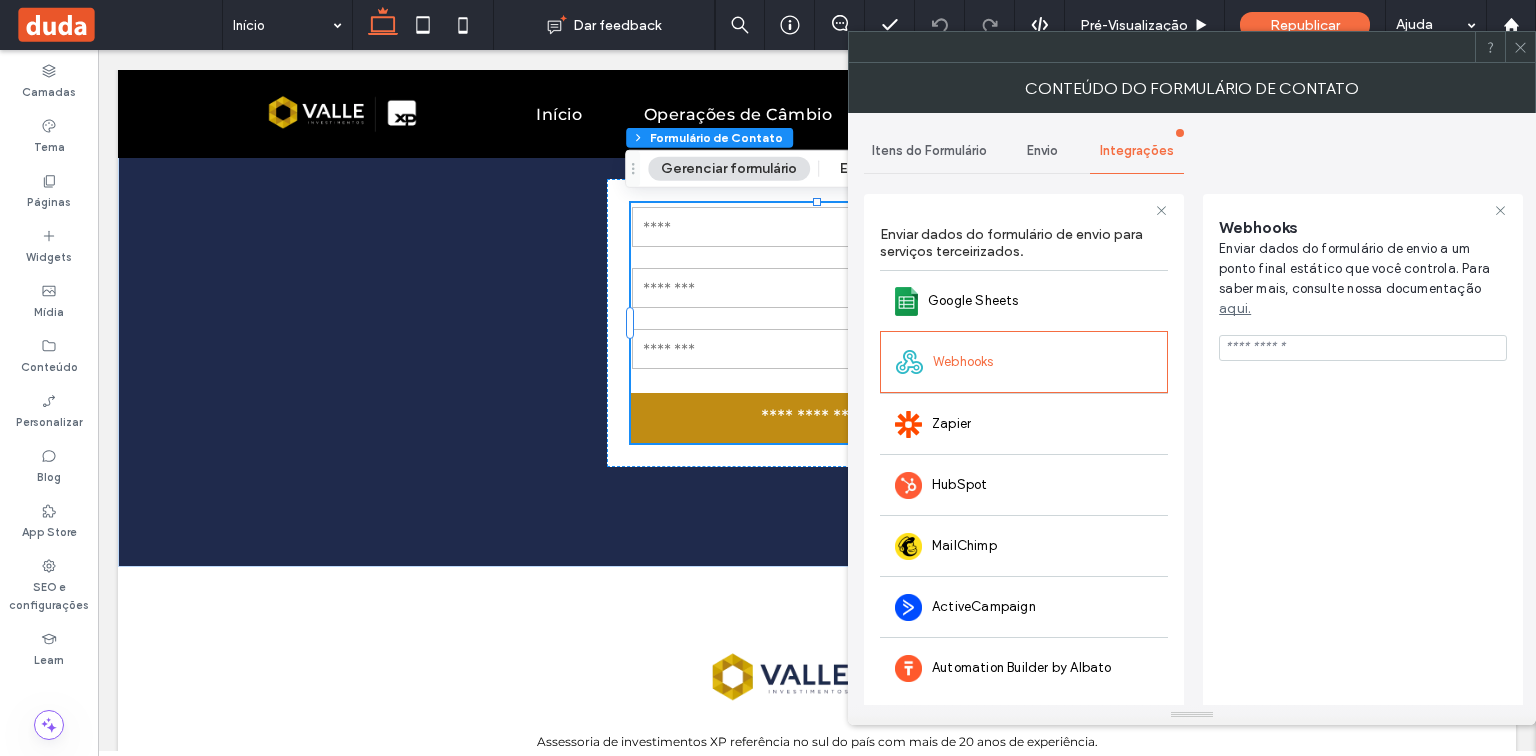 click at bounding box center [1363, 348] 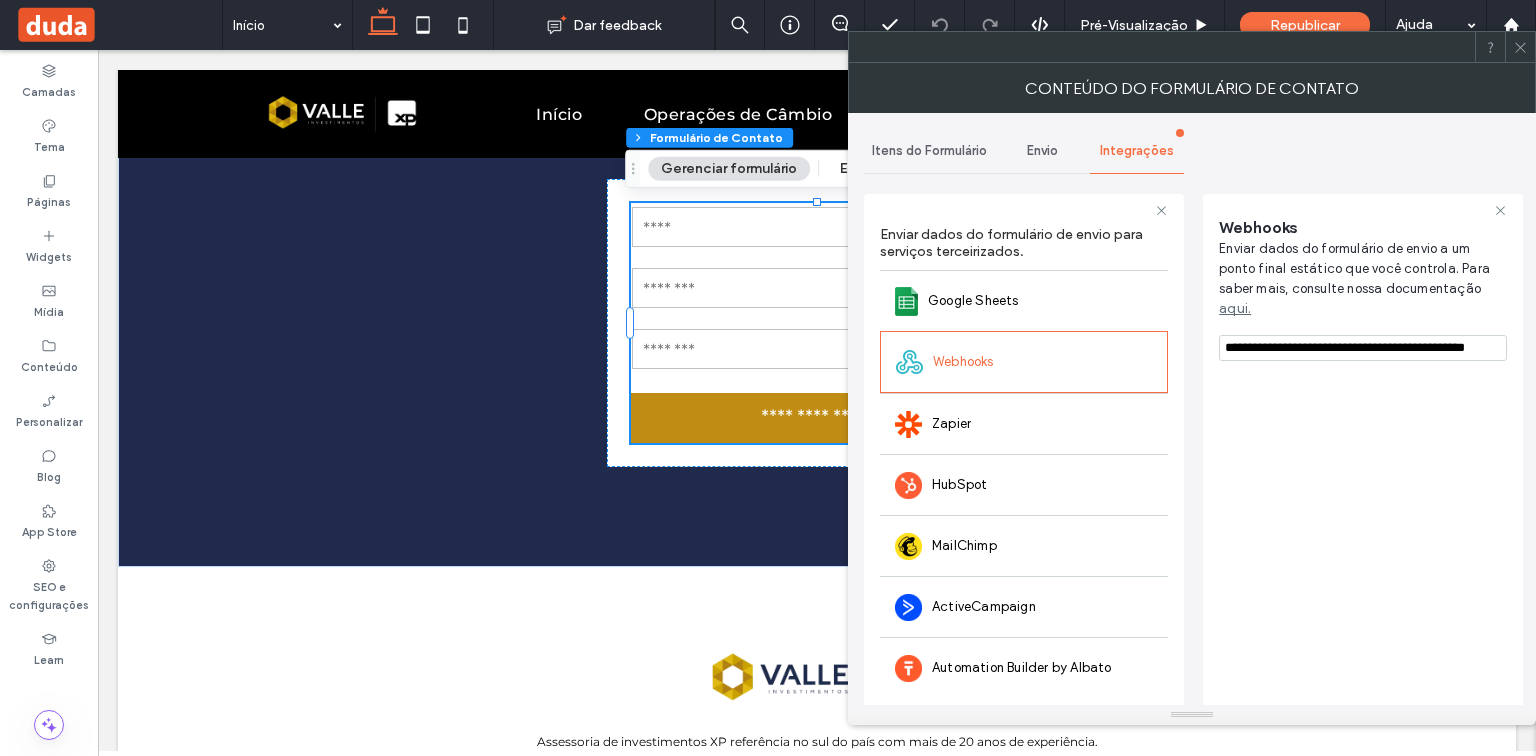 scroll, scrollTop: 0, scrollLeft: 17, axis: horizontal 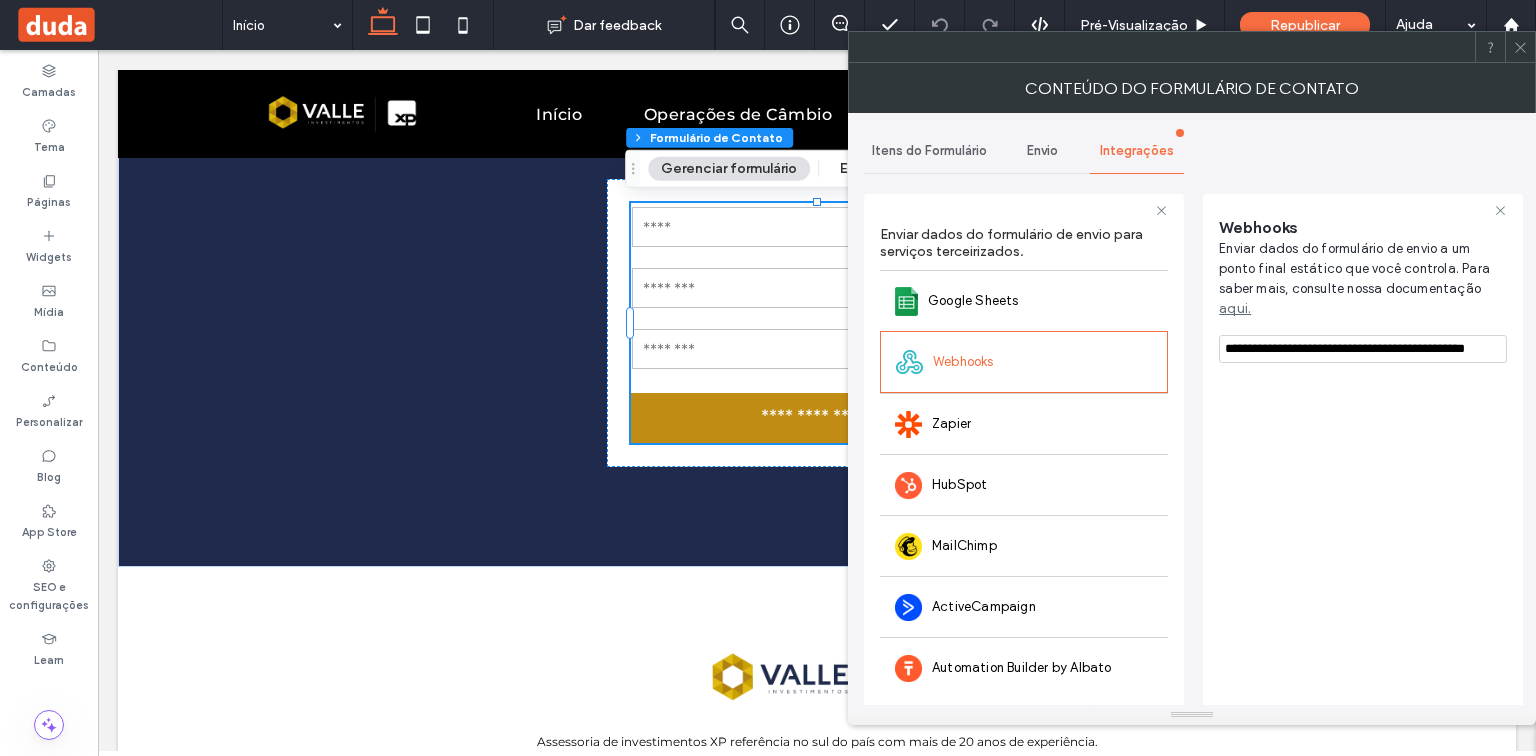 type on "**********" 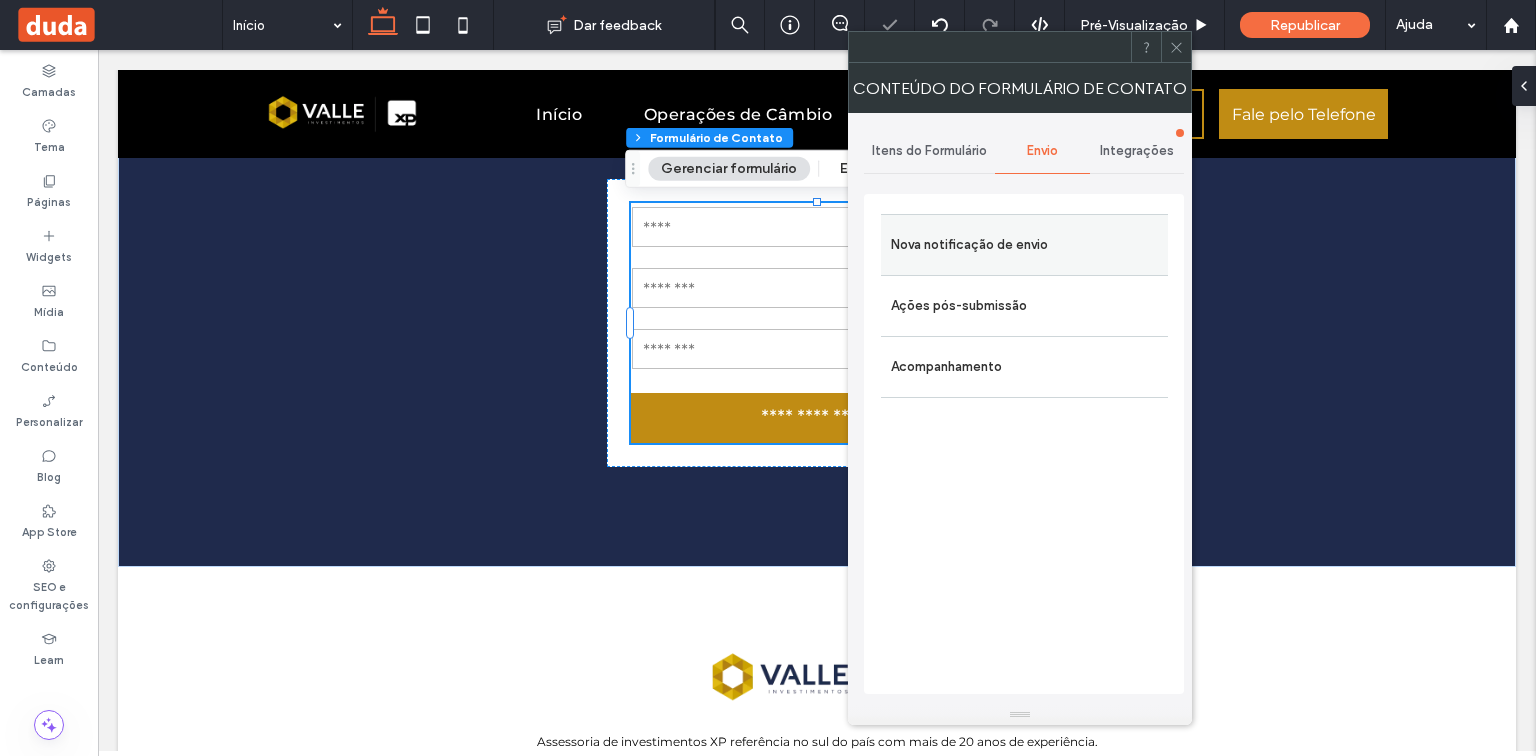 click on "Nova notificação de envio" at bounding box center (1024, 245) 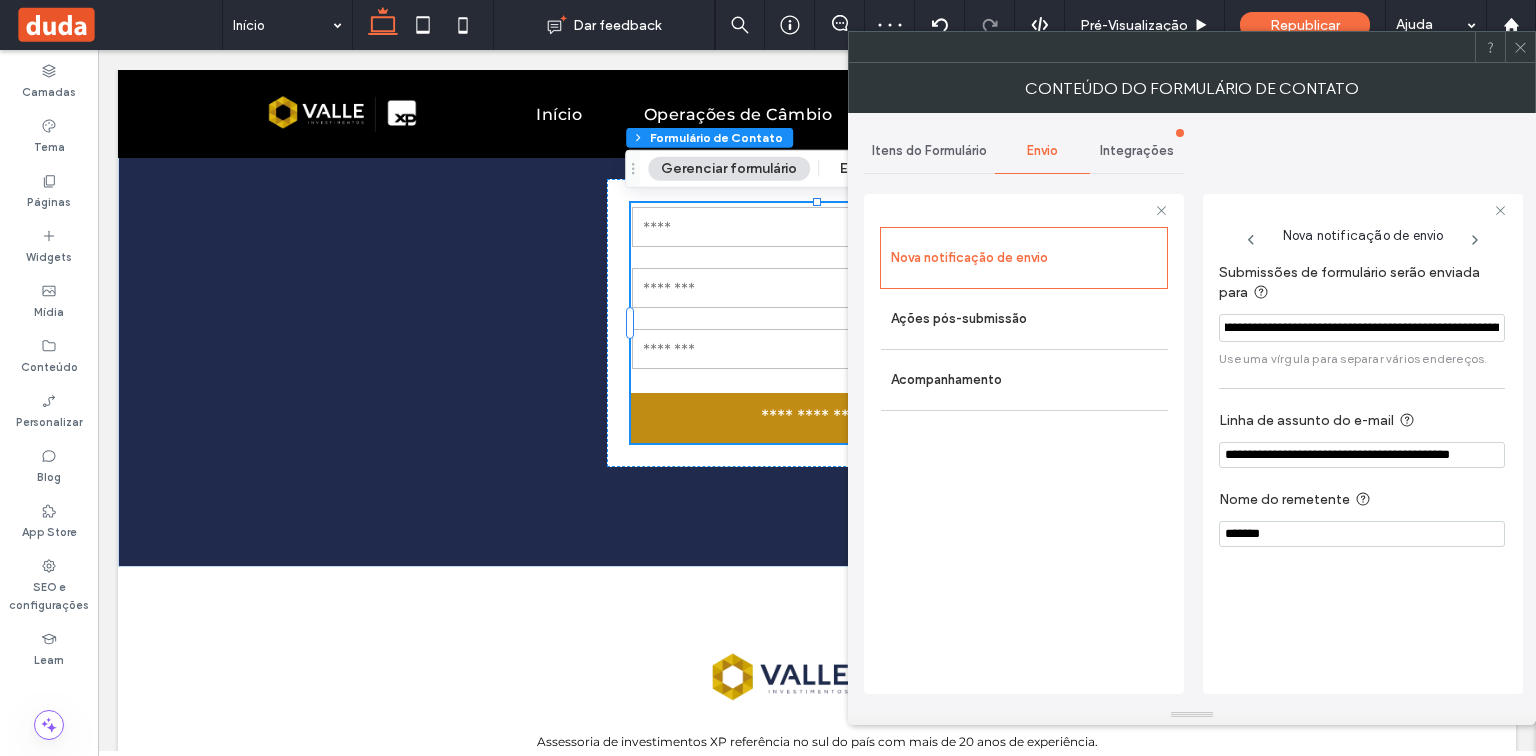 scroll, scrollTop: 0, scrollLeft: 400, axis: horizontal 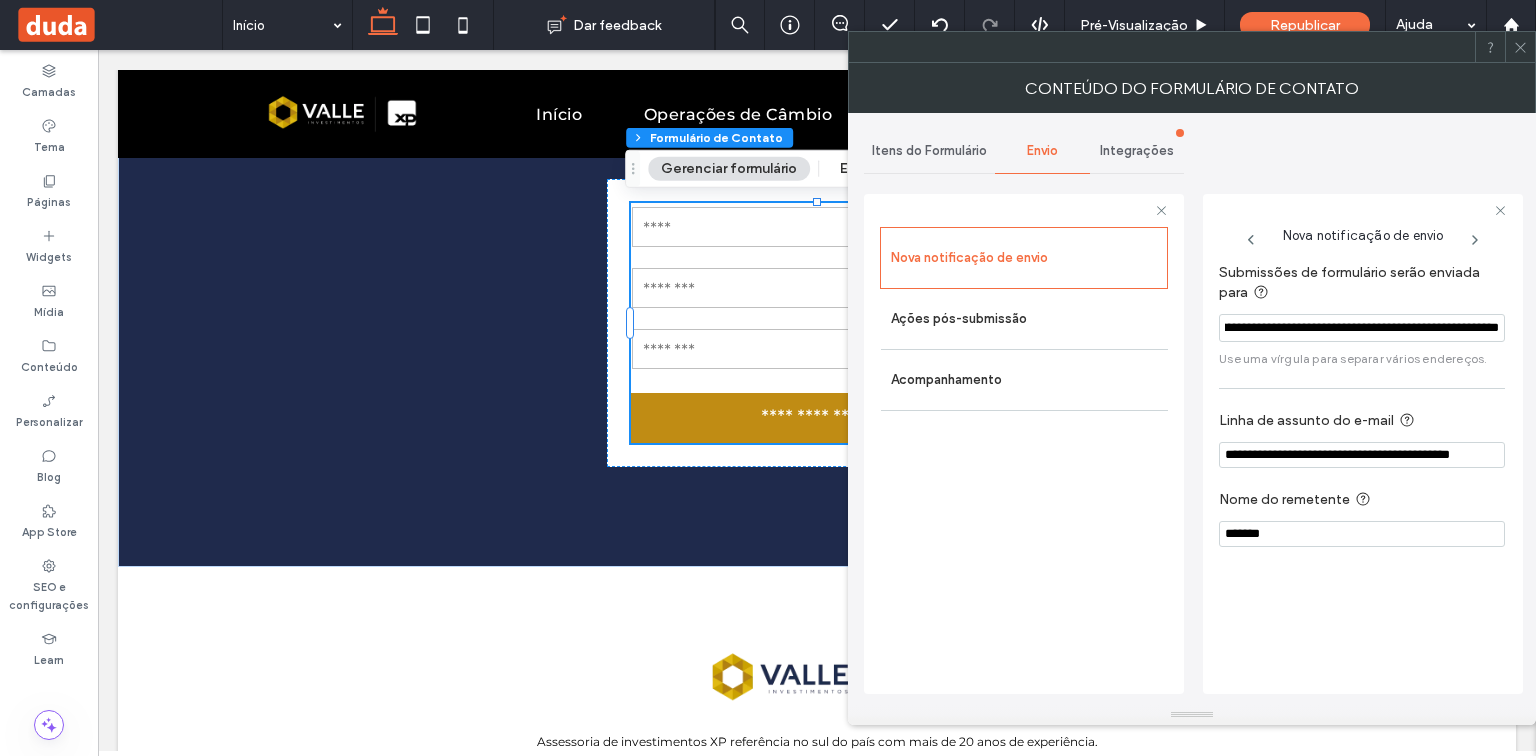 drag, startPoint x: 1220, startPoint y: 326, endPoint x: 1532, endPoint y: 328, distance: 312.0064 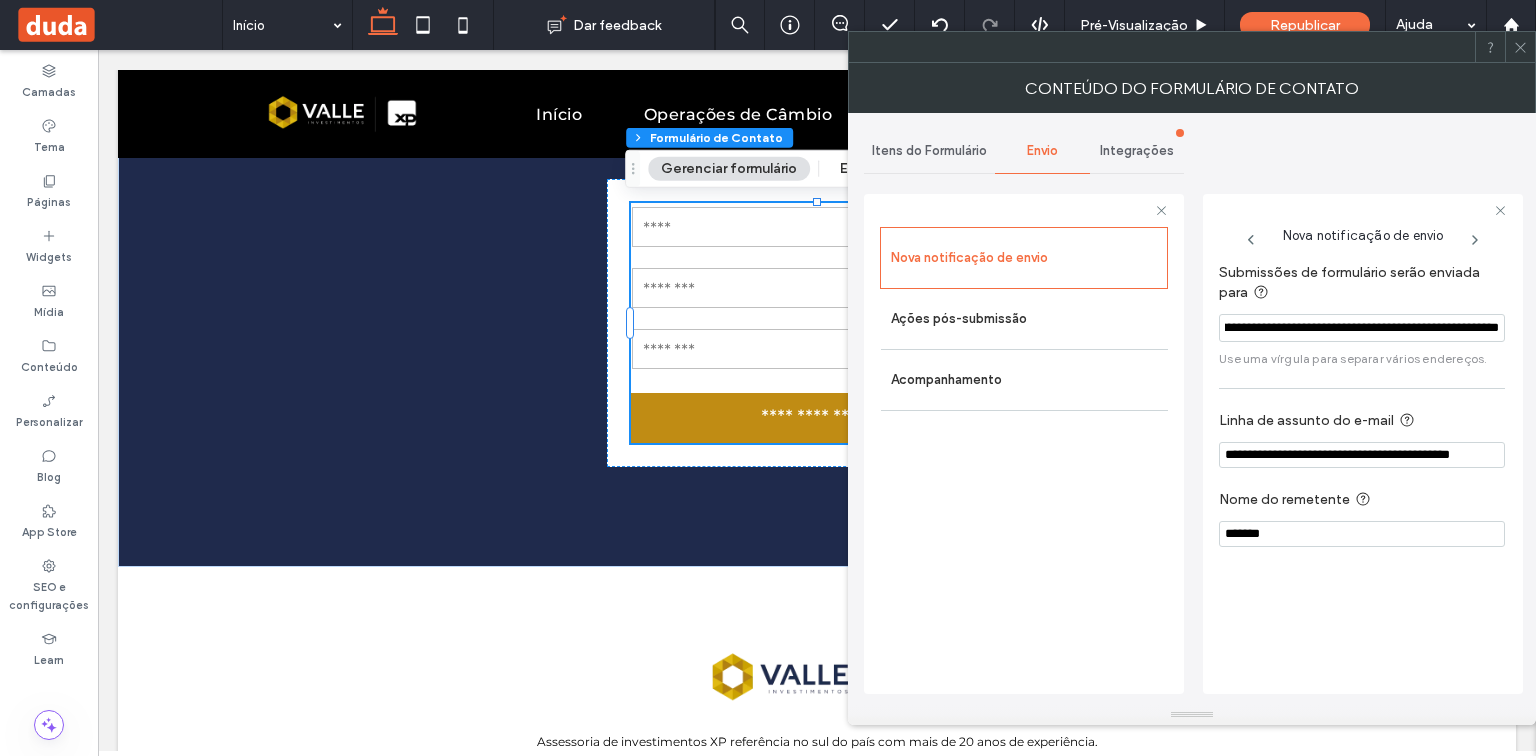 click on "**********" at bounding box center [1192, 409] 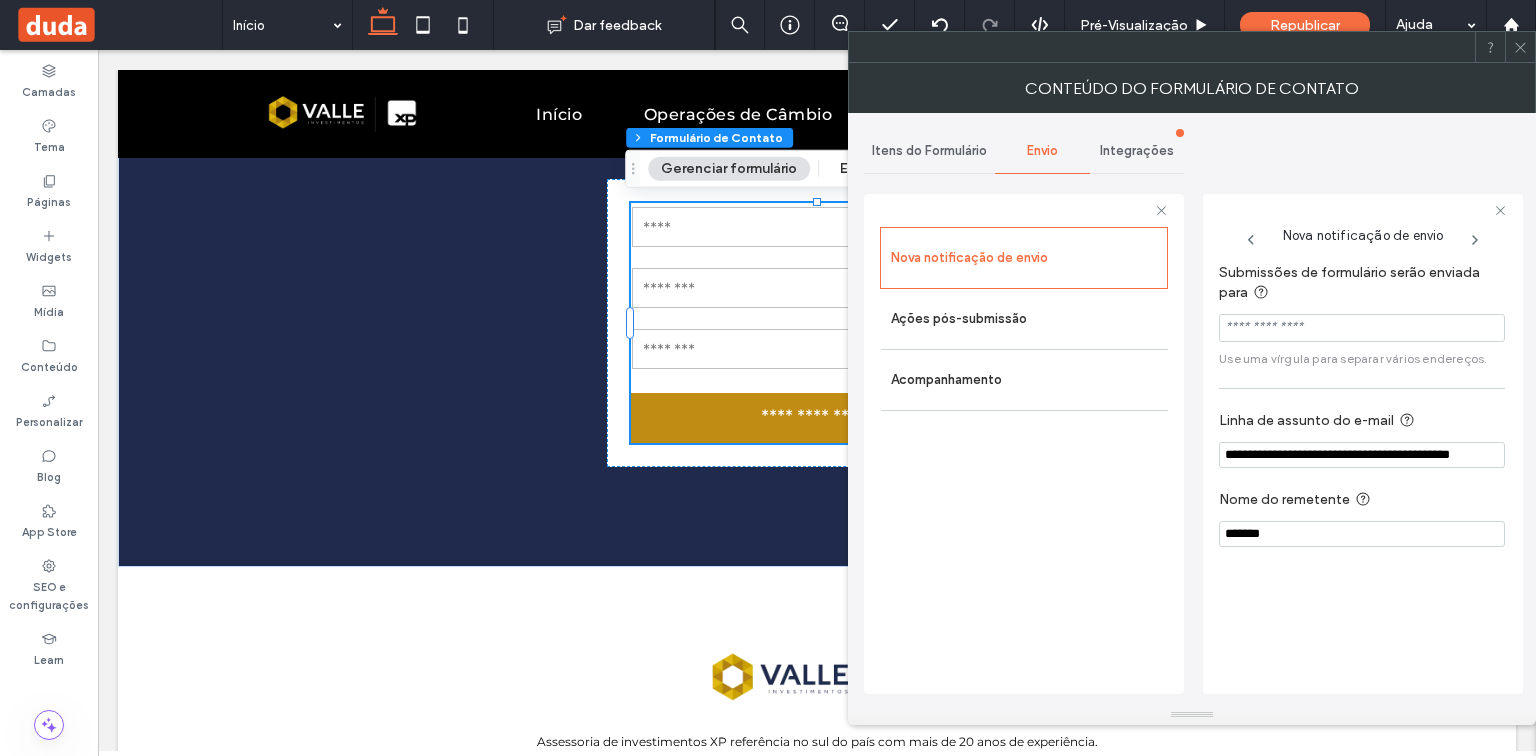 scroll, scrollTop: 0, scrollLeft: 0, axis: both 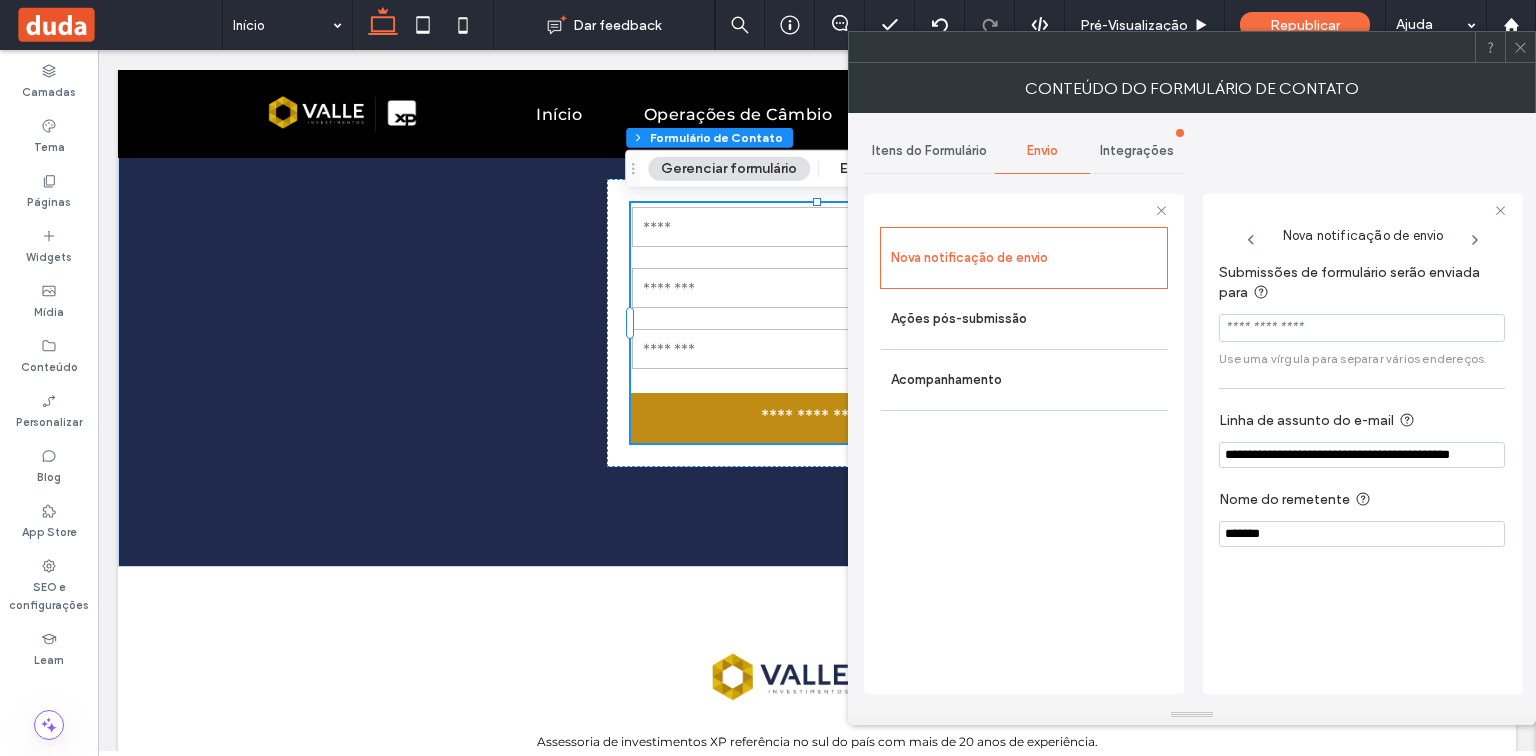 type 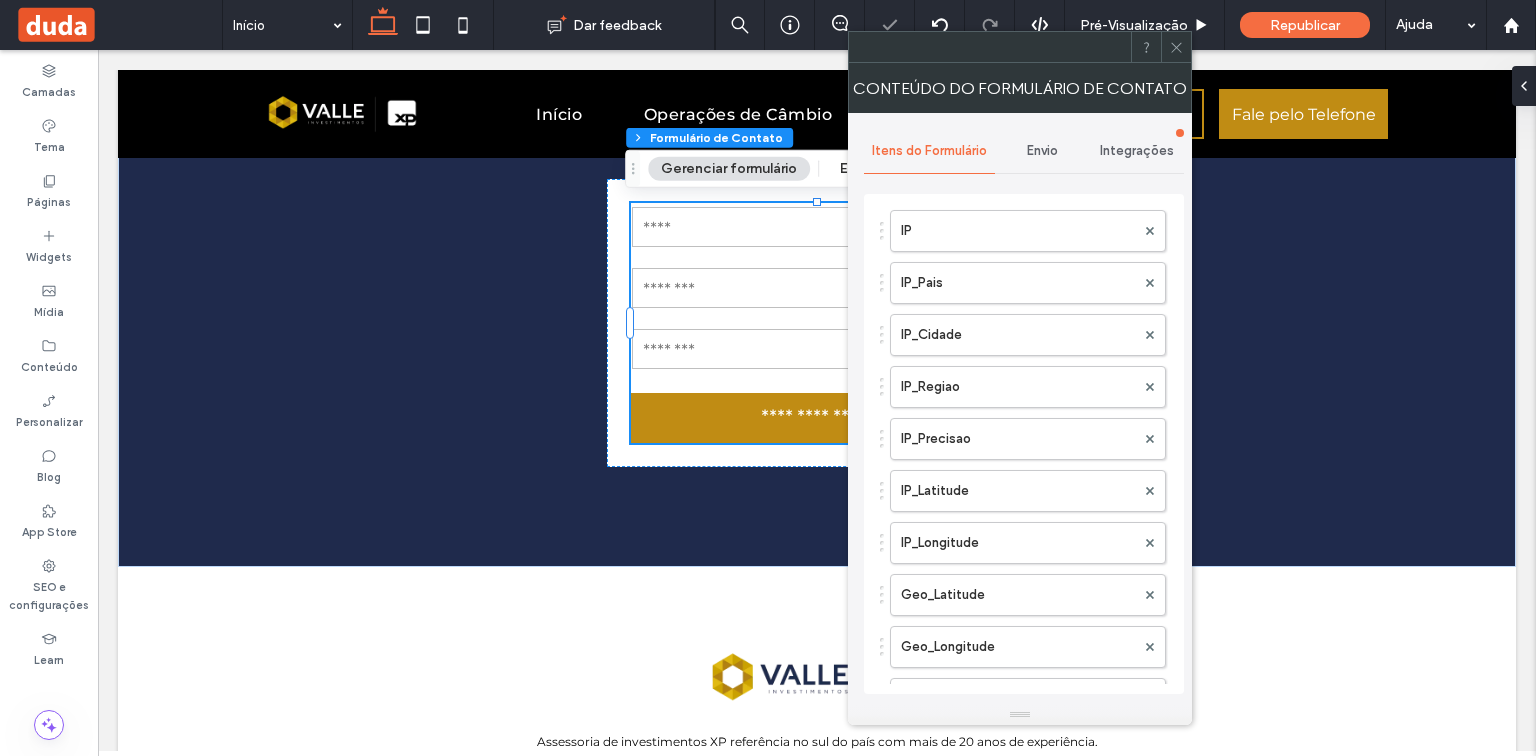 scroll, scrollTop: 1040, scrollLeft: 0, axis: vertical 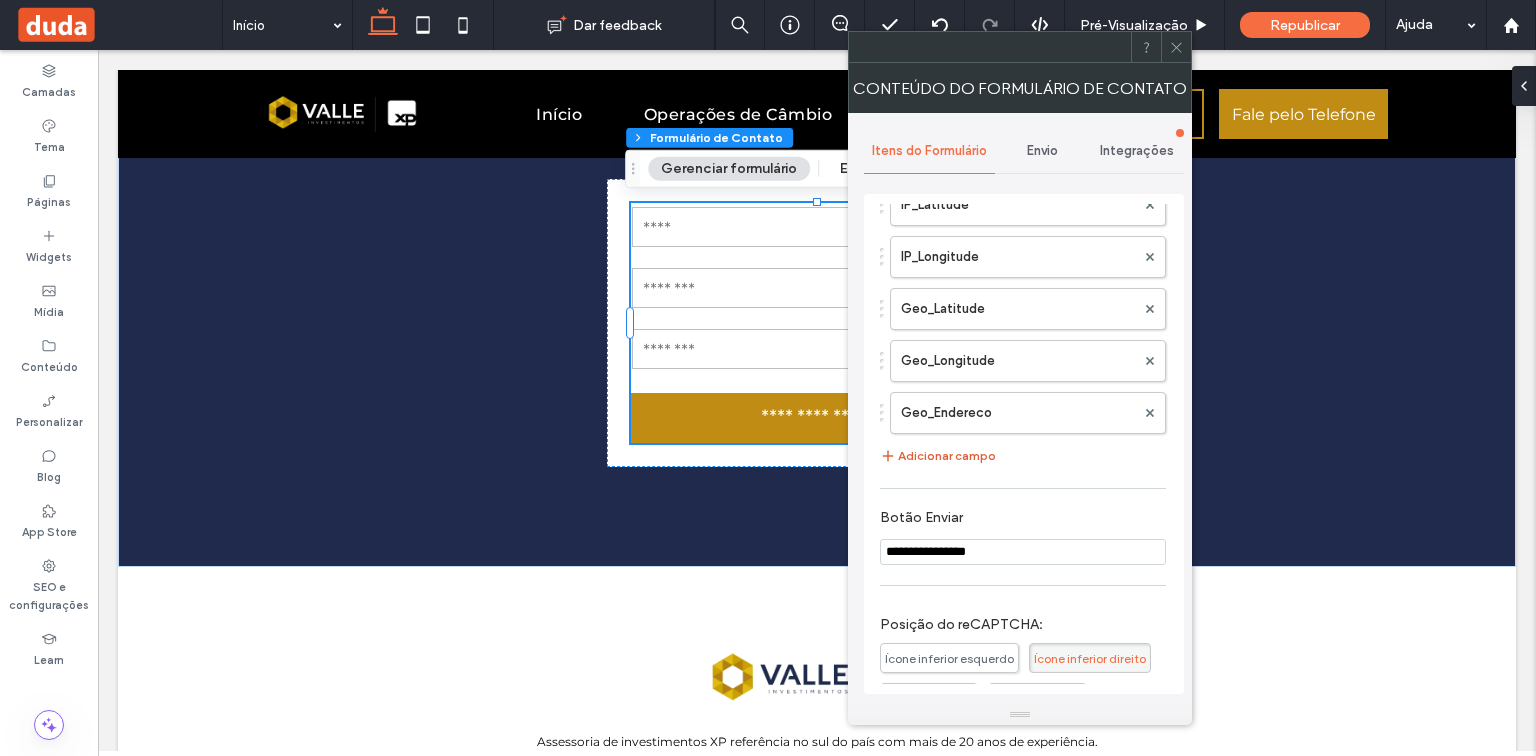 click on "Adicionar campo" at bounding box center (938, 456) 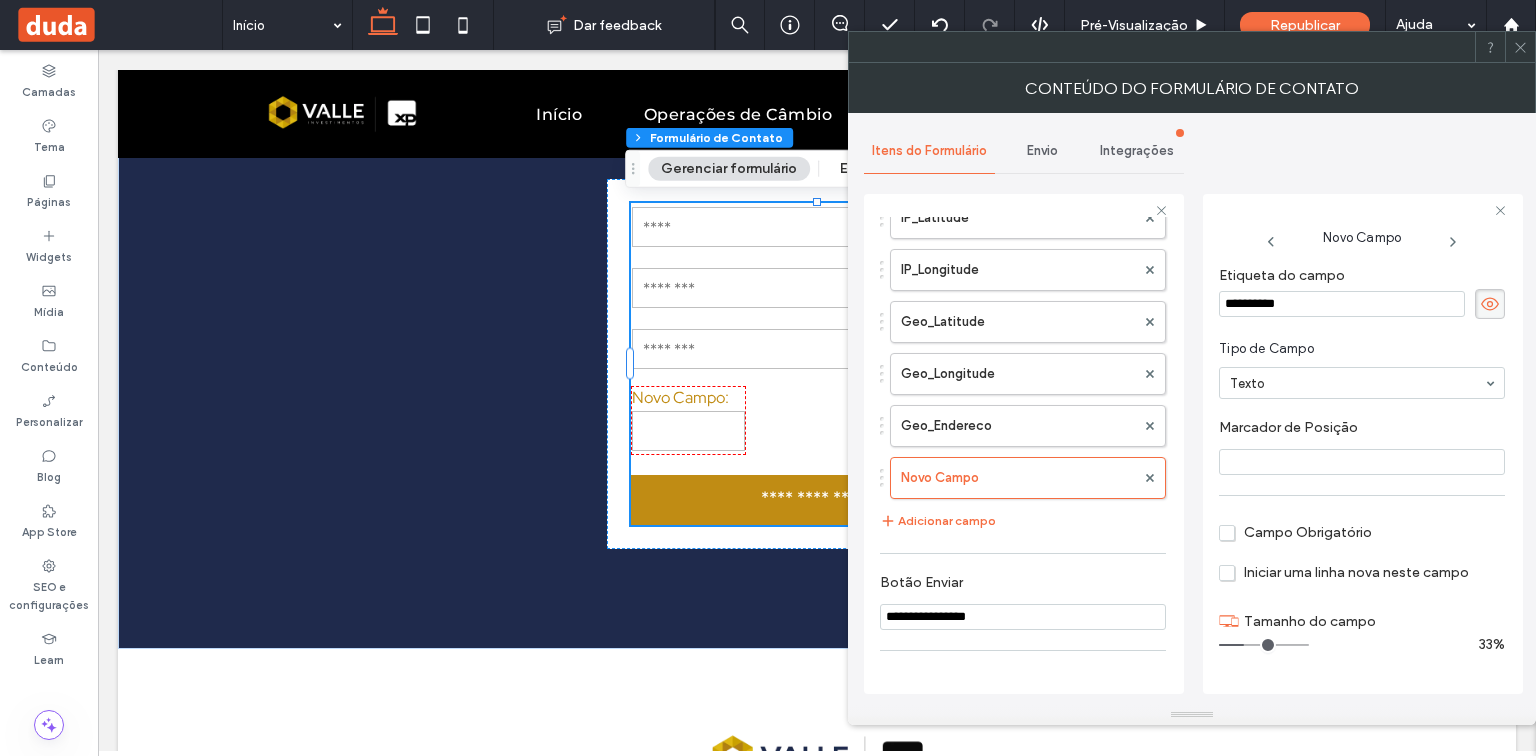 drag, startPoint x: 1321, startPoint y: 301, endPoint x: 1180, endPoint y: 304, distance: 141.0319 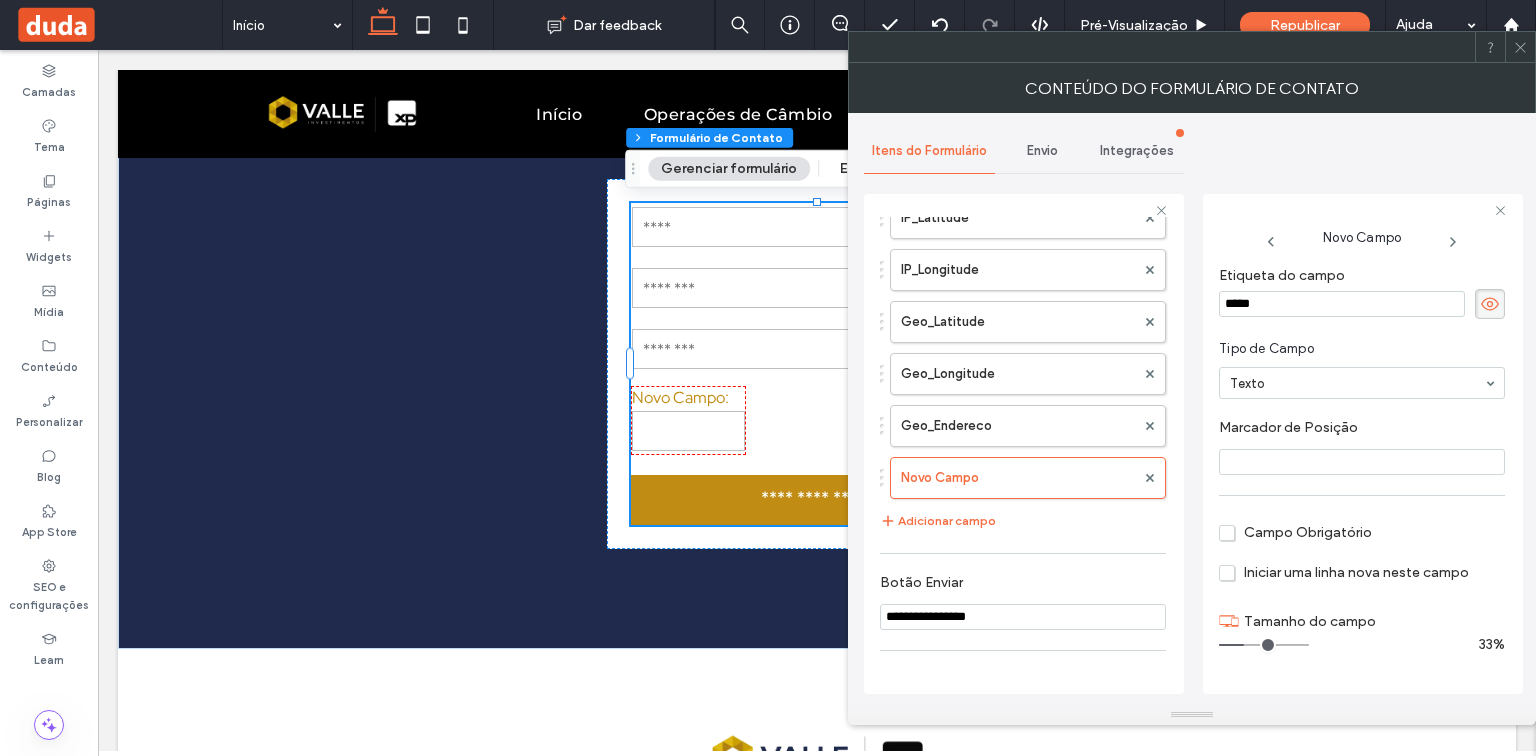 click at bounding box center (1362, 462) 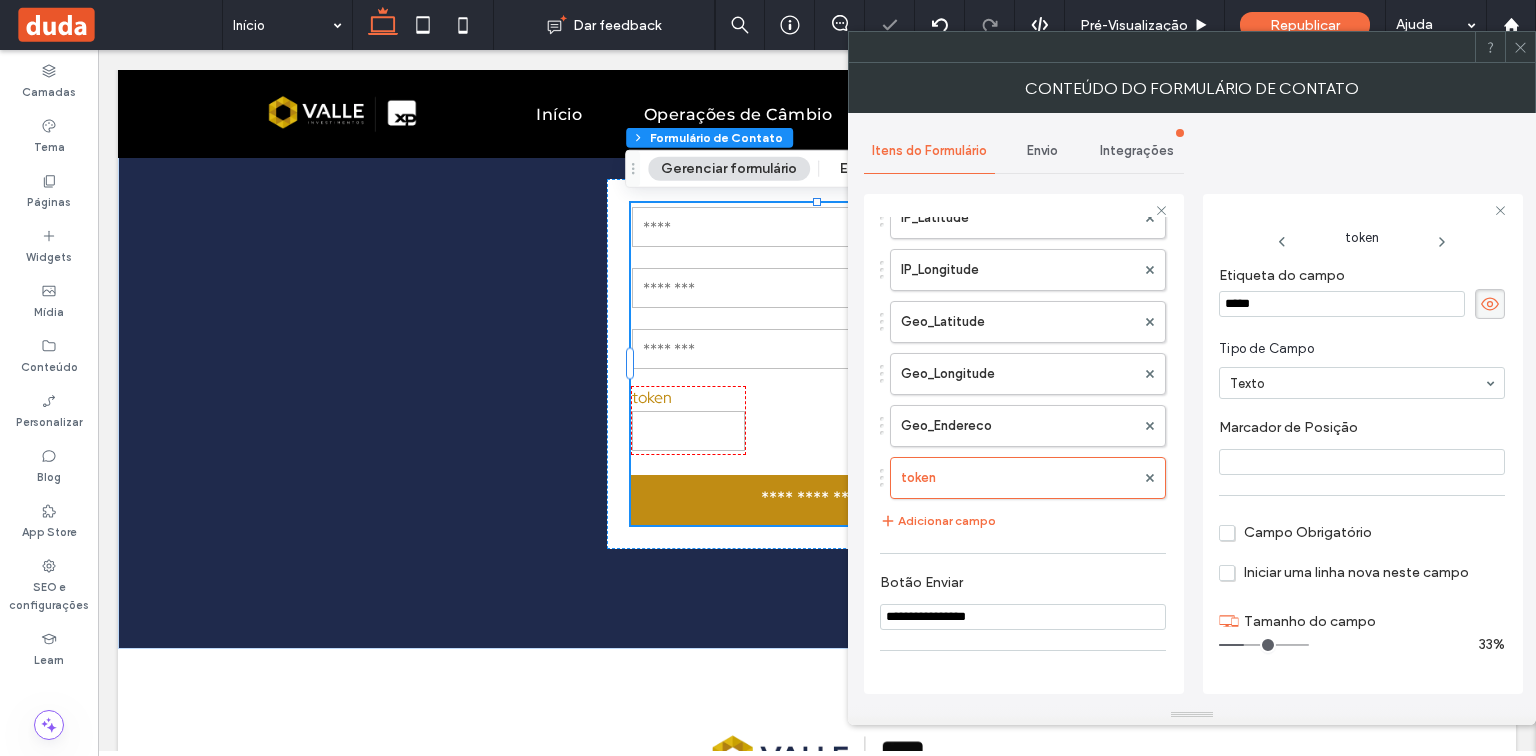 paste on "*****" 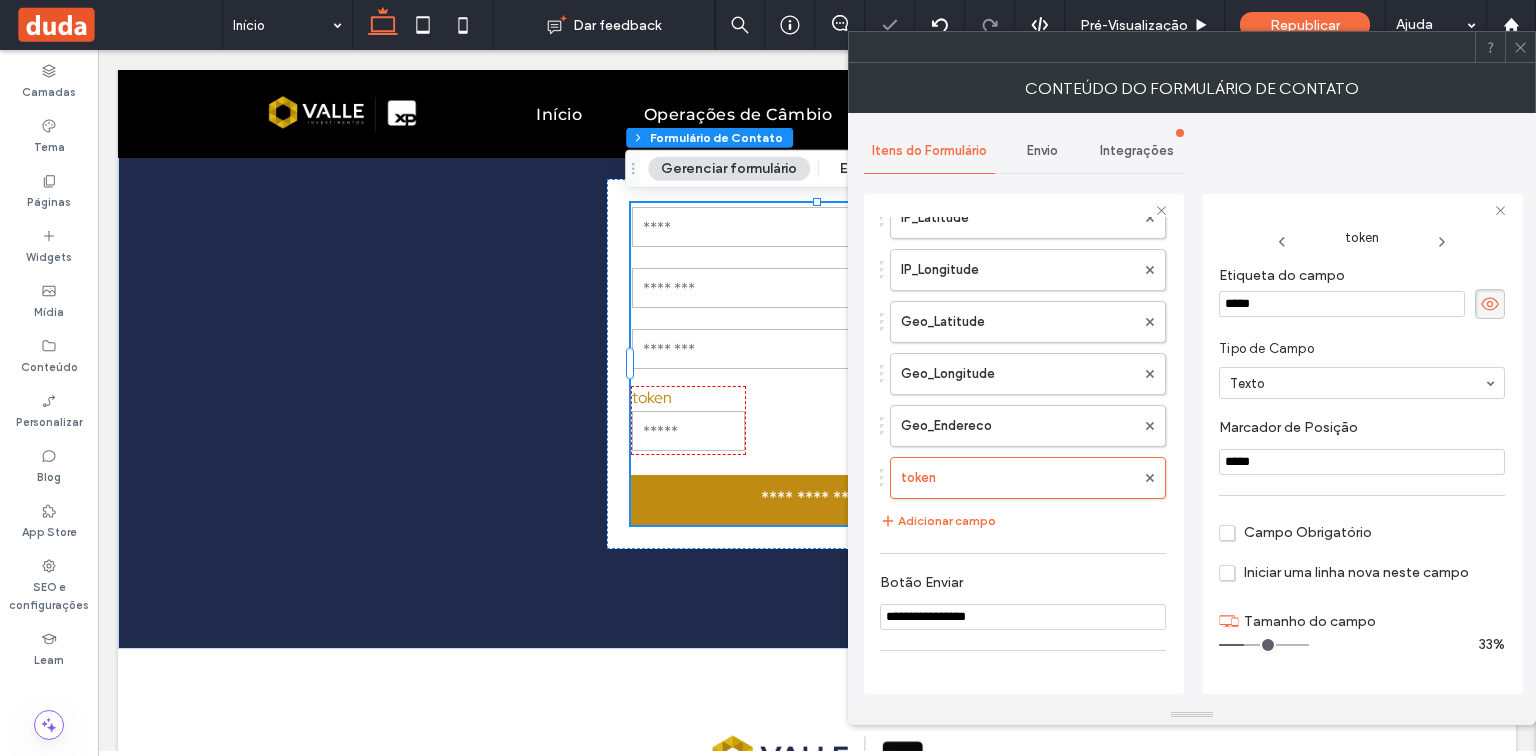 type on "*****" 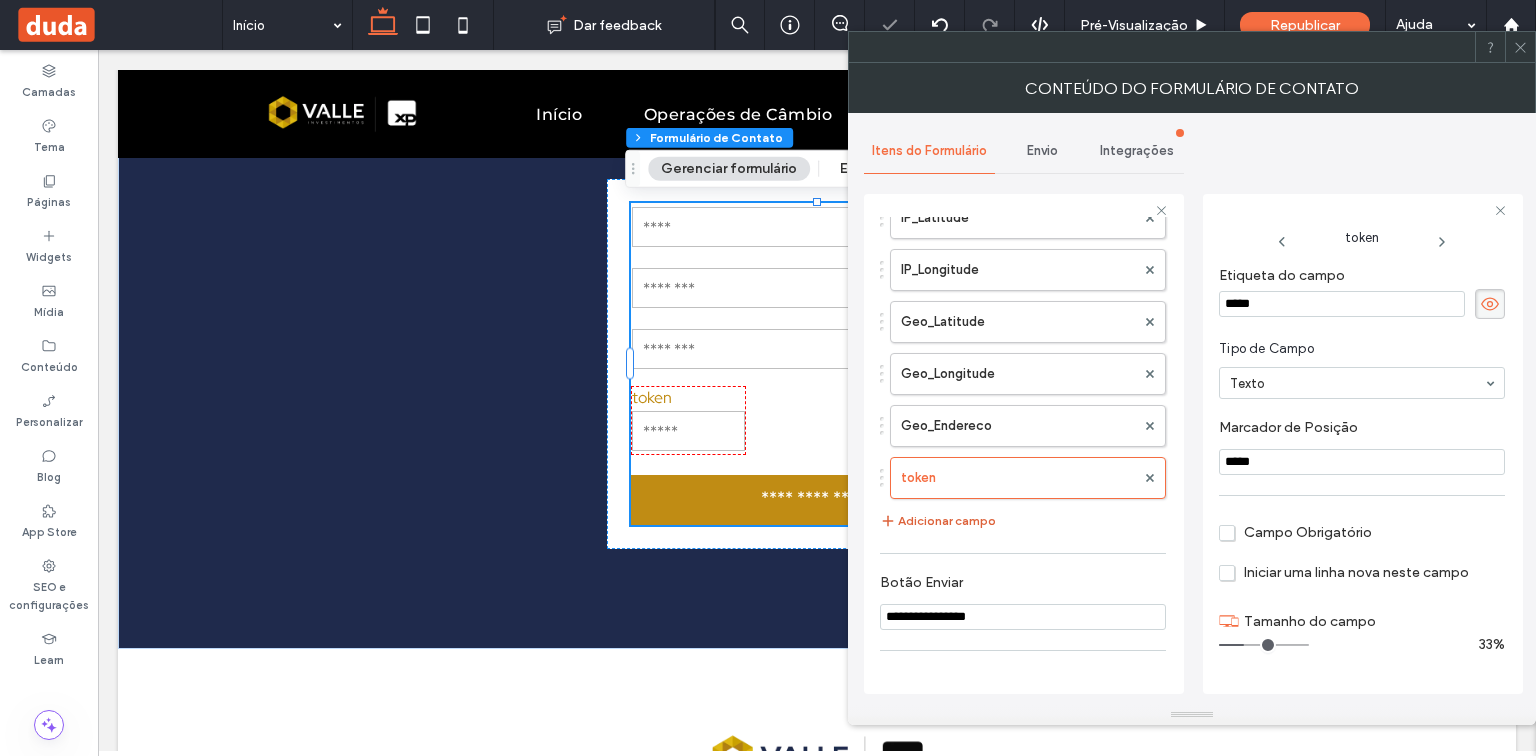 click on "Adicionar campo" at bounding box center (938, 521) 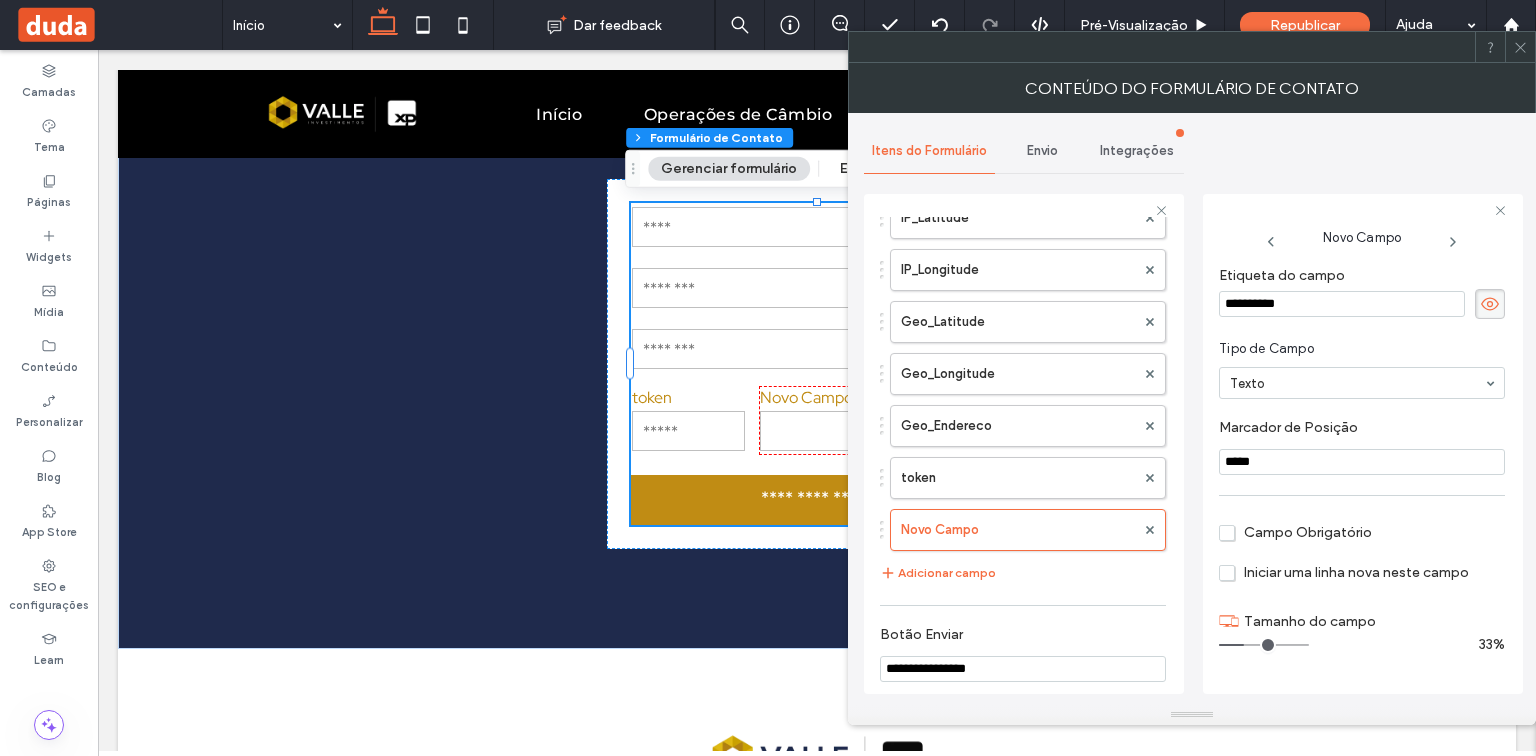 drag, startPoint x: 1336, startPoint y: 300, endPoint x: 1205, endPoint y: 304, distance: 131.06105 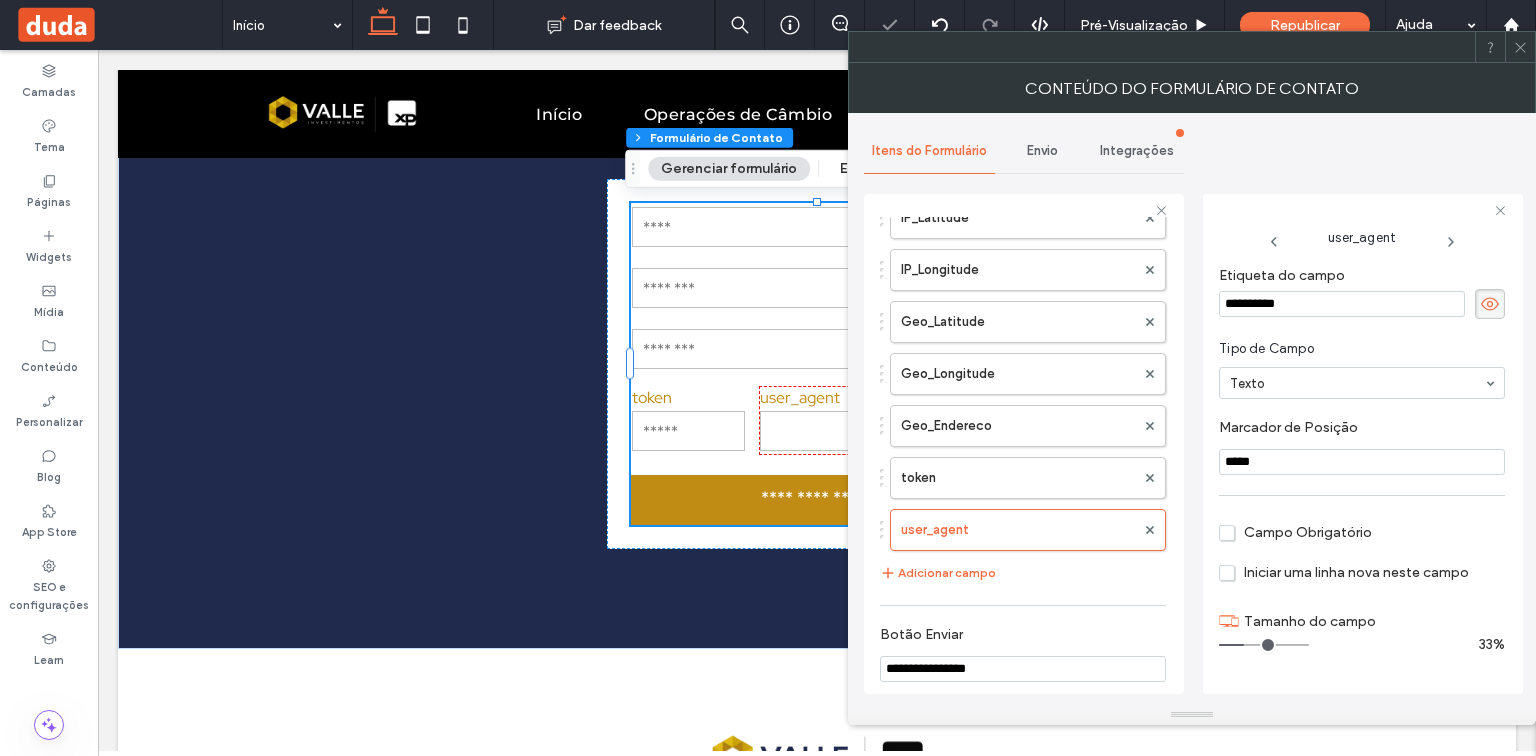 drag, startPoint x: 1292, startPoint y: 460, endPoint x: 1209, endPoint y: 465, distance: 83.15047 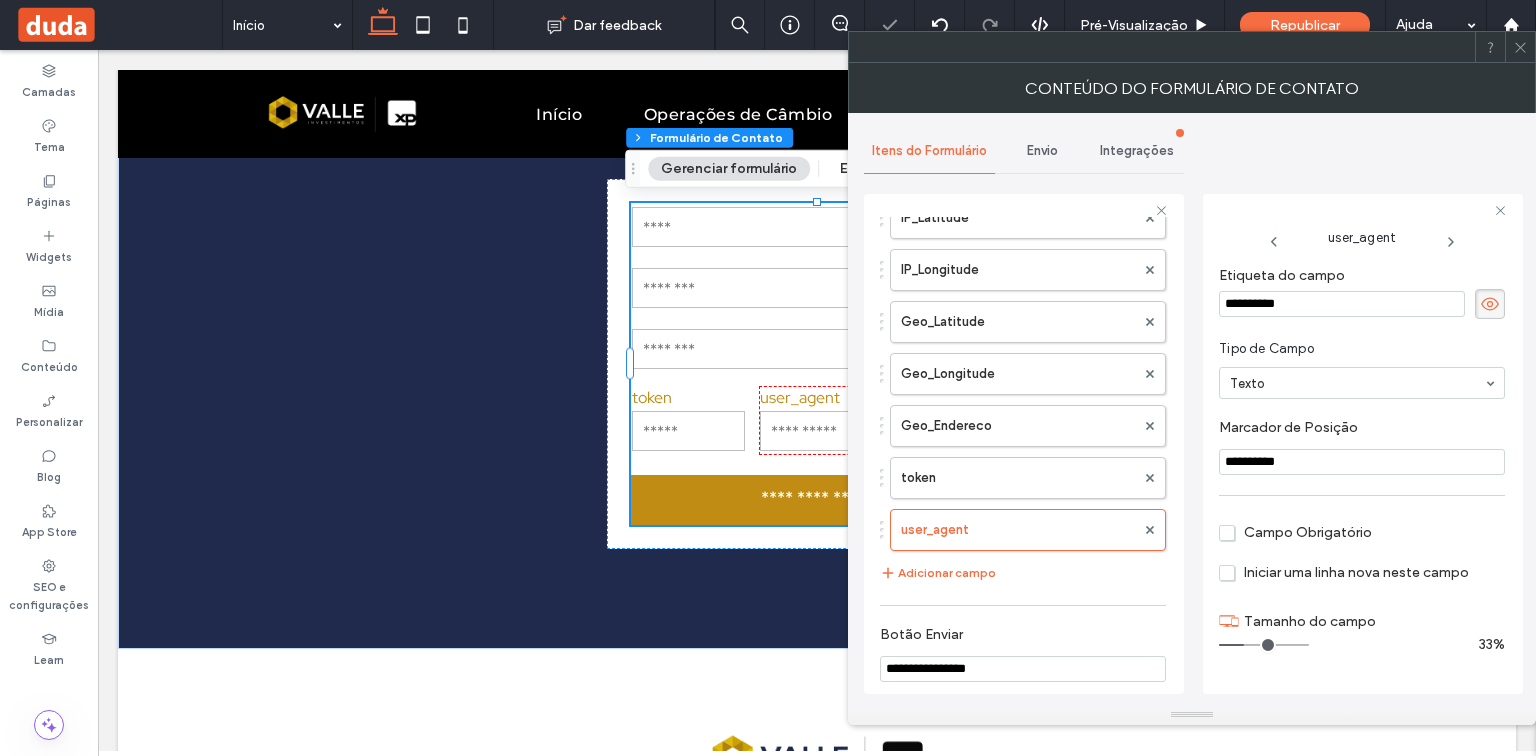 type on "**********" 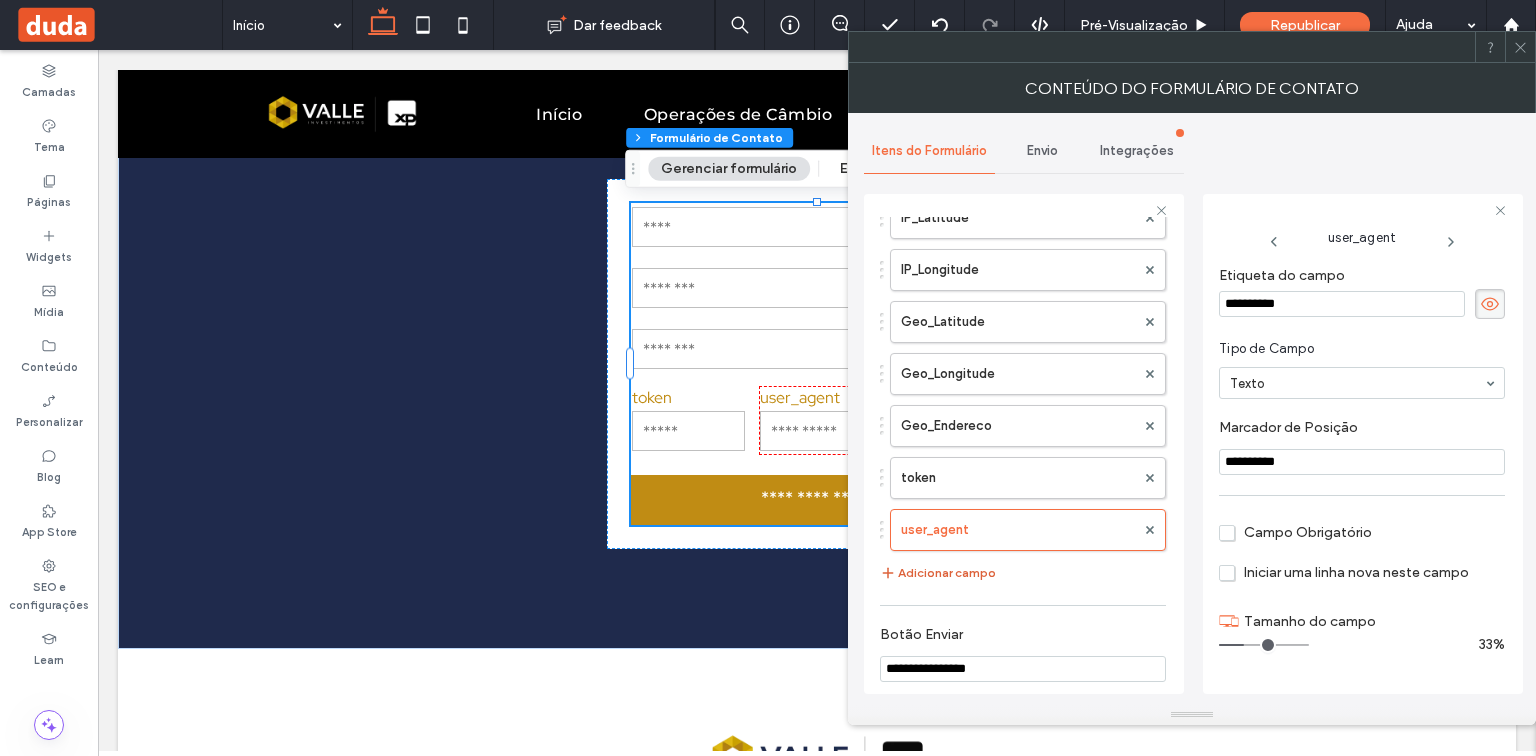 click on "Adicionar campo" at bounding box center (938, 573) 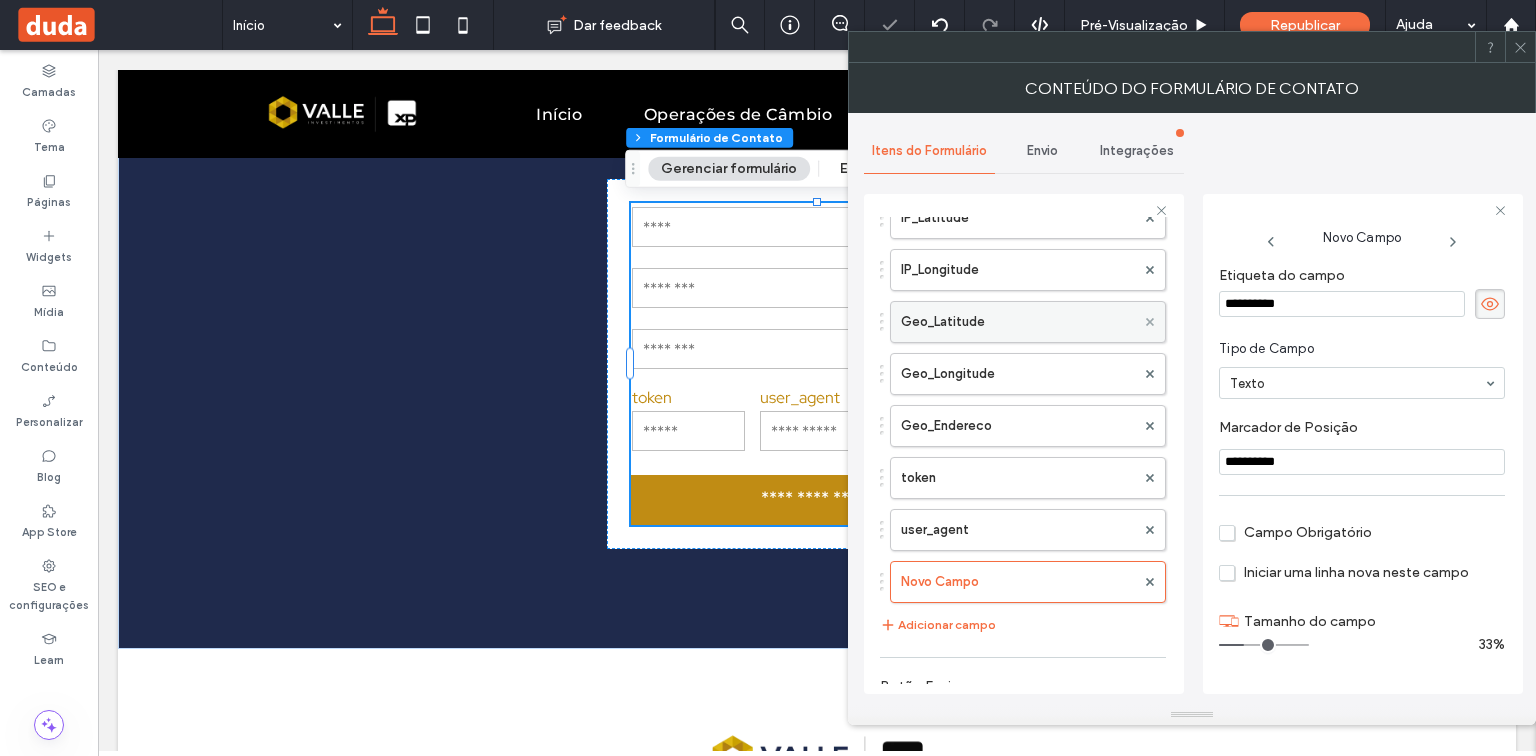 drag, startPoint x: 1381, startPoint y: 297, endPoint x: 1135, endPoint y: 298, distance: 246.00203 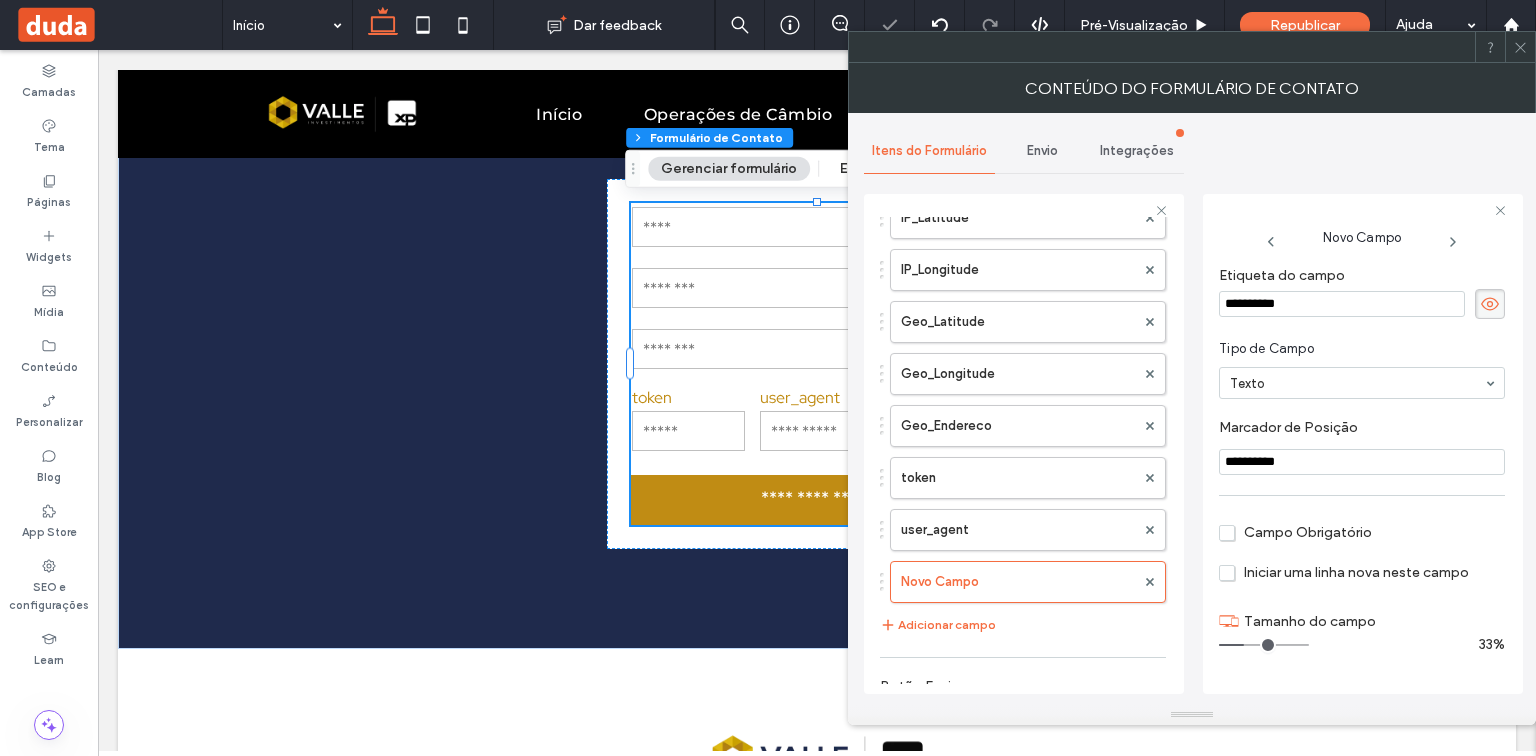 paste 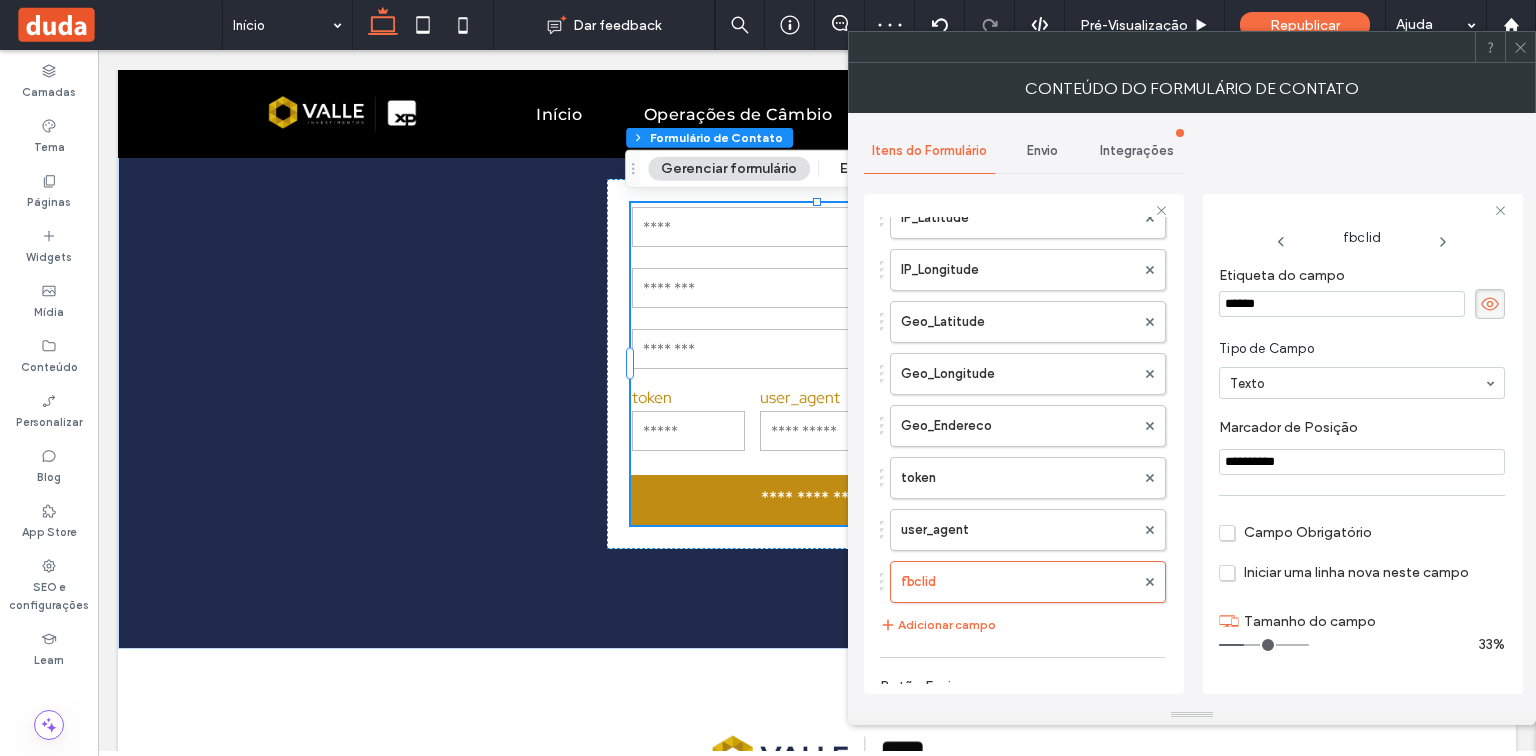 drag, startPoint x: 1321, startPoint y: 457, endPoint x: 1180, endPoint y: 457, distance: 141 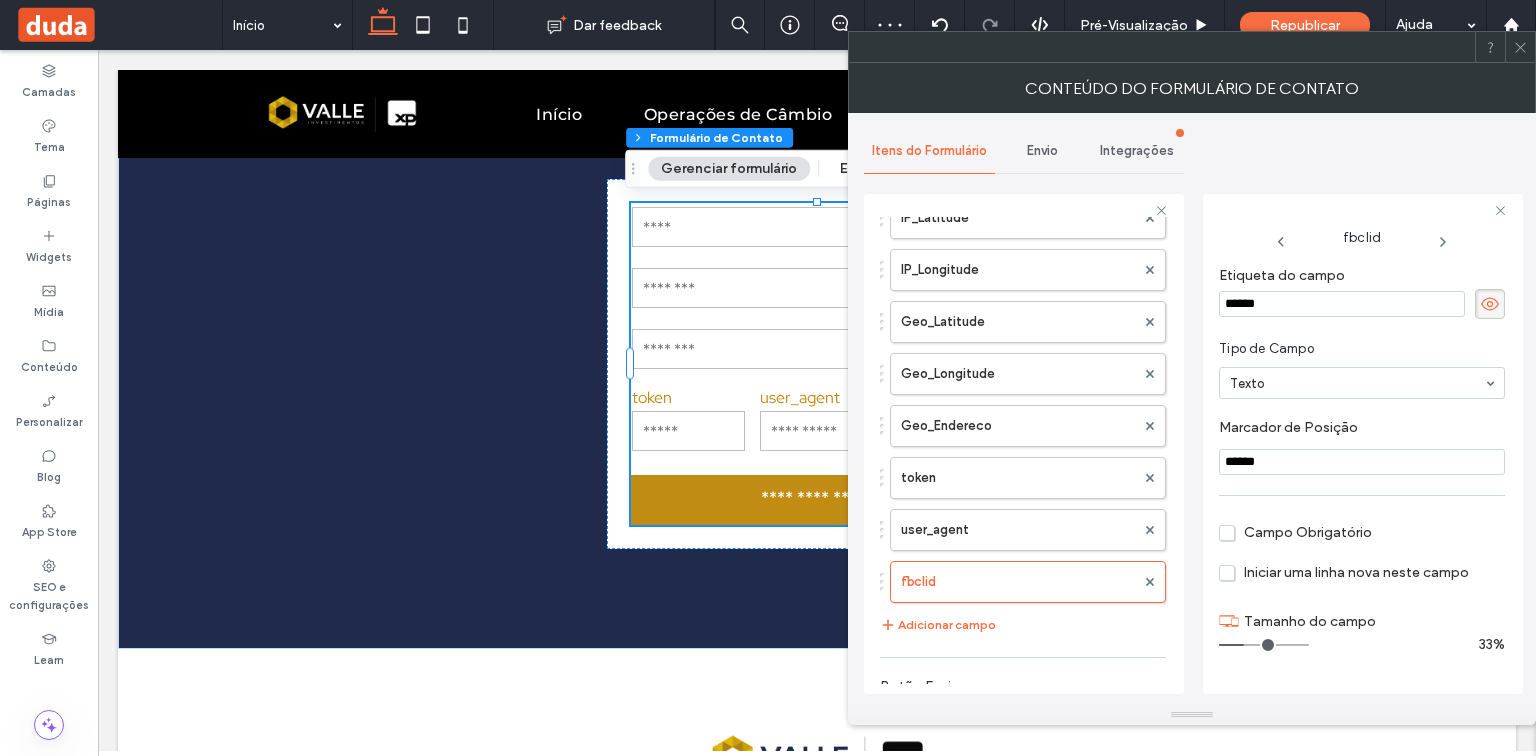 type on "******" 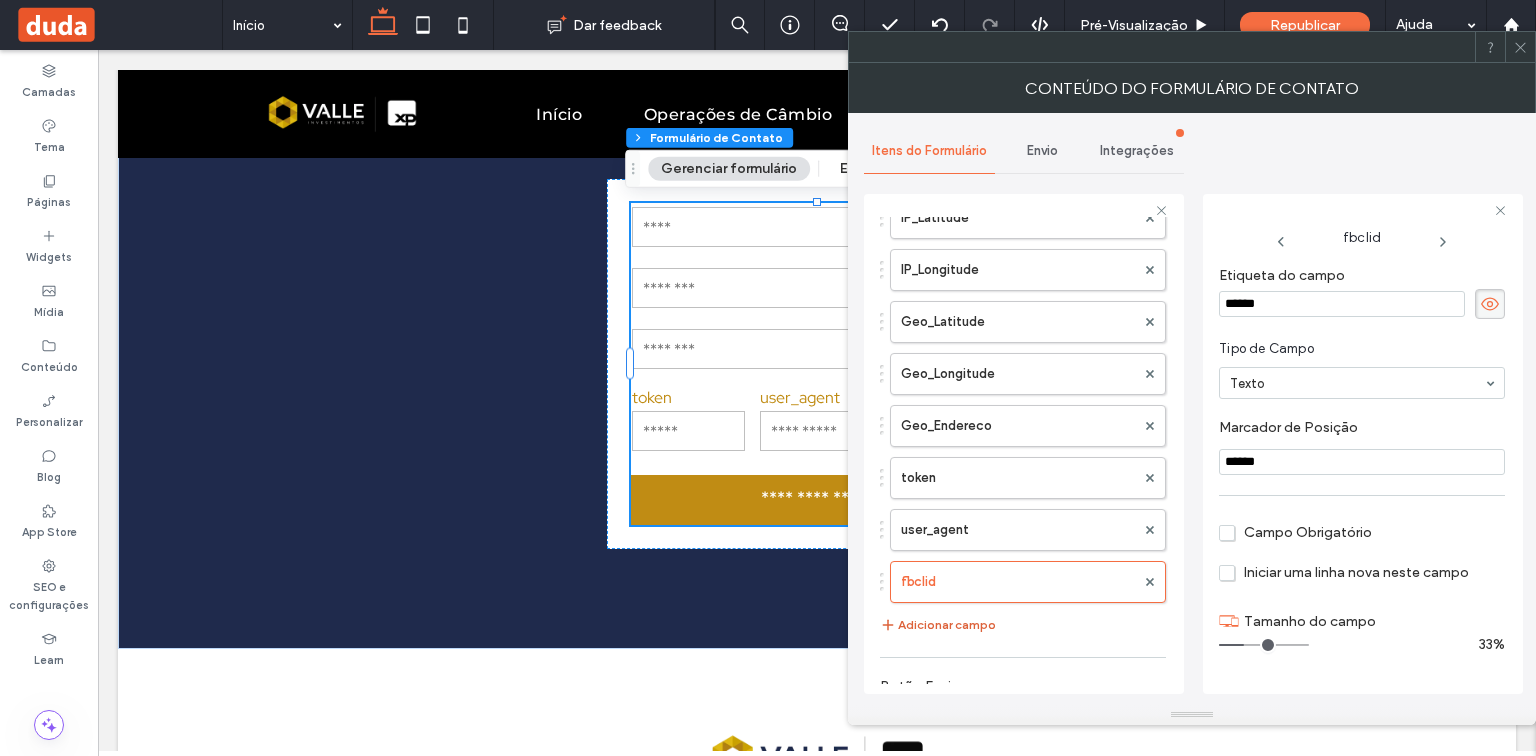 click on "Adicionar campo" at bounding box center (938, 625) 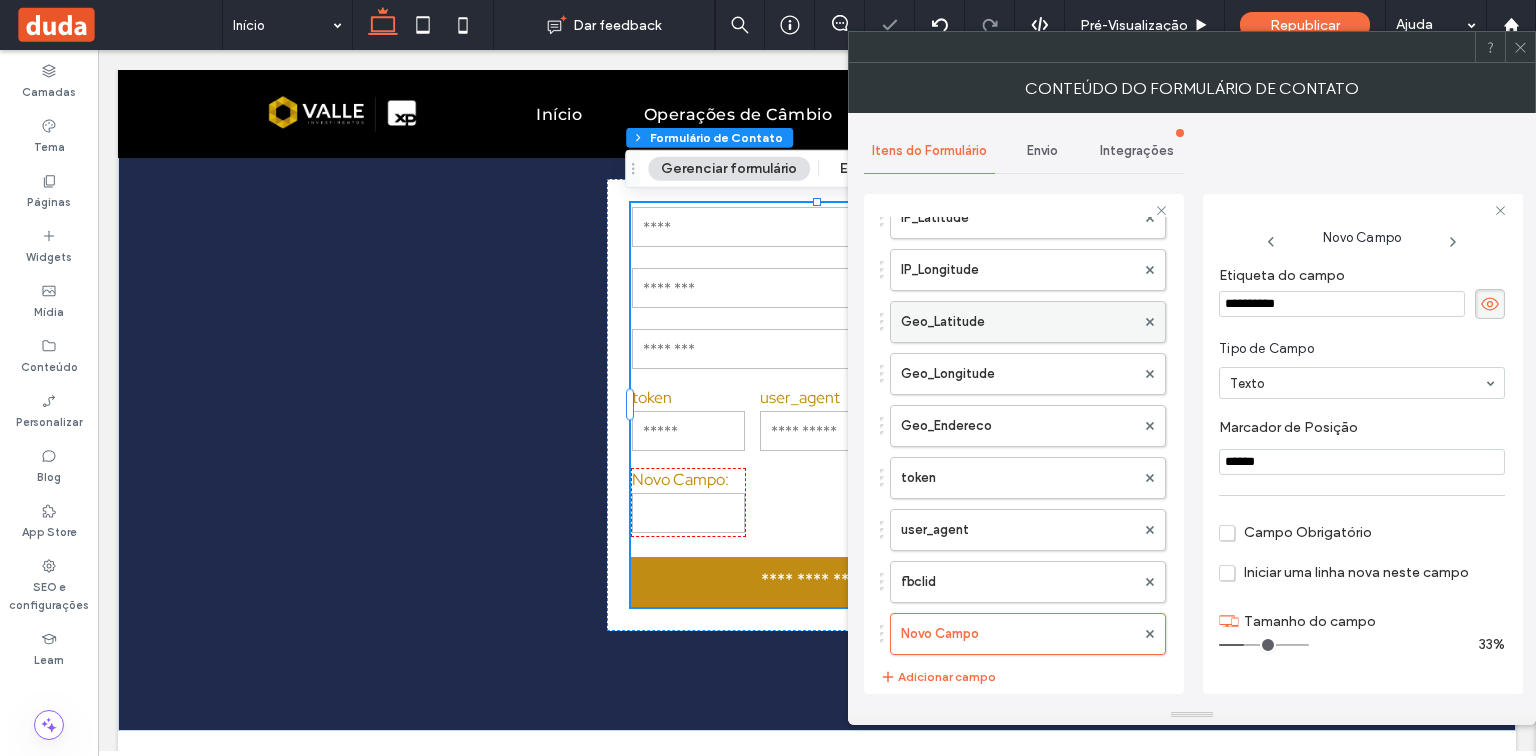 drag, startPoint x: 1327, startPoint y: 298, endPoint x: 1126, endPoint y: 308, distance: 201.2486 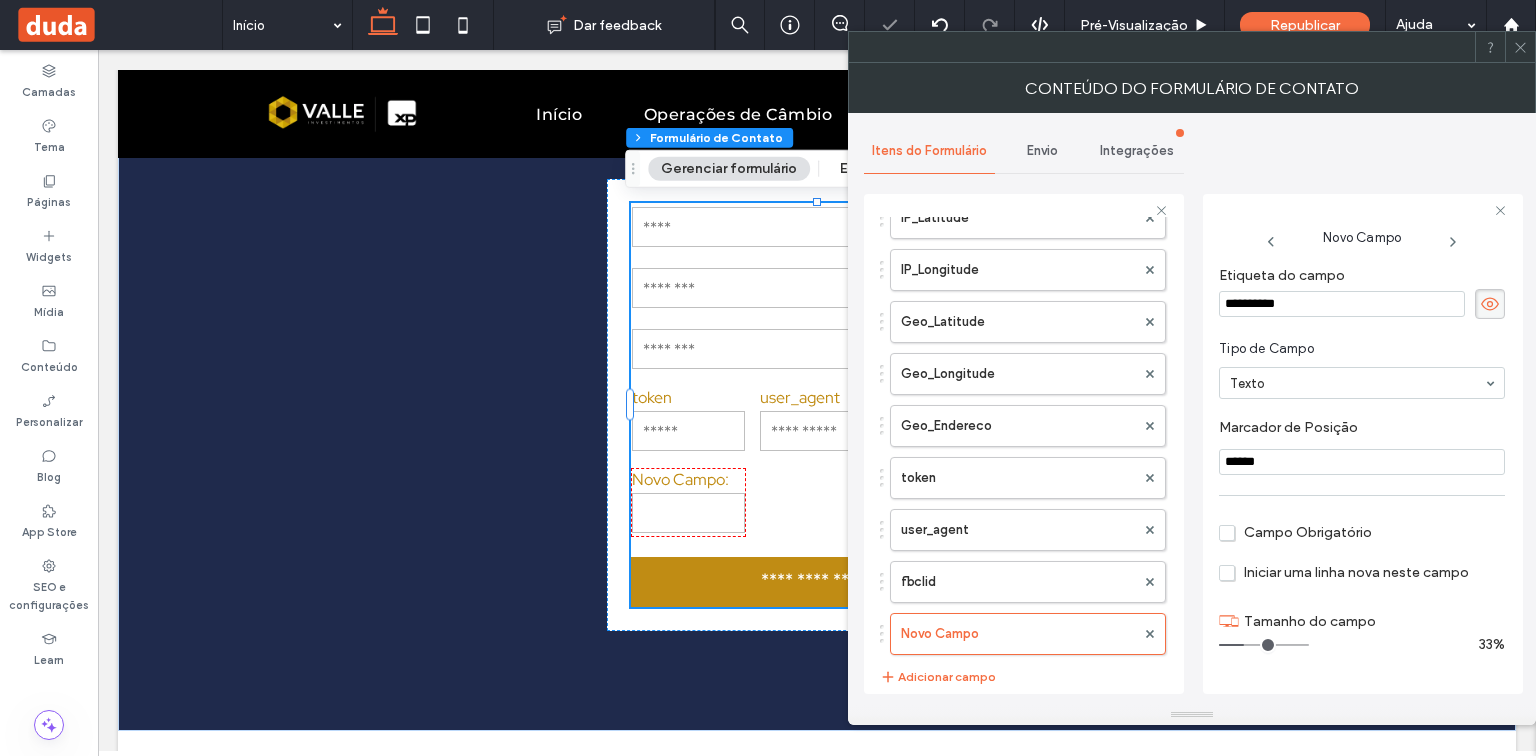 paste 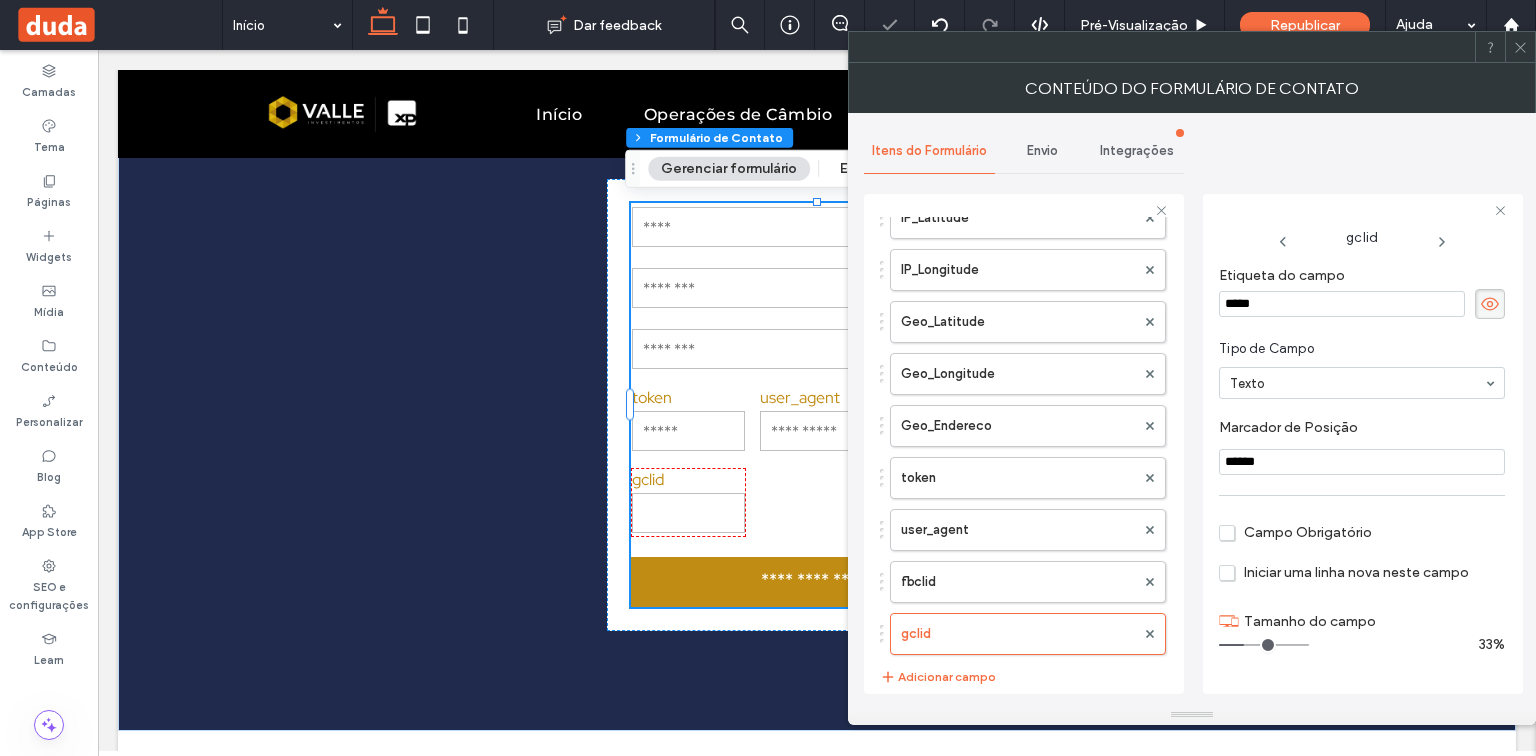 drag, startPoint x: 1329, startPoint y: 477, endPoint x: 1316, endPoint y: 477, distance: 13 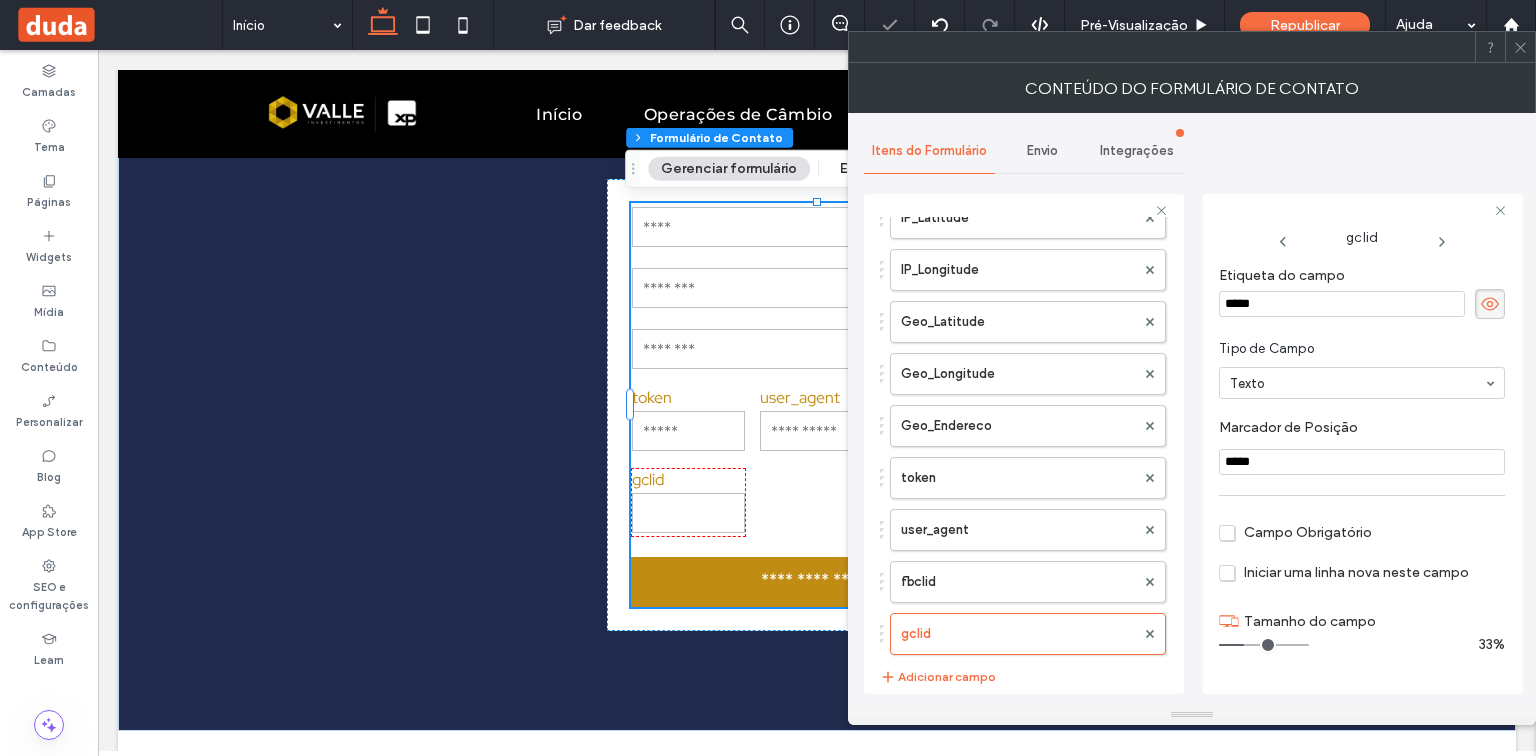 type on "*****" 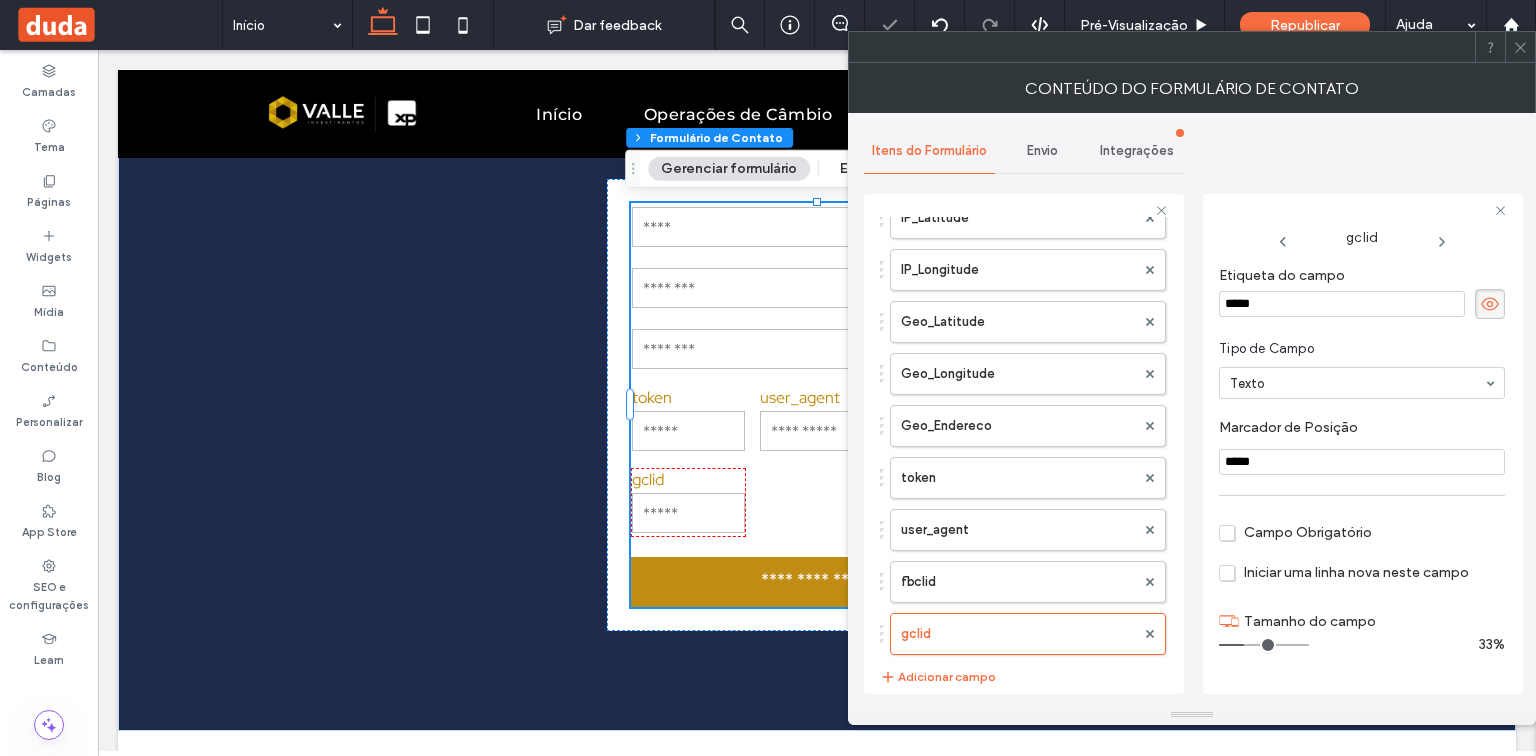 click on "Marcador de Posiçāo" at bounding box center [1358, 430] 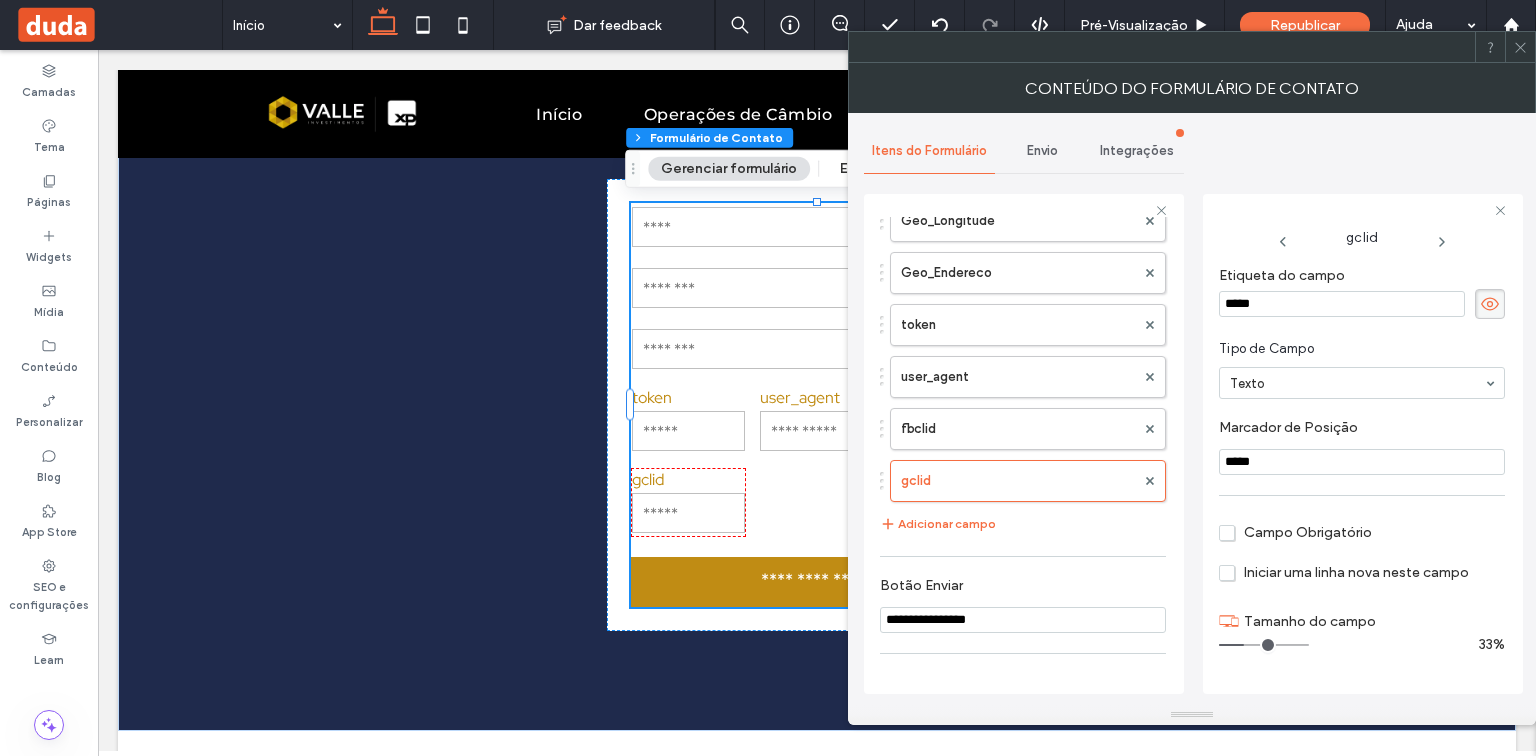 scroll, scrollTop: 1200, scrollLeft: 0, axis: vertical 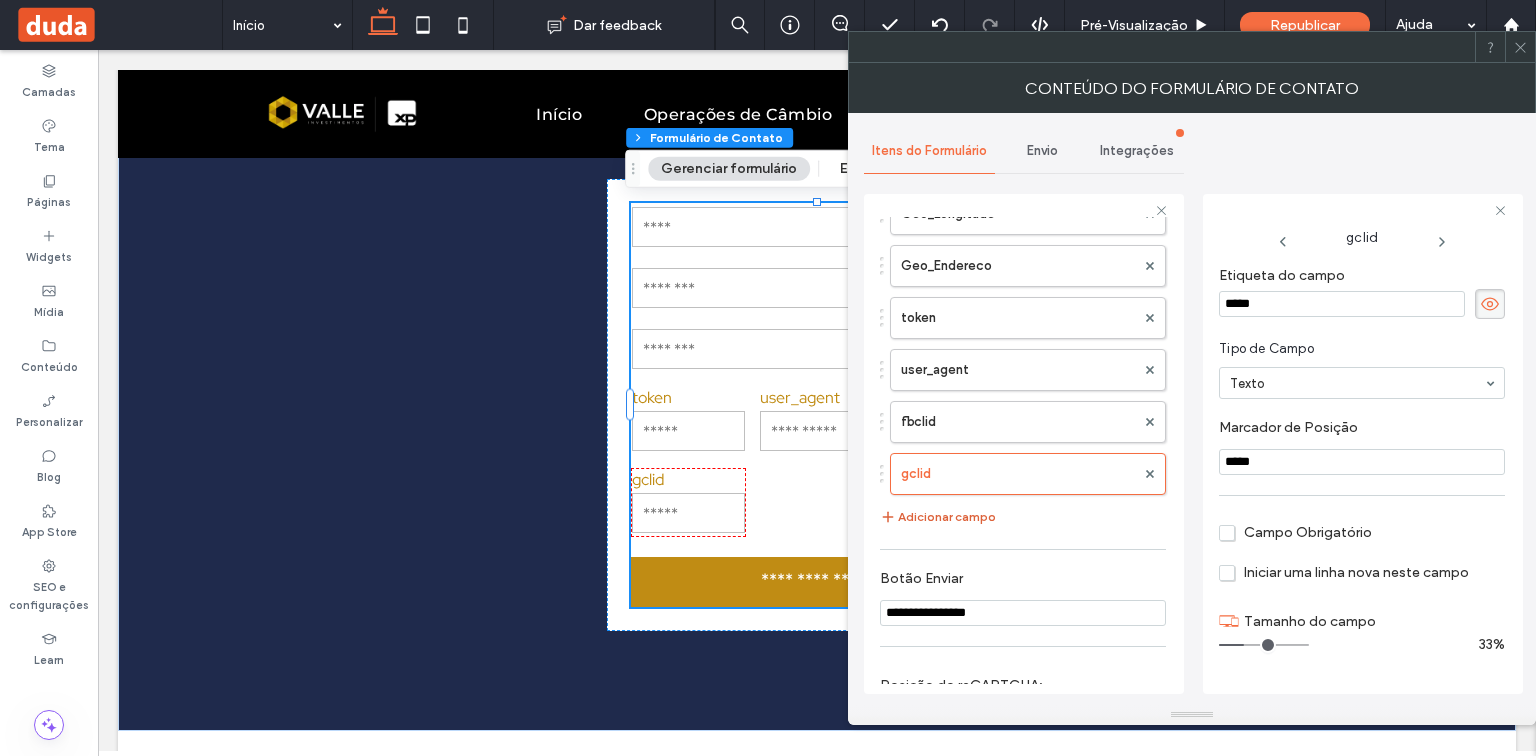 click on "Adicionar campo" at bounding box center [938, 517] 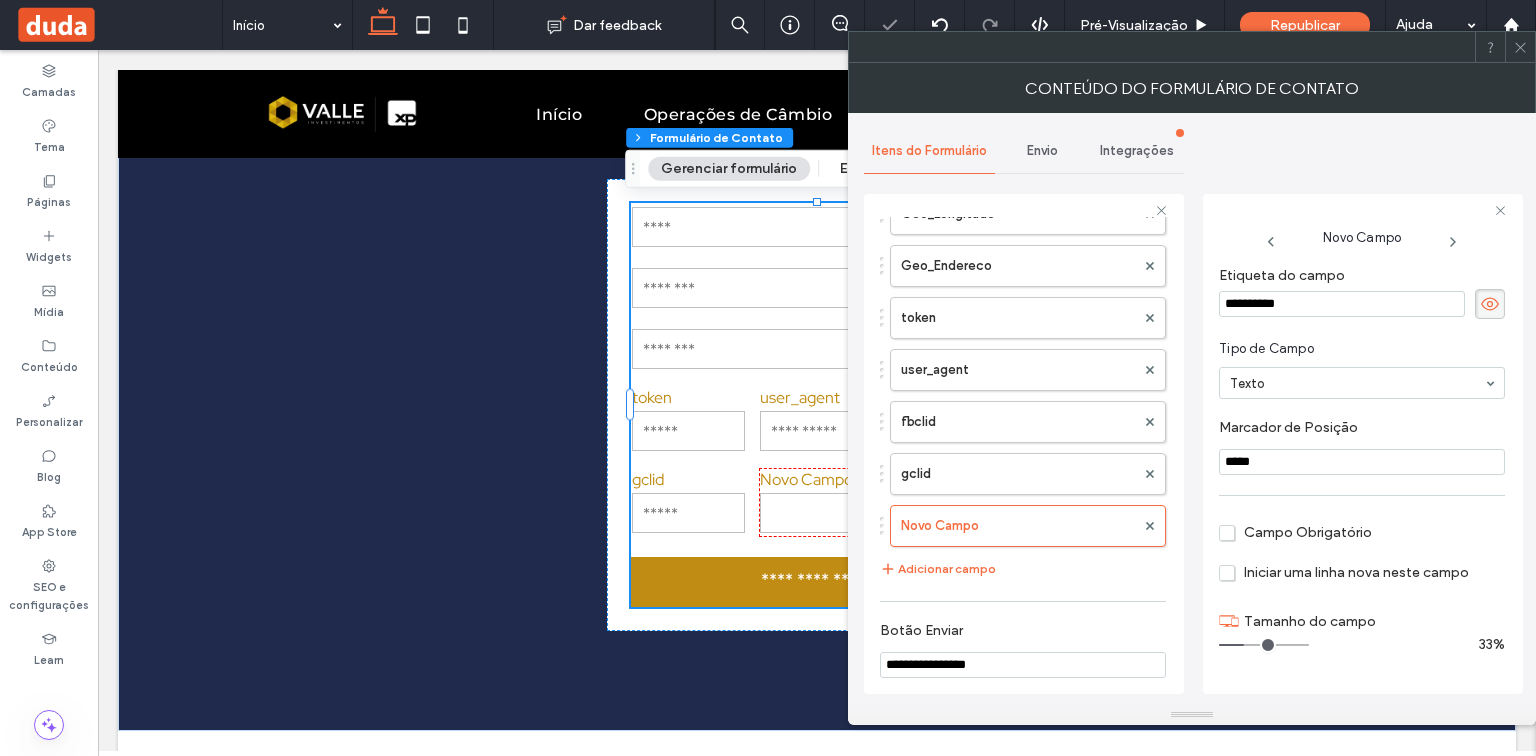 drag, startPoint x: 1312, startPoint y: 292, endPoint x: 1176, endPoint y: 296, distance: 136.0588 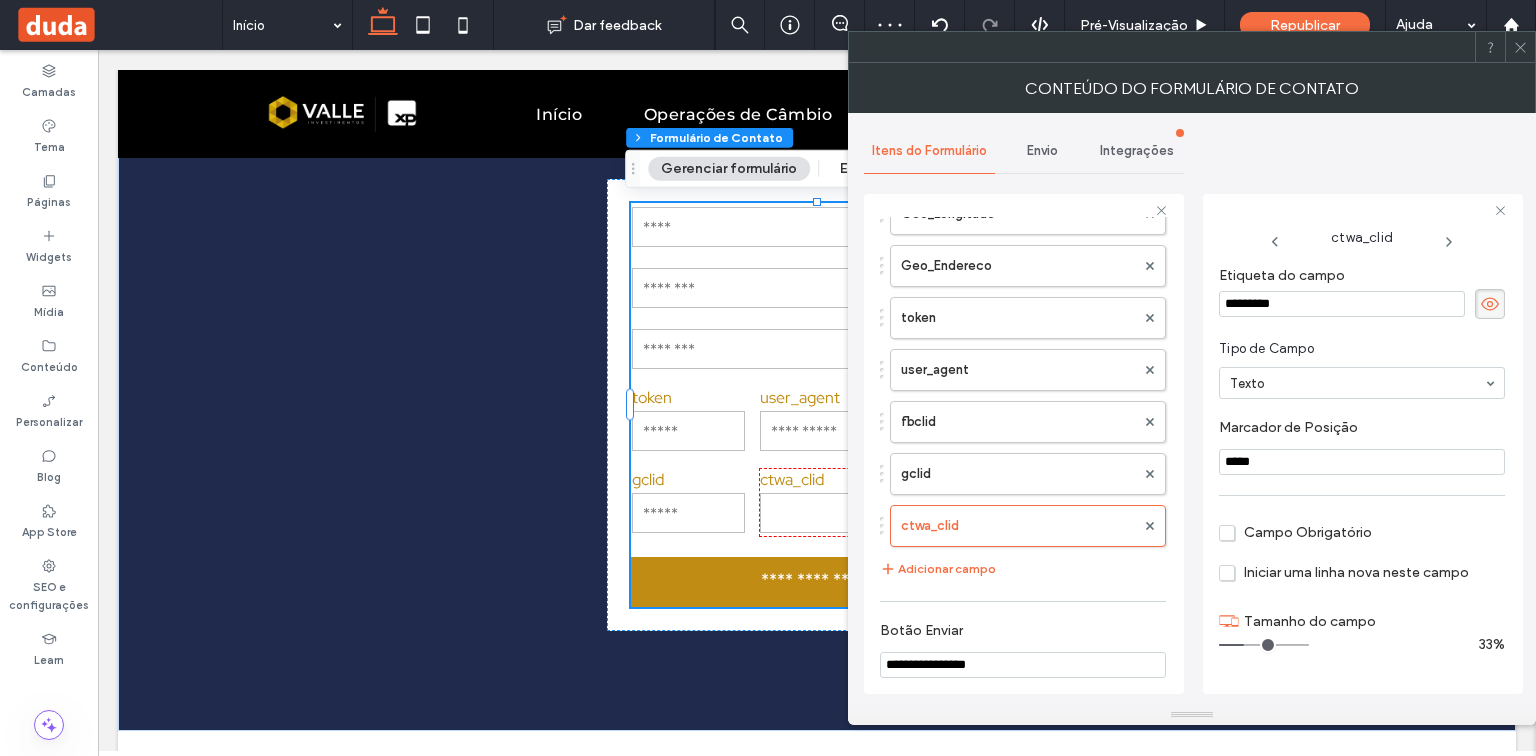 drag, startPoint x: 1279, startPoint y: 456, endPoint x: 1210, endPoint y: 462, distance: 69.260376 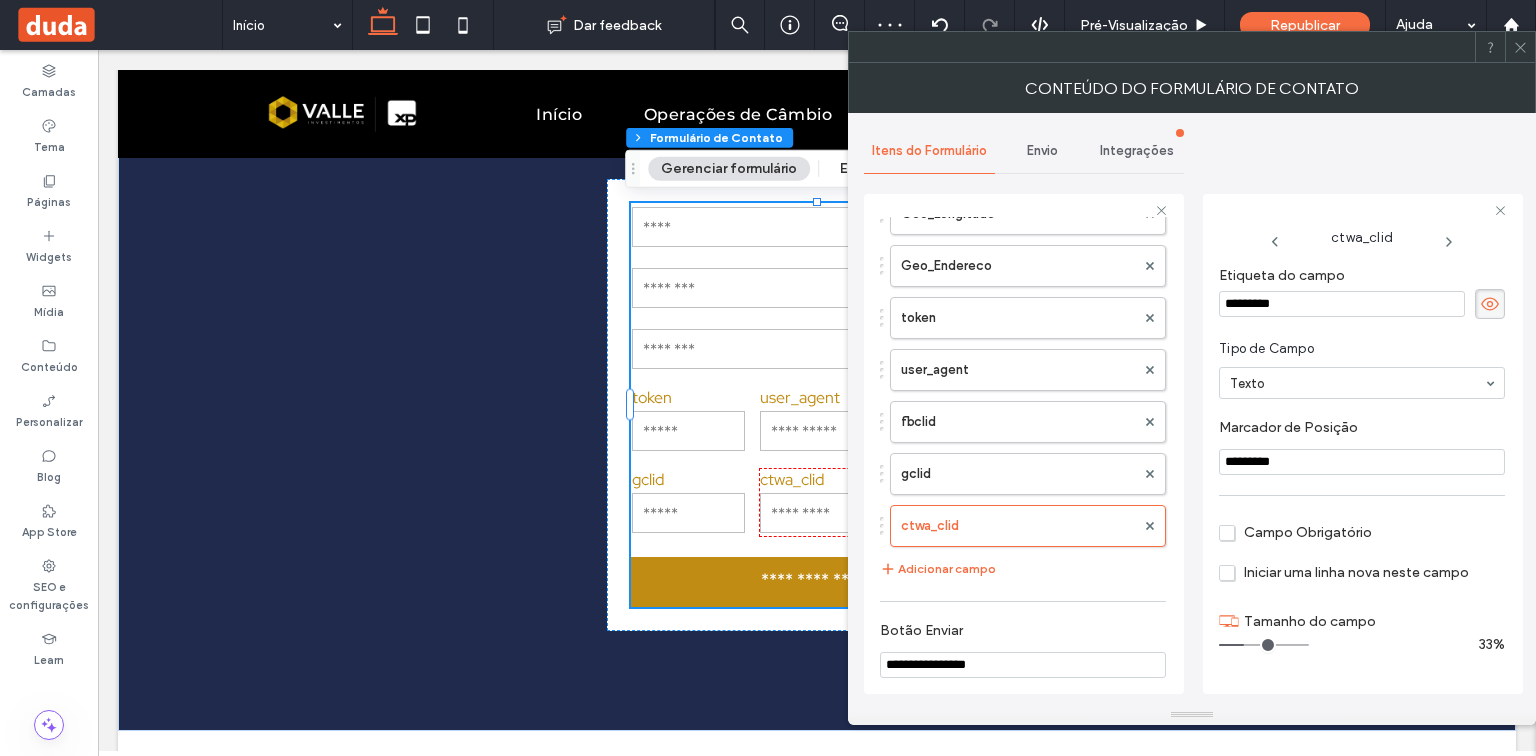 type on "*********" 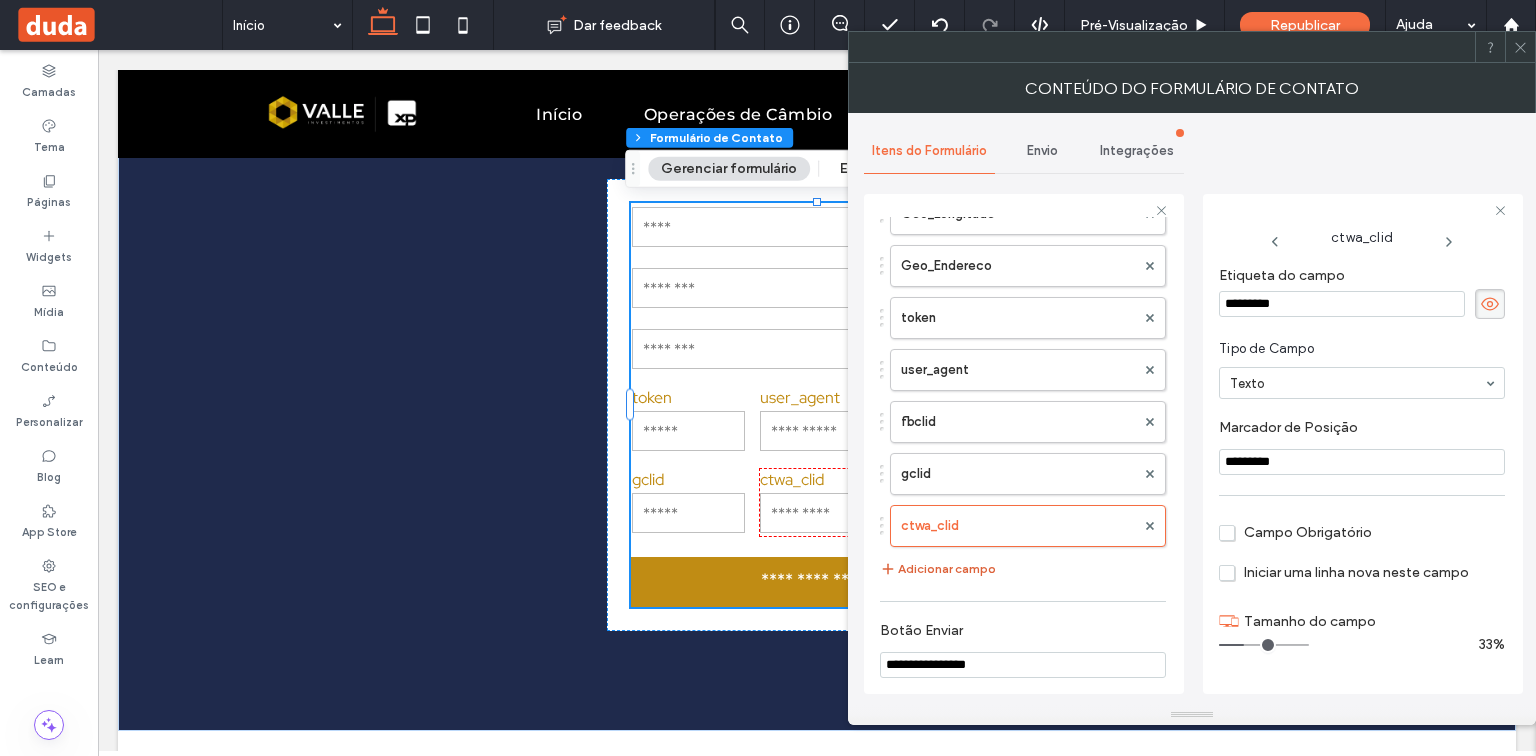 click on "Adicionar campo" at bounding box center [938, 569] 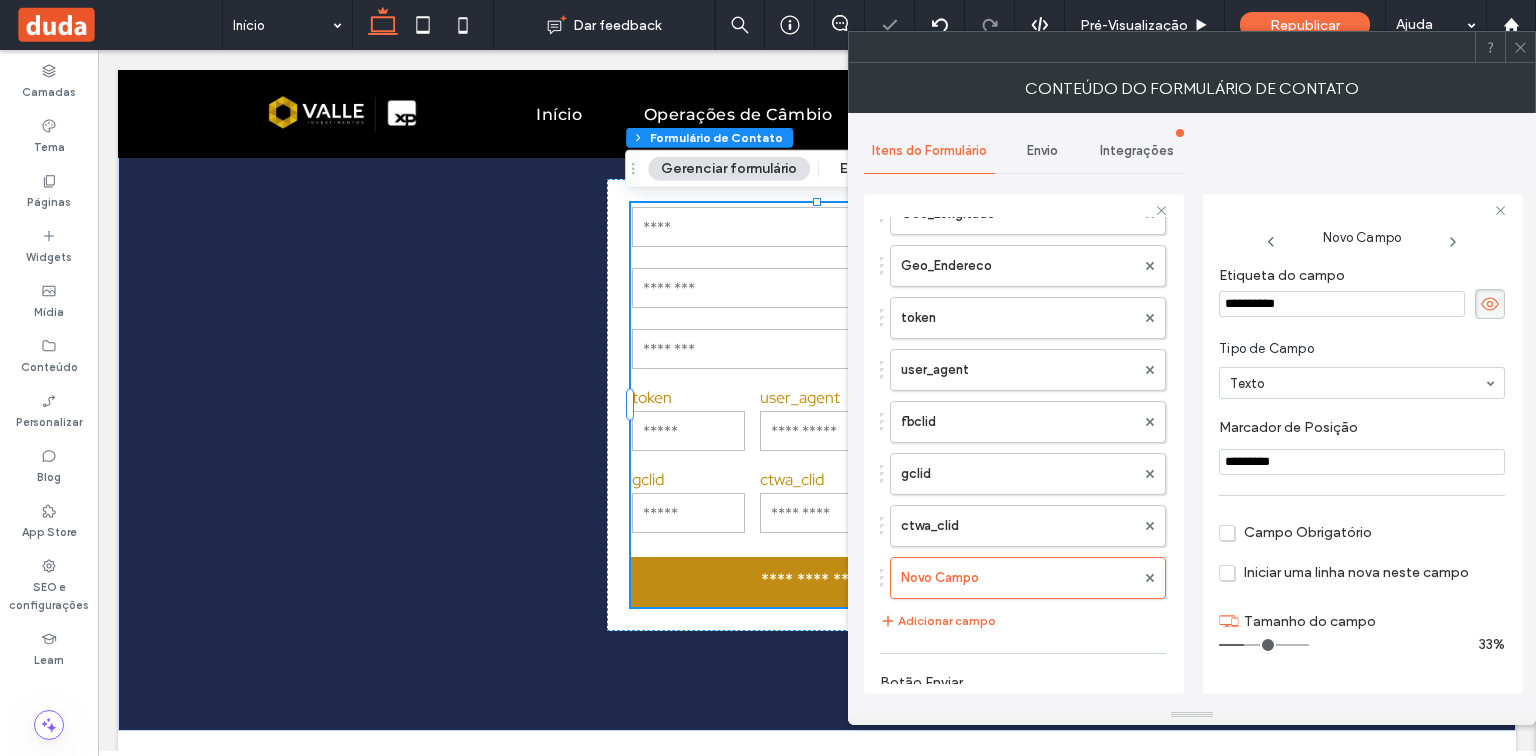 drag, startPoint x: 1337, startPoint y: 306, endPoint x: 1207, endPoint y: 316, distance: 130.38405 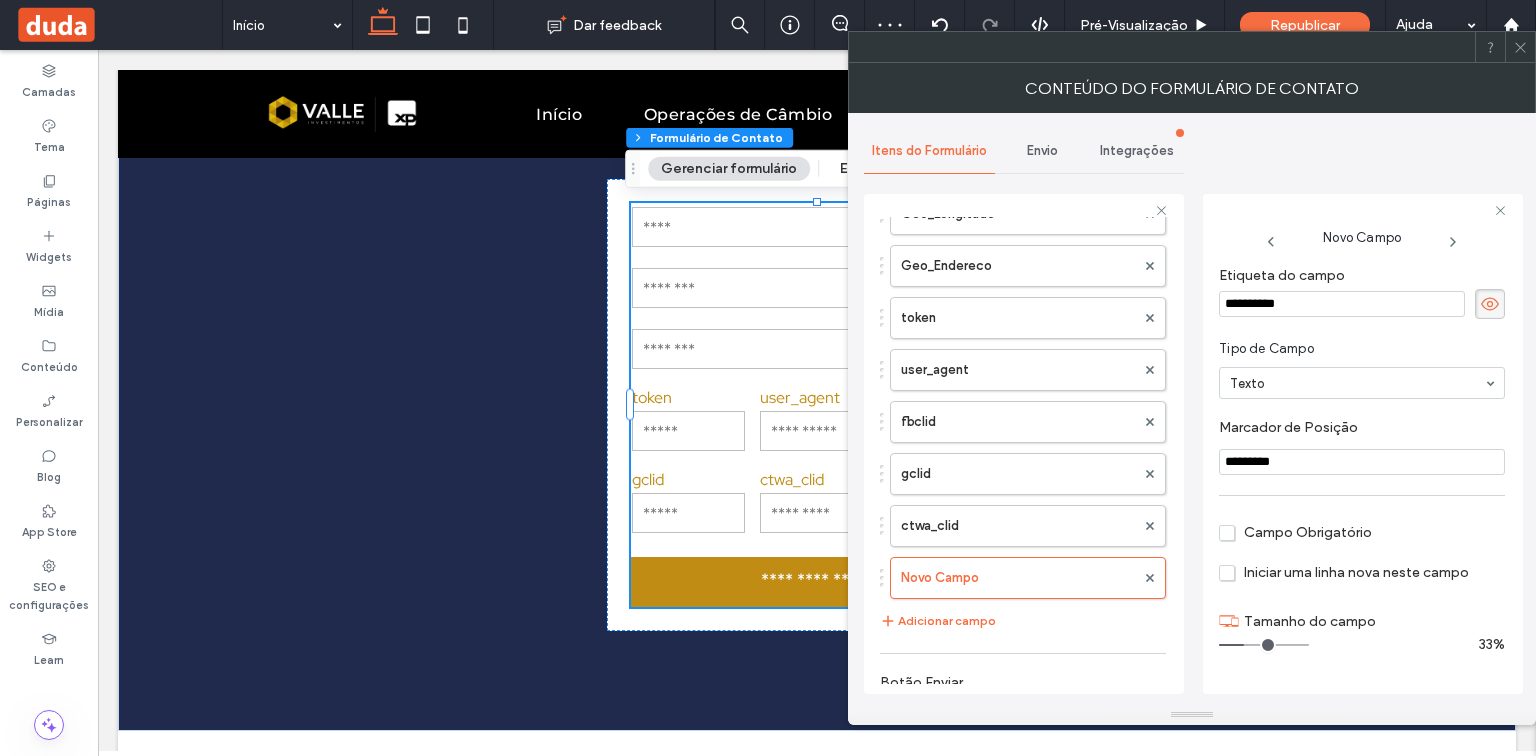 paste on "*" 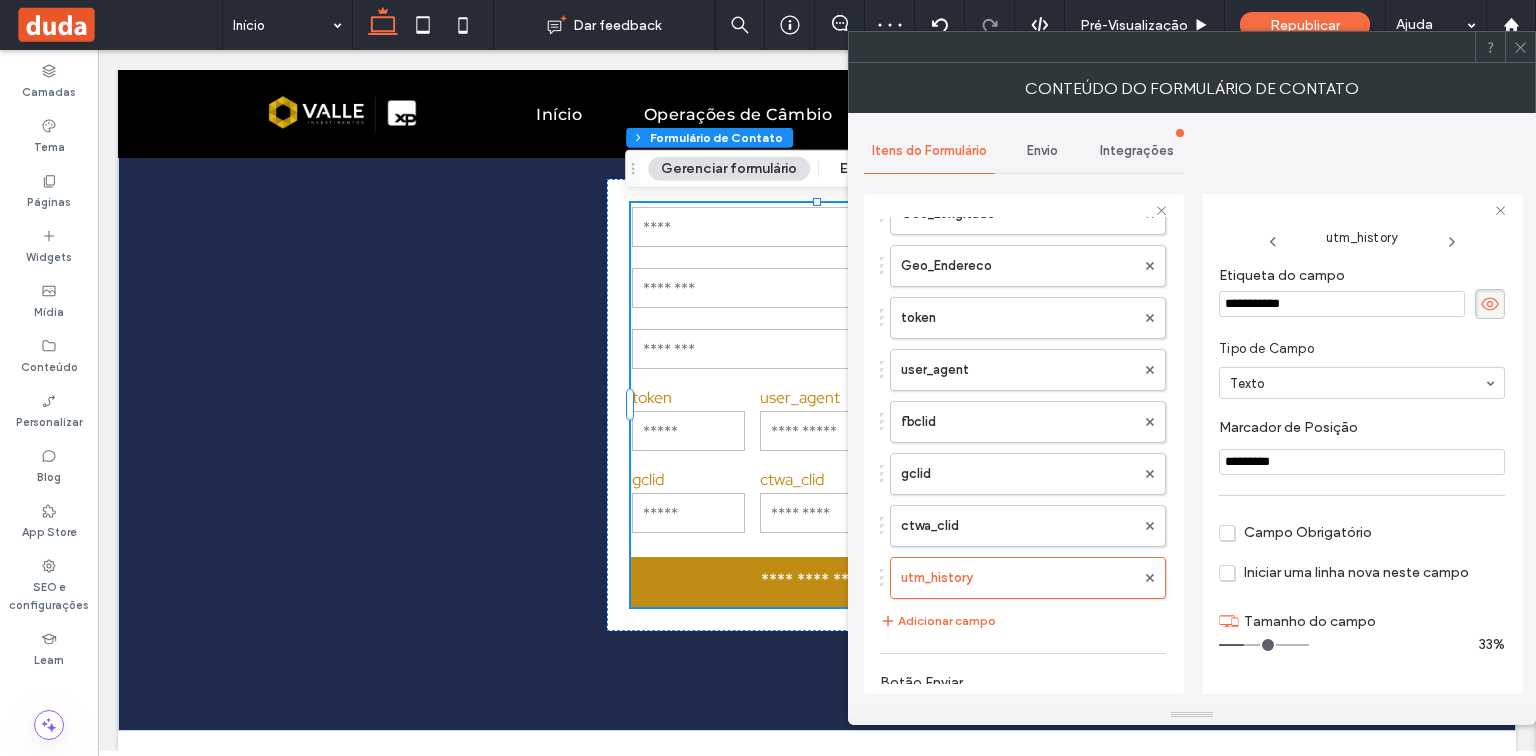 drag, startPoint x: 1315, startPoint y: 452, endPoint x: 1207, endPoint y: 456, distance: 108.07405 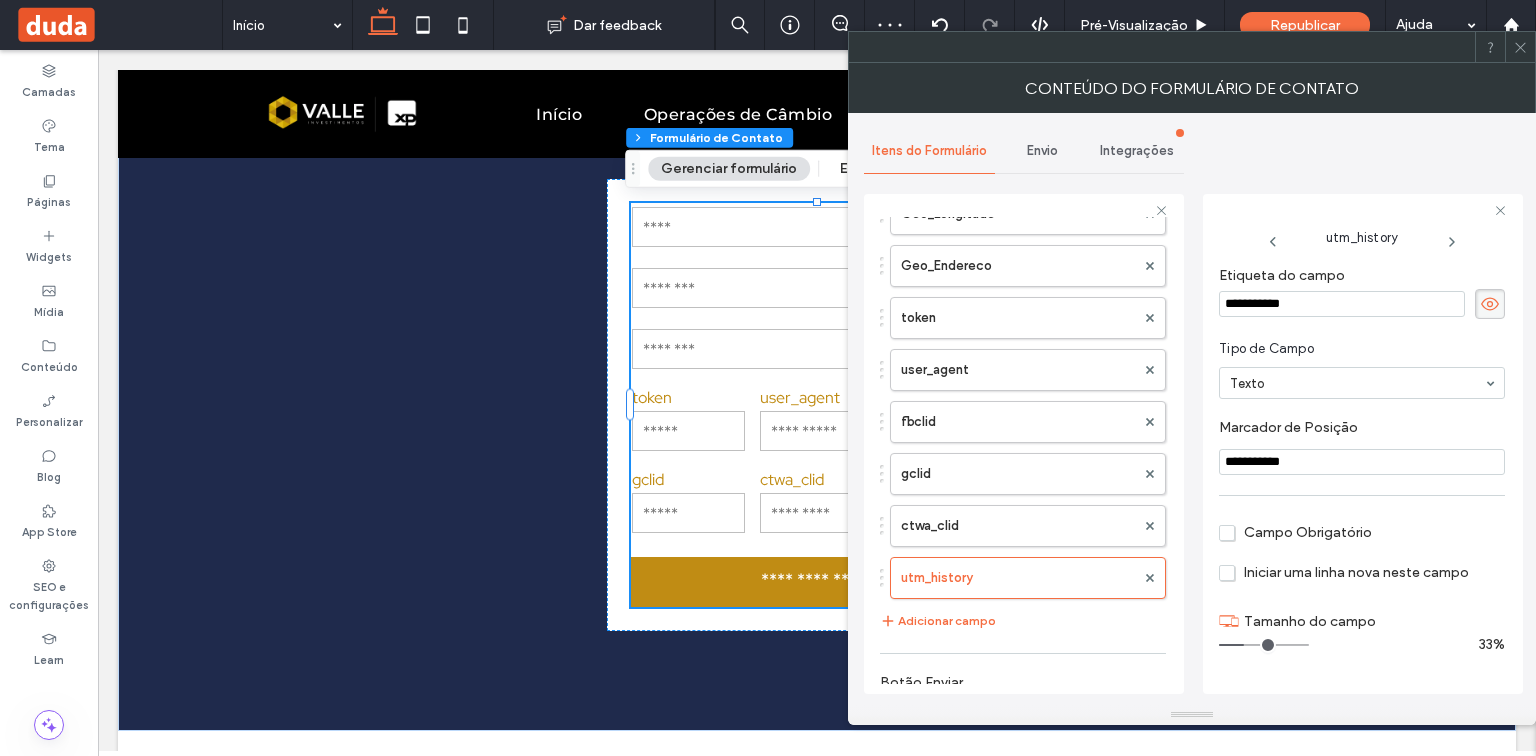 type on "**********" 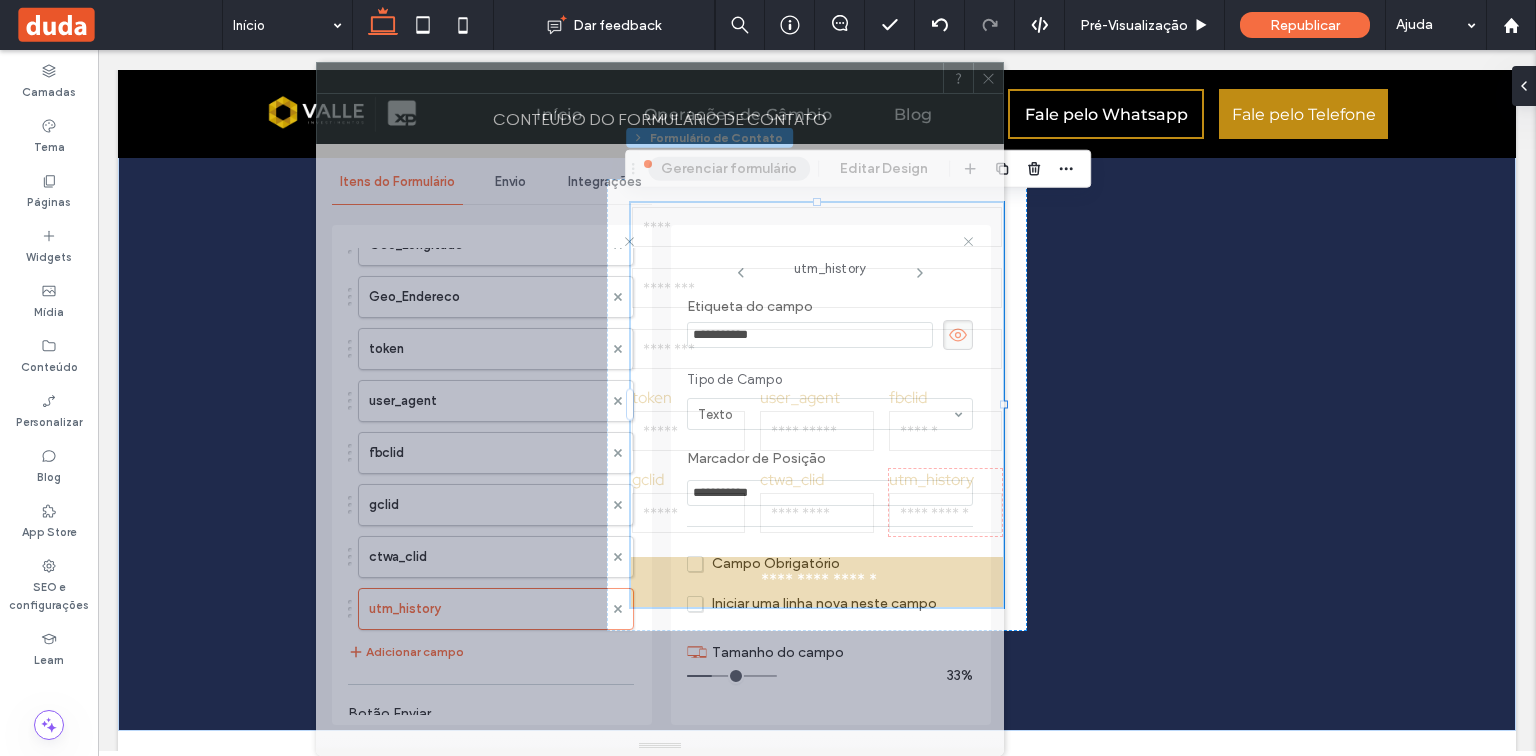 drag, startPoint x: 1269, startPoint y: 63, endPoint x: 848, endPoint y: 111, distance: 423.7275 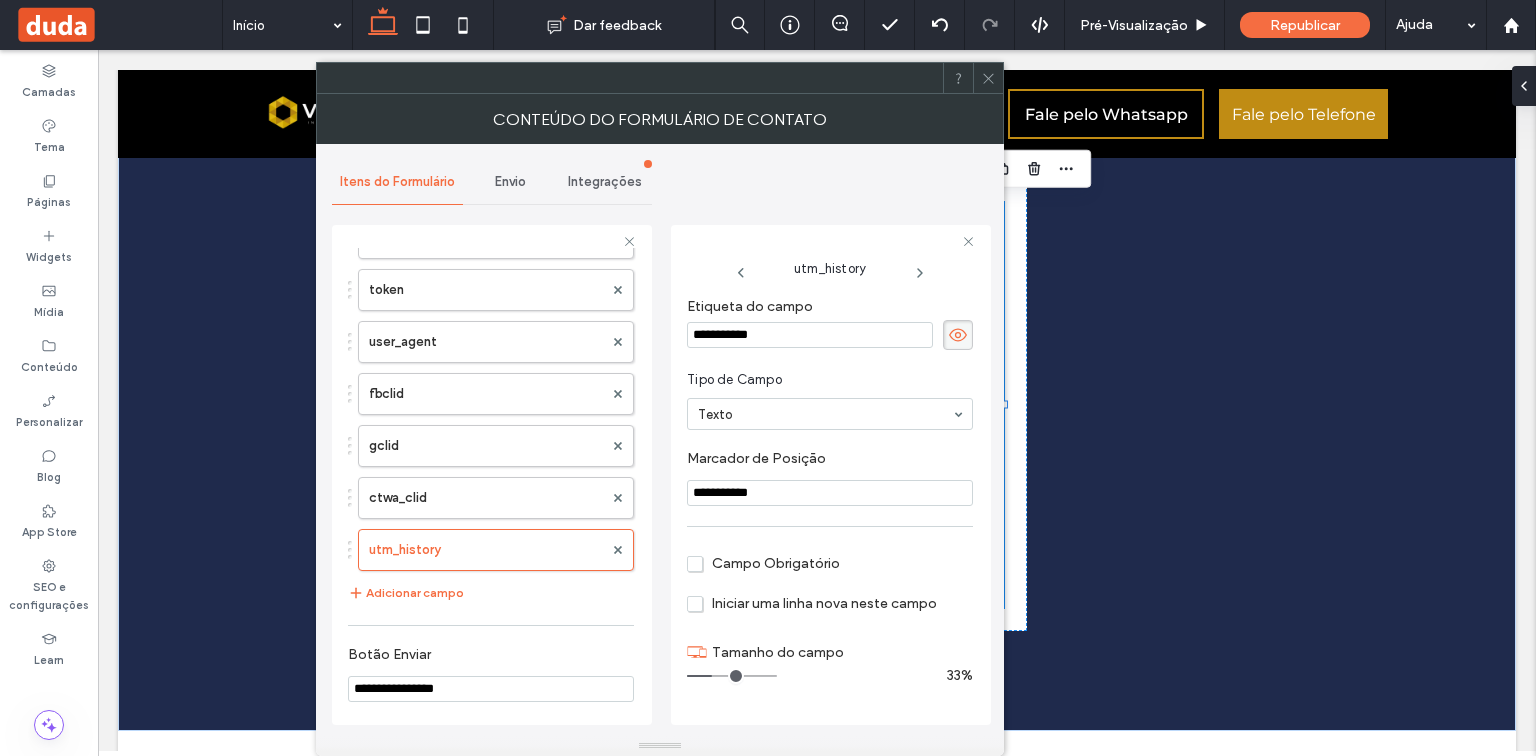 scroll, scrollTop: 1360, scrollLeft: 0, axis: vertical 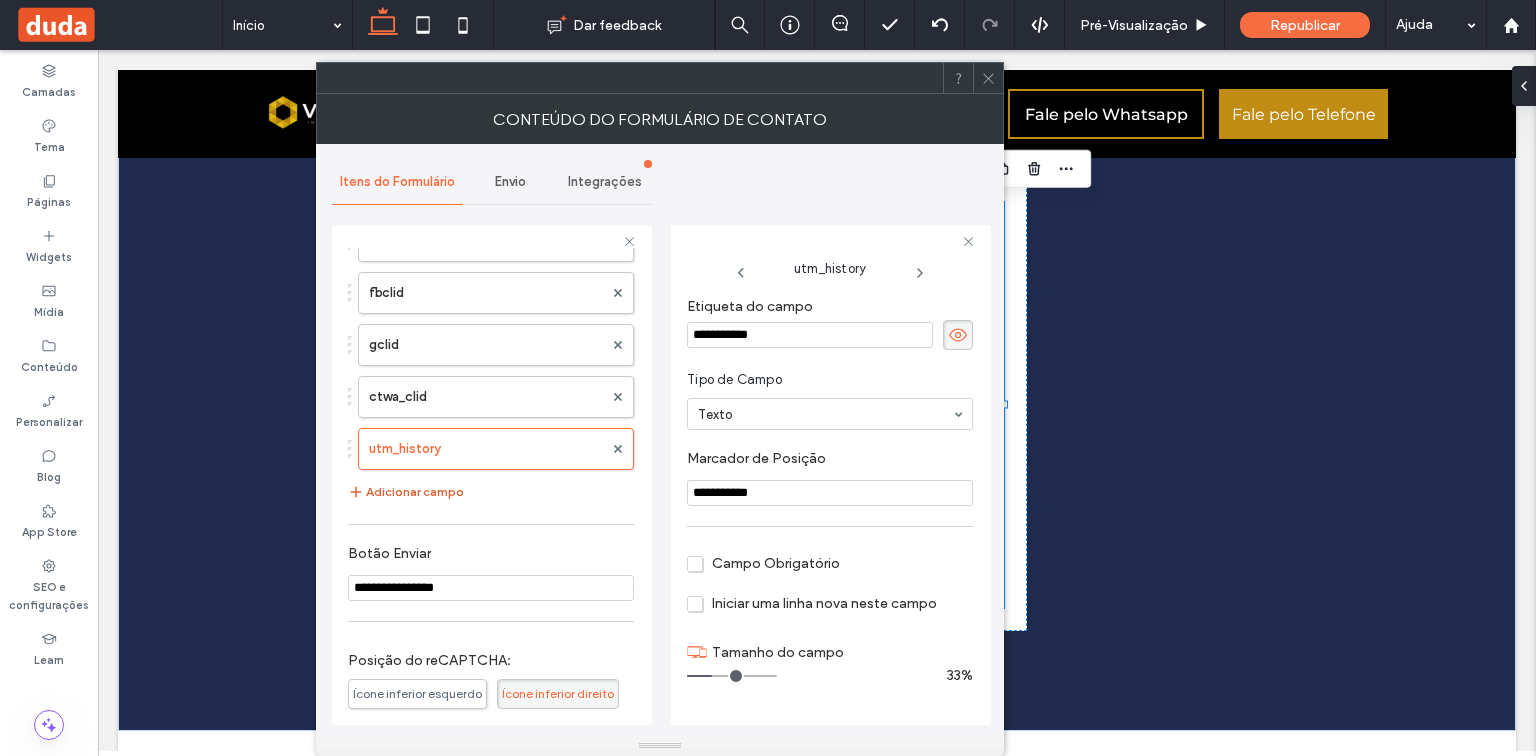 click on "Adicionar campo" at bounding box center (406, 492) 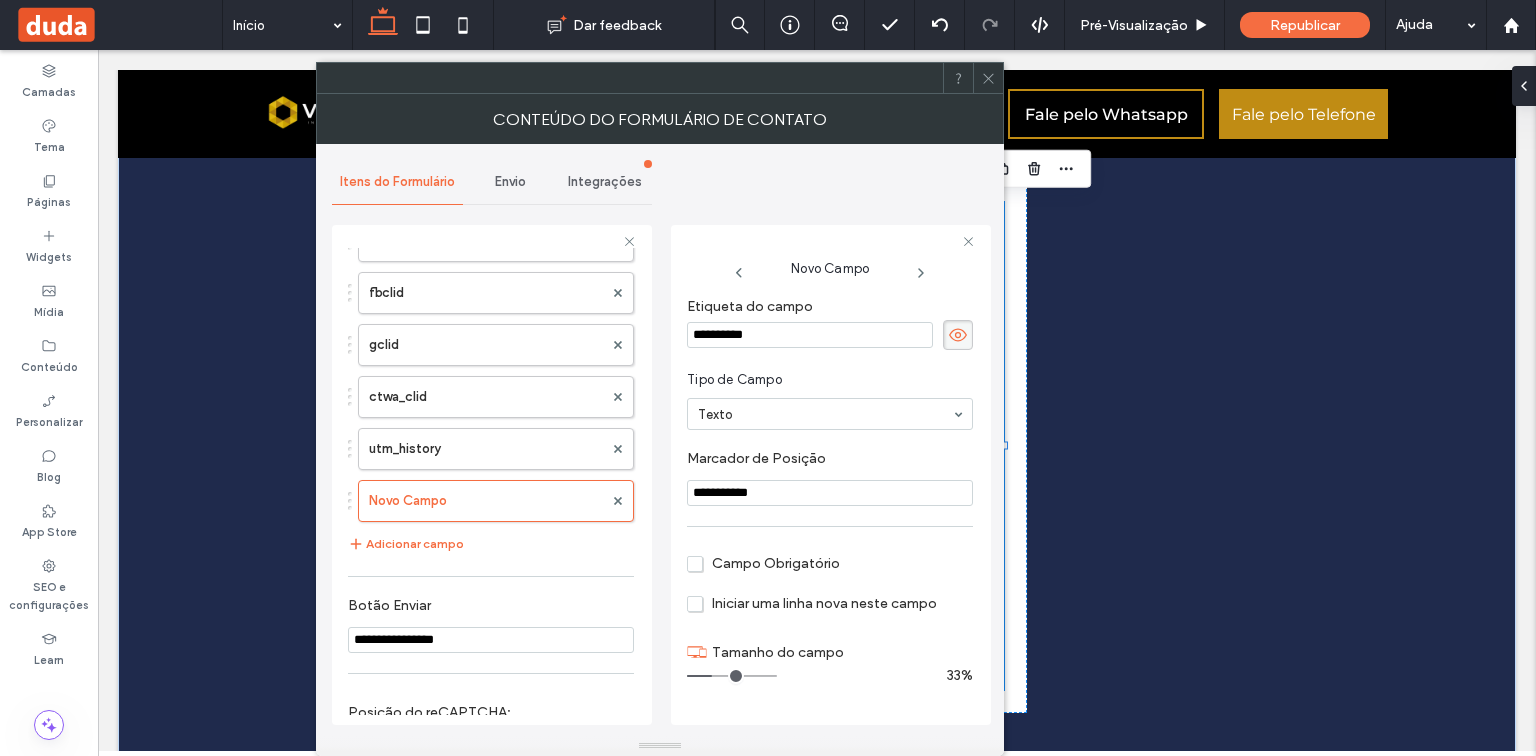 drag, startPoint x: 794, startPoint y: 335, endPoint x: 660, endPoint y: 338, distance: 134.03358 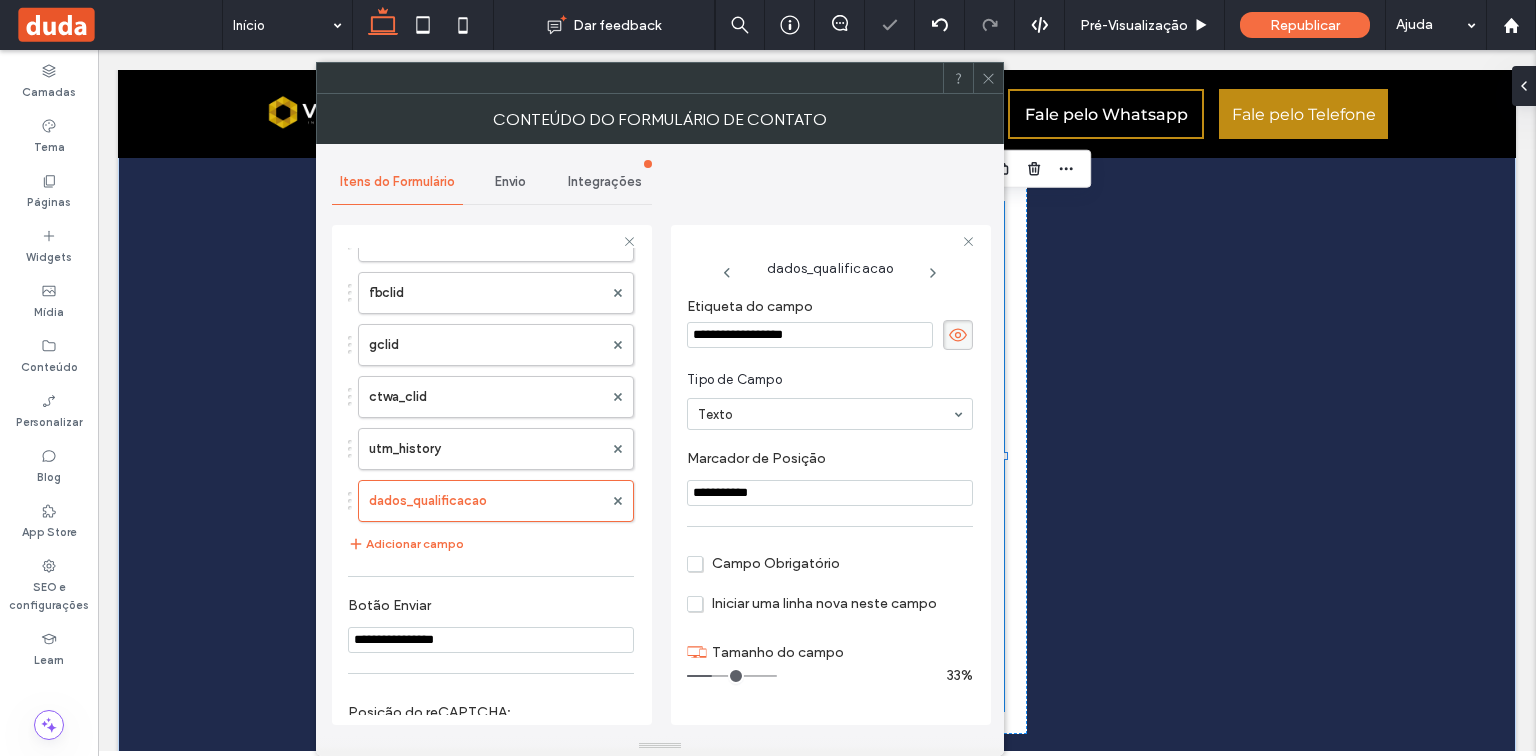 drag, startPoint x: 795, startPoint y: 488, endPoint x: 667, endPoint y: 489, distance: 128.0039 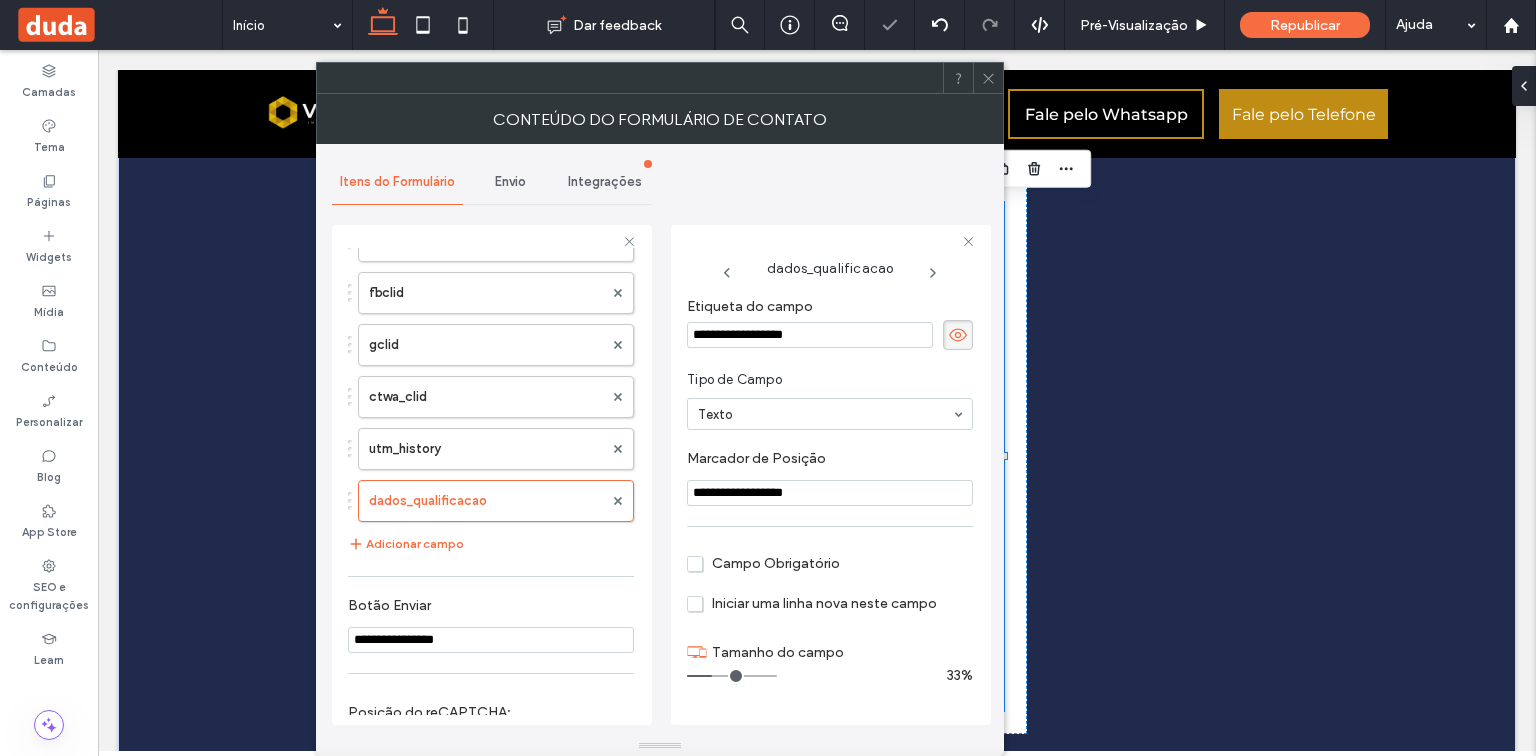 type on "**********" 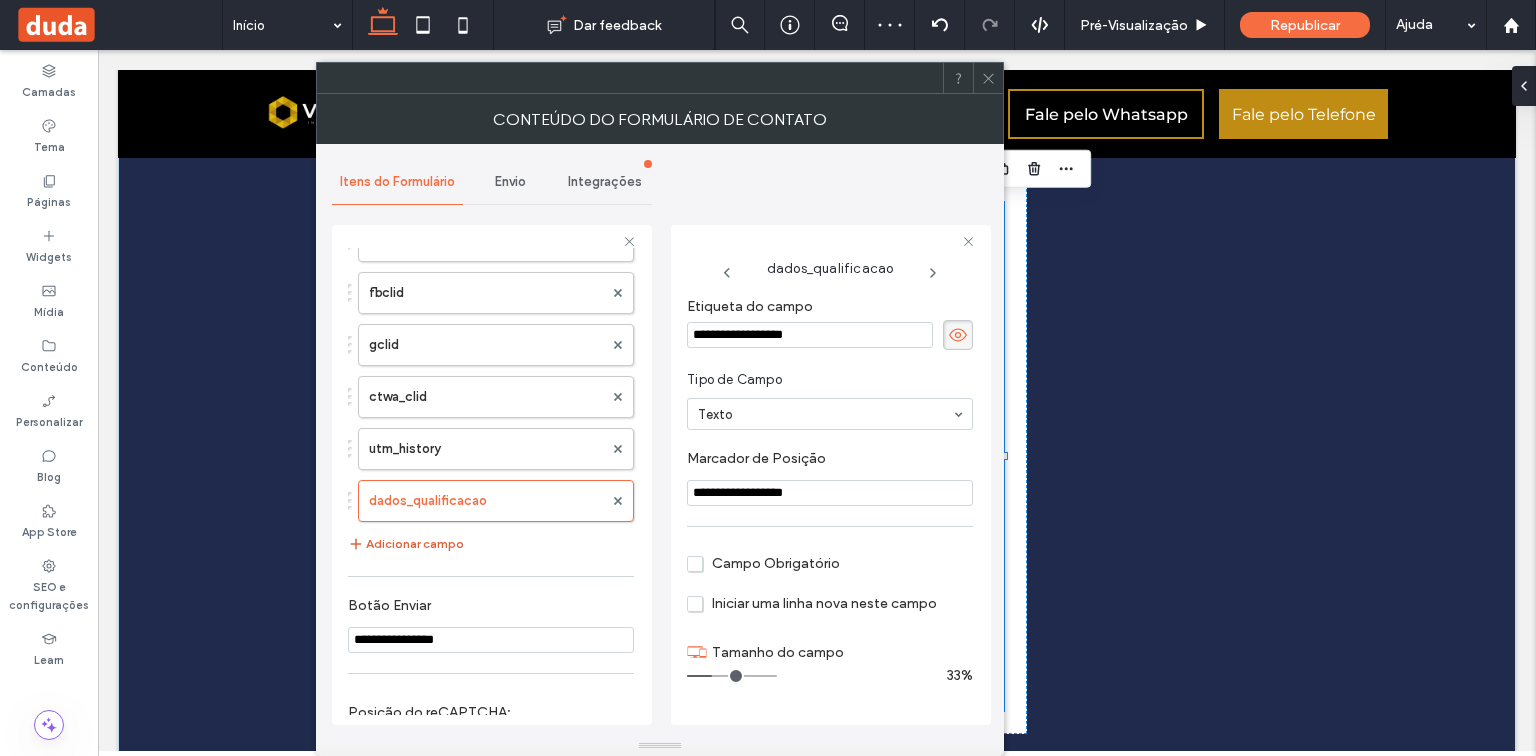 click on "Adicionar campo" at bounding box center (406, 544) 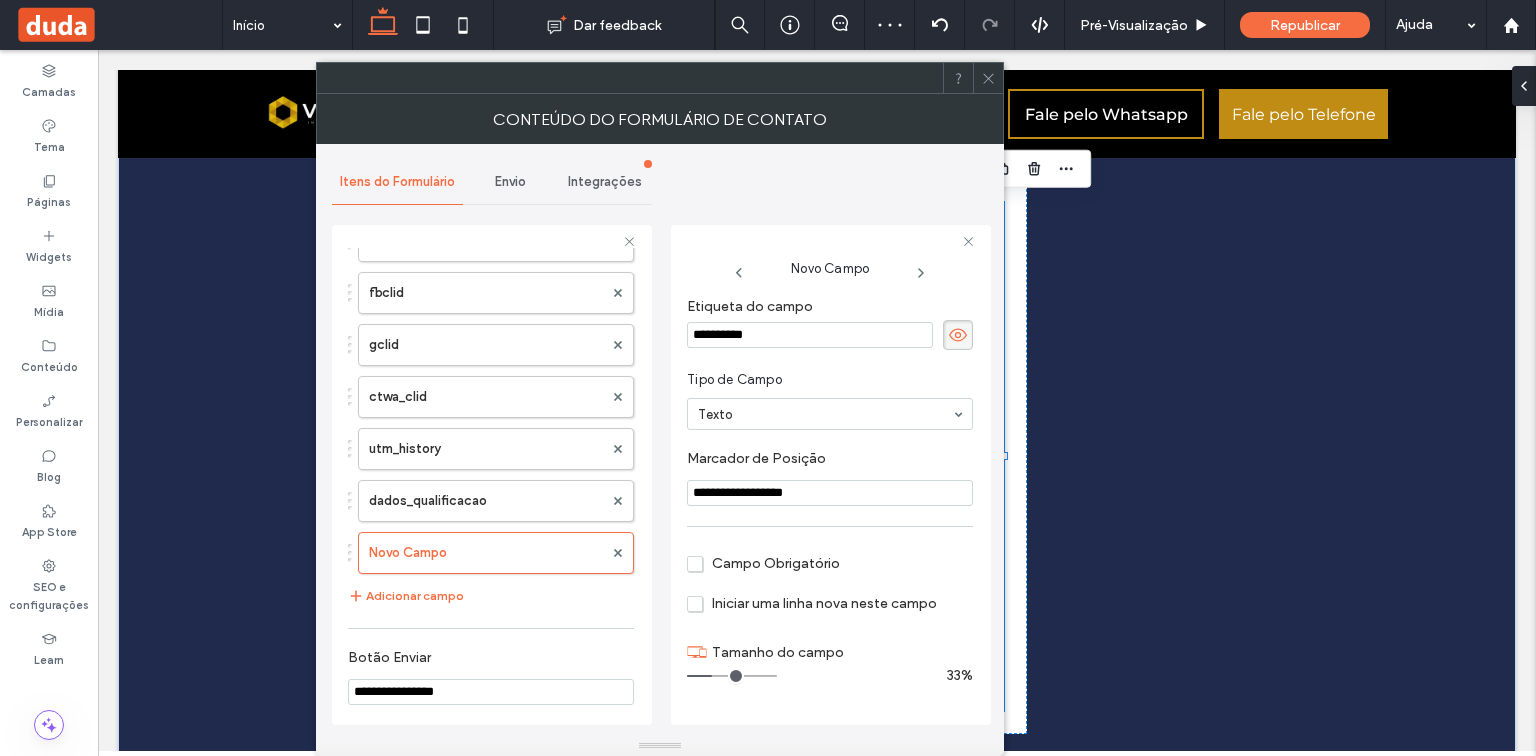 drag, startPoint x: 803, startPoint y: 336, endPoint x: 666, endPoint y: 334, distance: 137.0146 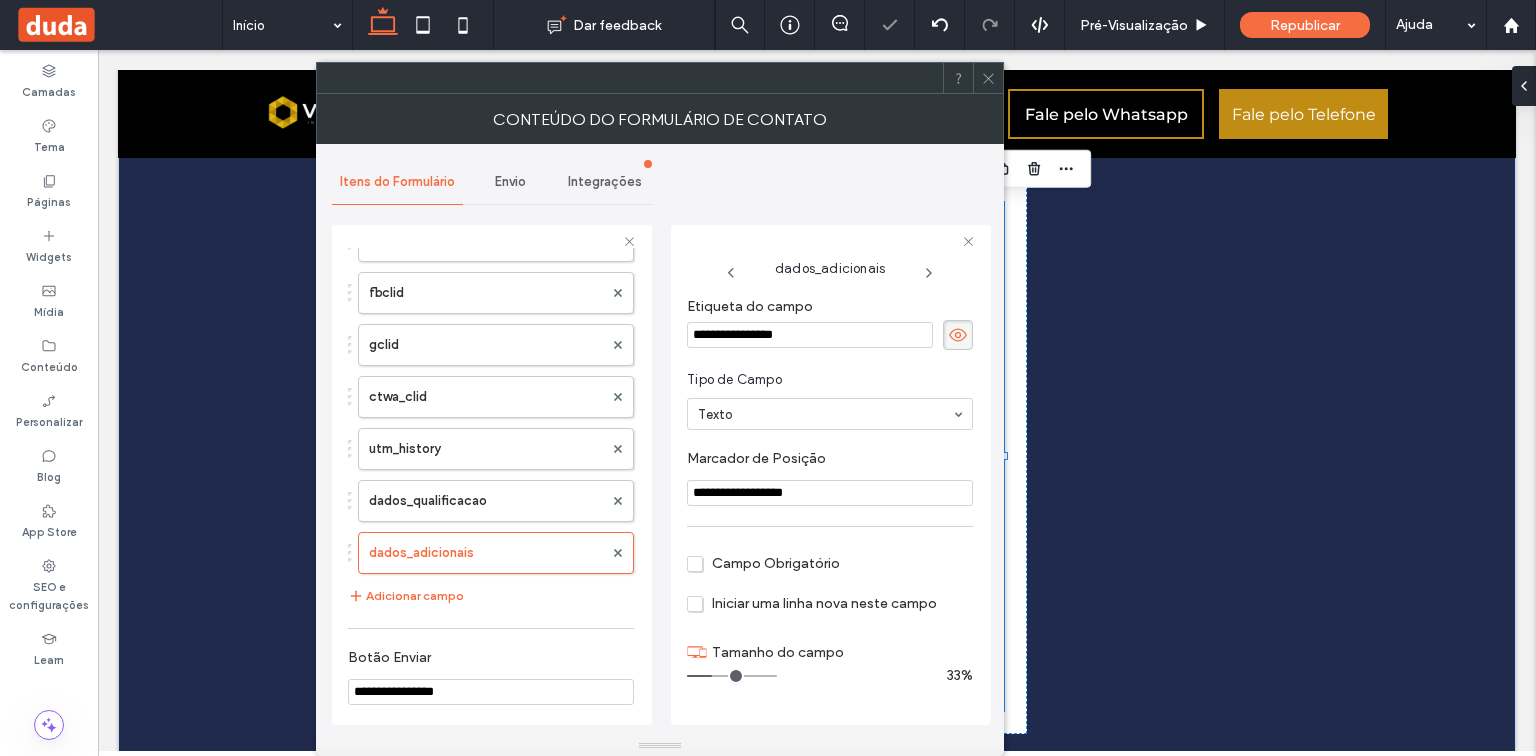 drag, startPoint x: 840, startPoint y: 489, endPoint x: 688, endPoint y: 490, distance: 152.0033 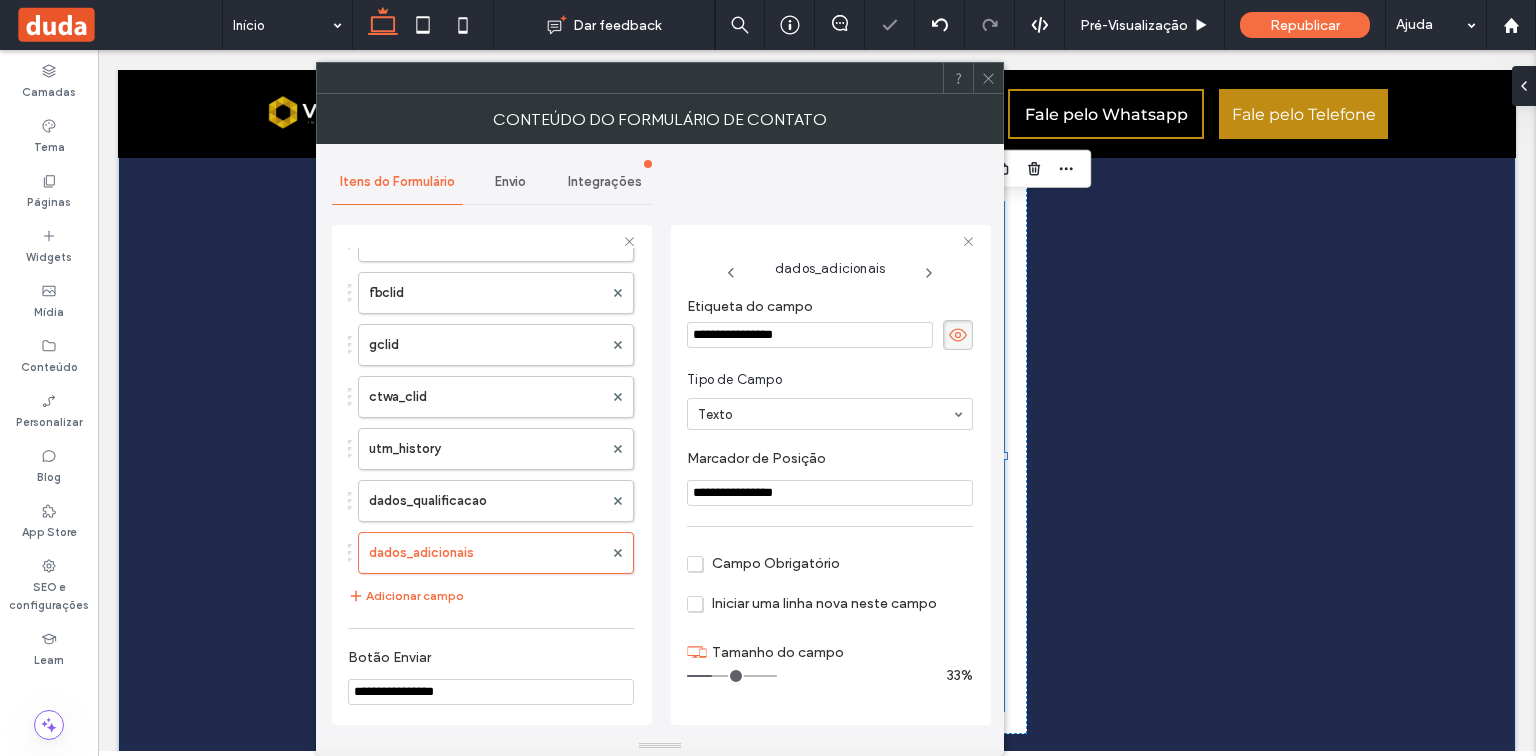 type on "**********" 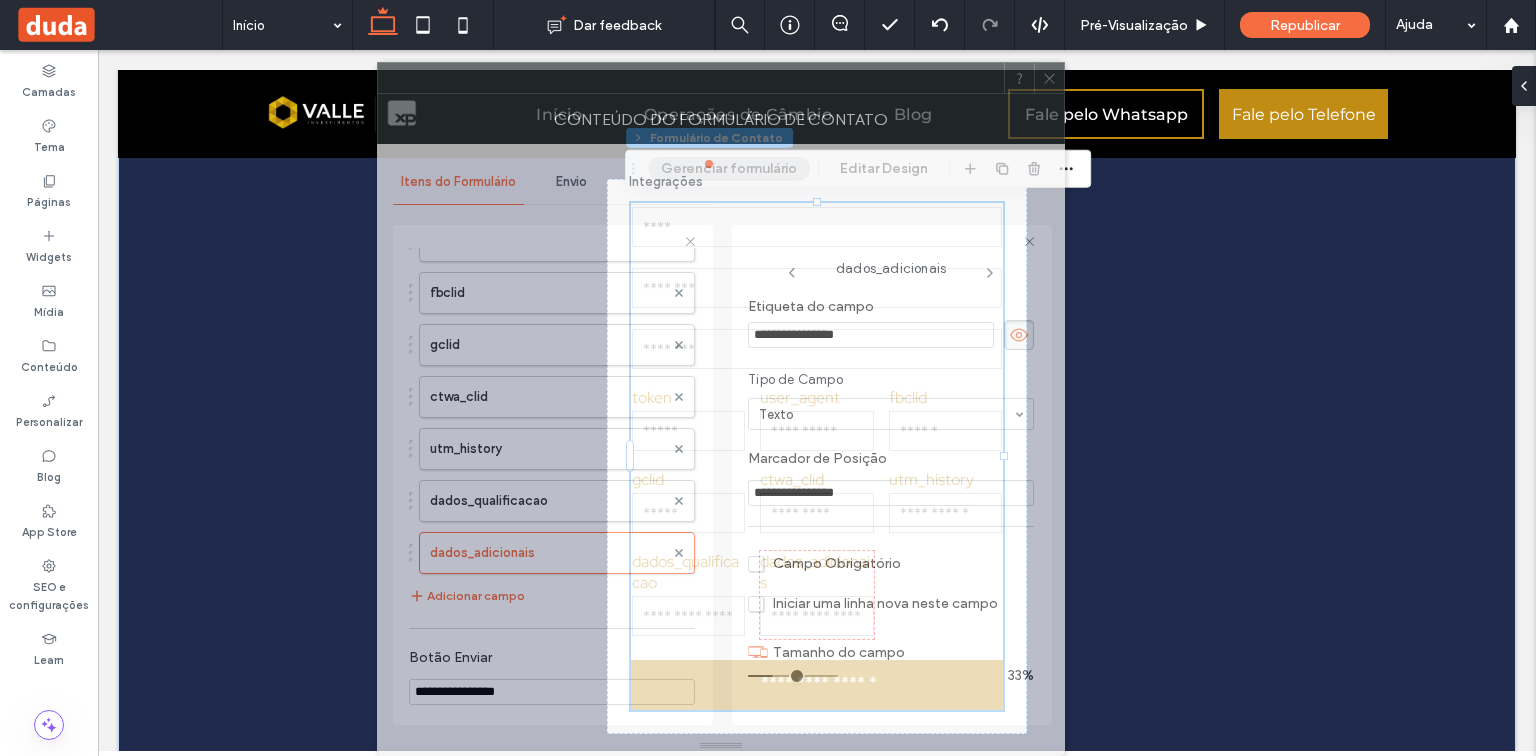 drag, startPoint x: 766, startPoint y: 83, endPoint x: 831, endPoint y: 172, distance: 110.20889 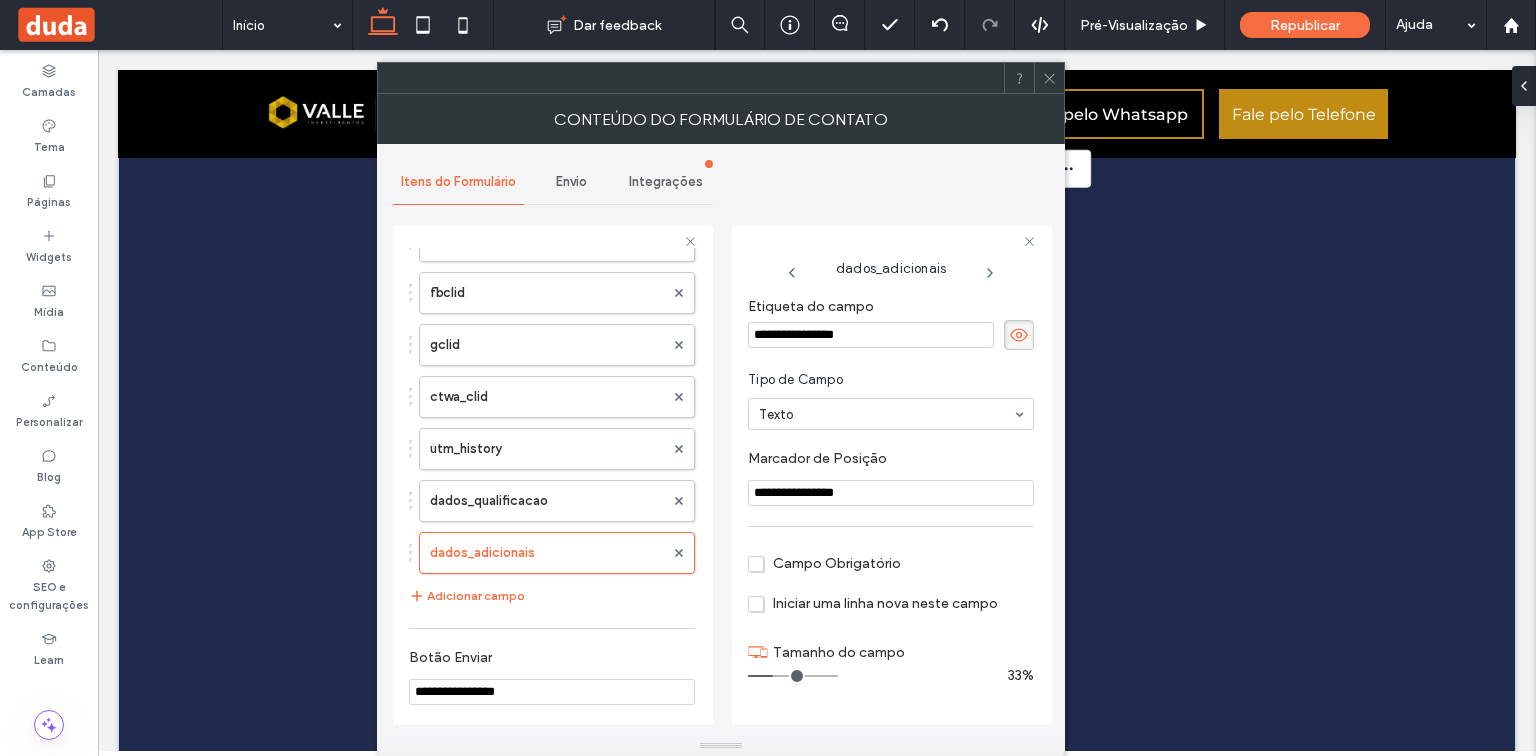 click on "Envio" at bounding box center (571, 182) 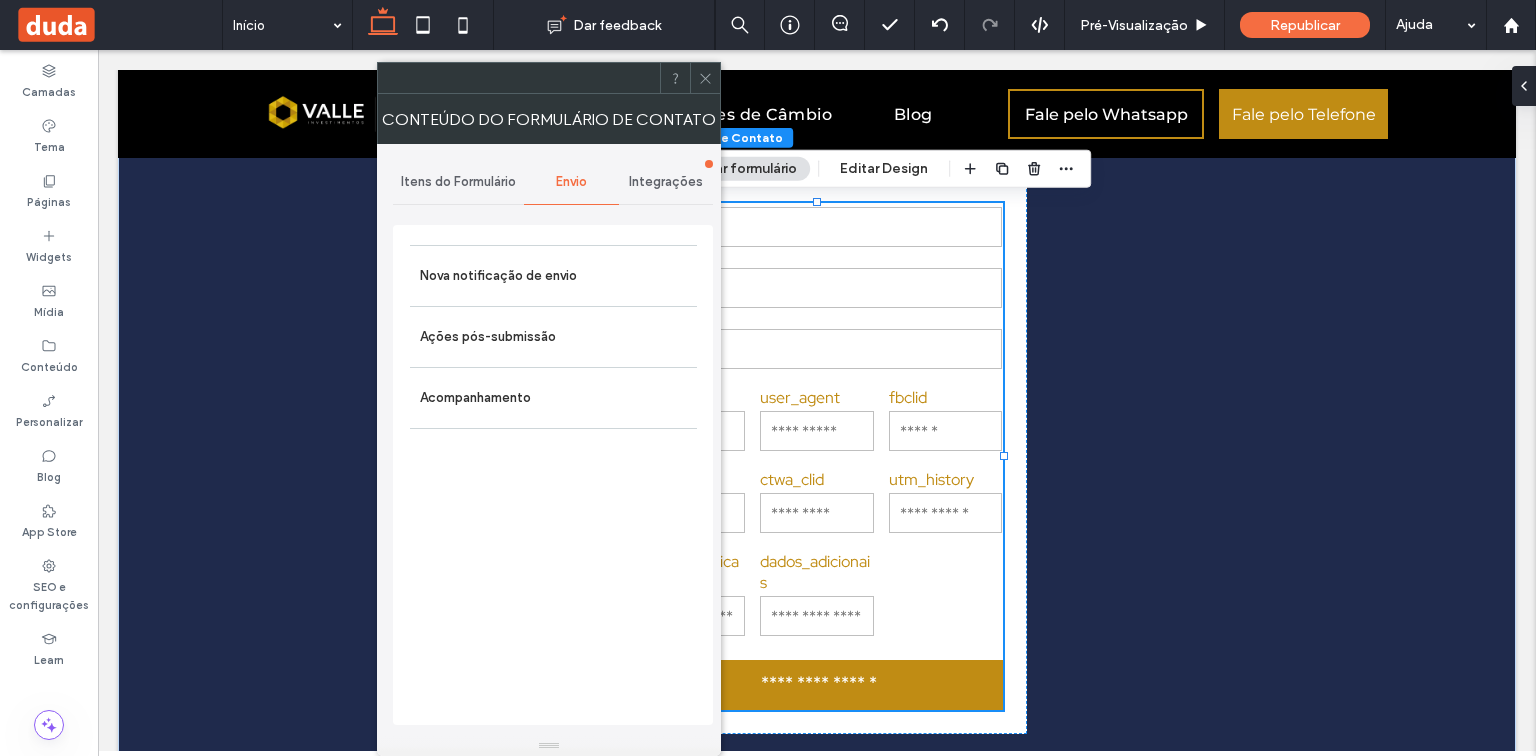 click on "Integrações" at bounding box center (666, 182) 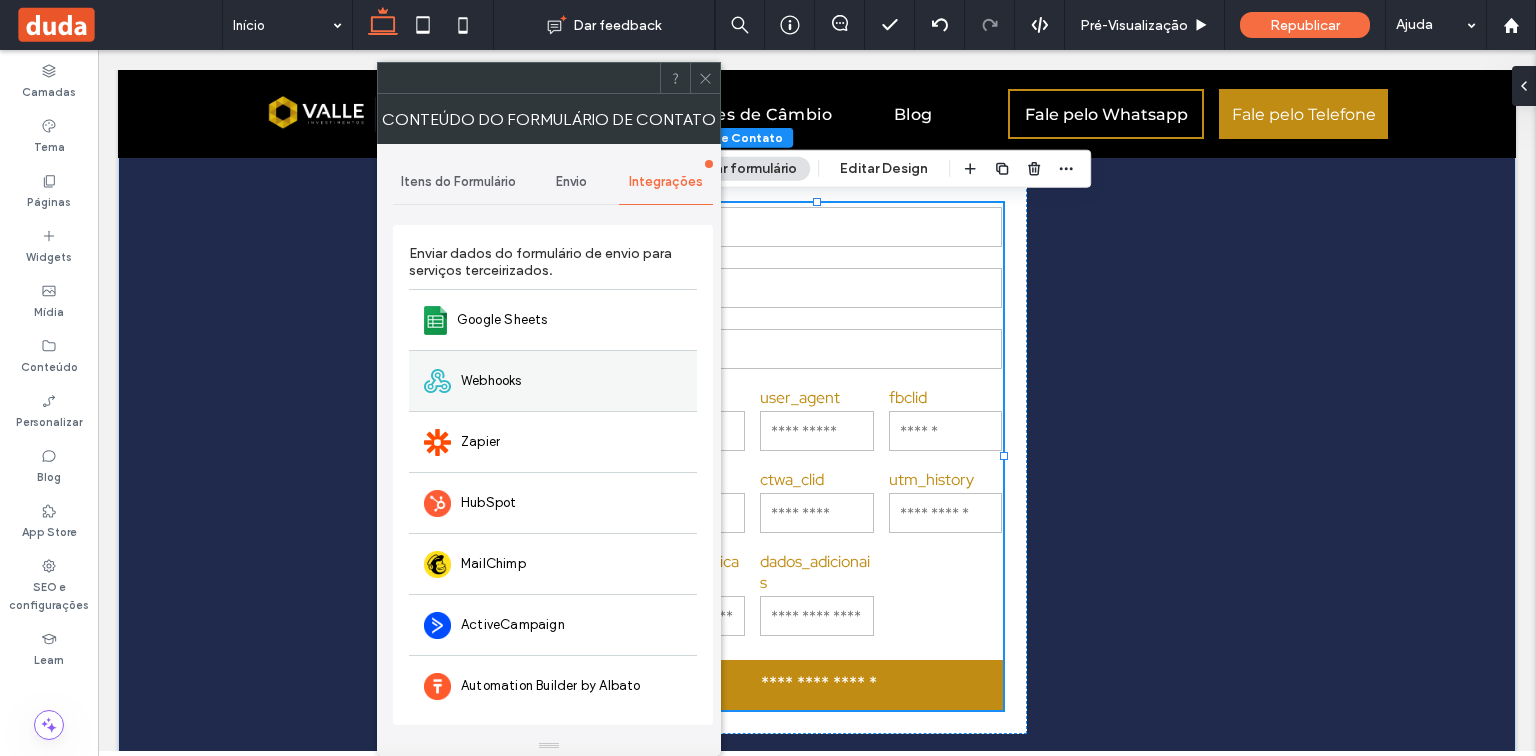 click on "Webhooks" at bounding box center [553, 380] 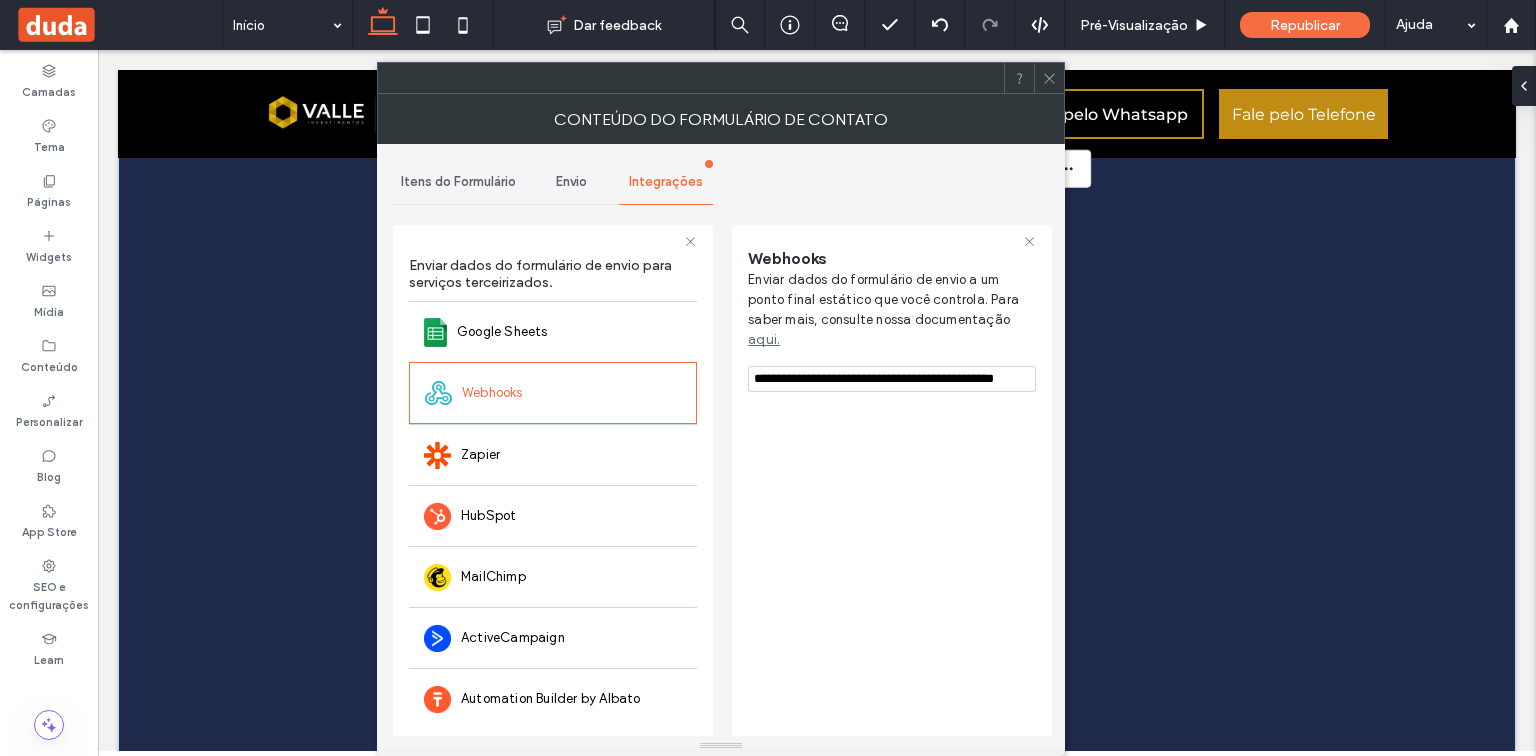 click on "Itens do Formulário" at bounding box center (458, 182) 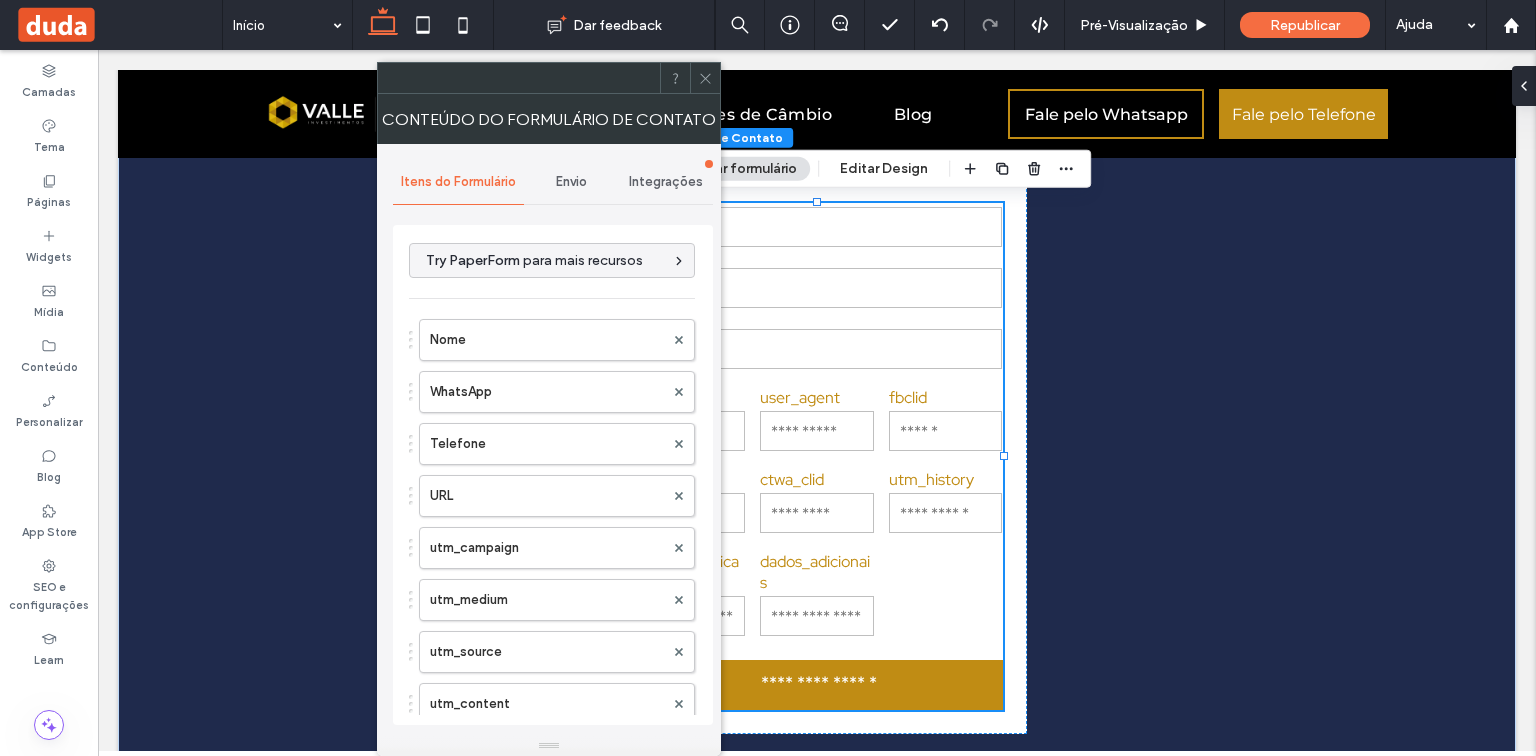 click 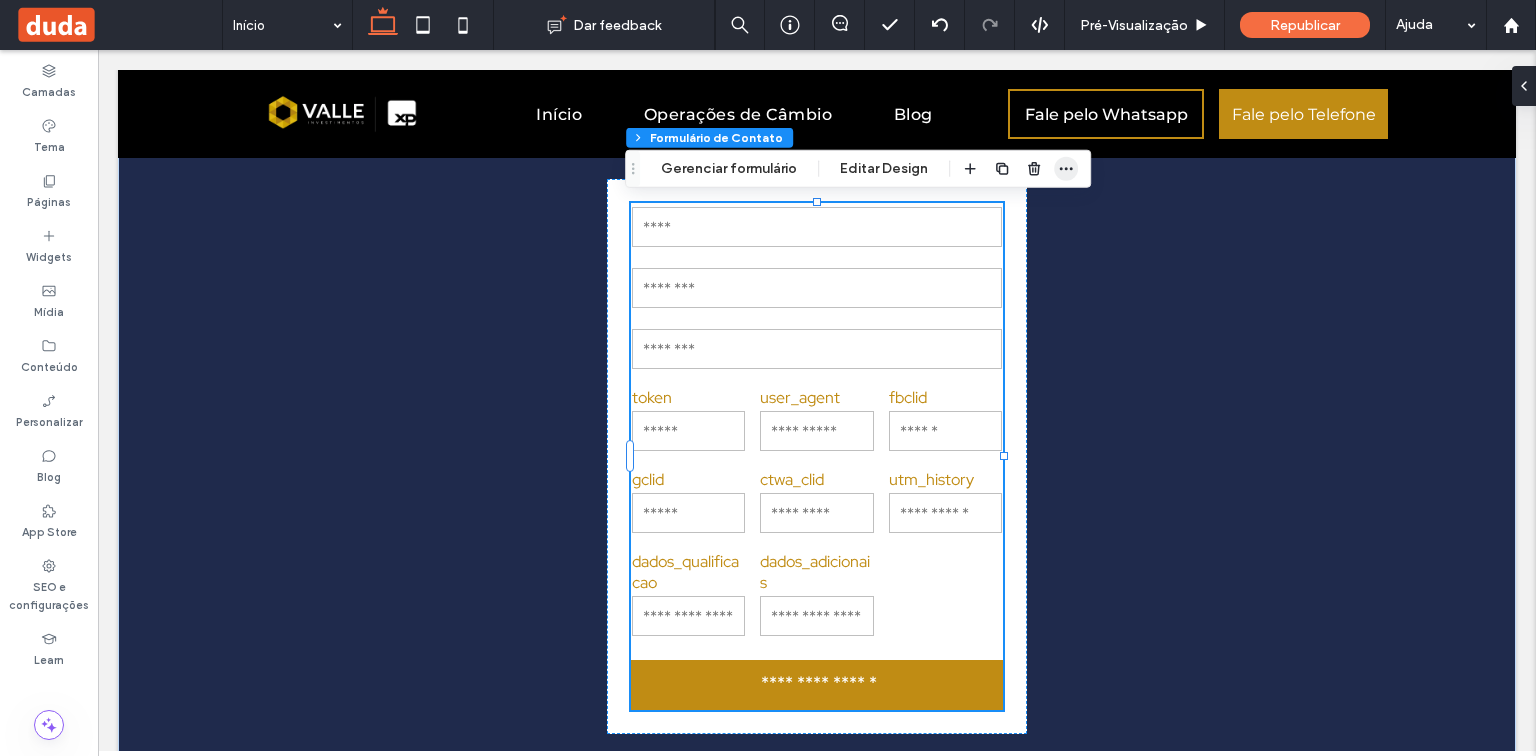 click 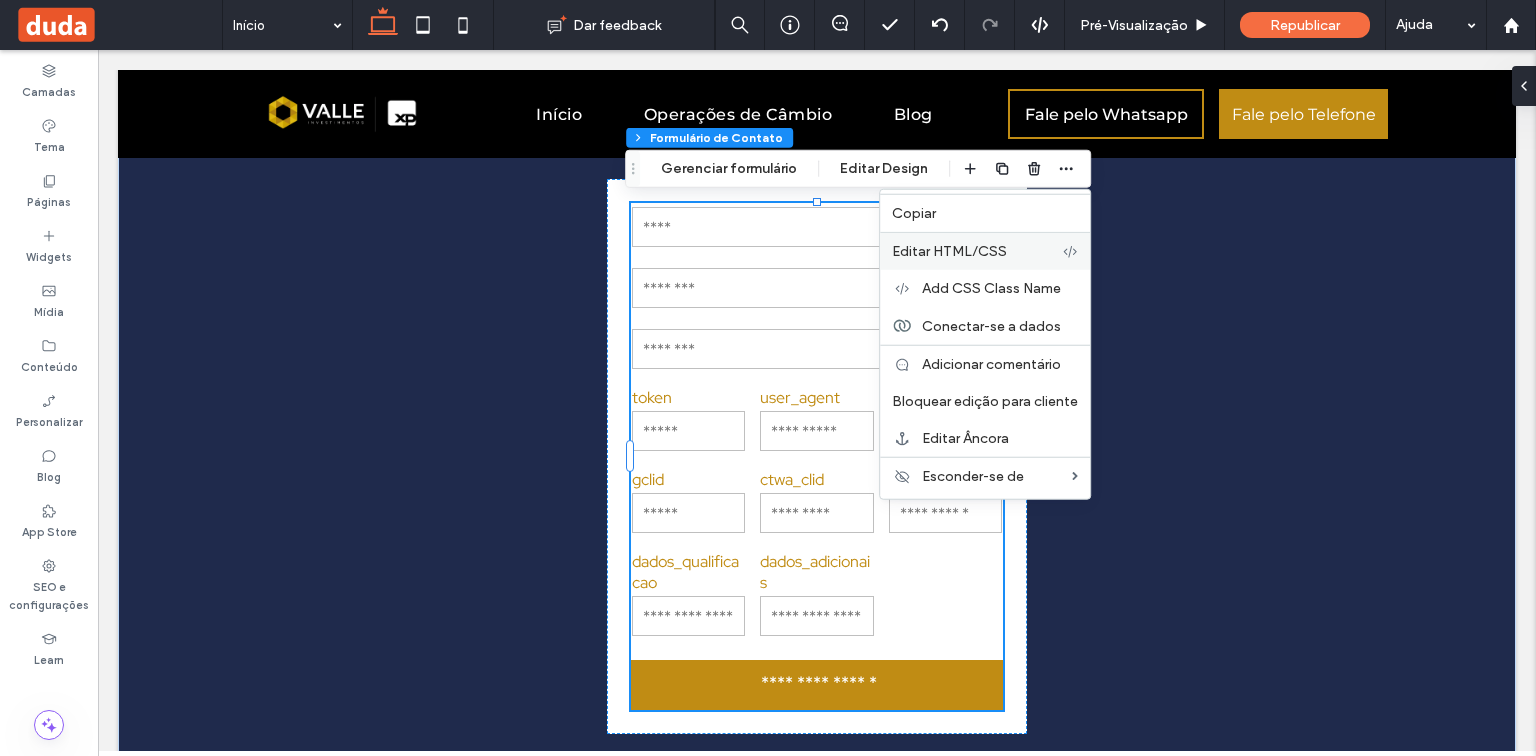 click on "Editar HTML/CSS" at bounding box center (977, 251) 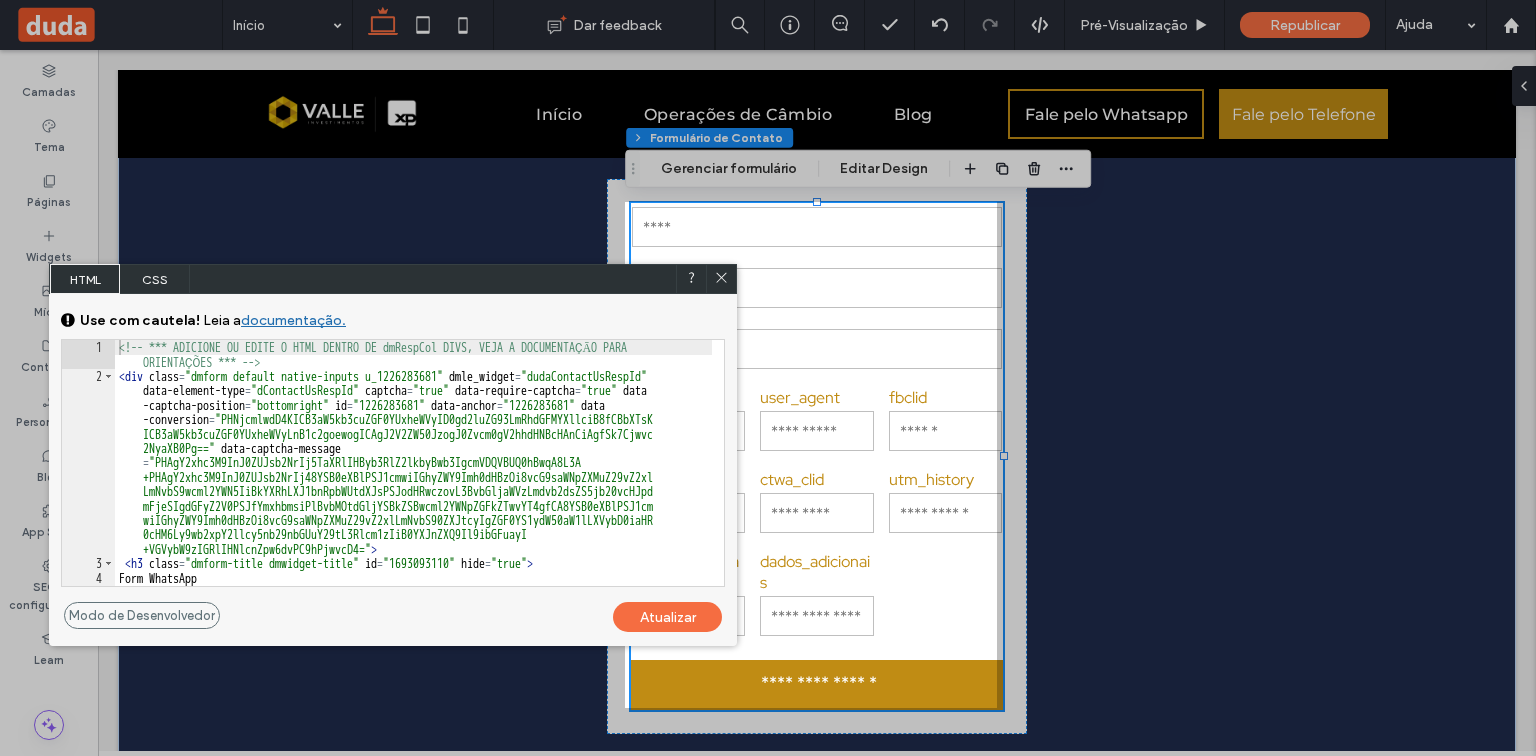 drag, startPoint x: 134, startPoint y: 622, endPoint x: 55, endPoint y: 622, distance: 79 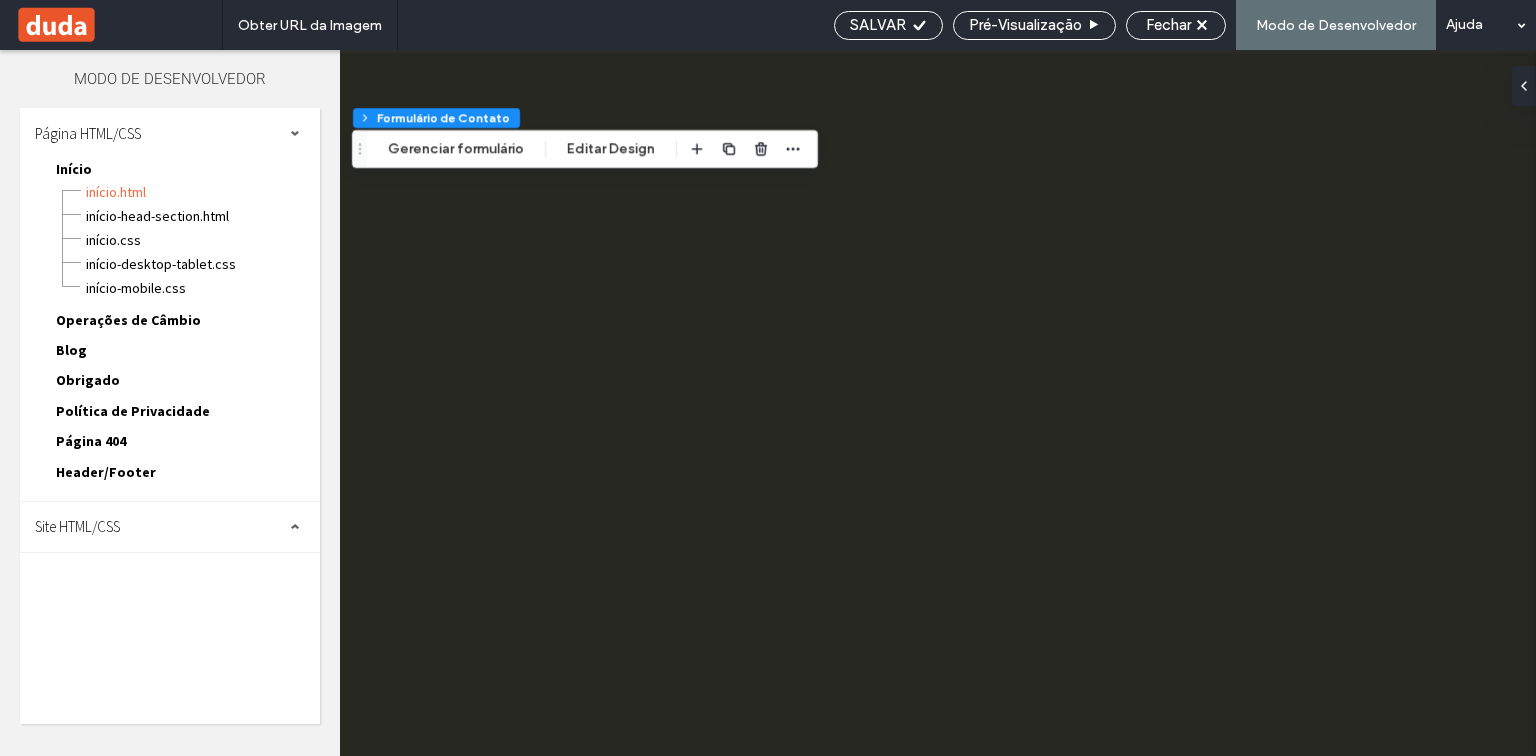 scroll, scrollTop: 0, scrollLeft: 0, axis: both 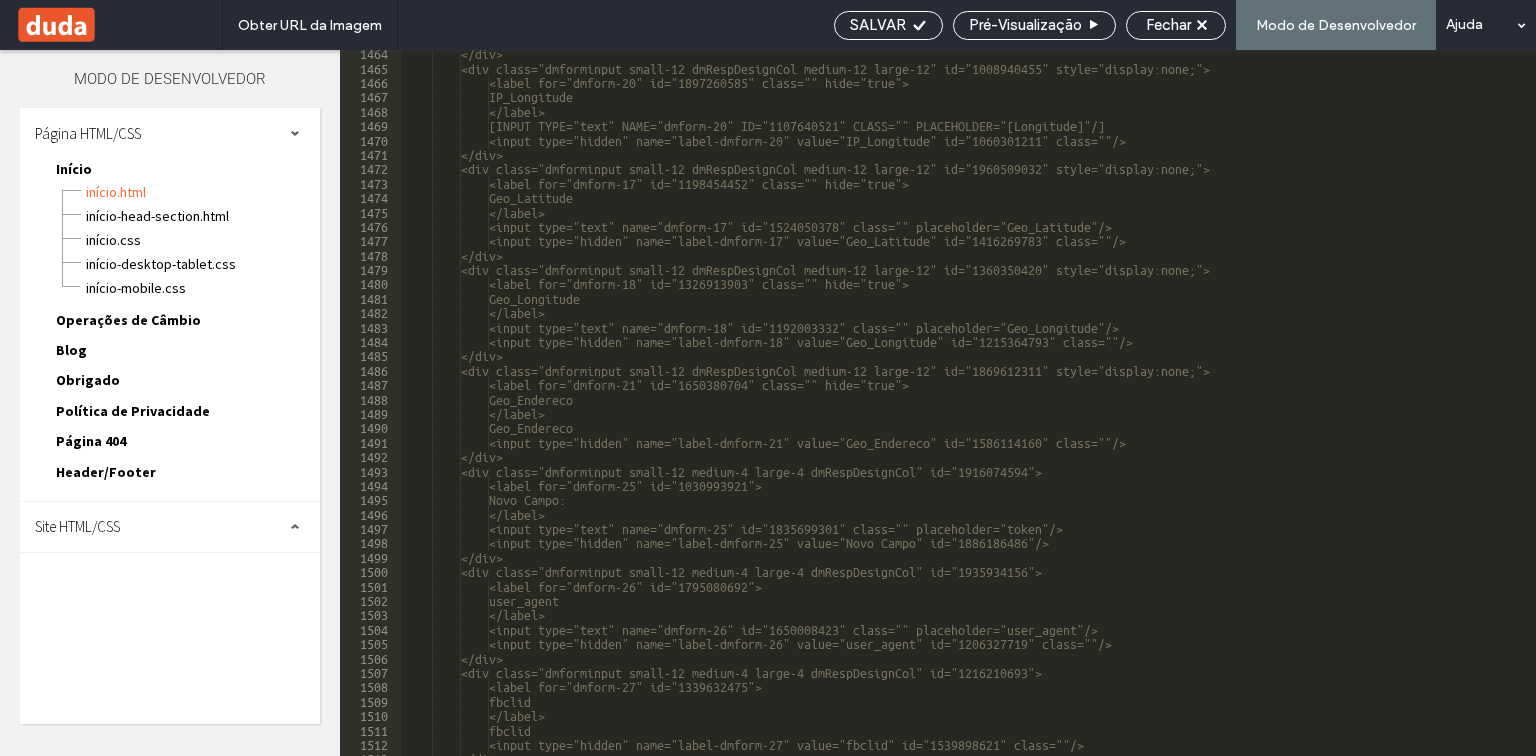 drag, startPoint x: 1062, startPoint y: 467, endPoint x: 1087, endPoint y: 473, distance: 25.70992 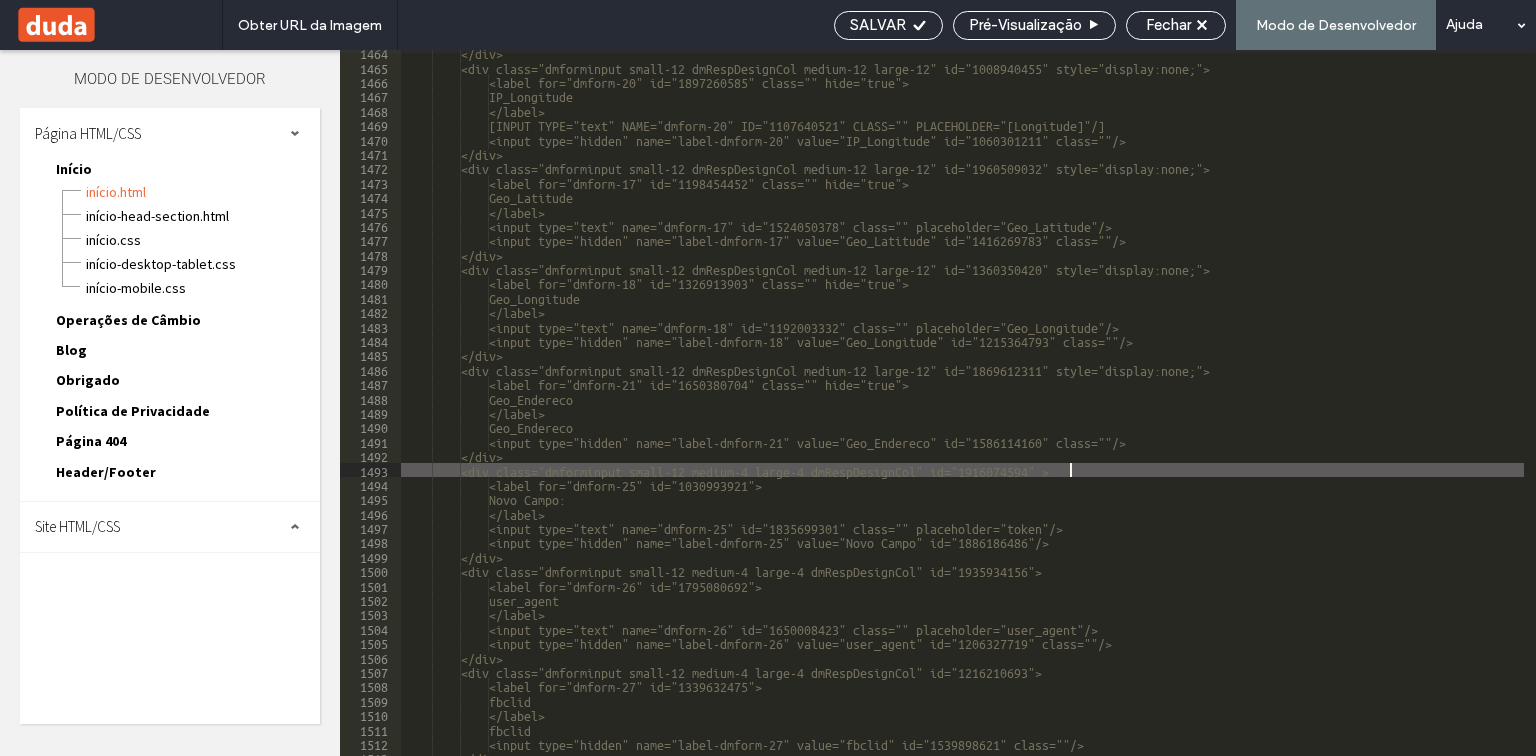paste 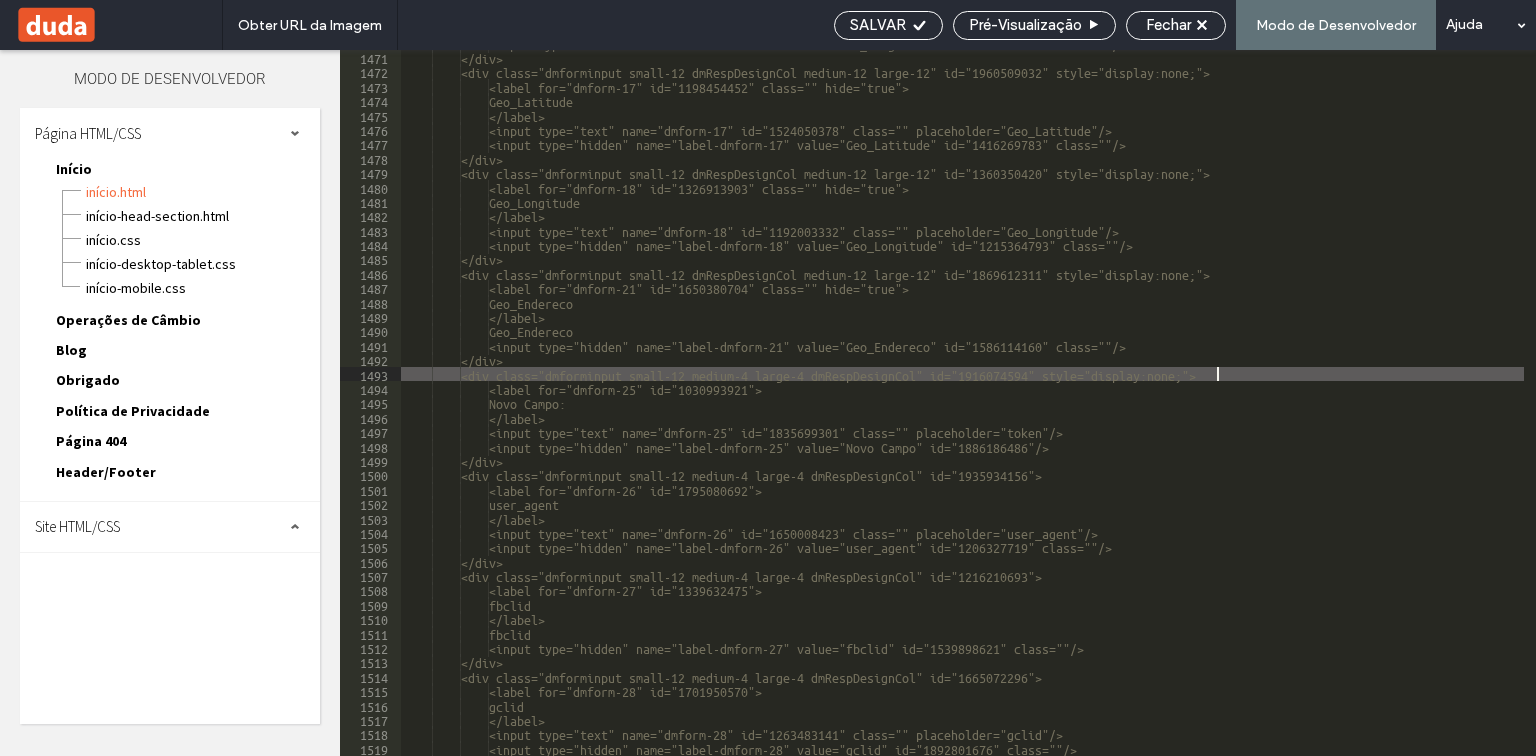 scroll, scrollTop: 22248, scrollLeft: 0, axis: vertical 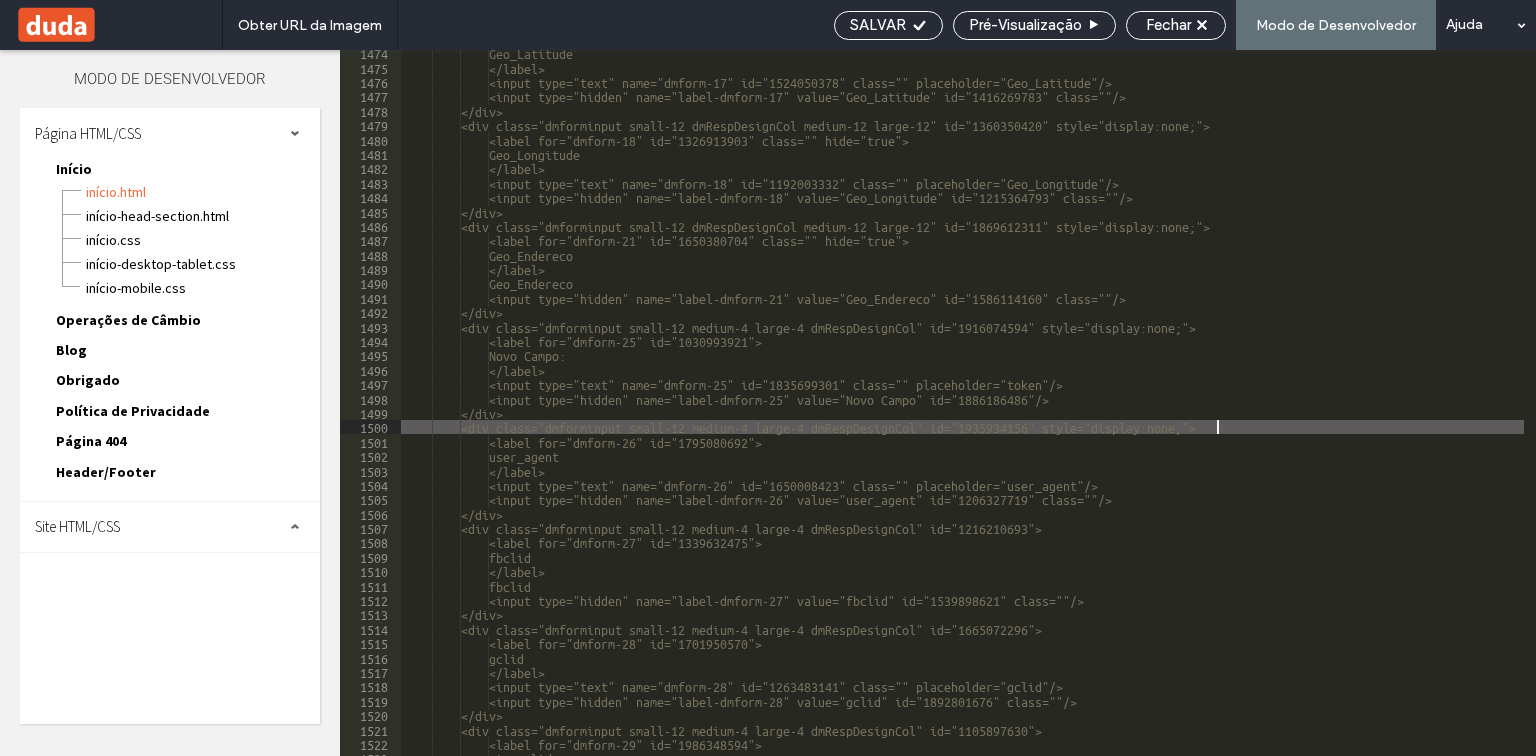 click on "Geo_Latitude                  </label>                  <input type="text" name="dmform-17" id="1524050378" class="" placeholder="Geo_Latitude"/>                  <input type="hidden" name="label-dmform-17" value="Geo_Latitude" id="1416269783" class=""/>               </div>               <div class="dmforminput small-12 dmRespDesignCol medium-12 large-12" id="1360350420" style="display:none;">                  <label for="dmform-18" id="1326913903" class="" hide="true">                 Geo_Longitude                  </label>                  <input type="text" name="dmform-18" id="1192003332" class="" placeholder="Geo_Longitude"/>                  <input type="hidden" name="label-dmform-18" value="Geo_Longitude" id="1215364793" class=""/>               </div>               <div class="dmforminput small-12 dmRespDesignCol medium-12 large-12" id="1869612311" style="display:none;">                  <label for="dmform-21" id="1650380704" class="" hide="true">                 Geo_Endereco" at bounding box center [1132, 412] 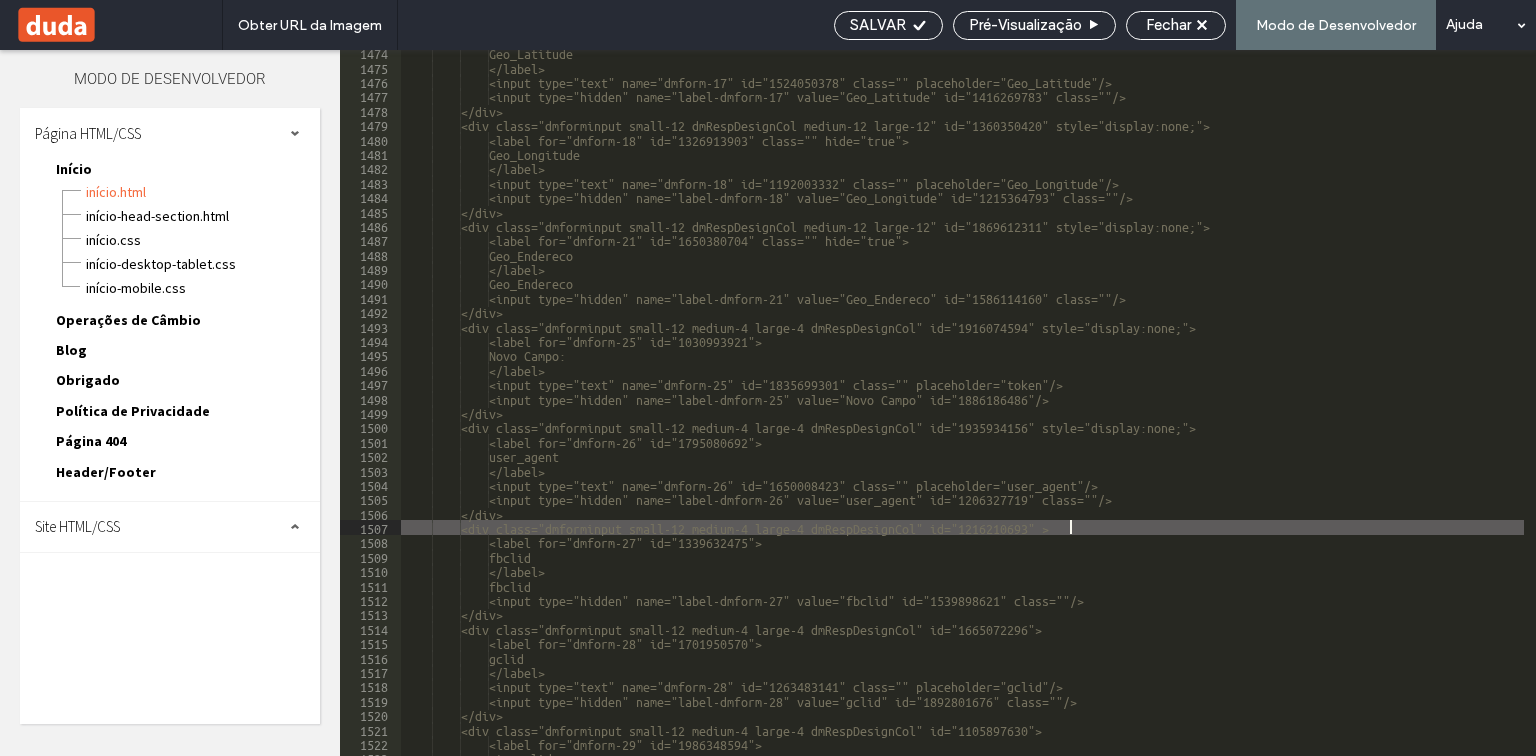 paste 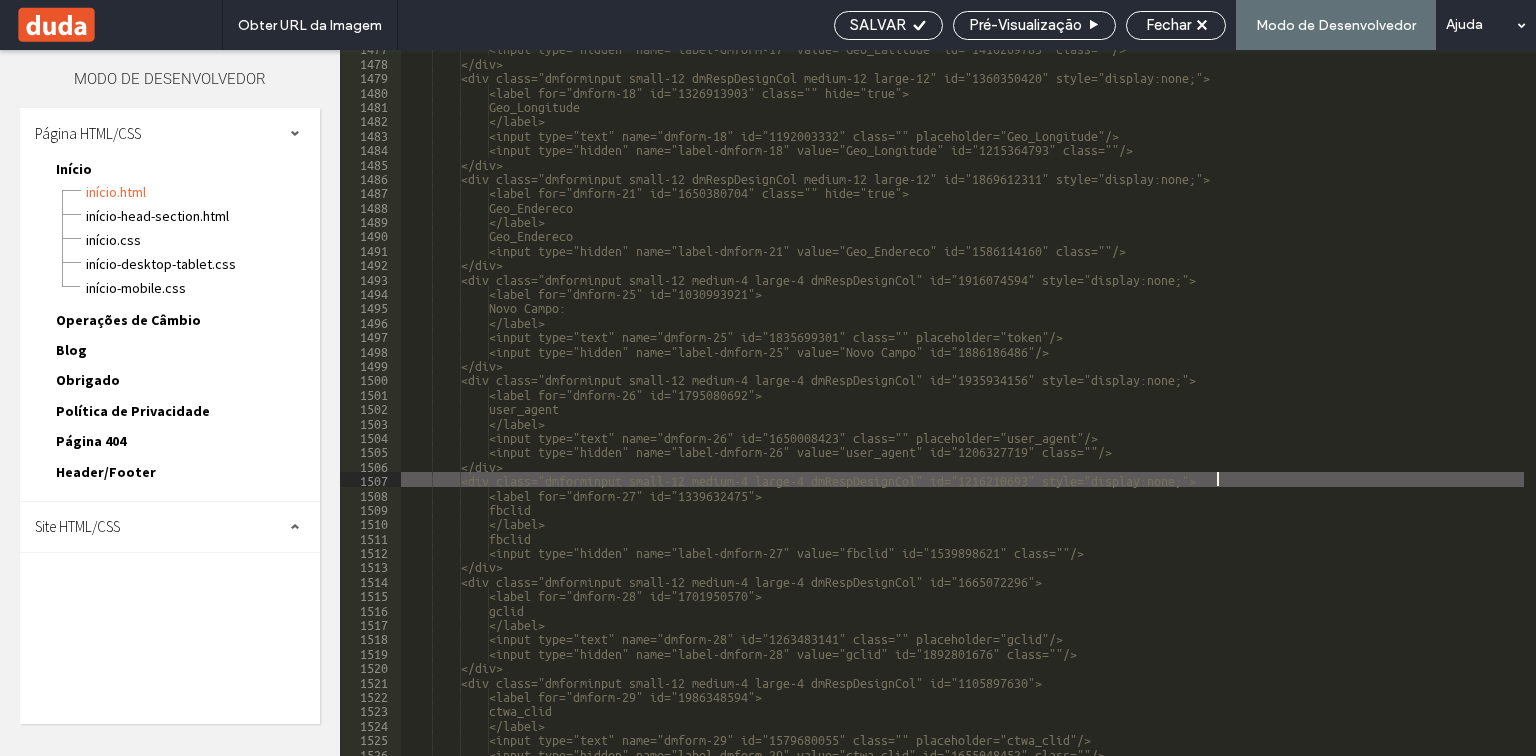 scroll, scrollTop: 22392, scrollLeft: 0, axis: vertical 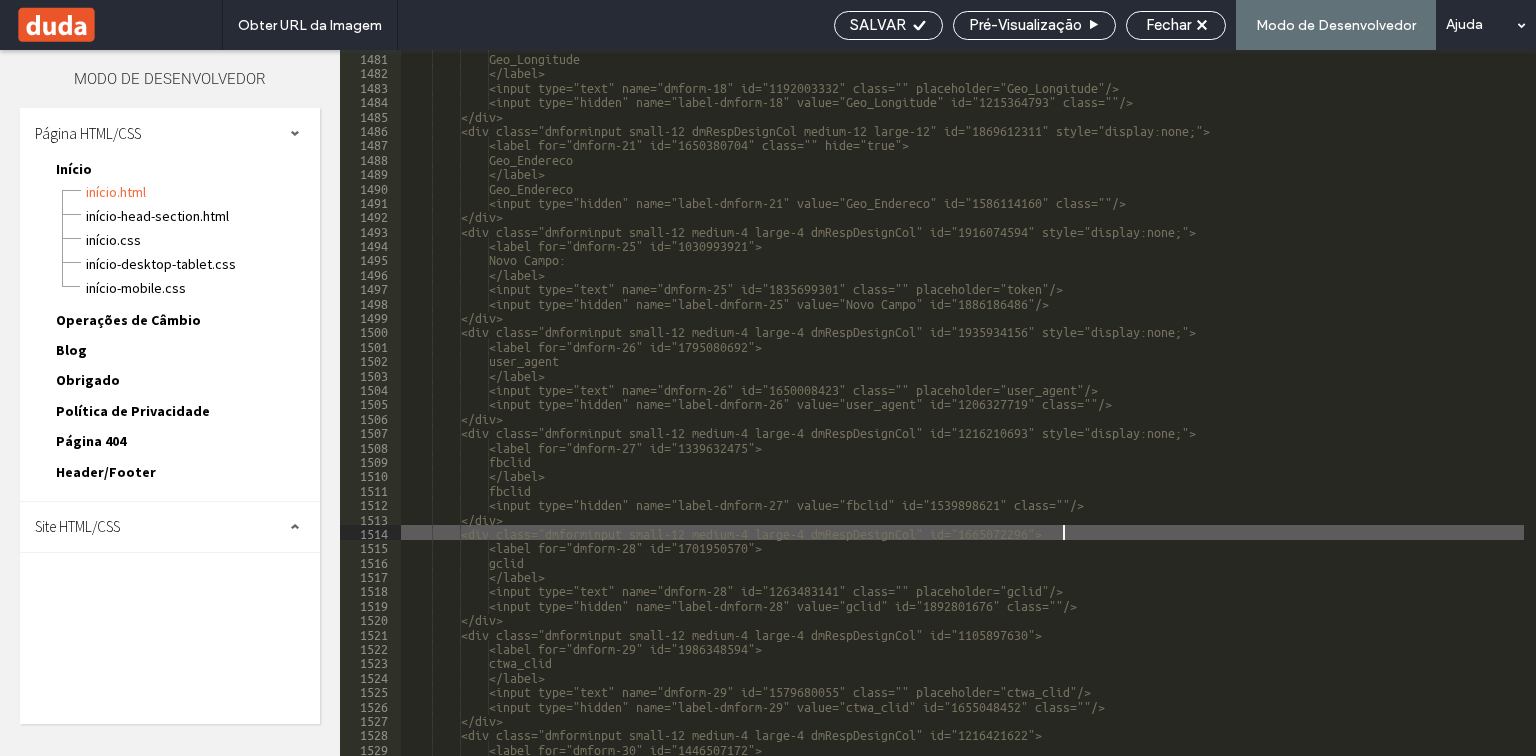 click on "<label for="dmform-18" id="1326913903" class="" hide="true">                 Geo_Longitude                  </label>                  <input type="text" name="dmform-18" id="1192003332" class="" placeholder="Geo_Longitude"/>                  <input type="hidden" name="label-dmform-18" value="Geo_Longitude" id="1215364793" class=""/>               </div>               <div class="dmforminput small-12 dmRespDesignCol medium-12 large-12" id="1869612311" style="display:none;">                  <label for="dmform-21" id="1650380704" class="" hide="true">                 Geo_Endereco                  </label>                  <input type="text" name="dmform-21" id="1830205937" class="" placeholder="Geo_Endereco"/>                  <input type="hidden" name="label-dmform-21" value="Geo_Endereco" id="1586114160" class=""/>               </div>               <div class="dmforminput small-12 medium-4 large-4 dmRespDesignCol" id="1916074594" style="display:none;">" at bounding box center [1132, 403] 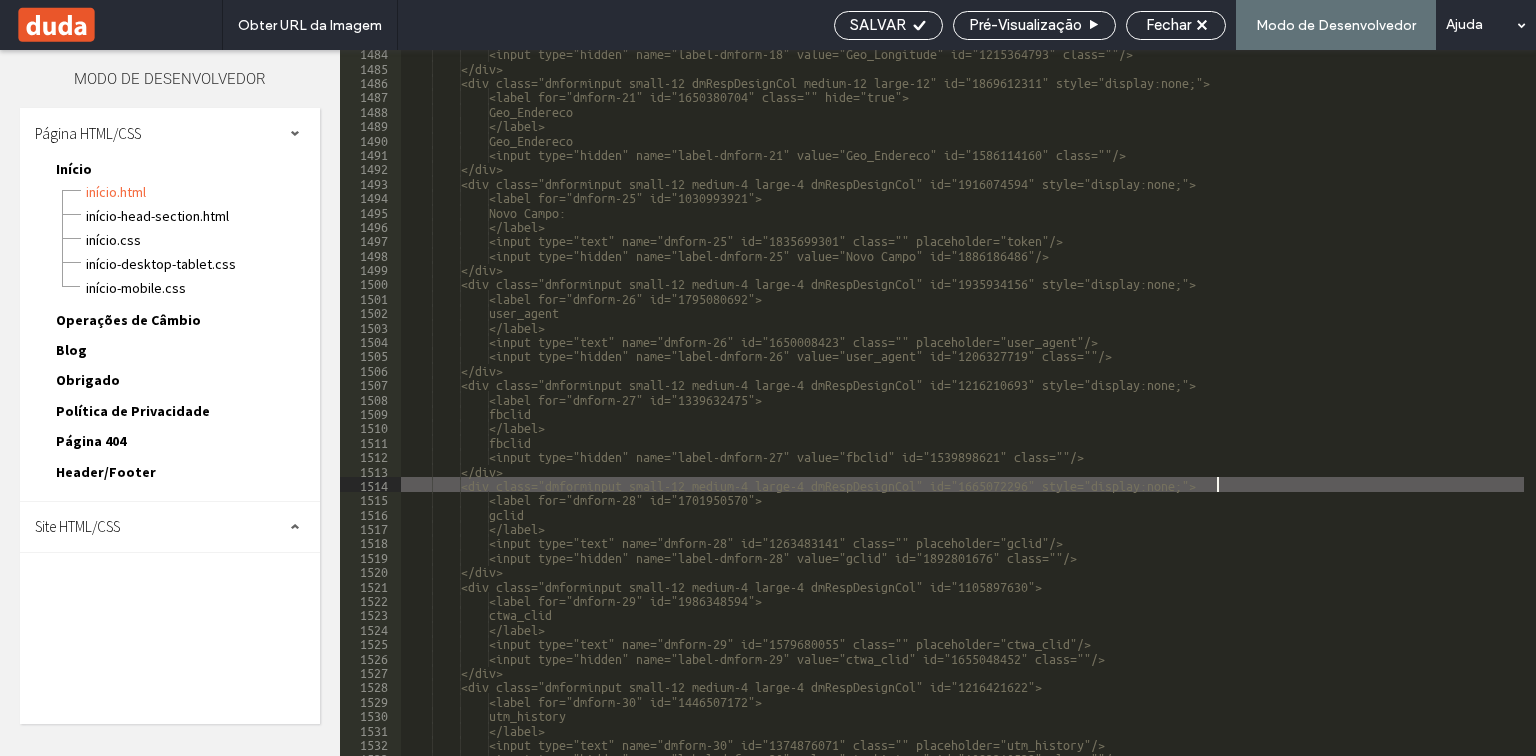 scroll, scrollTop: 22488, scrollLeft: 0, axis: vertical 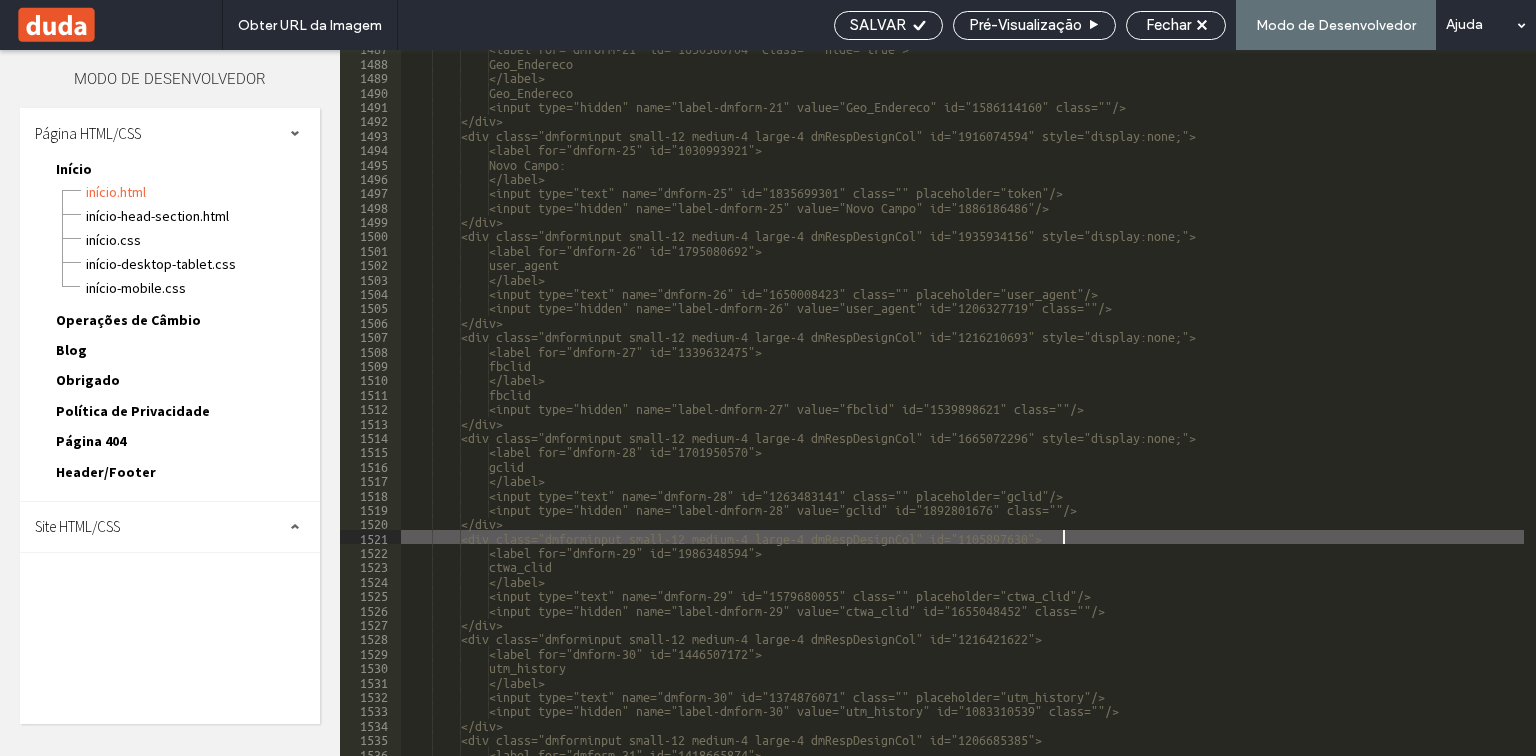 click on "<label for="dmform-21" id="1650380704" class="" hide="true">                 Geo_Endereco                  </label>                  <input type="text" name="dmform-21" id="1830205937" class="" placeholder="Geo_Endereco"/>                  <input type="hidden" name="label-dmform-21" value="Geo_Endereco" id="1586114160" class=""/>               </div>               <div class="dmforminput small-12 medium-4 large-4 dmRespDesignCol" id="1916074594" style="display:none;">                  <label for="dmform-25" id="1030993921">                 Novo Campo:                  </label>                  <input type="text" name="dmform-25" id="1835699301" class="" placeholder="token"/>                  <input type="hidden" name="label-dmform-25" value="Novo Campo" id="1886186486"/>               </div>               <div class="dmforminput small-12 medium-4 large-4 dmRespDesignCol" id="1935934156" style="display:none;">                  <label for="dmform-26" id="1795080692">                 user_agent" at bounding box center (1132, 407) 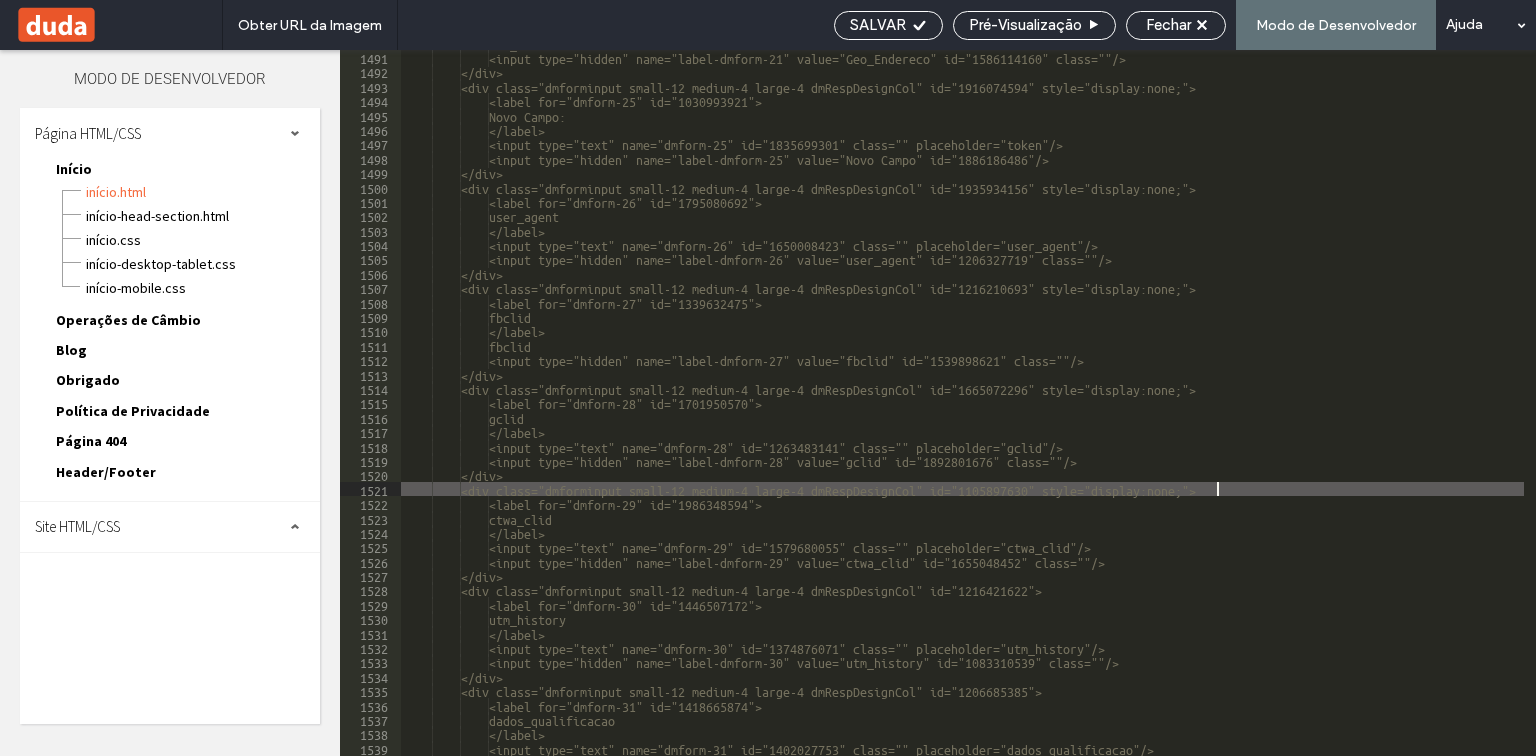 scroll, scrollTop: 22584, scrollLeft: 0, axis: vertical 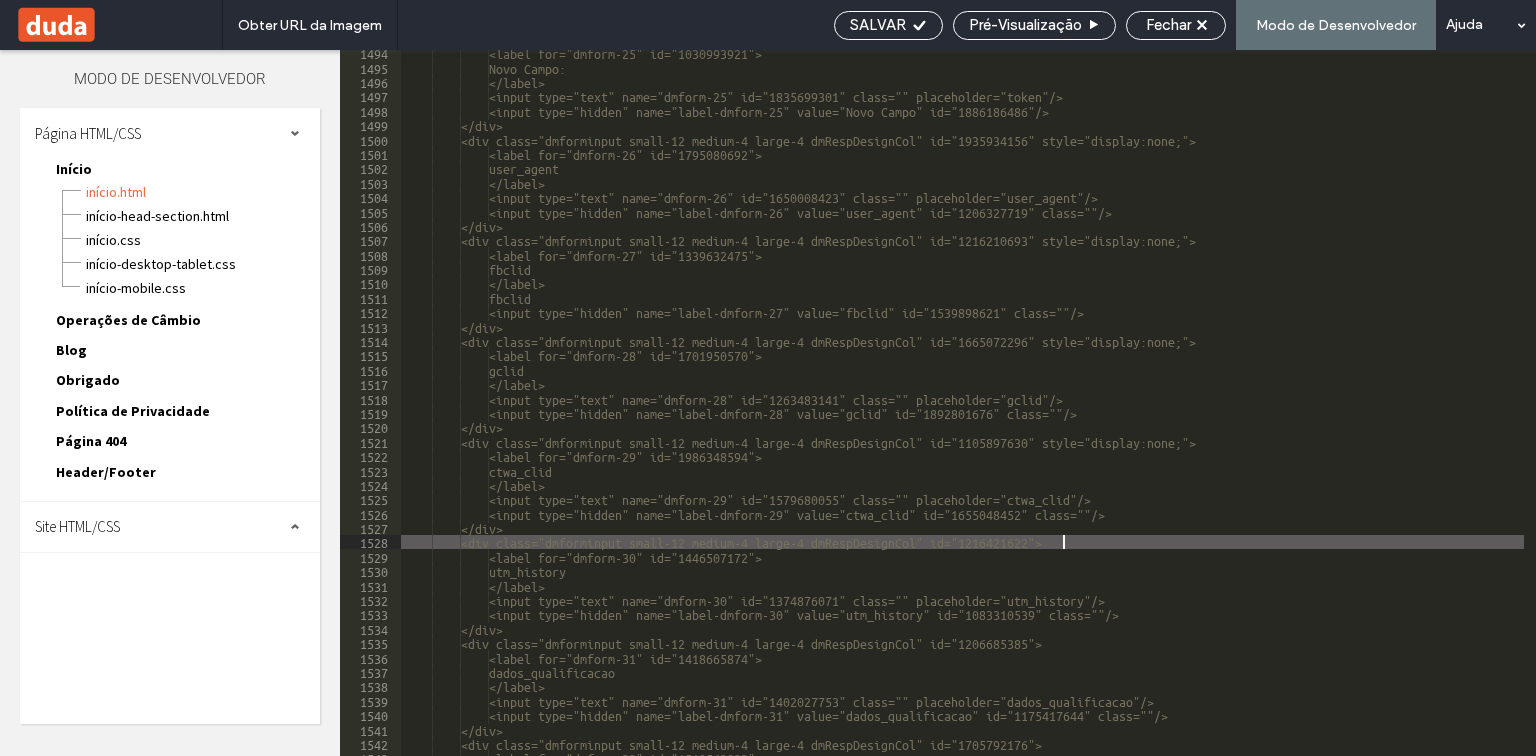 click on "<label for="dmform-25" id="1030993921">                 Novo Campo:                  </label>                  <input type="text" name="dmform-25" id="1835699301" class="" placeholder="token"/>                  <input type="hidden" name="label-dmform-25" value="Novo Campo" id="1886186486"/>               </div>               <div class="dmforminput small-12 medium-4 large-4 dmRespDesignCol" id="1935934156" style="display:none;">                  <label for="dmform-26" id="1795080692">                 user_agent                  </label>                  <input type="text" name="dmform-26" id="1650008423" class="" placeholder="user_agent"/>                  <input type="hidden" name="label-dmform-26" value="user_agent" id="1206327719" class=""/>               </div>               <div class="dmforminput small-12 medium-4 large-4 dmRespDesignCol" id="1216210693" style="display:none;">                  <label for="dmform-27" id="1339632475">                 fbclid                  </label>" at bounding box center (1132, 412) 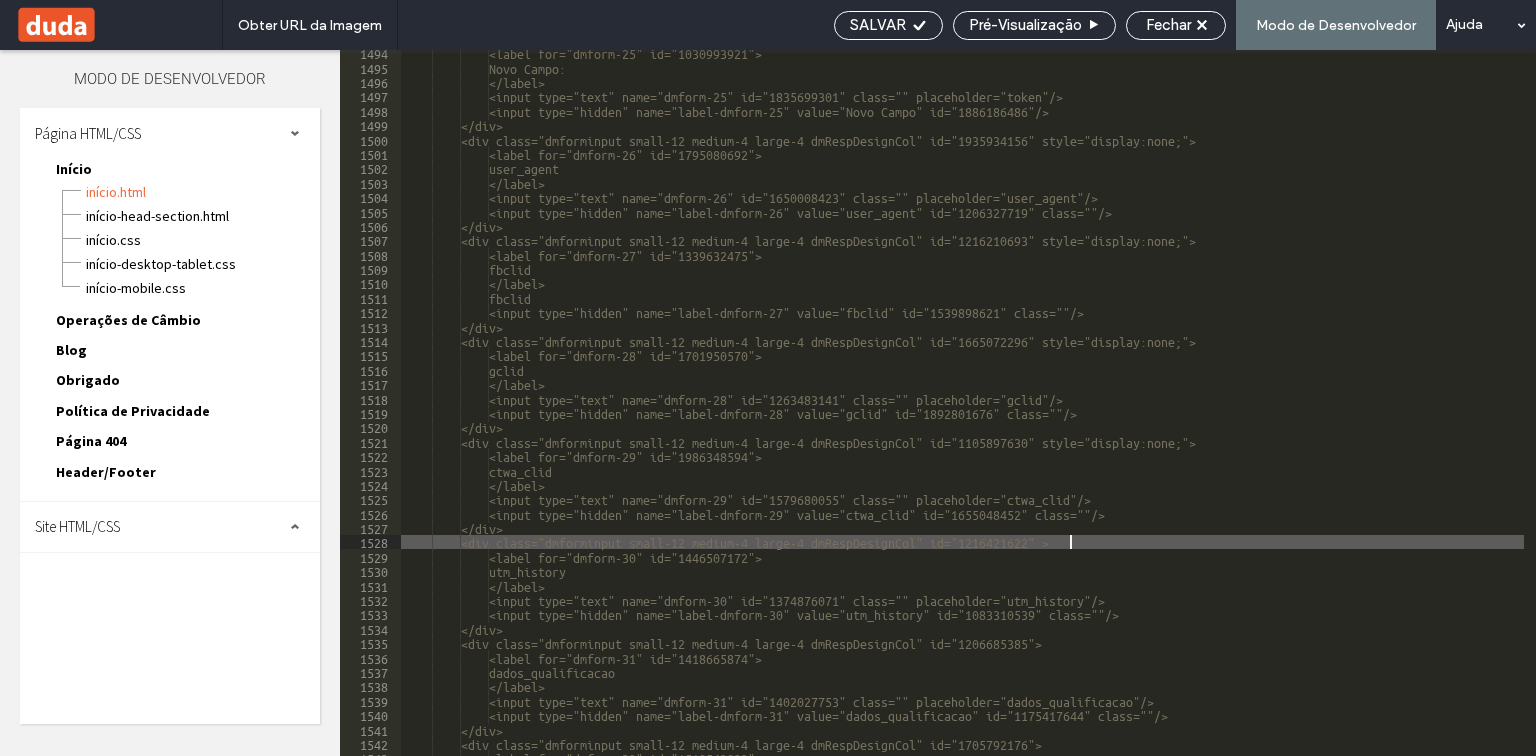 paste 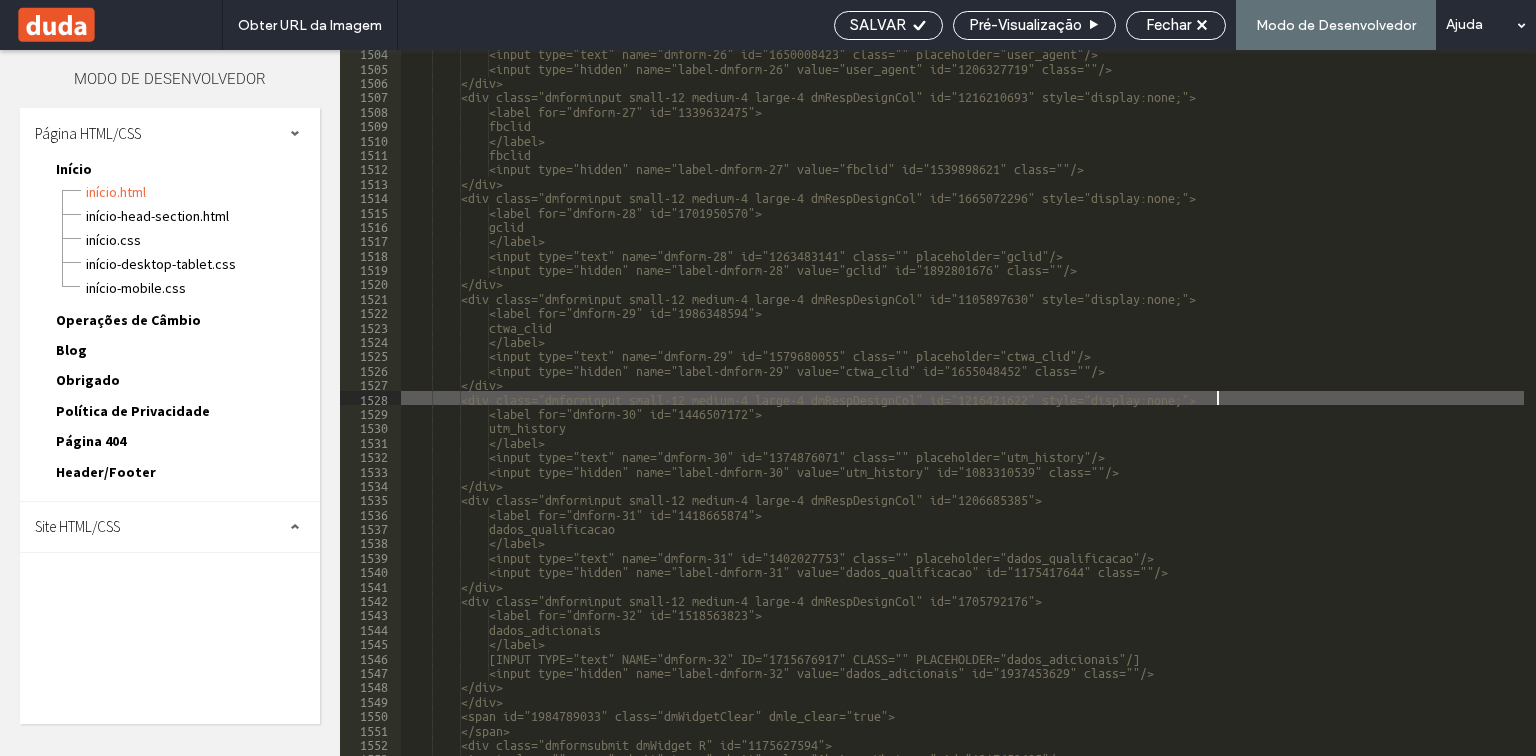 scroll, scrollTop: 22728, scrollLeft: 0, axis: vertical 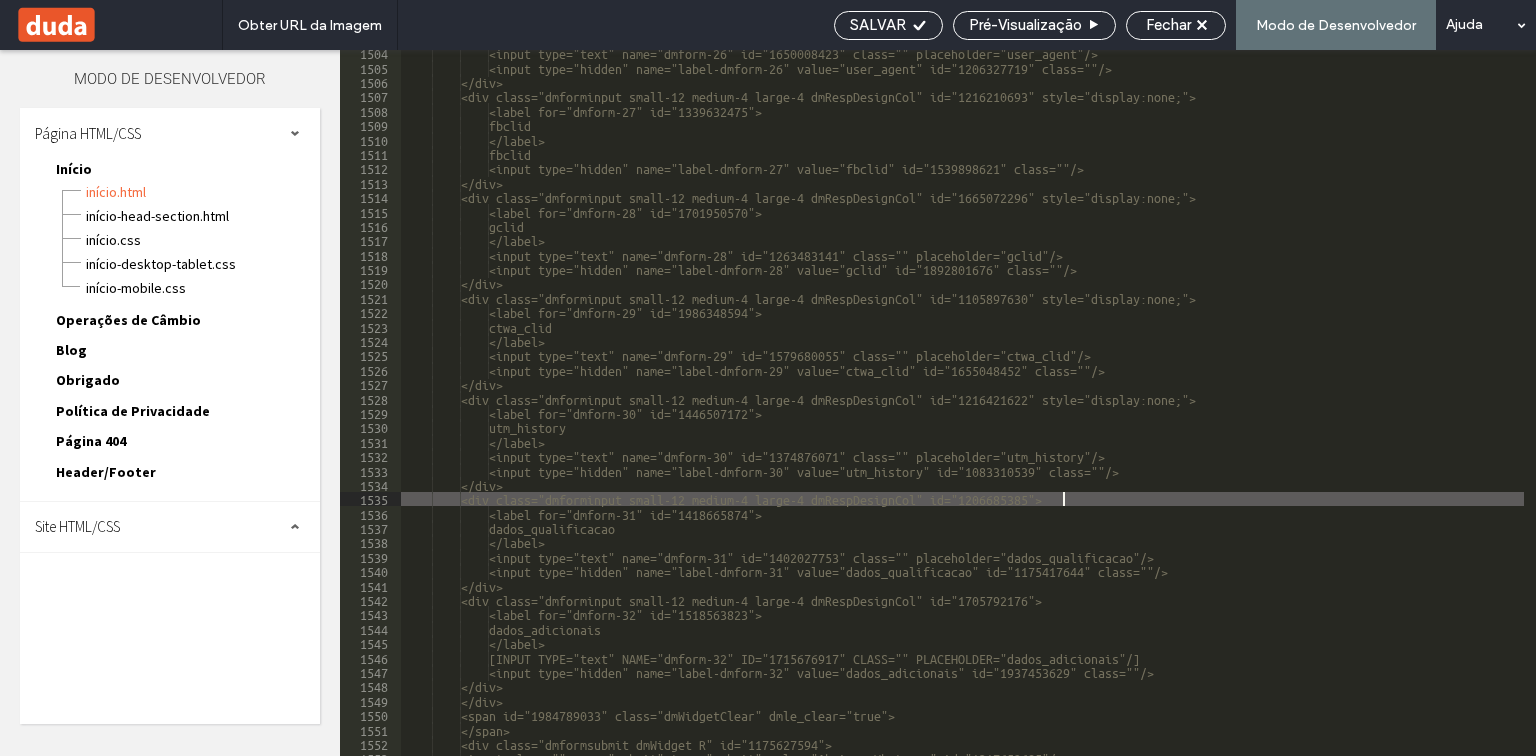 click on "<input type="text" name="dmform-26" id="1650008423" class="" placeholder="user_agent"/>                  <input type="hidden" name="label-dmform-26" value="user_agent" id="1206327719" class=""/>               </div>               <div class="dmforminput small-12 medium-4 large-4 dmRespDesignCol" id="1216210693" style="display:none;">                  <label for="dmform-27" id="1339632475">                 fbclid                  </label>                  <input type="text" name="dmform-27" id="1287270082" class="" placeholder="fbclid"/>                  <input type="hidden" name="label-dmform-27" value="fbclid" id="1539898621" class=""/>               </div>               <div class="dmforminput small-12 medium-4 large-4 dmRespDesignCol" id="1665072296" style="display:none;">                  <label for="dmform-28" id="1701950570">                 gclid                  </label>                  <input type="text" name="dmform-28" id="1263483141" class="" placeholder="gclid"/>" at bounding box center (1132, 412) 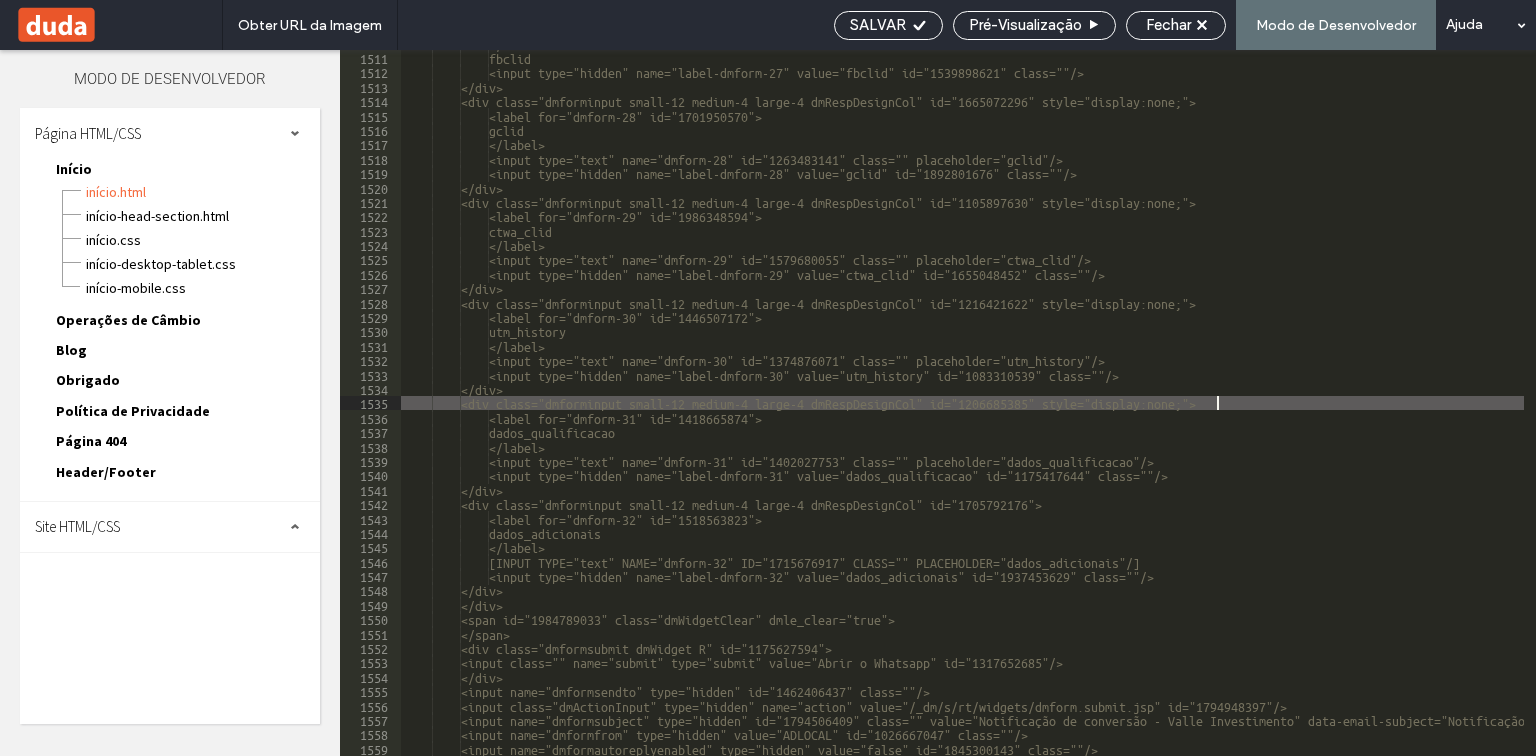 scroll, scrollTop: 22824, scrollLeft: 0, axis: vertical 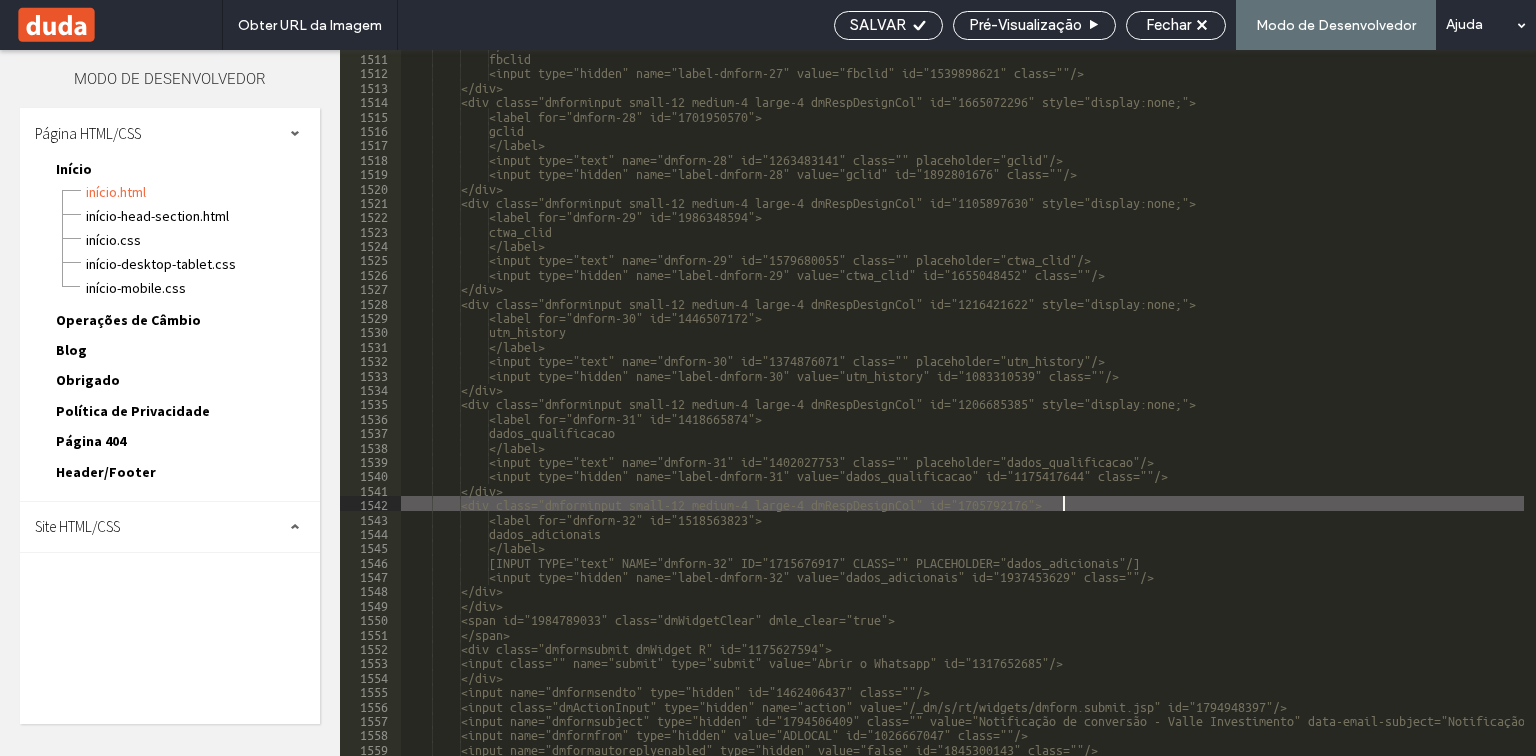 click on "</label>                  <input type="text" name="dmform-27" id="1287270082" class="" placeholder="fbclid"/>                  <input type="hidden" name="label-dmform-27" value="fbclid" id="1539898621" class=""/>               </div>               <div class="dmforminput small-12 medium-4 large-4 dmRespDesignCol" id="1665072296" style="display:none;">                  <label for="dmform-28" id="1701950570">                 gclid                  </label>                  <input type="text" name="dmform-28" id="1263483141" class="" placeholder="gclid"/>                  <input type="hidden" name="label-dmform-28" value="gclid" id="1892801676" class=""/>               </div>               <div class="dmforminput small-12 medium-4 large-4 dmRespDesignCol" id="1105897630" style="display:none;">                  <label for="dmform-29" id="1986348594">                 ctwa_clid                  </label>                                             </div>" at bounding box center (1132, 403) 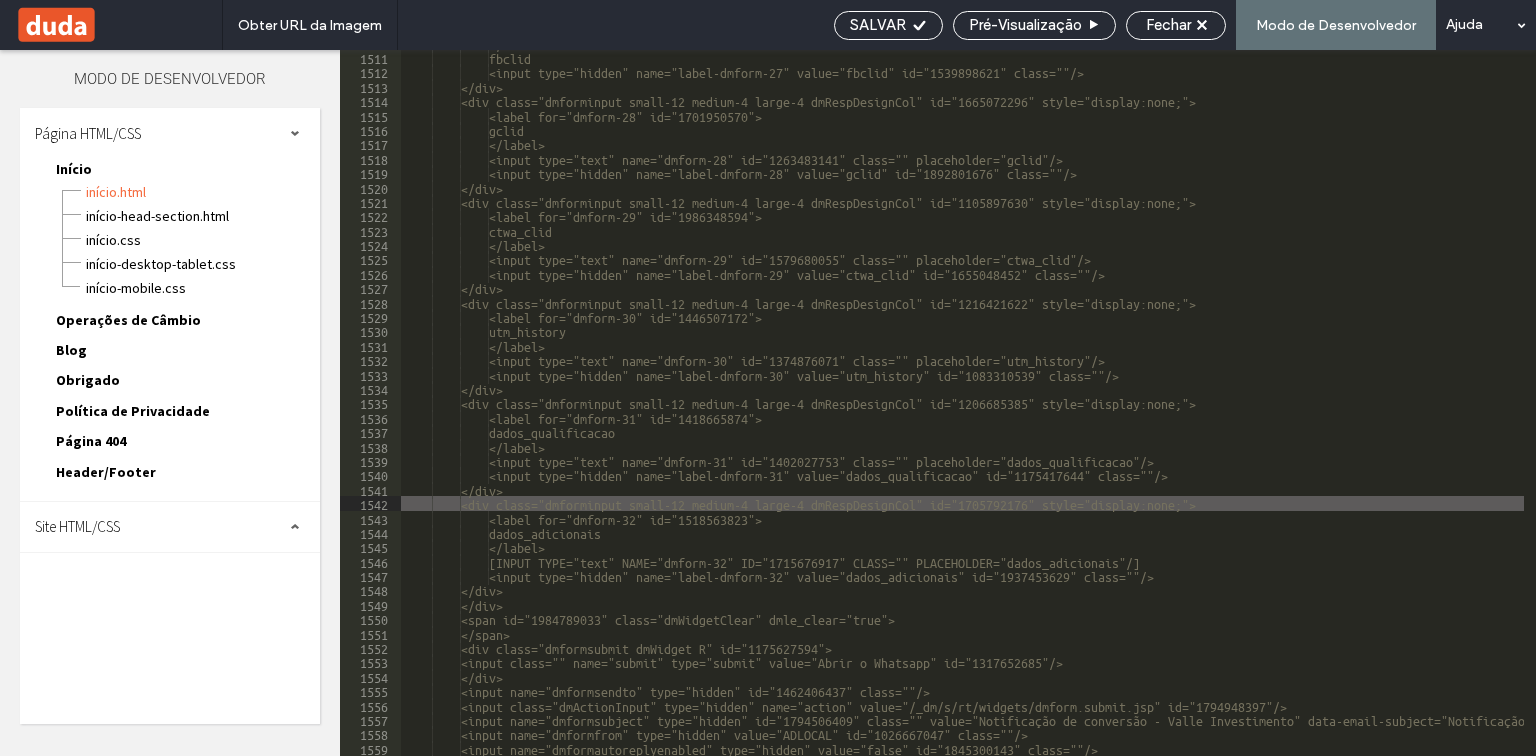 scroll, scrollTop: 22920, scrollLeft: 0, axis: vertical 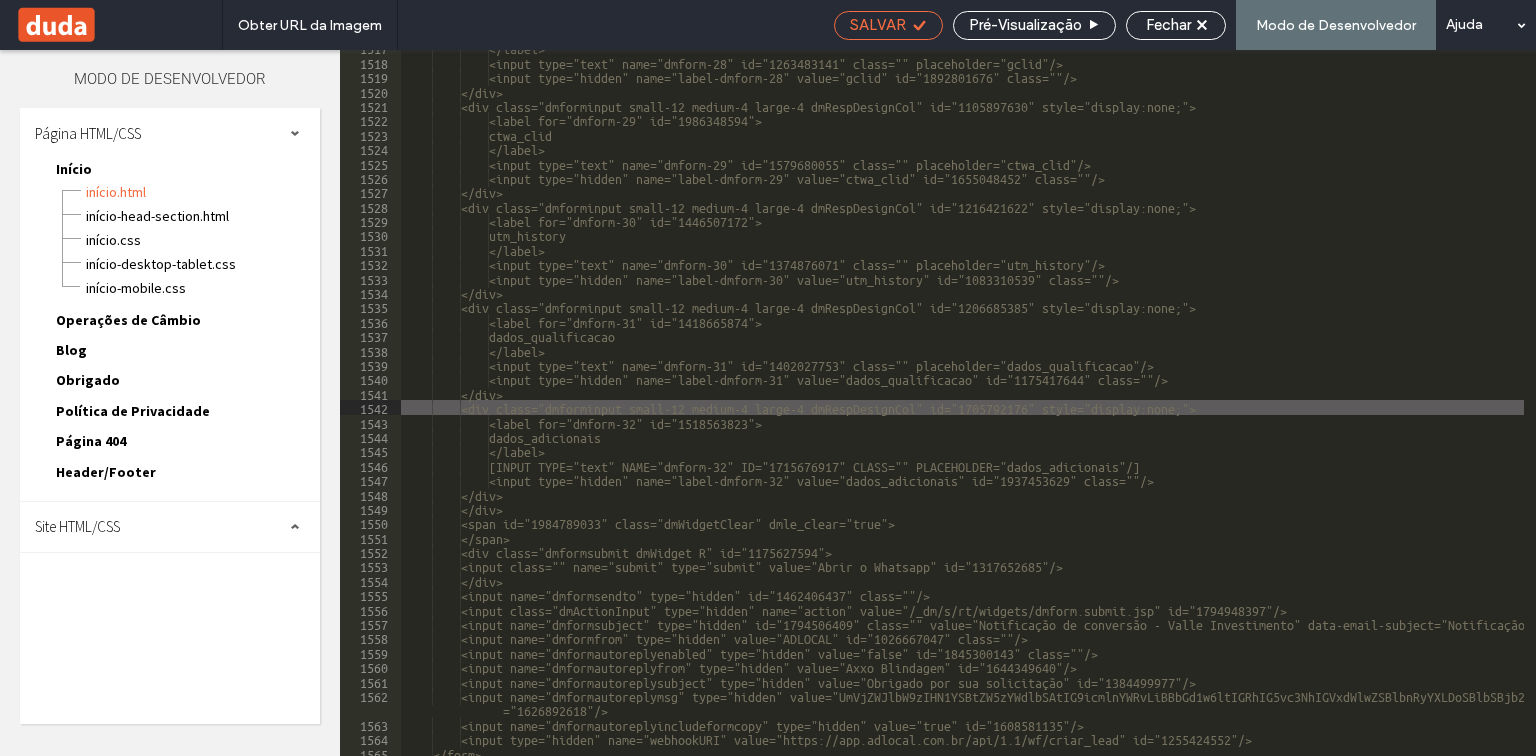 click on "SALVAR" at bounding box center [878, 25] 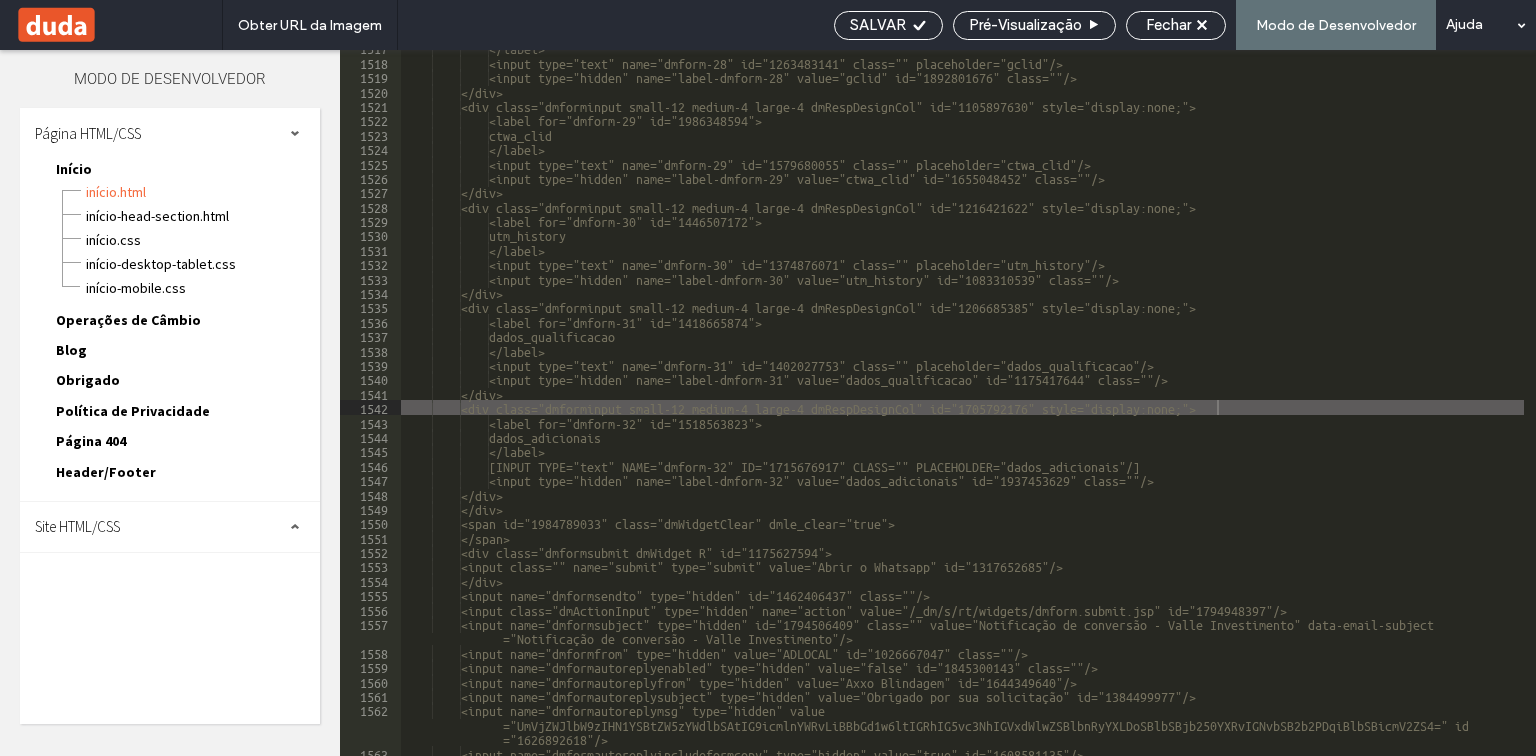 scroll, scrollTop: 24374, scrollLeft: 0, axis: vertical 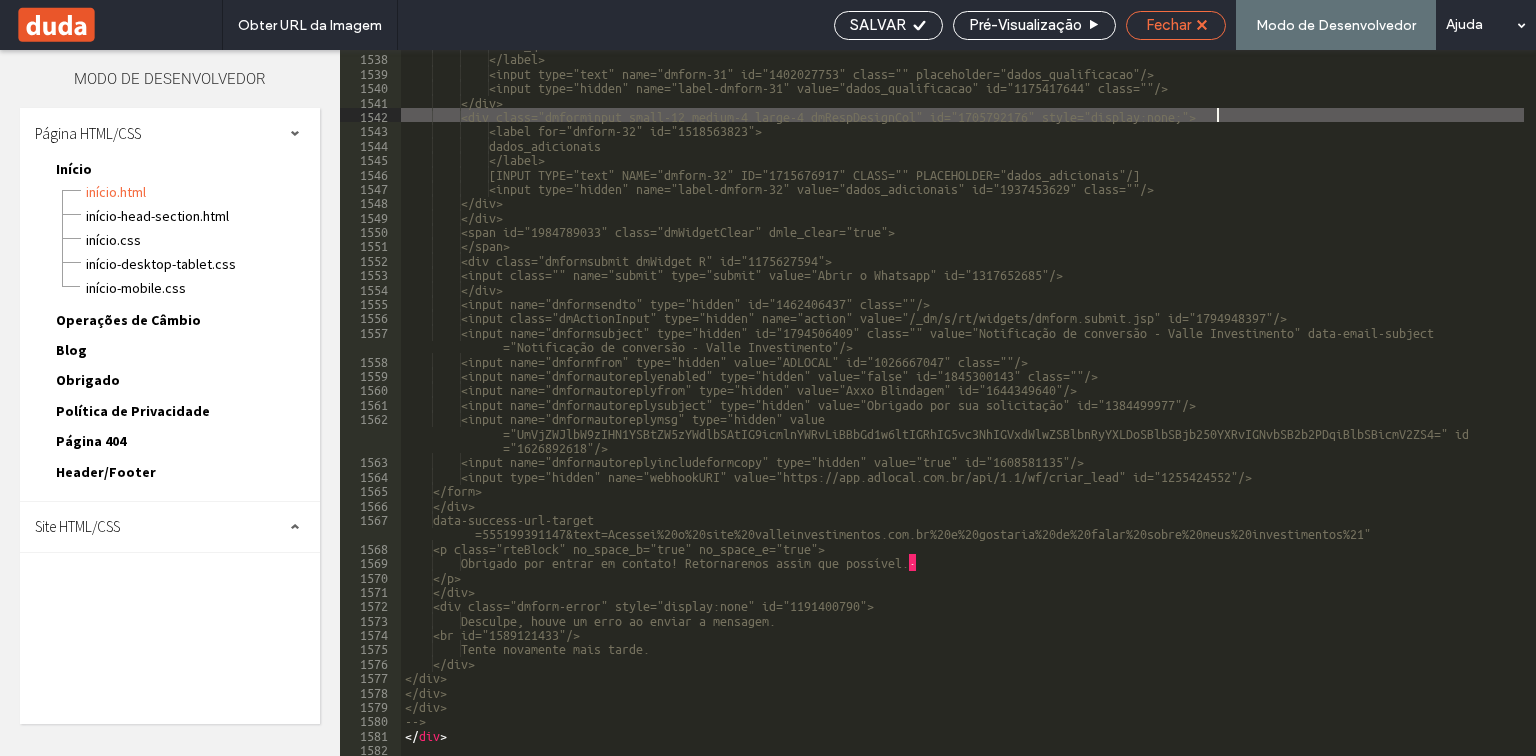 click on "Fechar" at bounding box center [1168, 25] 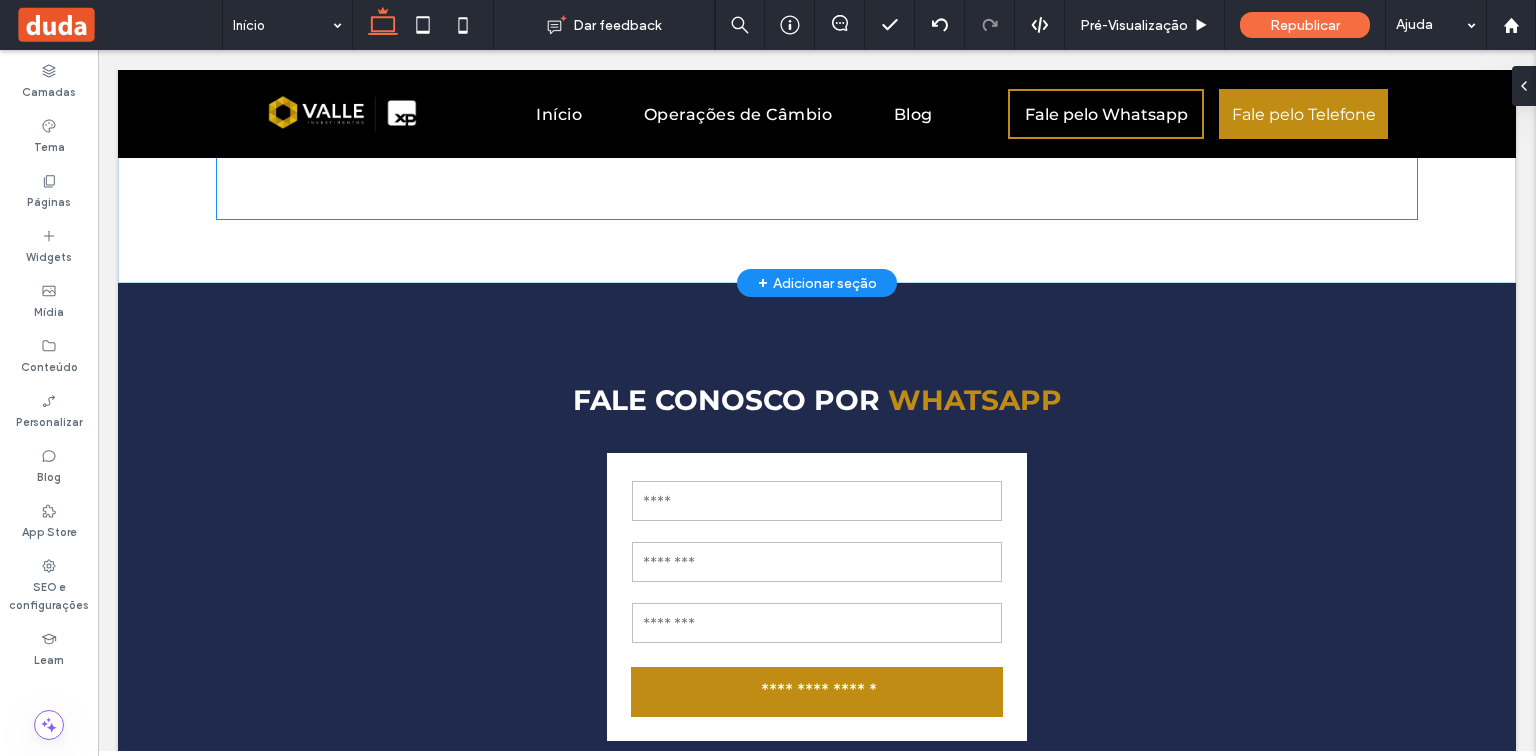 scroll, scrollTop: 7040, scrollLeft: 0, axis: vertical 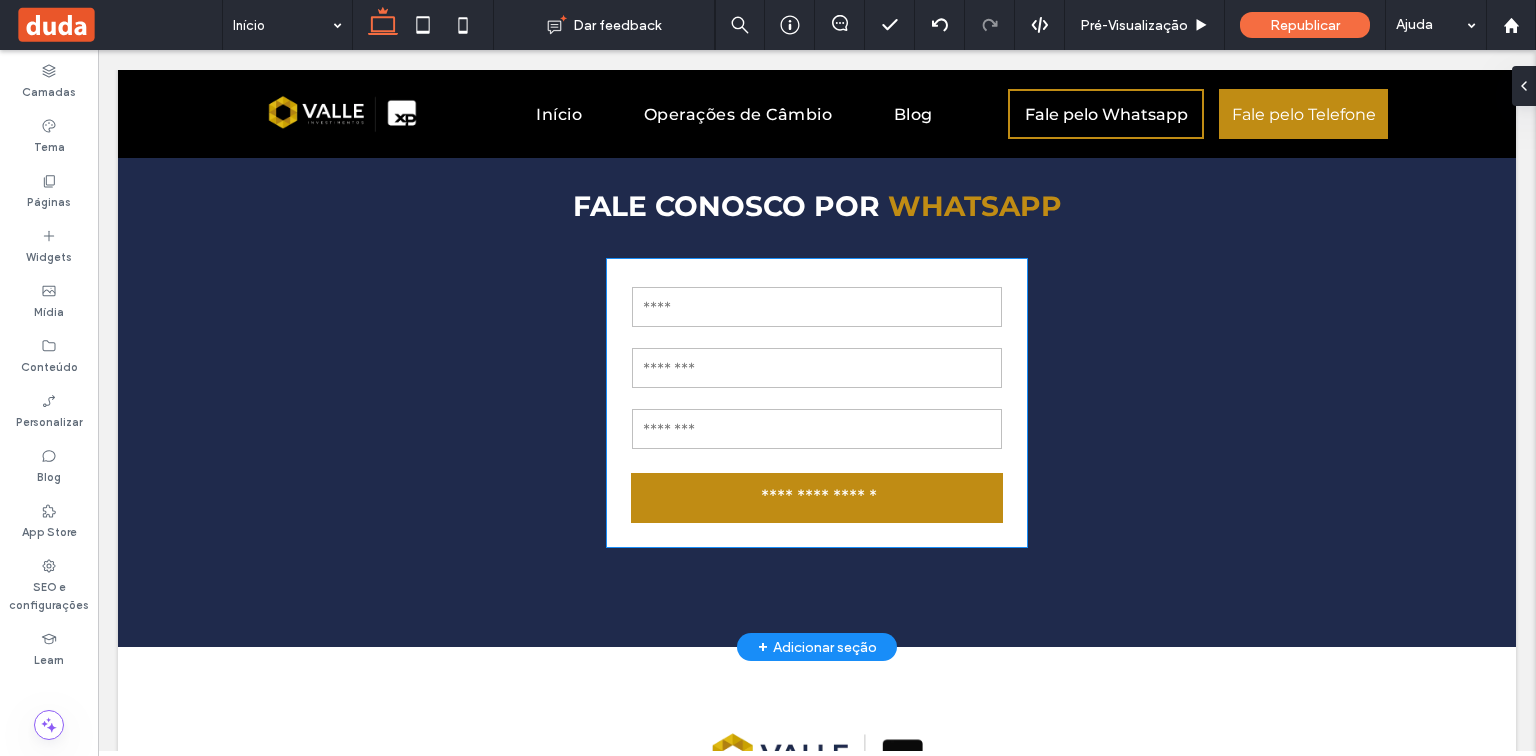 click at bounding box center [817, 368] 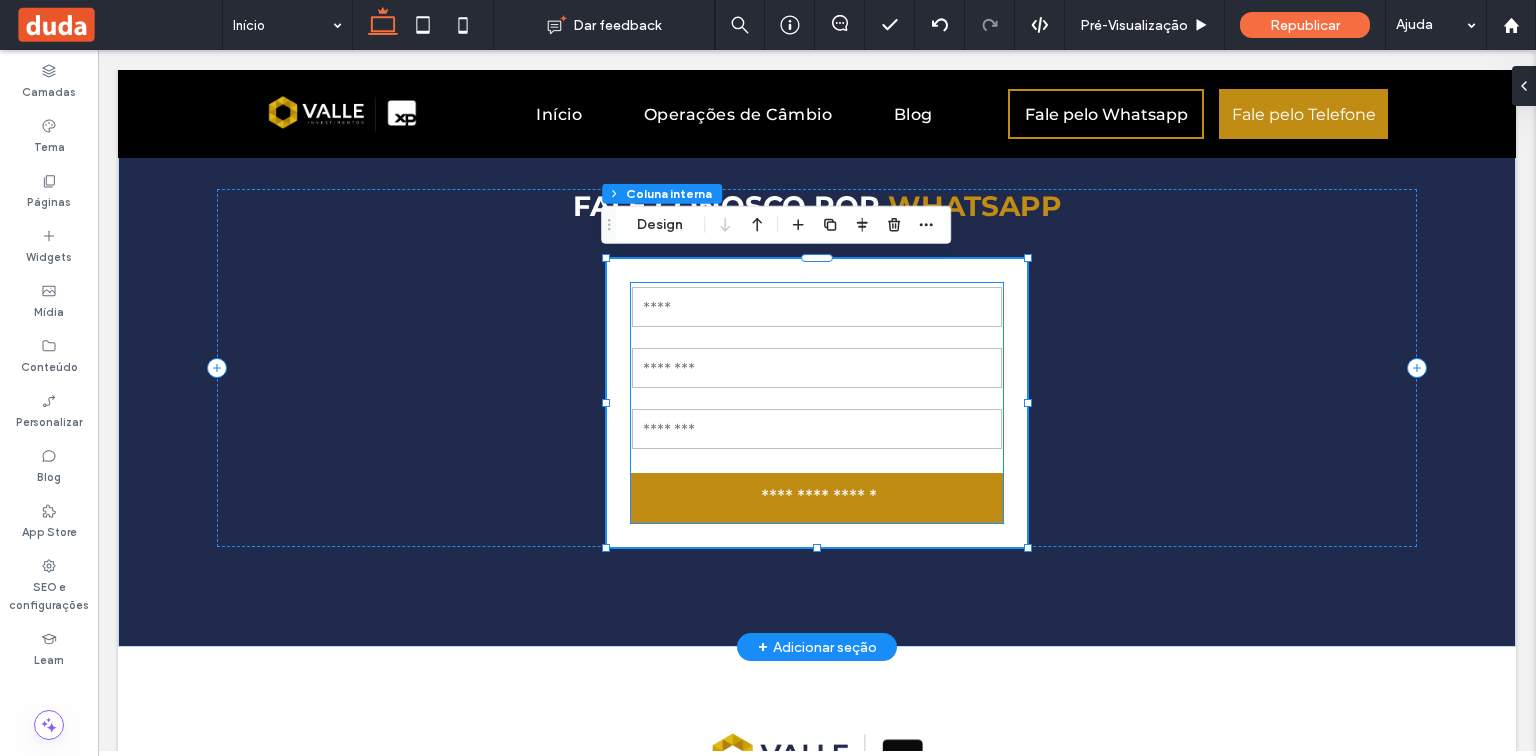 type on "**" 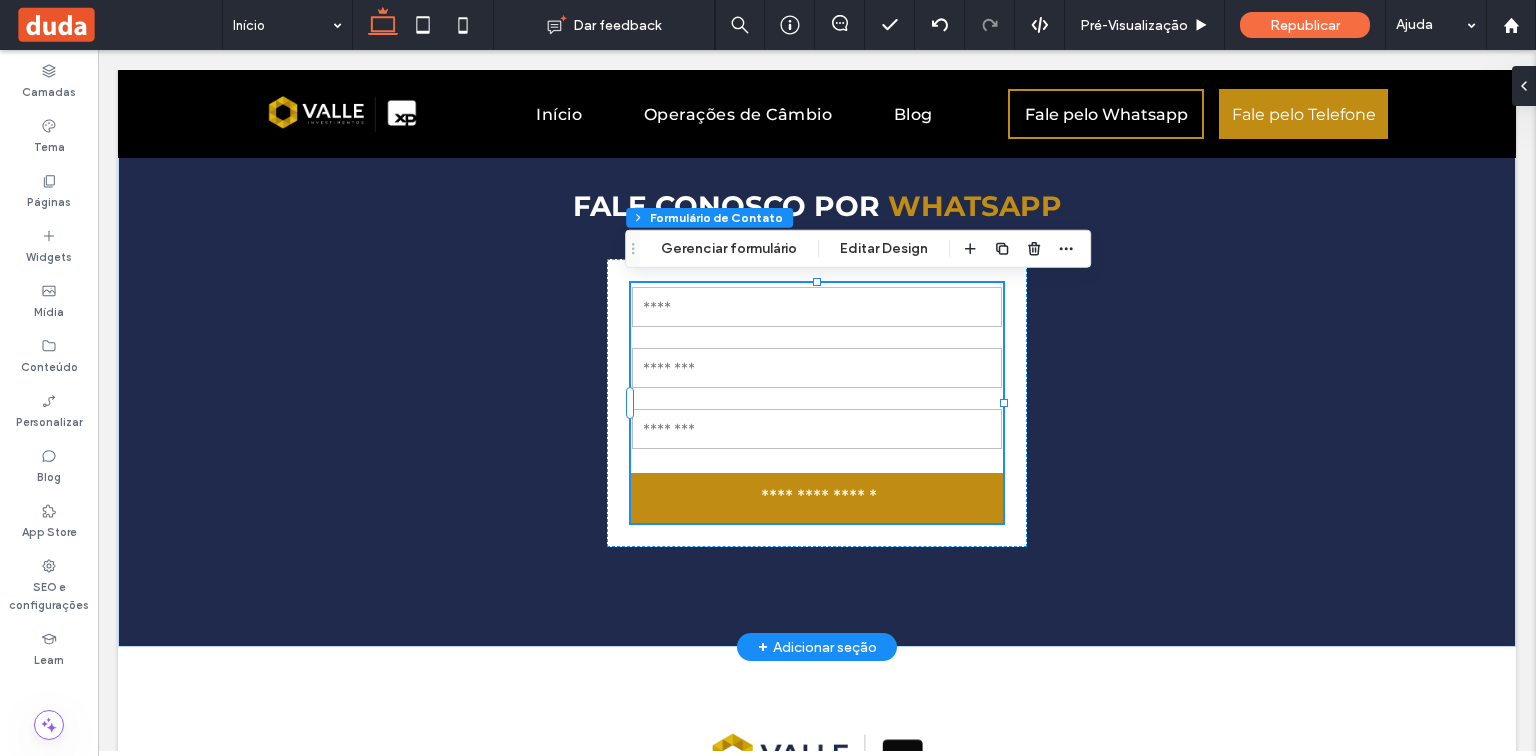 type on "*" 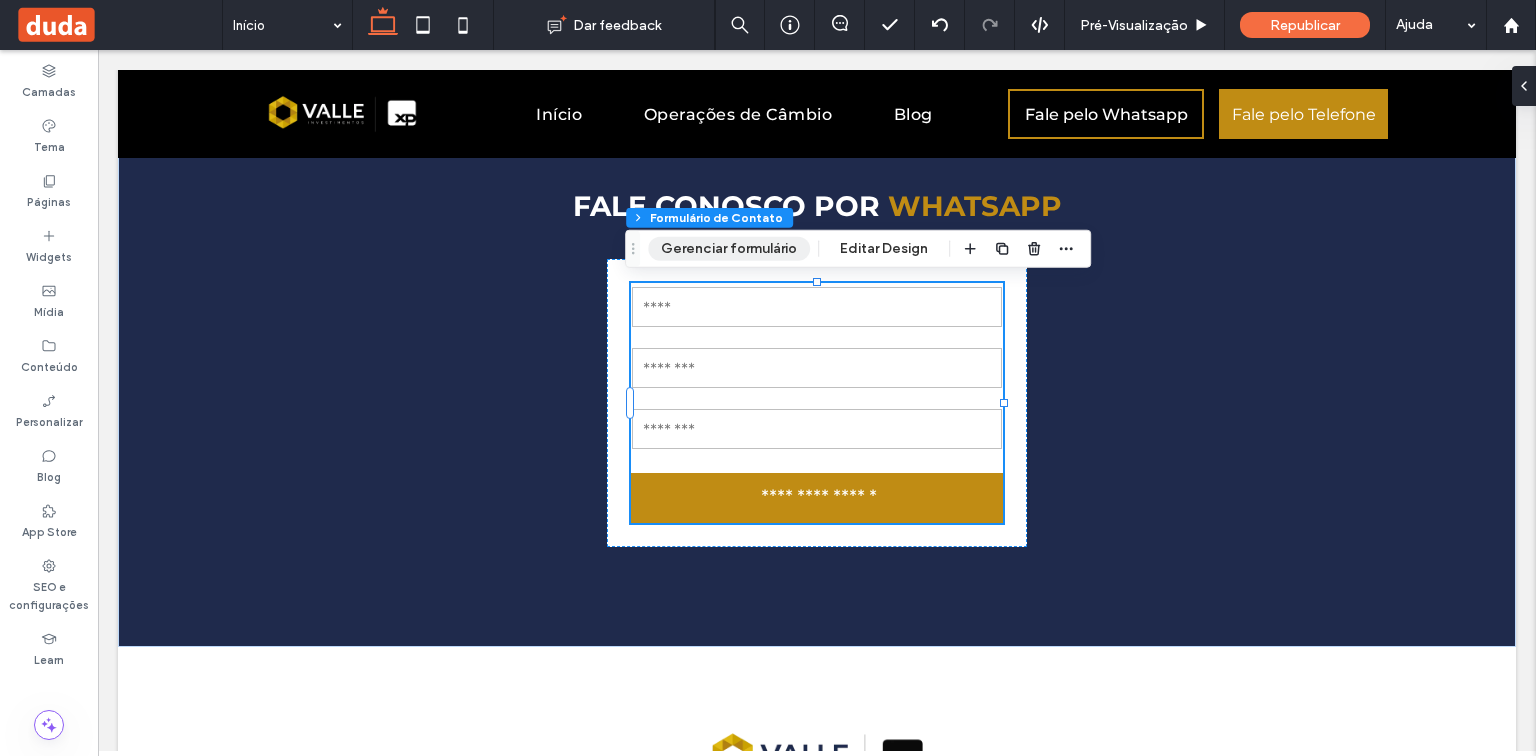 click on "Gerenciar formulário" at bounding box center (729, 249) 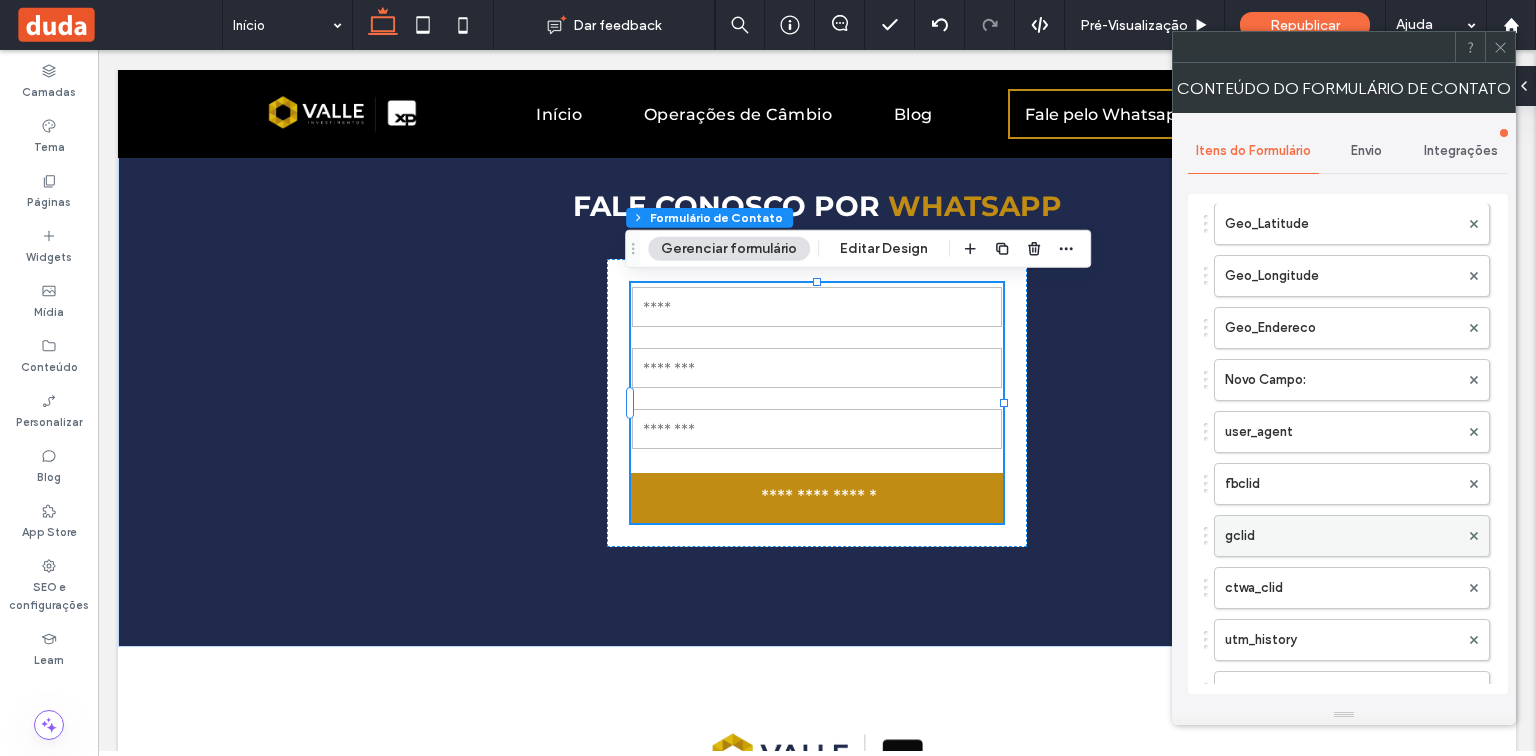 scroll, scrollTop: 1120, scrollLeft: 0, axis: vertical 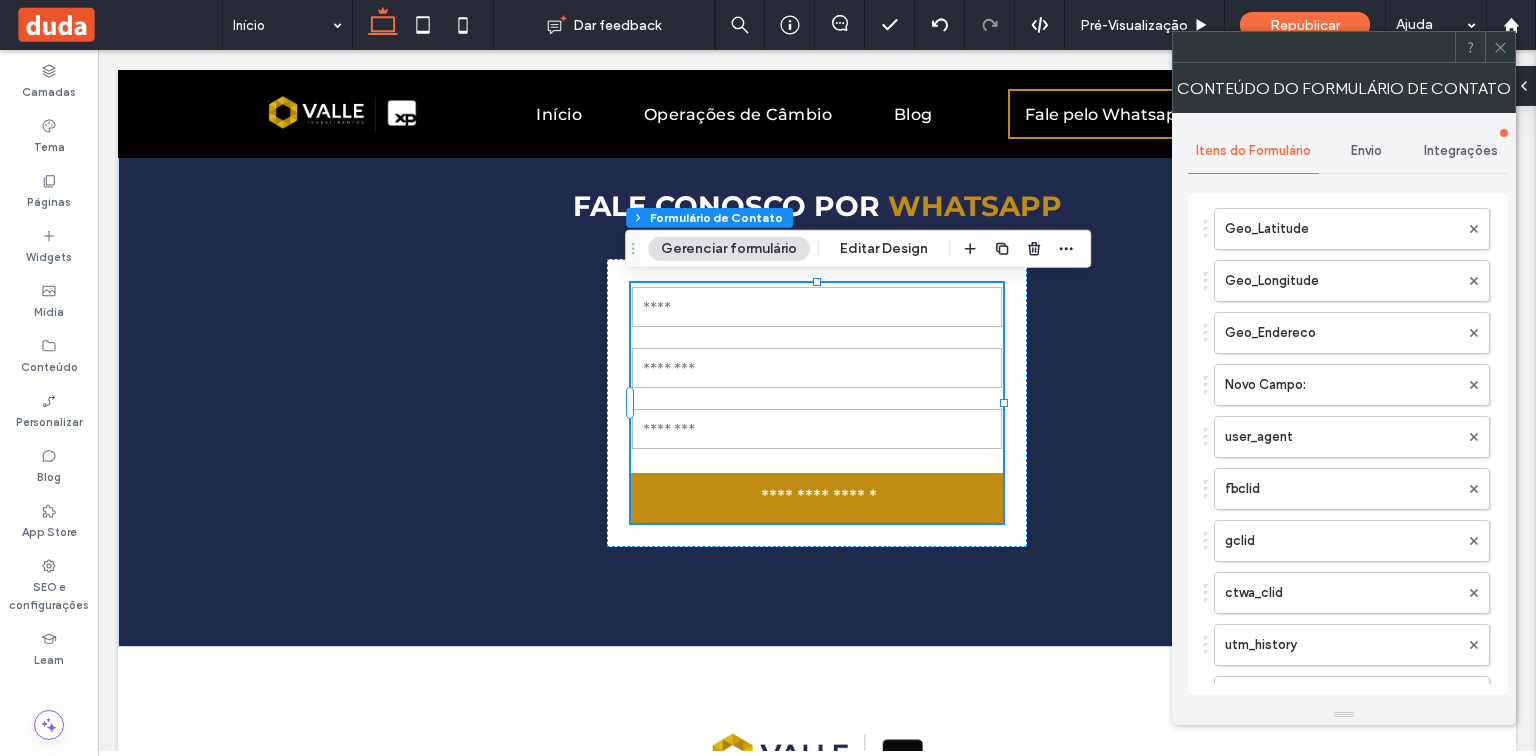 click on "Integrações" at bounding box center [1461, 151] 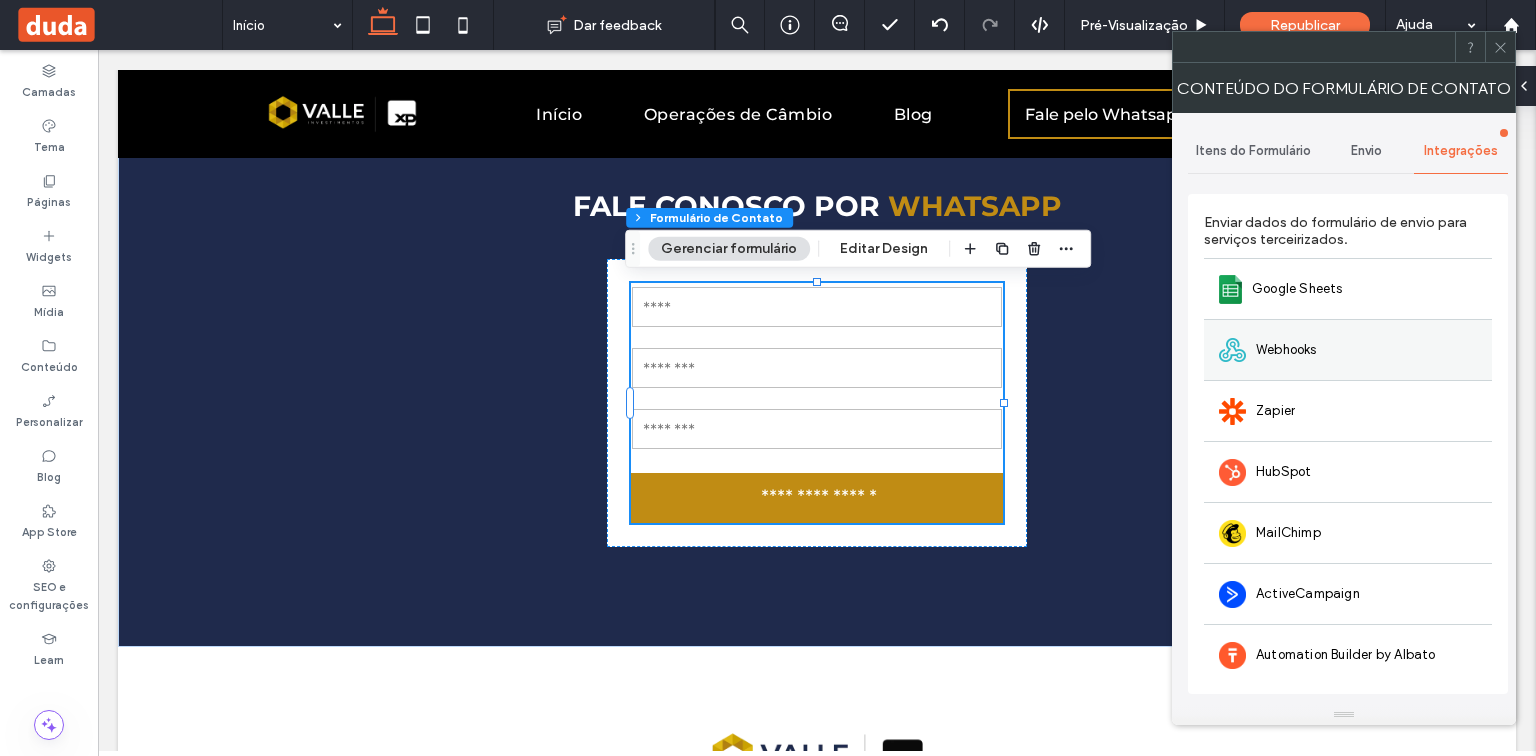click on "Webhooks" at bounding box center [1348, 349] 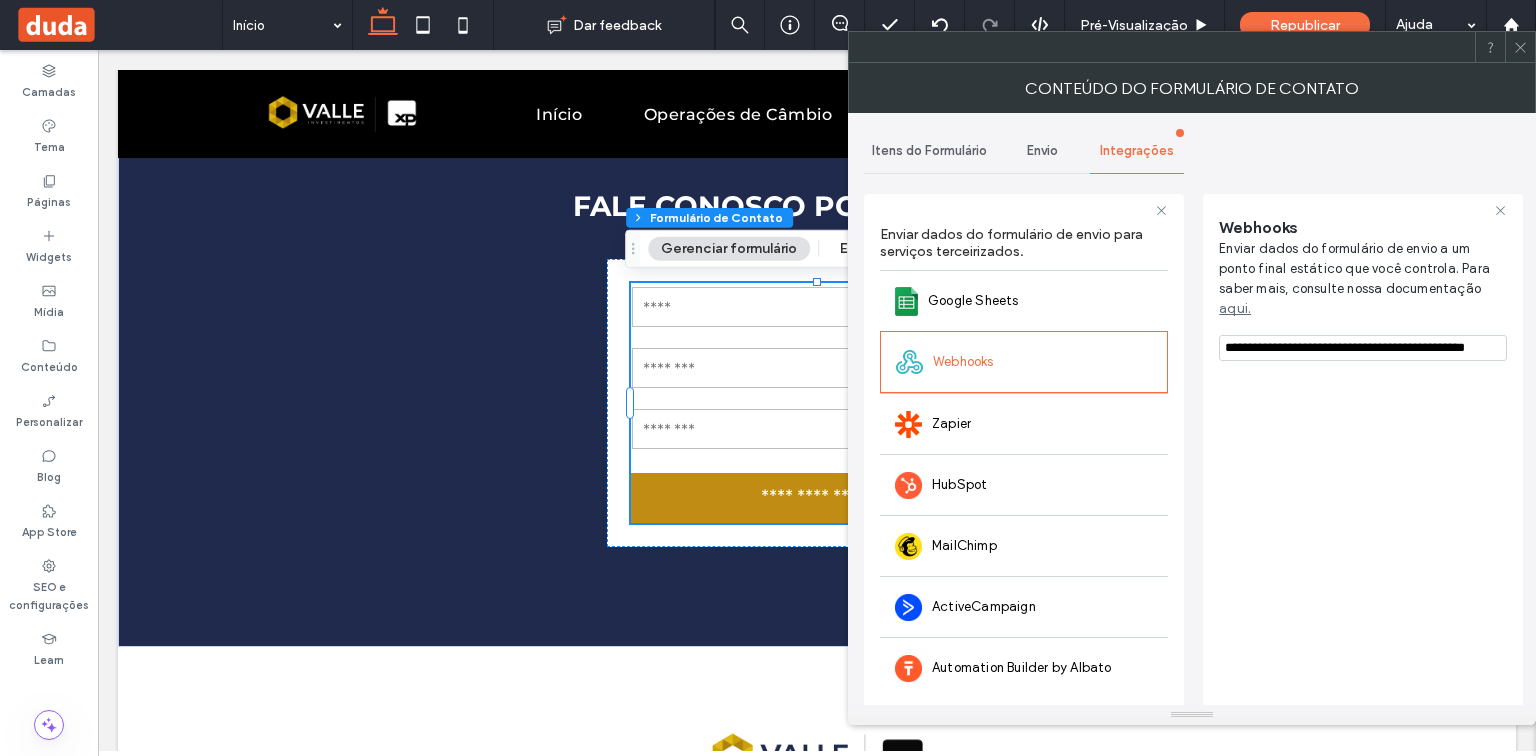 click 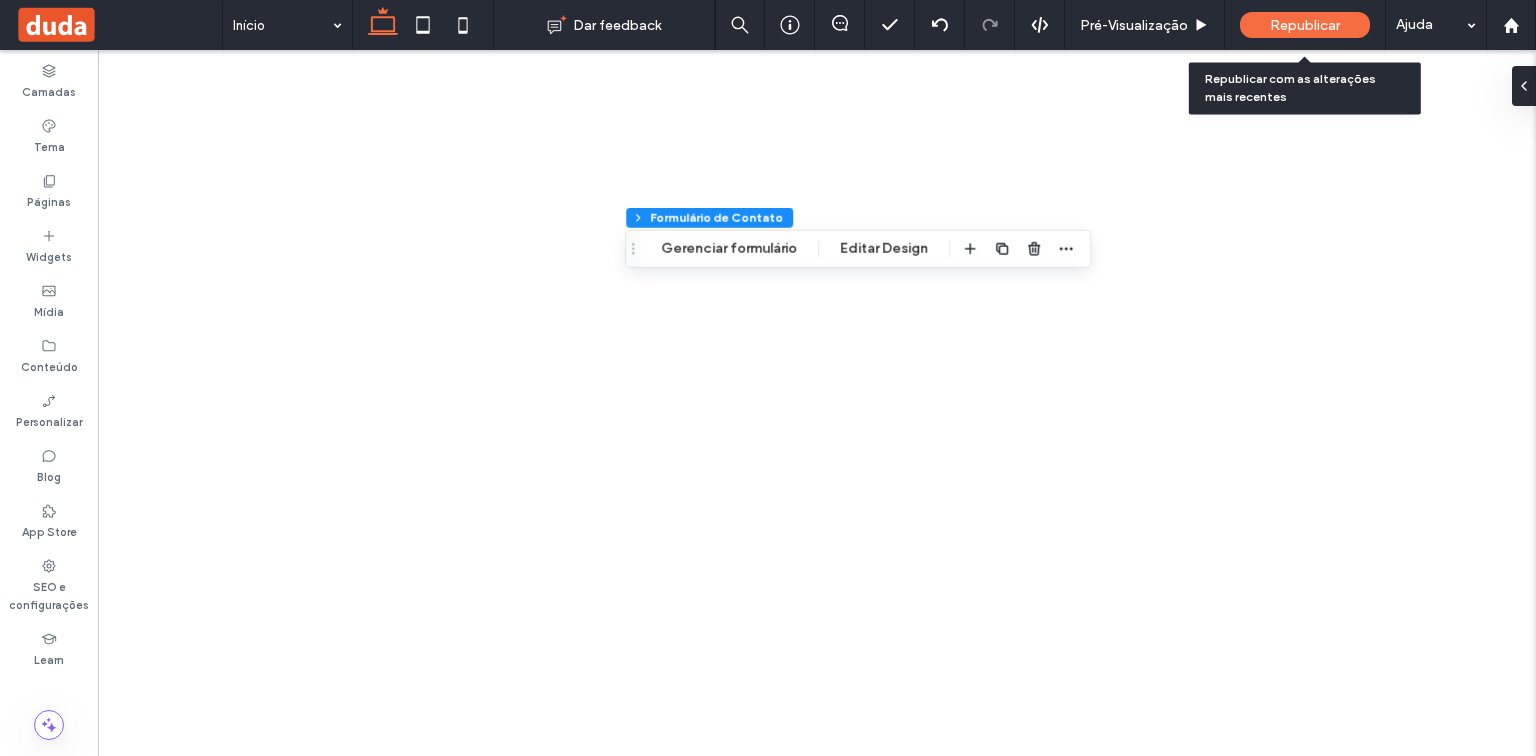 click on "Republicar" at bounding box center (1305, 25) 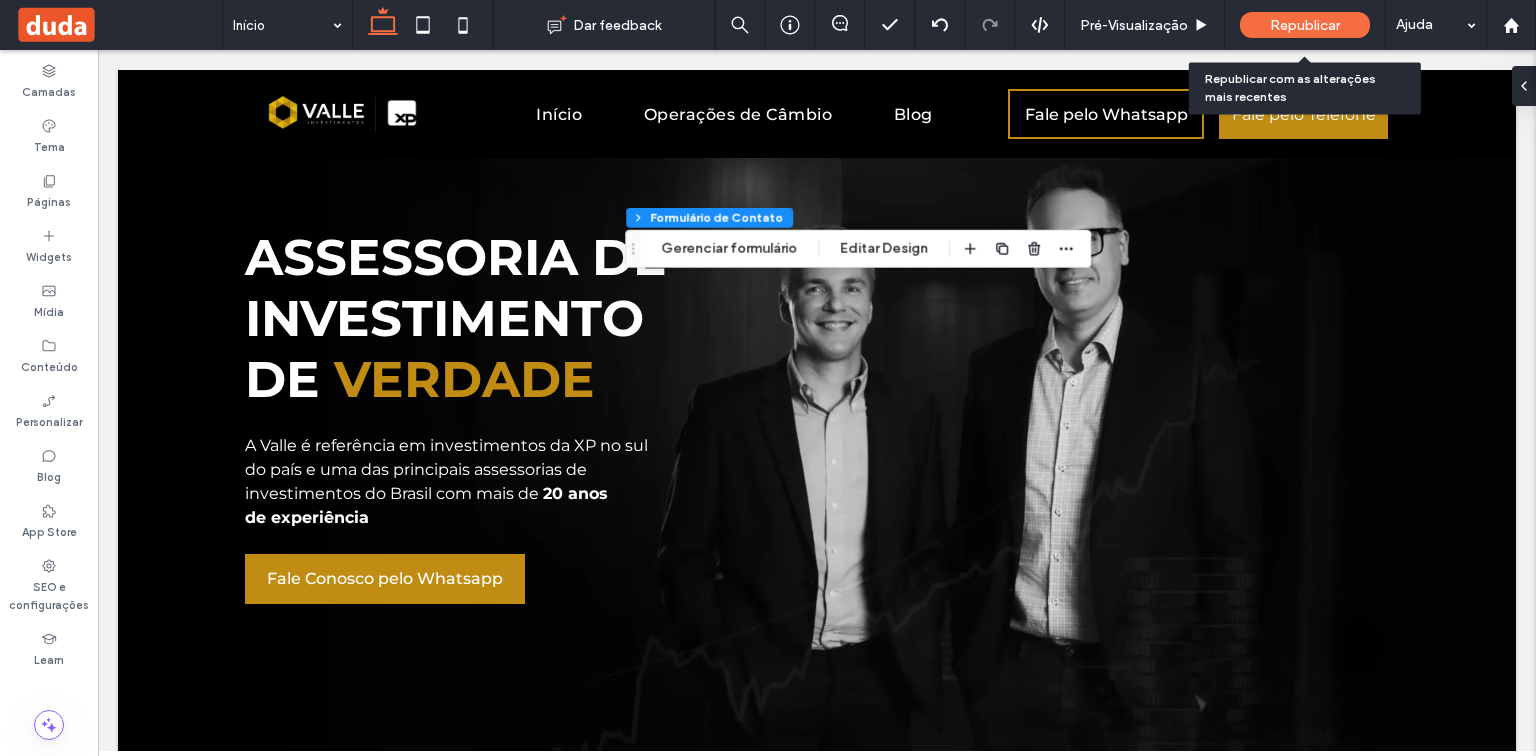 scroll, scrollTop: 7040, scrollLeft: 0, axis: vertical 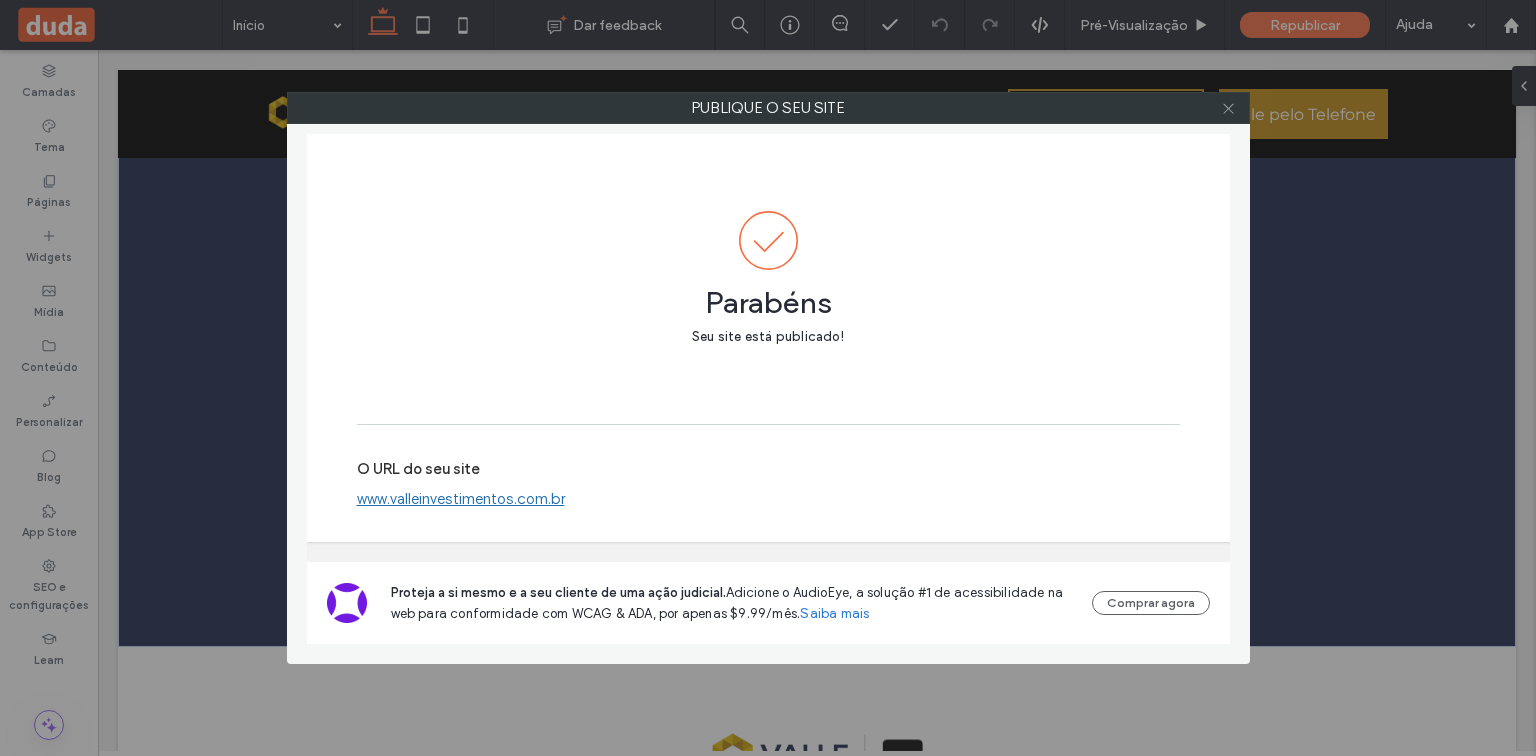 click 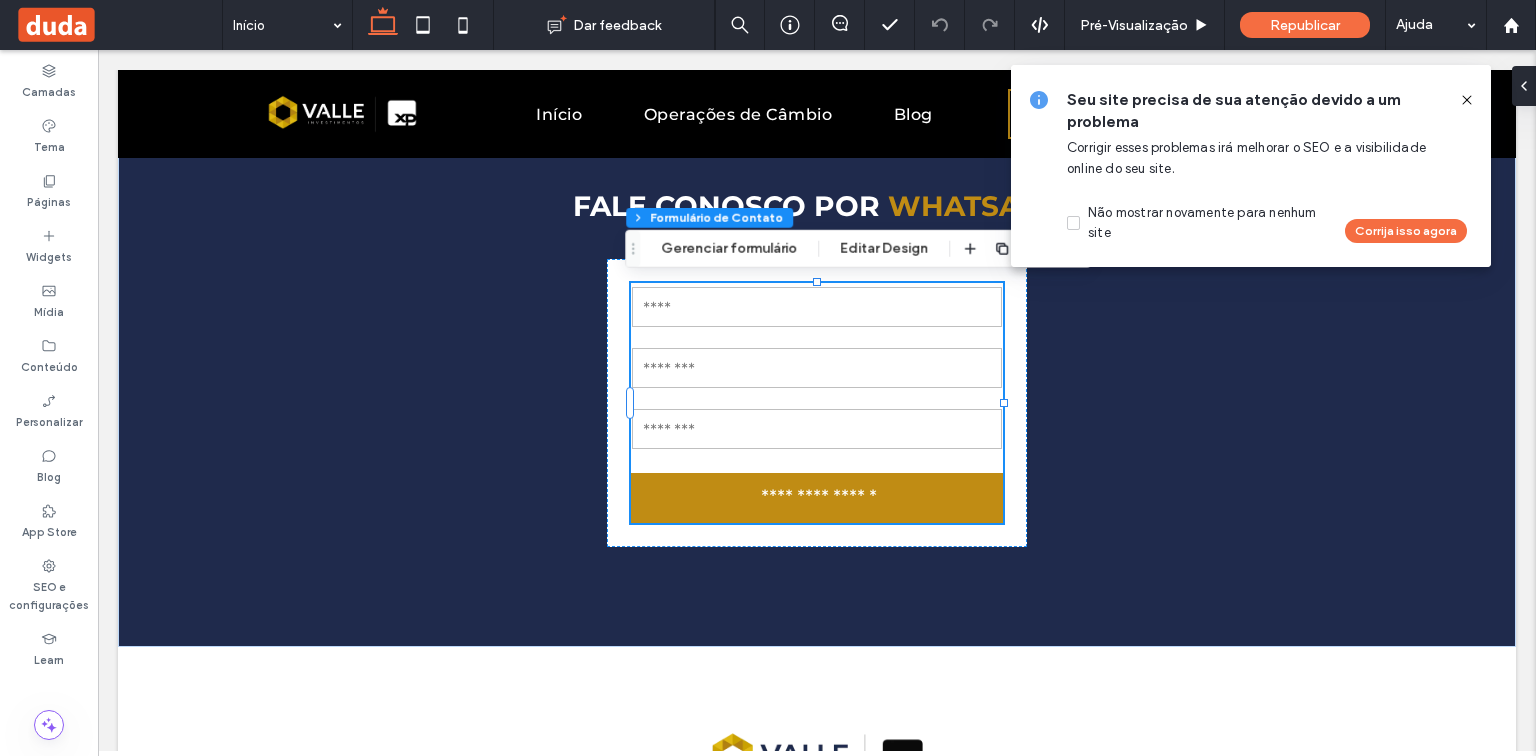 click 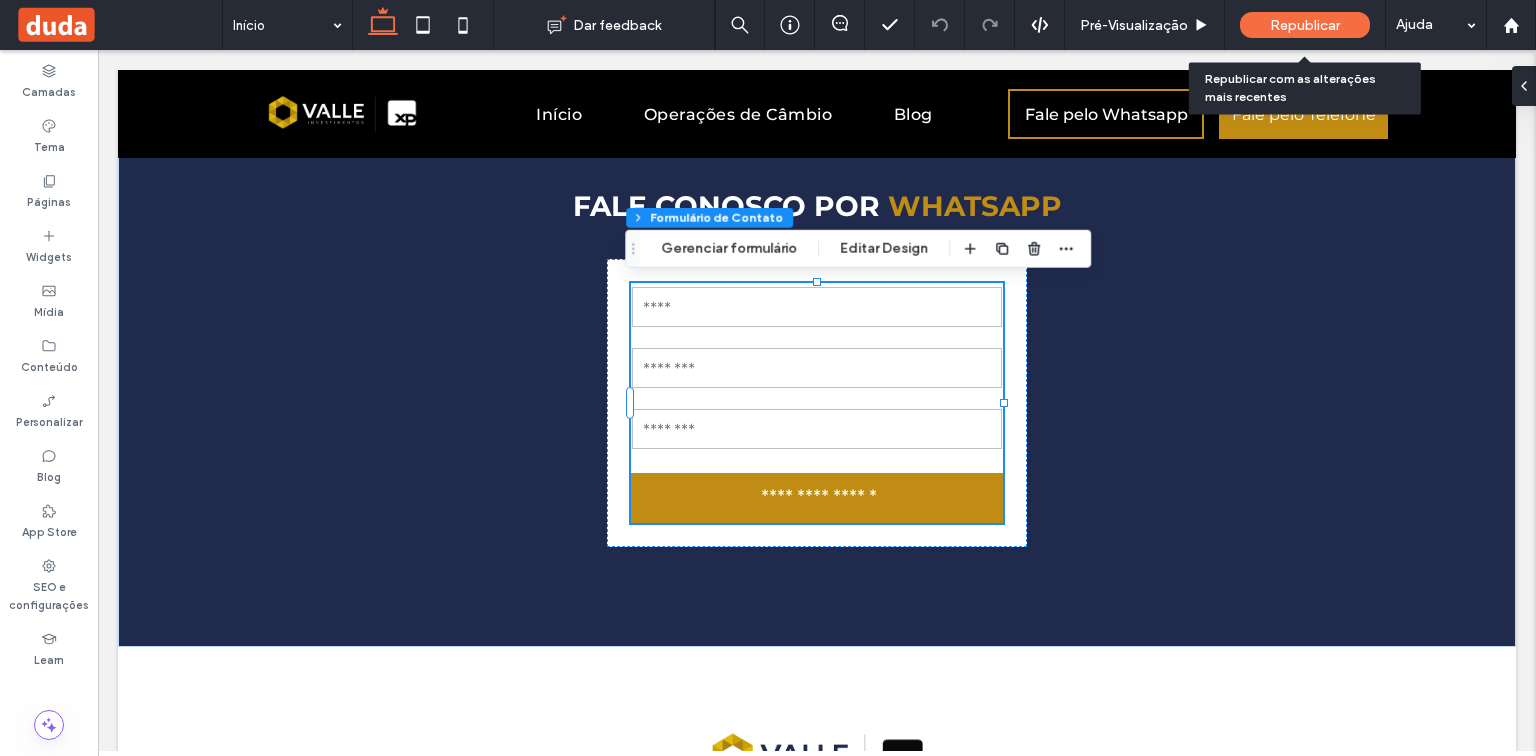 click on "Republicar" at bounding box center [1305, 25] 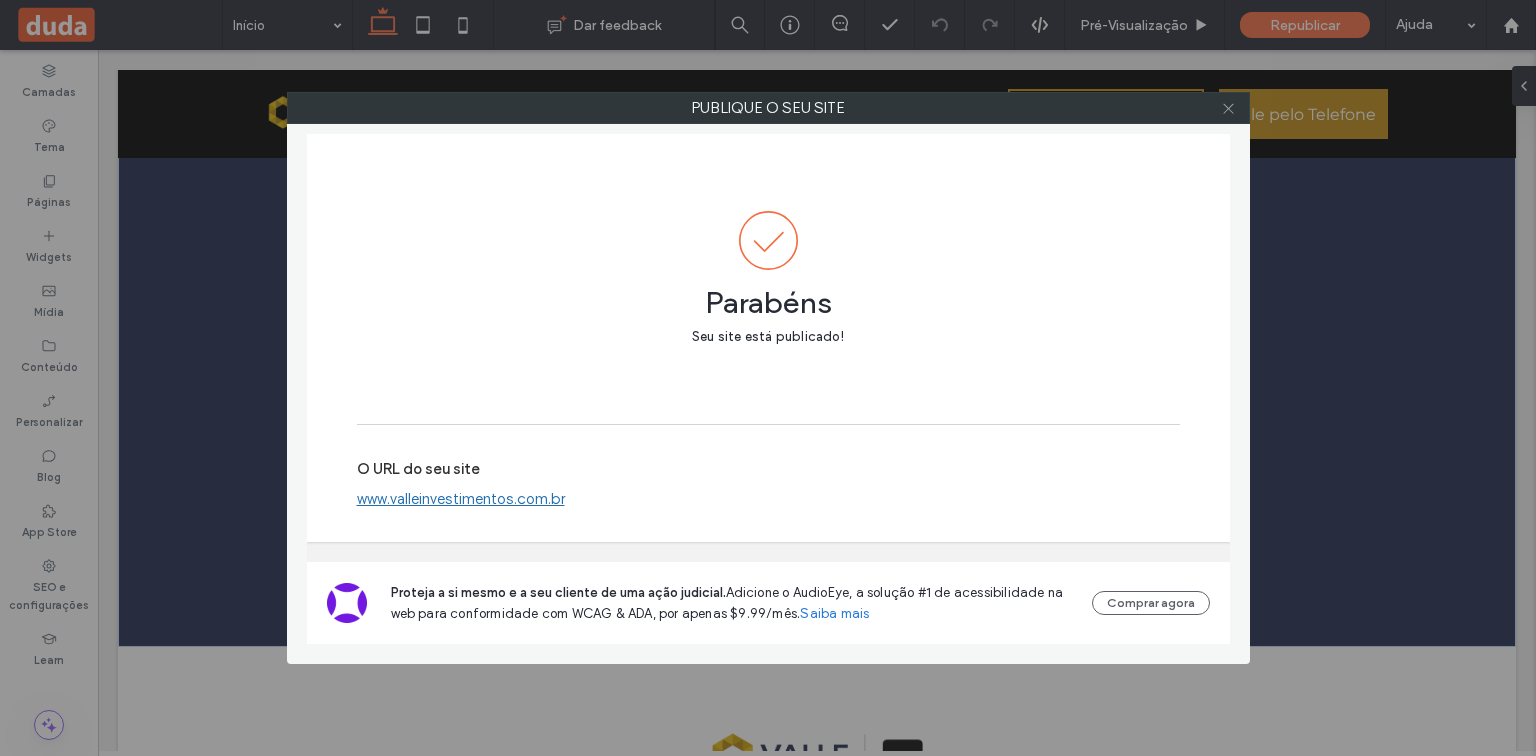 click 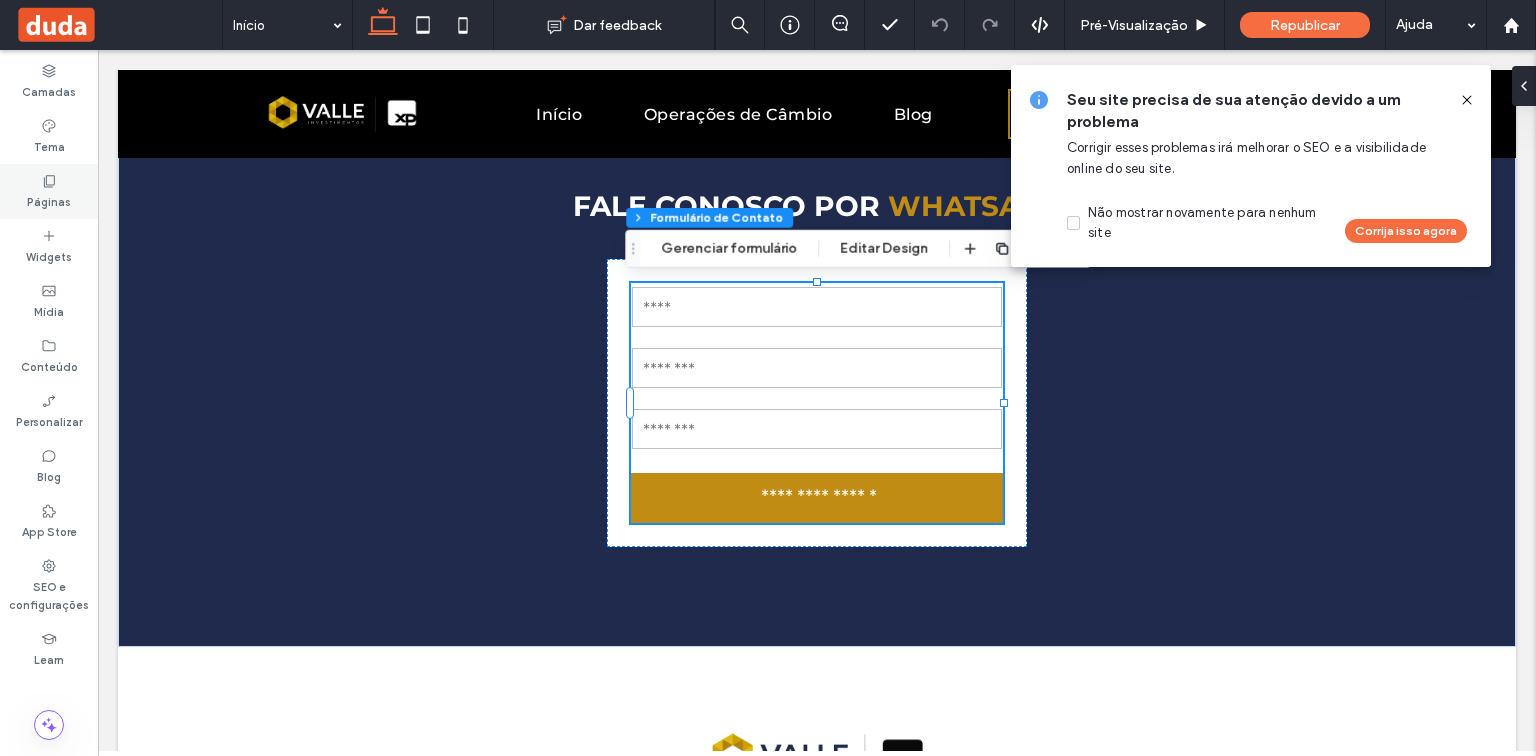 click on "Páginas" at bounding box center (49, 191) 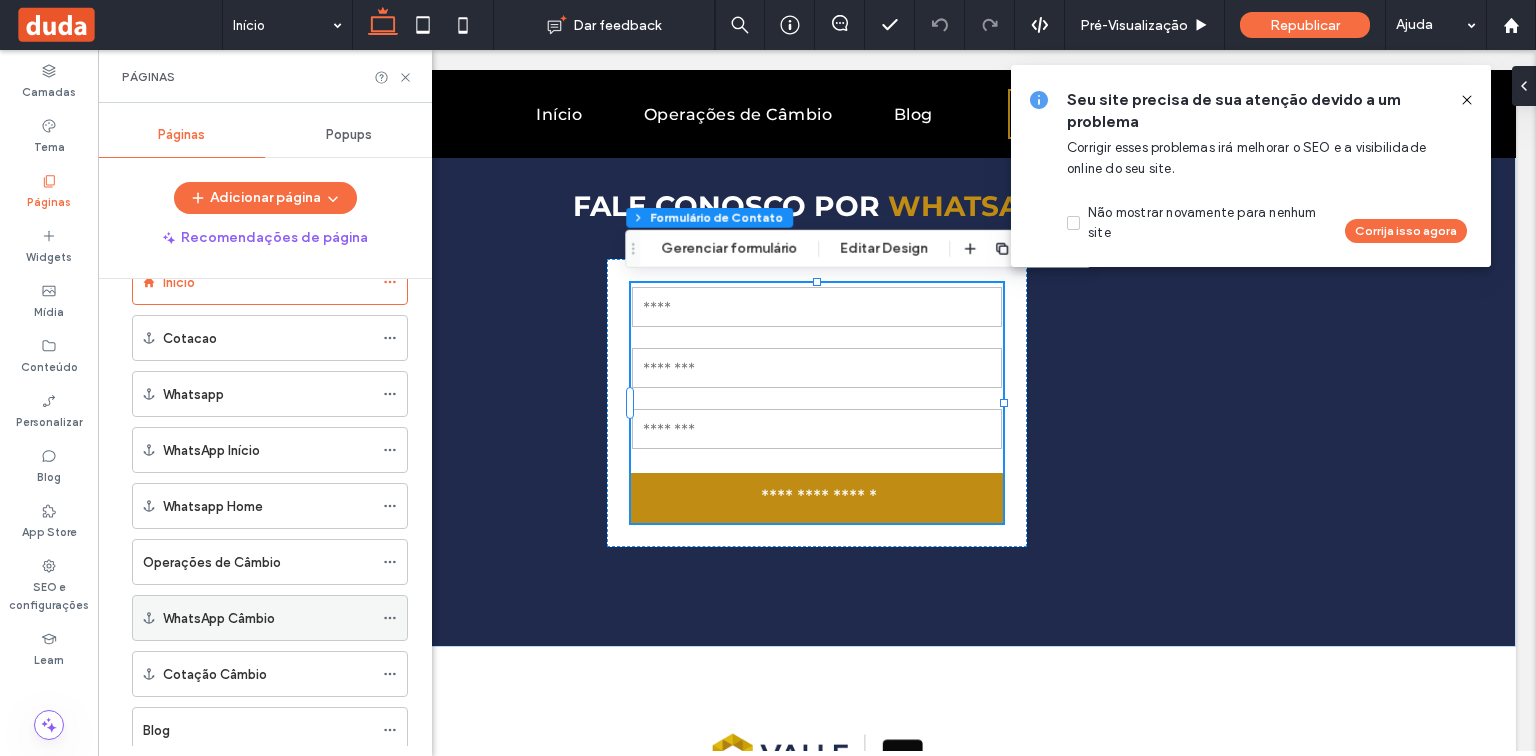scroll, scrollTop: 160, scrollLeft: 0, axis: vertical 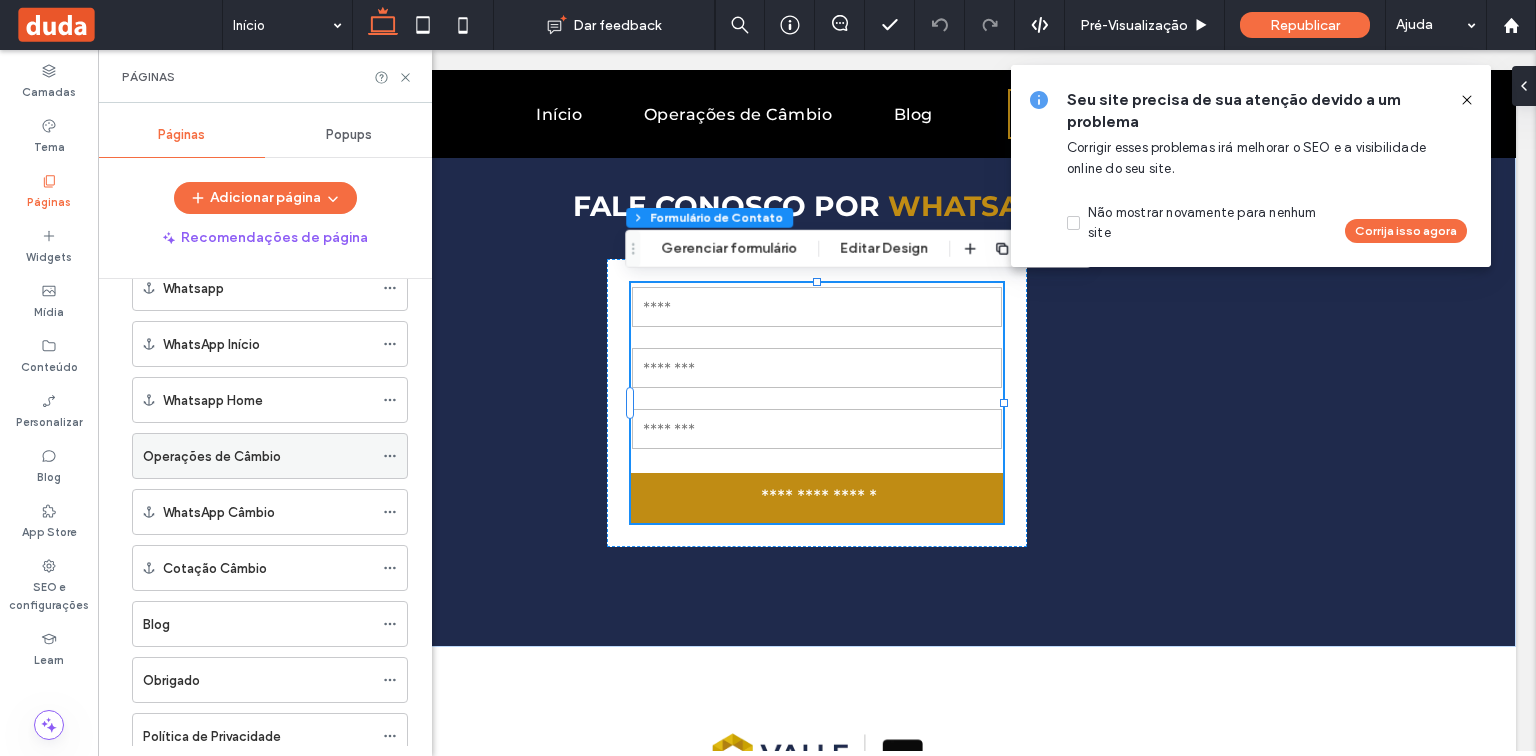 click on "Operações de Câmbio" at bounding box center (258, 456) 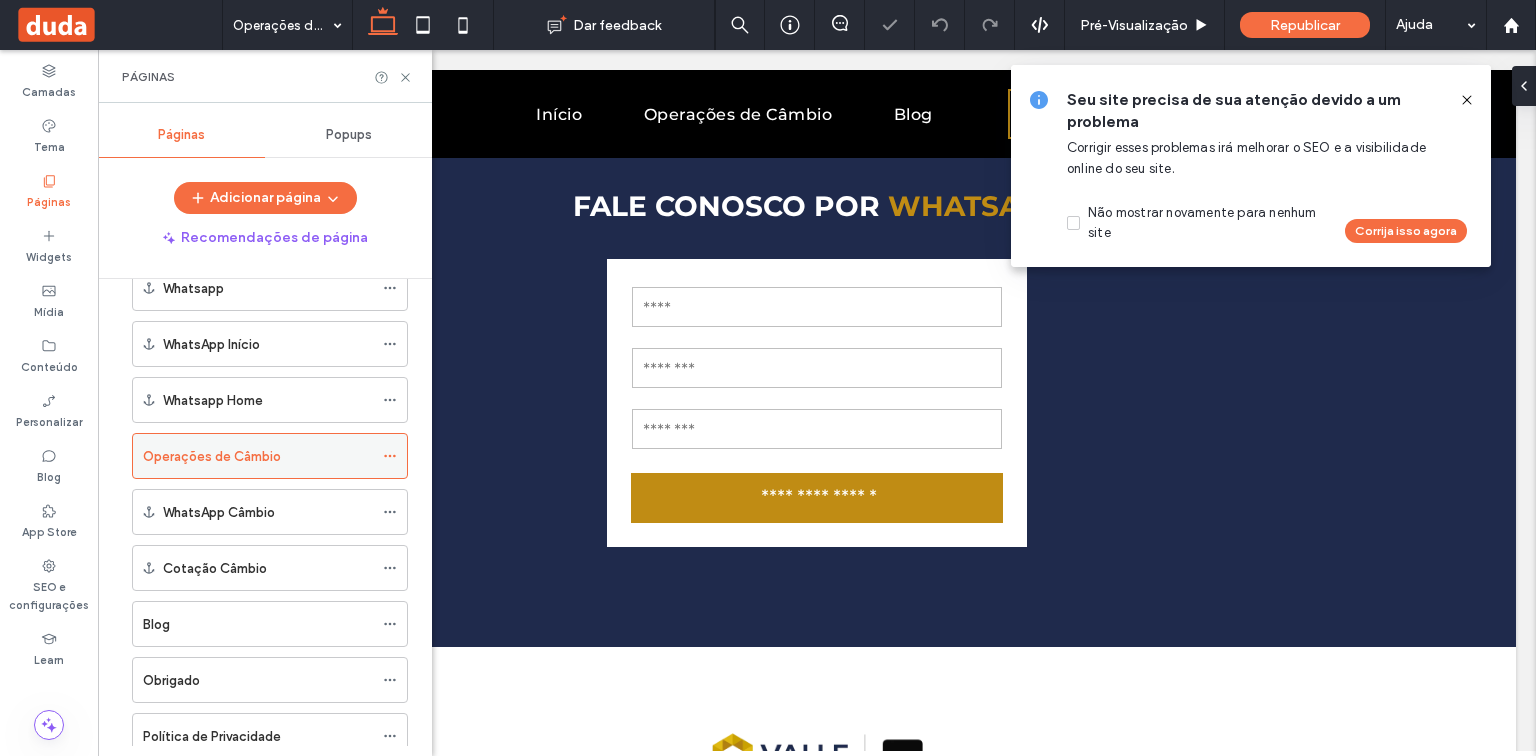 click 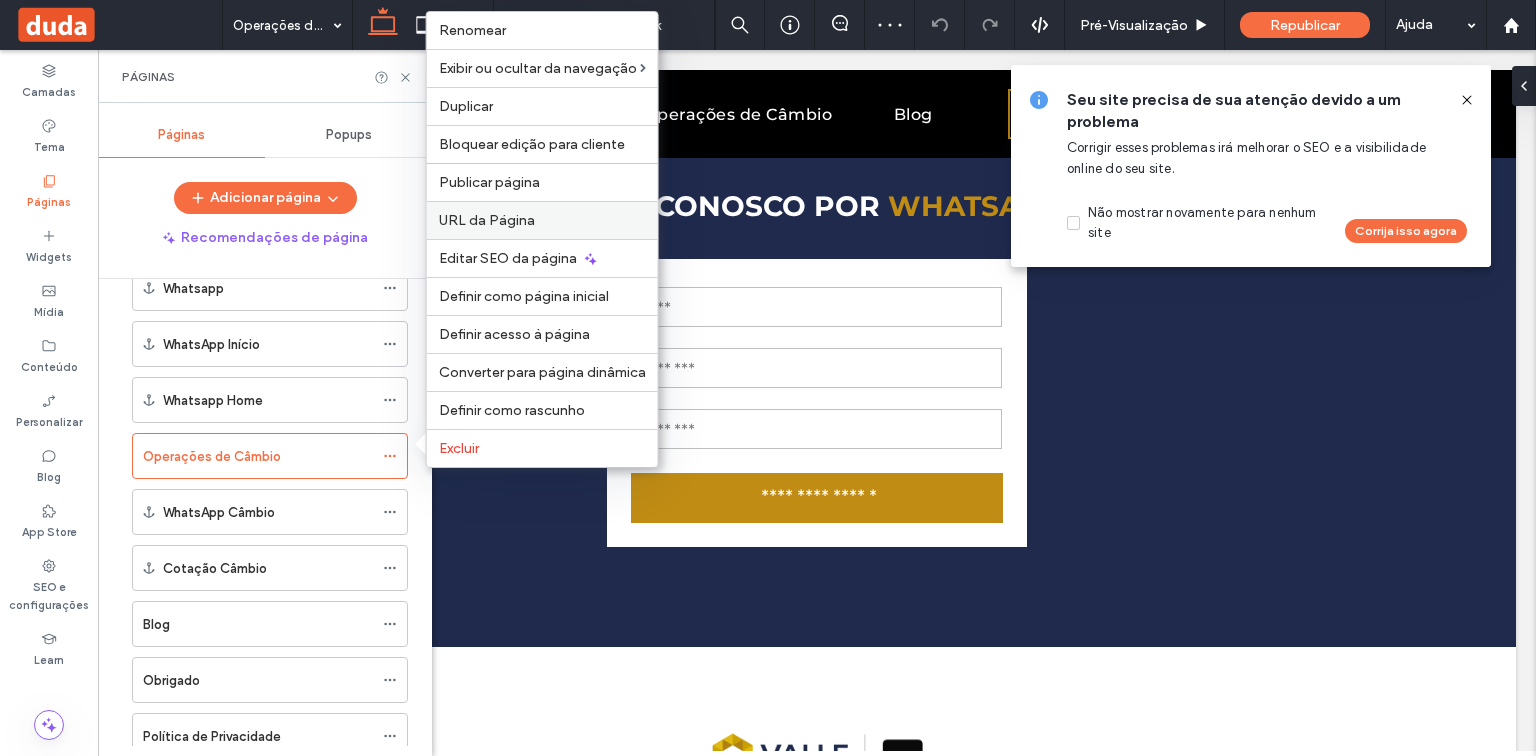 click on "URL da Página" at bounding box center [487, 220] 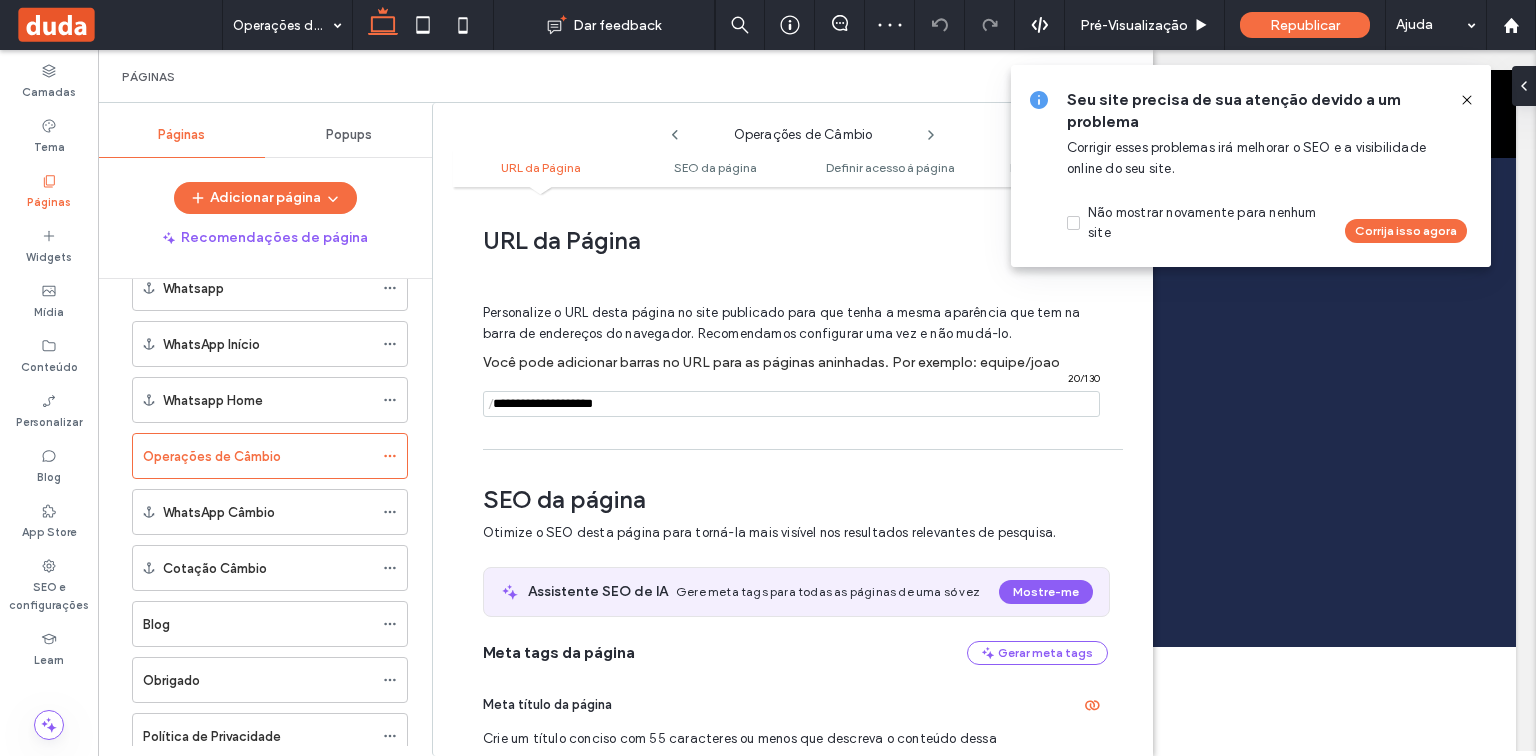 scroll, scrollTop: 10, scrollLeft: 0, axis: vertical 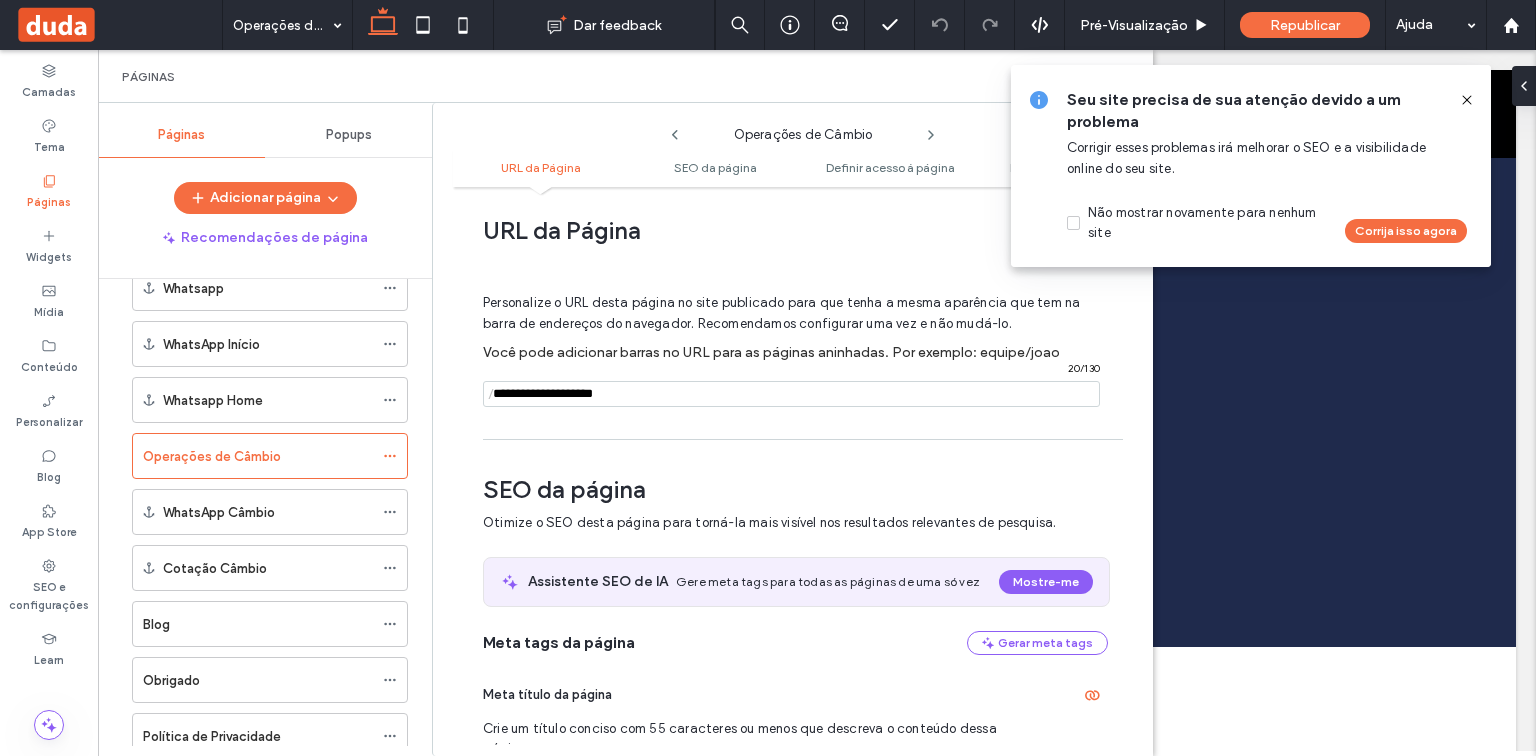 drag, startPoint x: 663, startPoint y: 388, endPoint x: 491, endPoint y: 394, distance: 172.10461 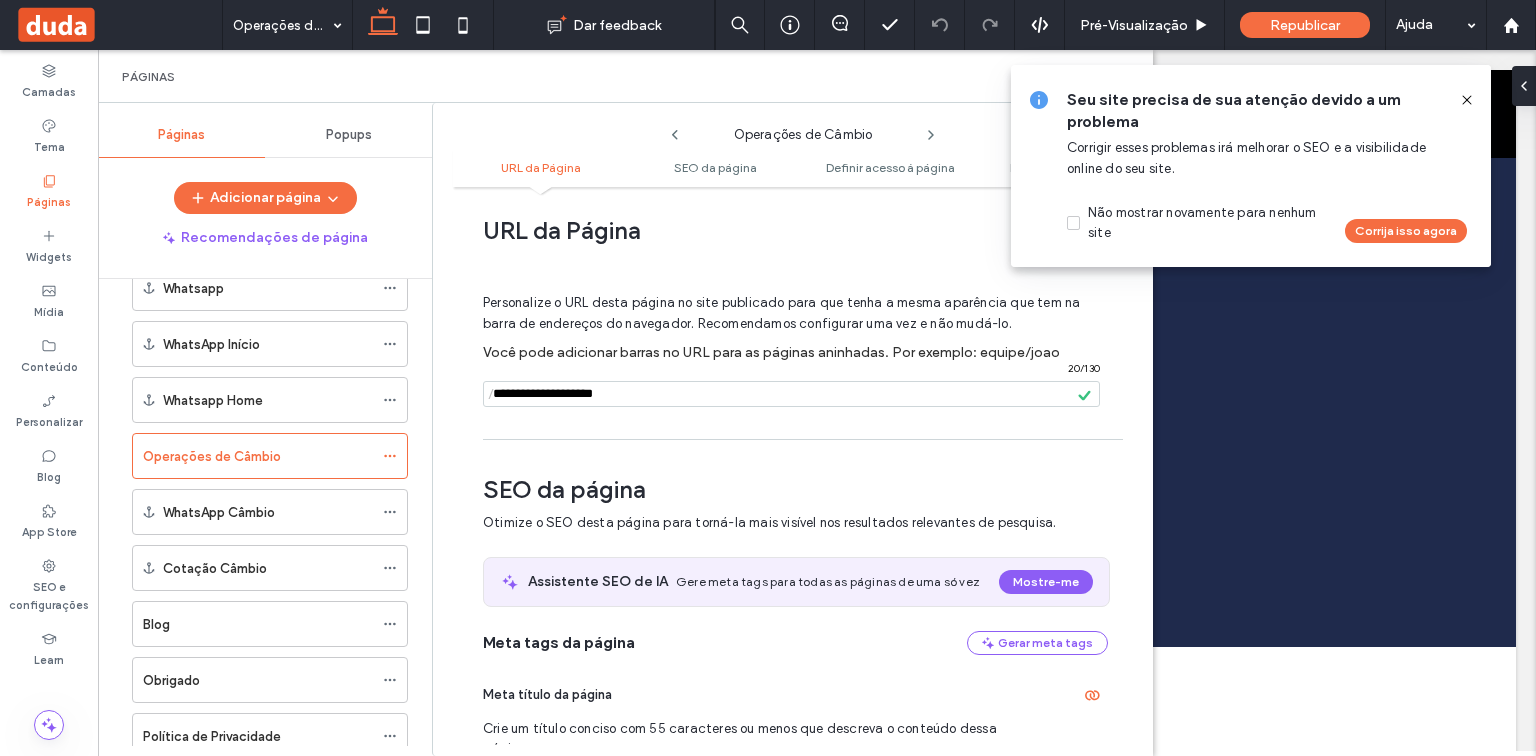 click 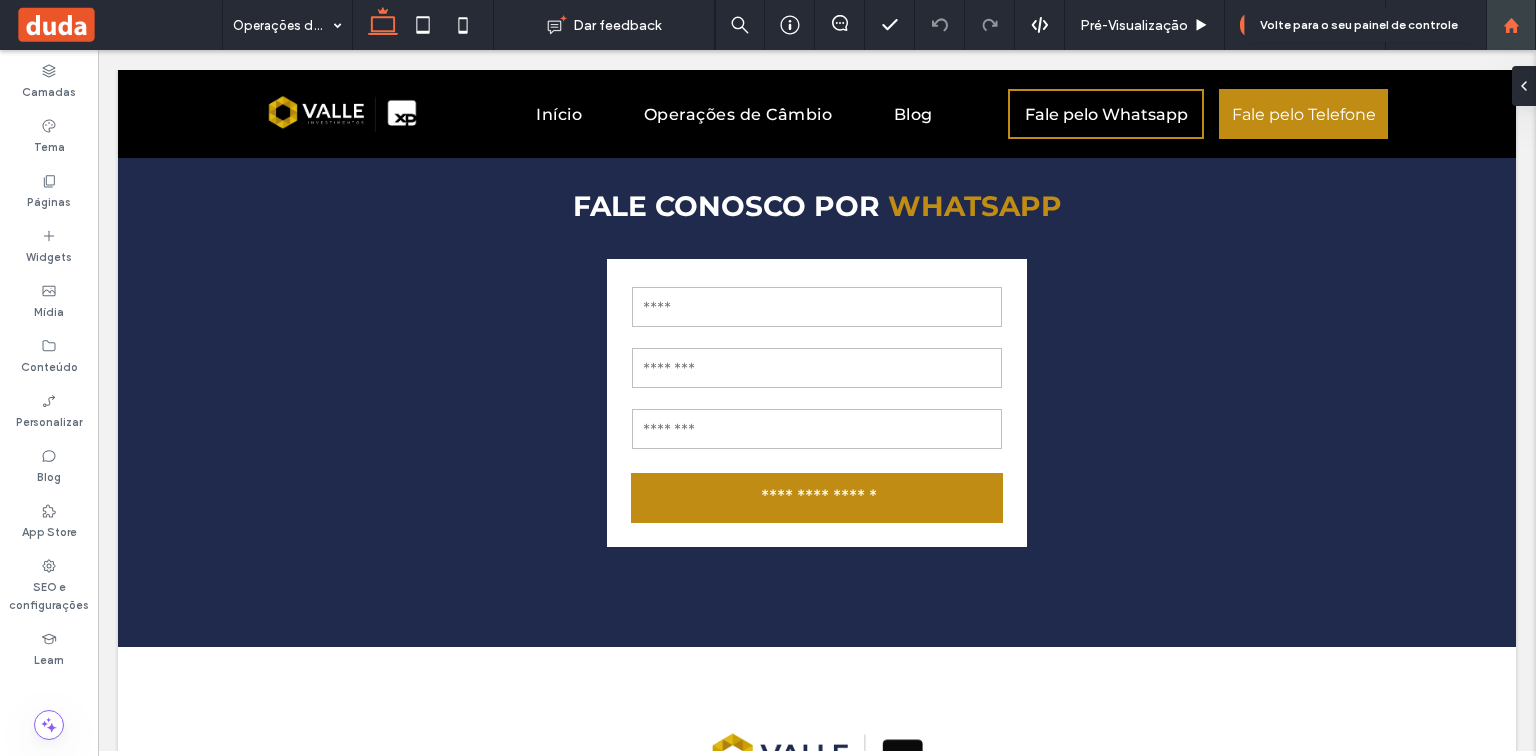 click 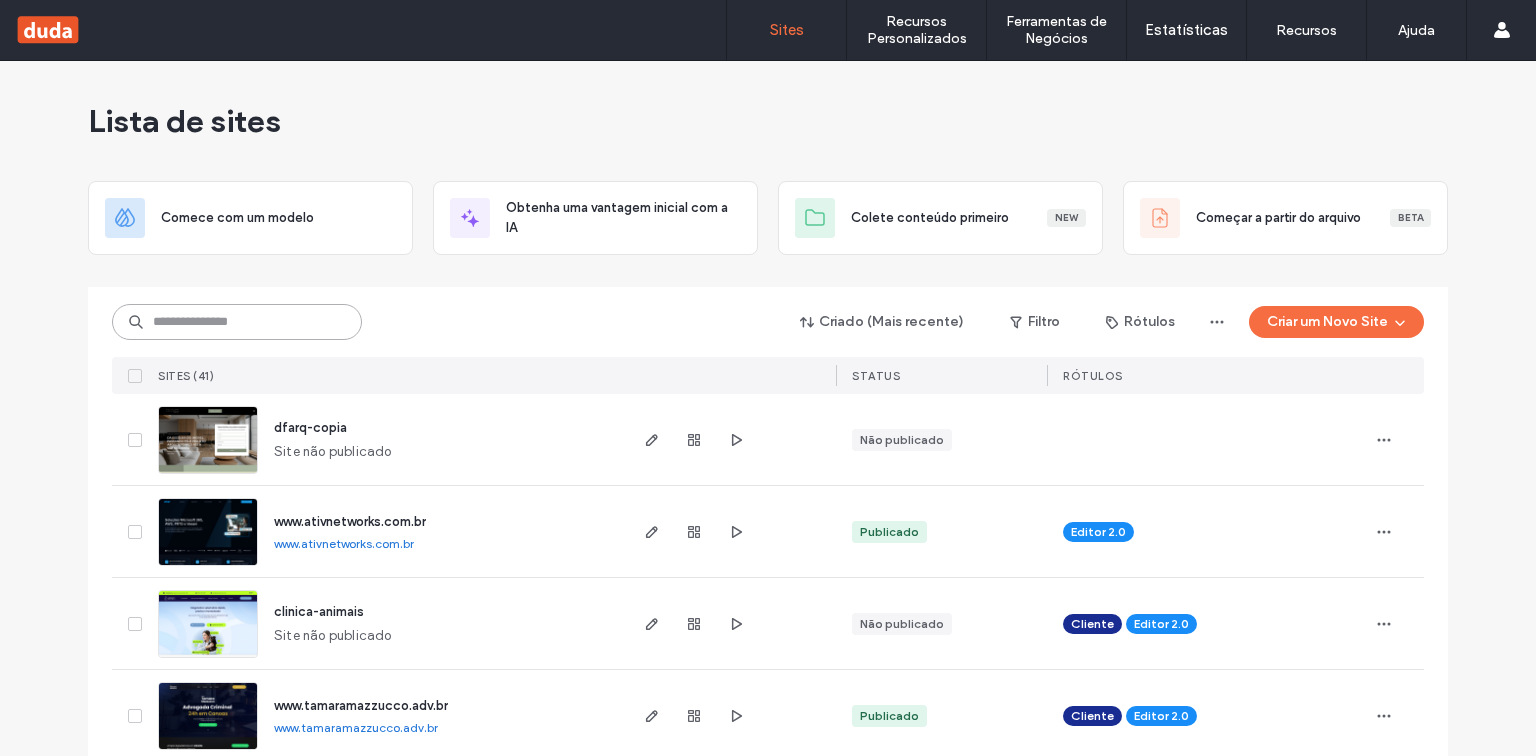 click at bounding box center [237, 322] 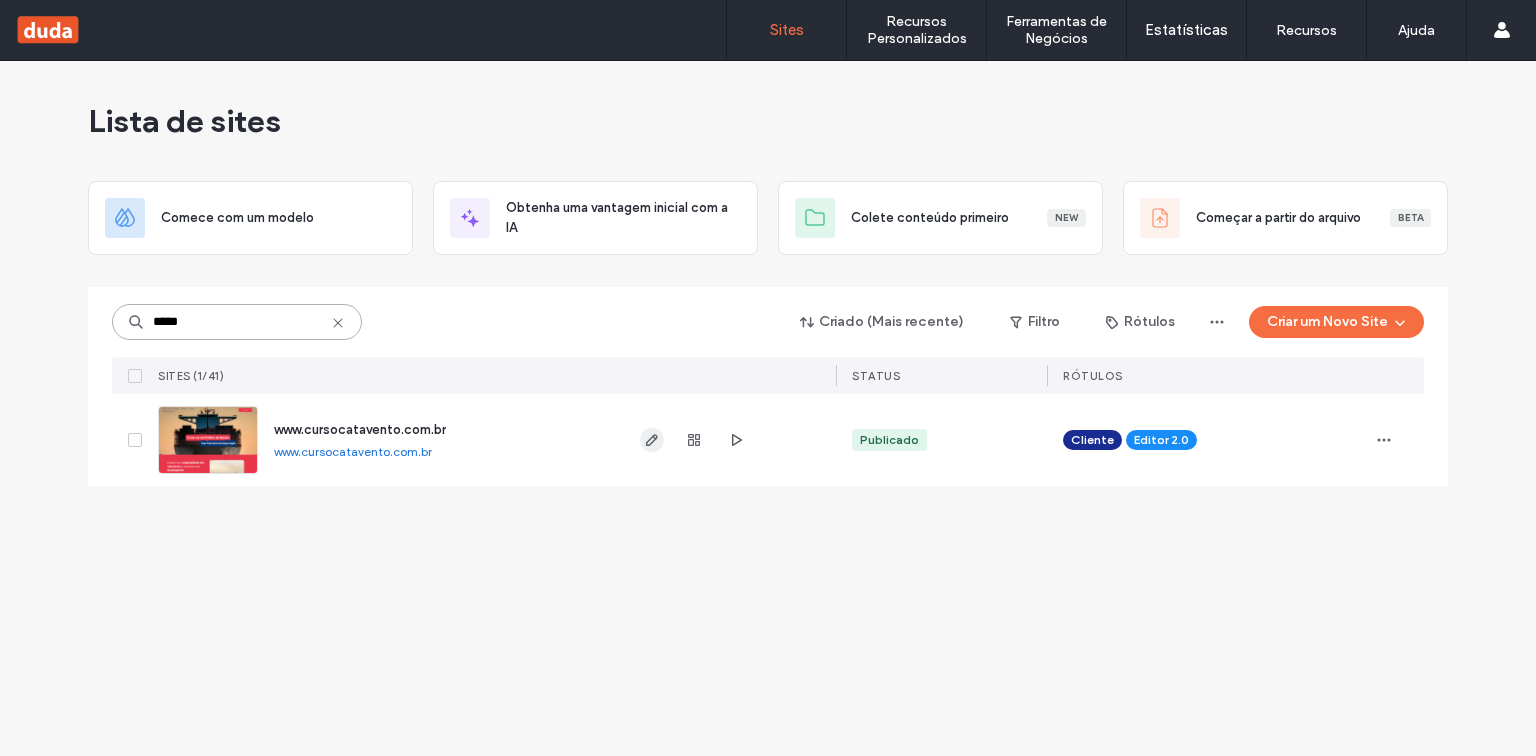 type on "*****" 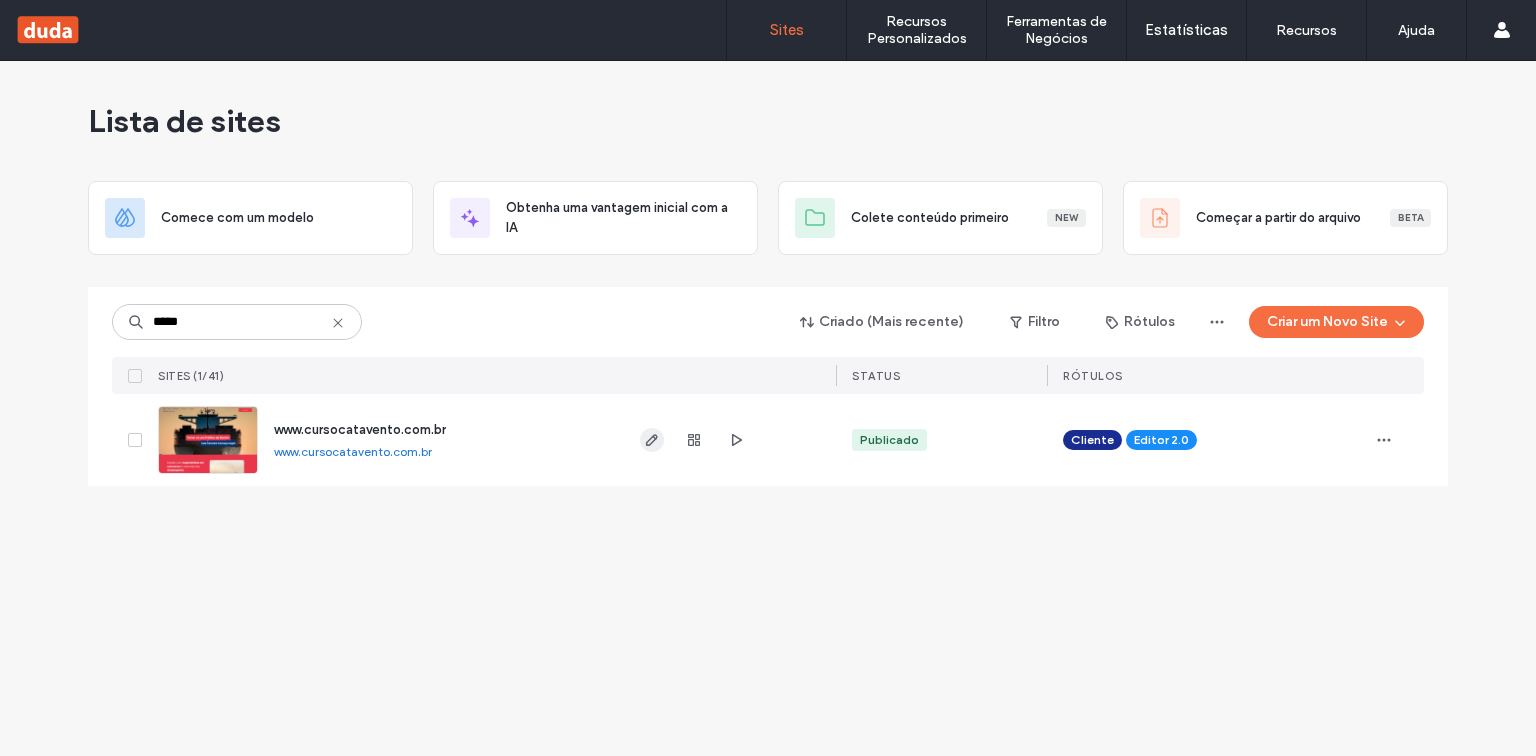 click 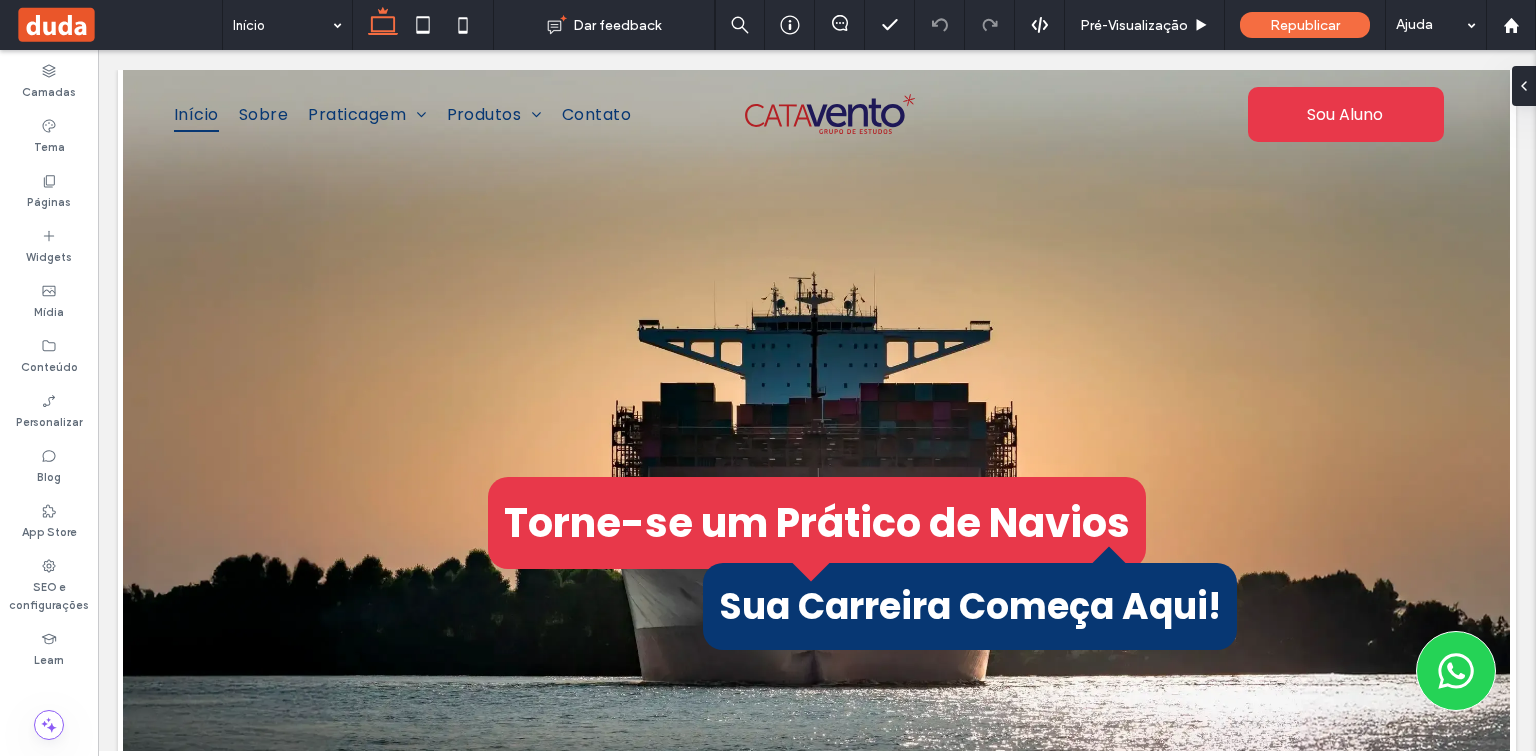 scroll, scrollTop: 0, scrollLeft: 0, axis: both 